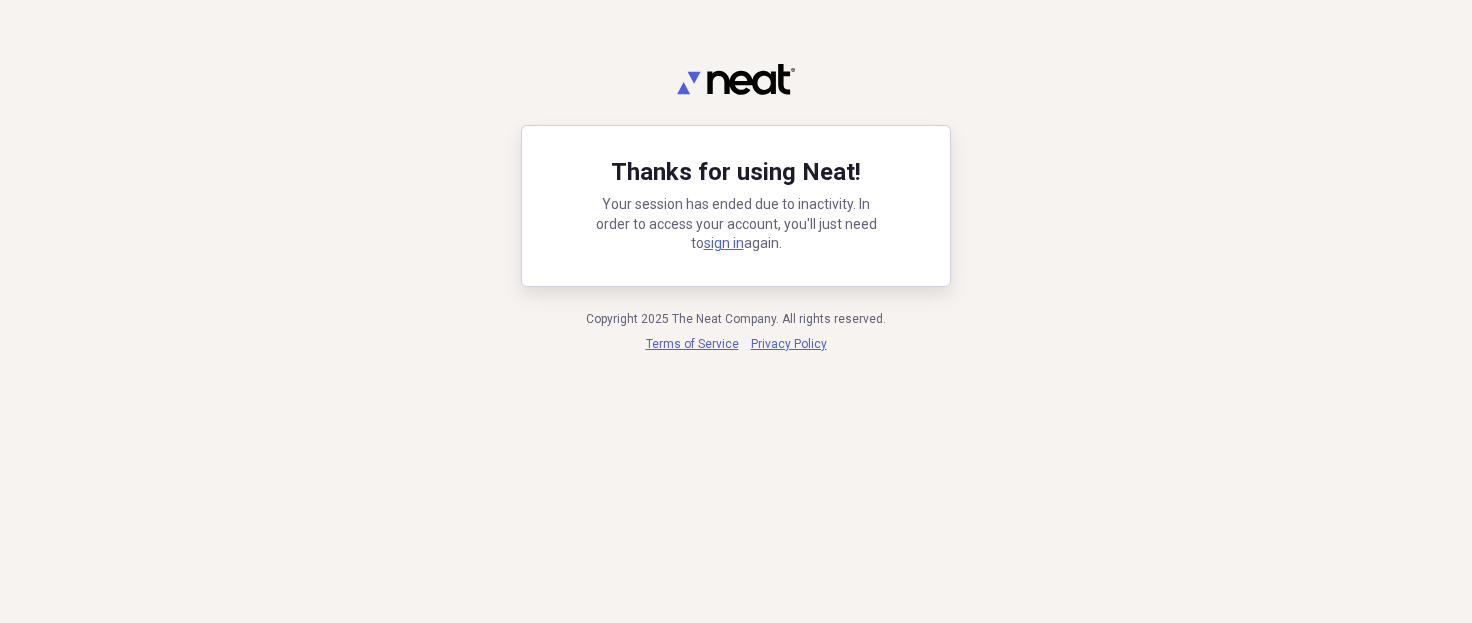 scroll, scrollTop: 0, scrollLeft: 0, axis: both 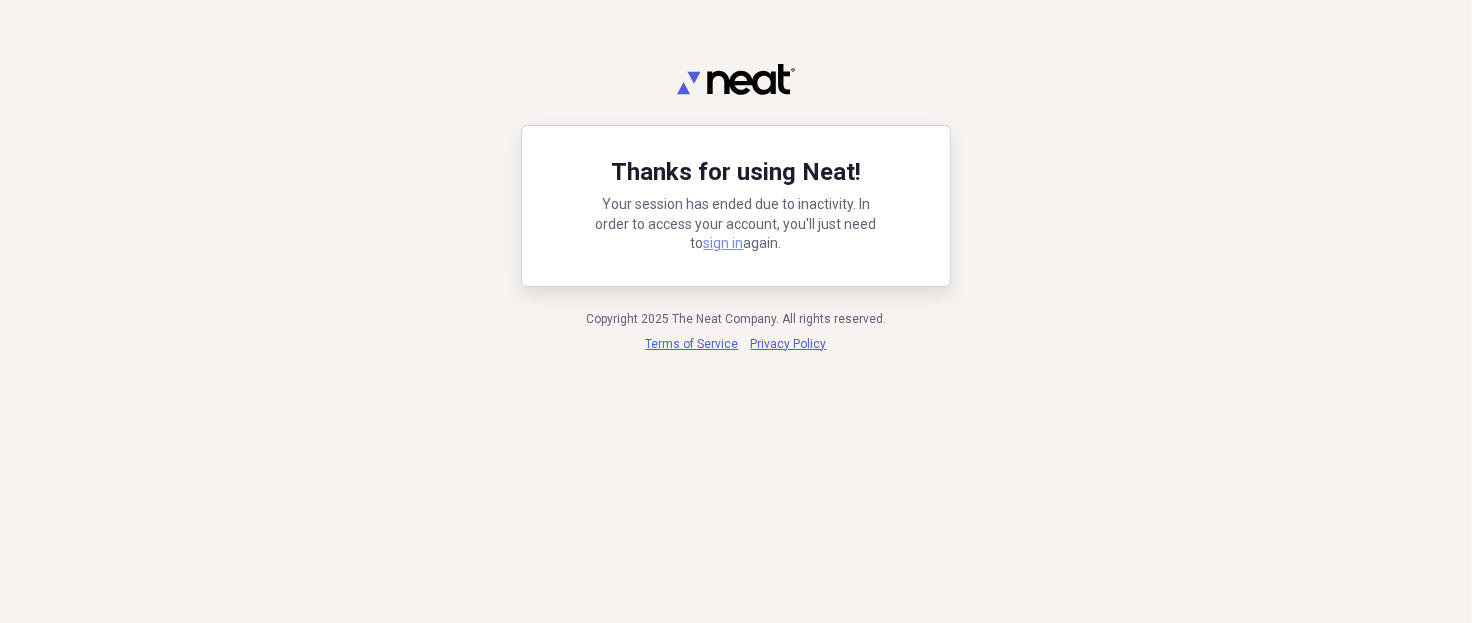 click on "sign in" at bounding box center [724, 243] 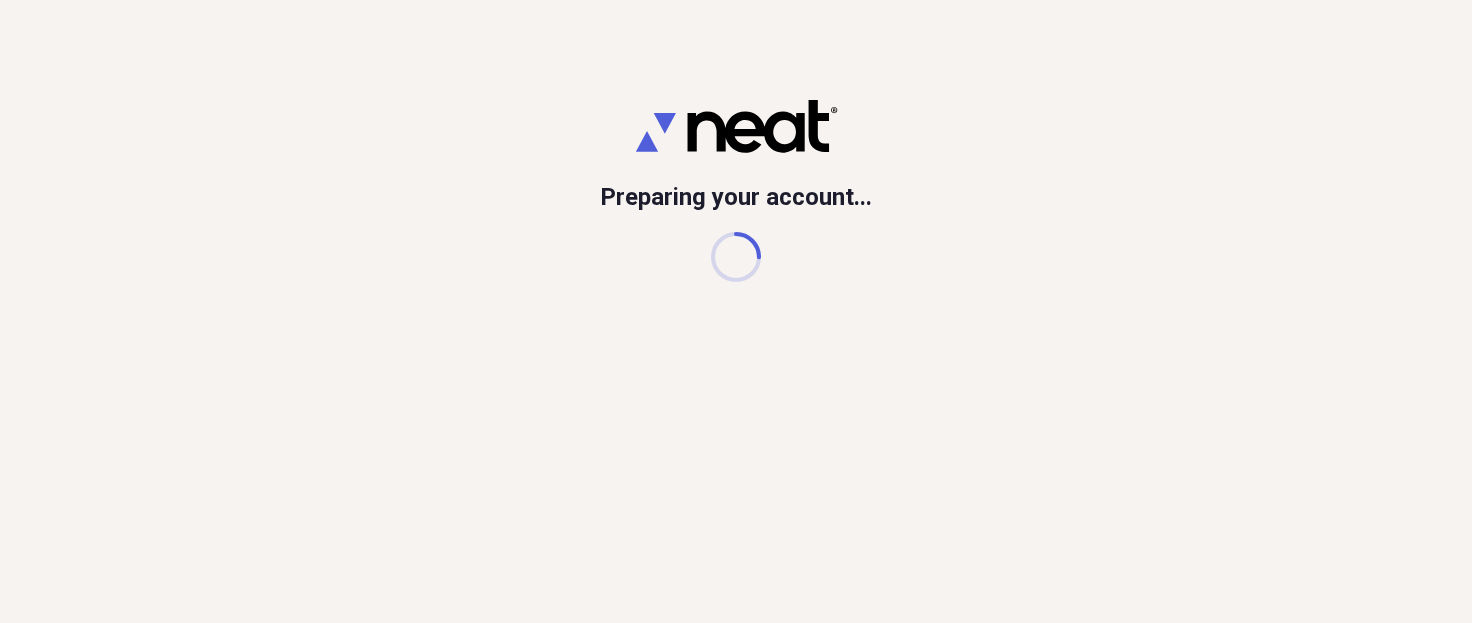 scroll, scrollTop: 0, scrollLeft: 0, axis: both 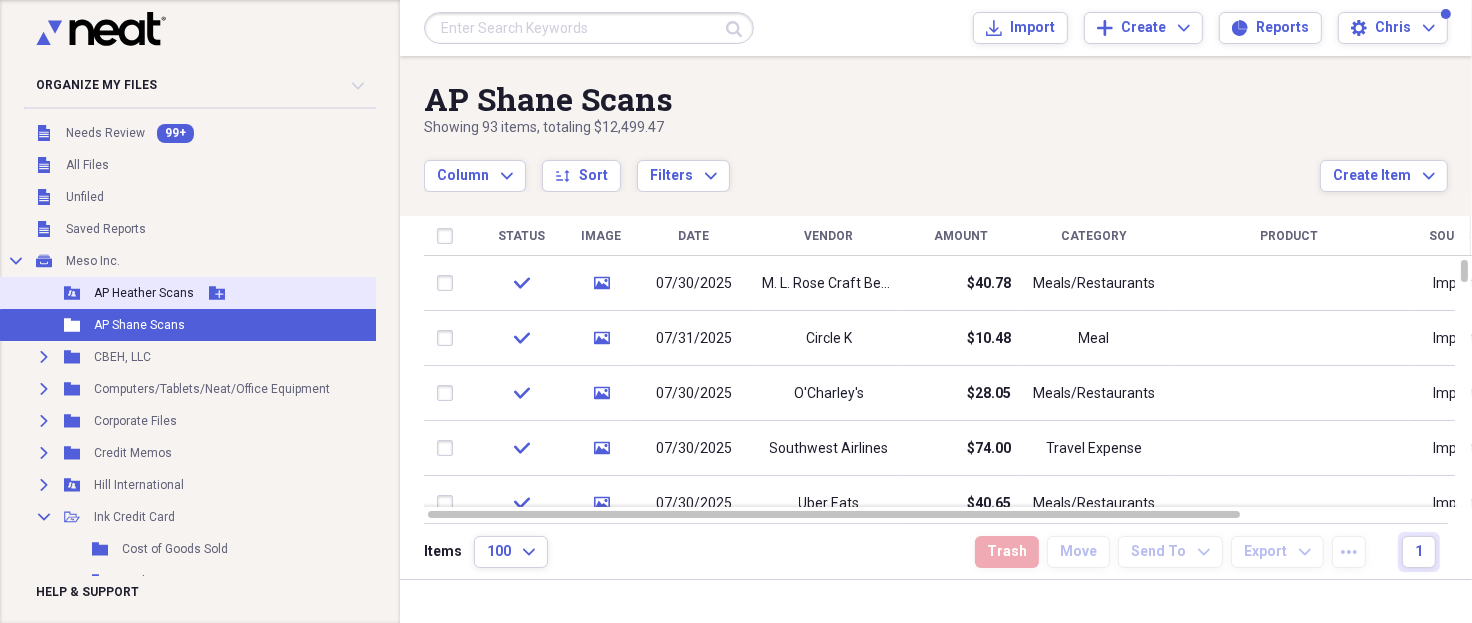 click on "AP Heather Scans" at bounding box center (144, 293) 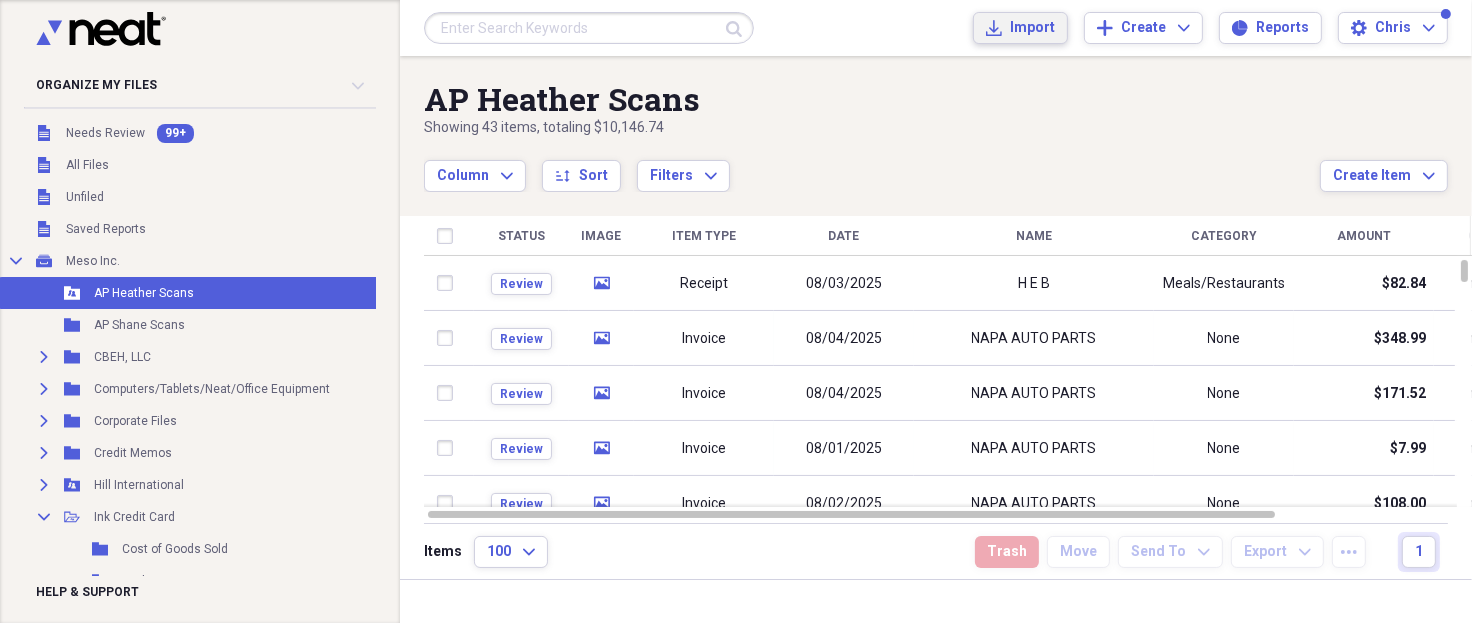 click on "Import" at bounding box center (1032, 28) 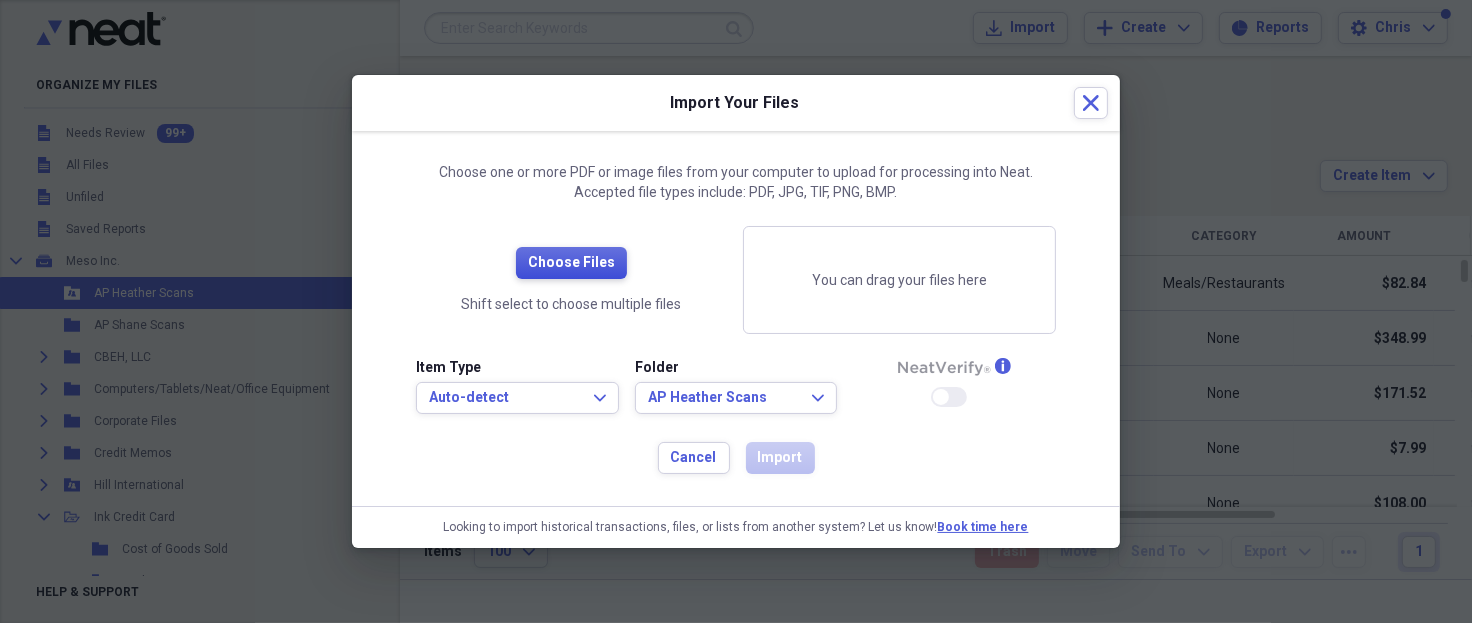 click on "Choose Files" at bounding box center [571, 263] 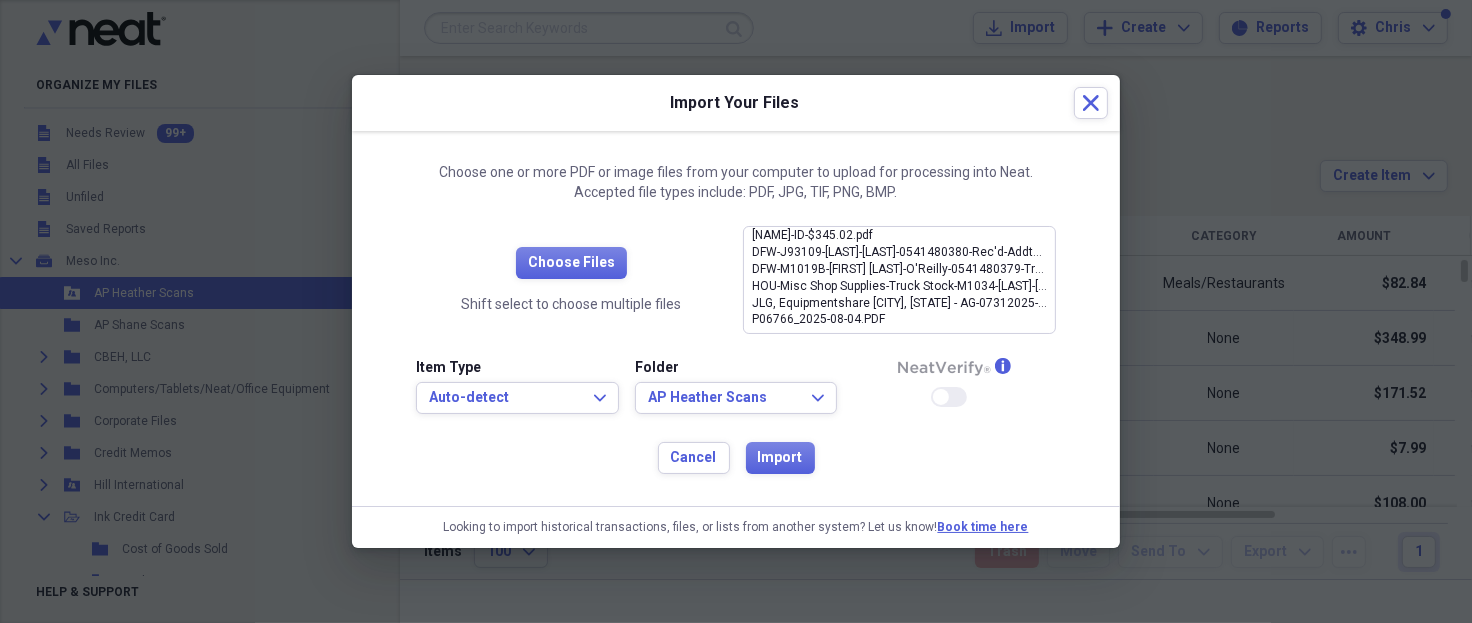 click on "Company Wrench-ID-$345.02.pdf close DFW-J93109-[FIRST] [LAST]-O'Reilly-0541480380-Rec'd-AddtoJob-07.31.25.pdf close DFW-M1019B-[FIRST] [LAST]-O'Reilly-0541480379-TruckStock-07.31.25.pdf close HOU-Misc Shop Supplies-Truck Stock-M1034-[FIRST] [LAST]-O'Reilly   0433-364668-7.23.25.pdf close JLG, Equipmentshare Lenexa, KS - AG-07312025-258.60.pdf close P06766_2025-08-04.PDF close Item Type Auto-detect Expand Folder AP Heather Scans Expand info Enable Neat Verify Cancel Import" at bounding box center [736, 350] 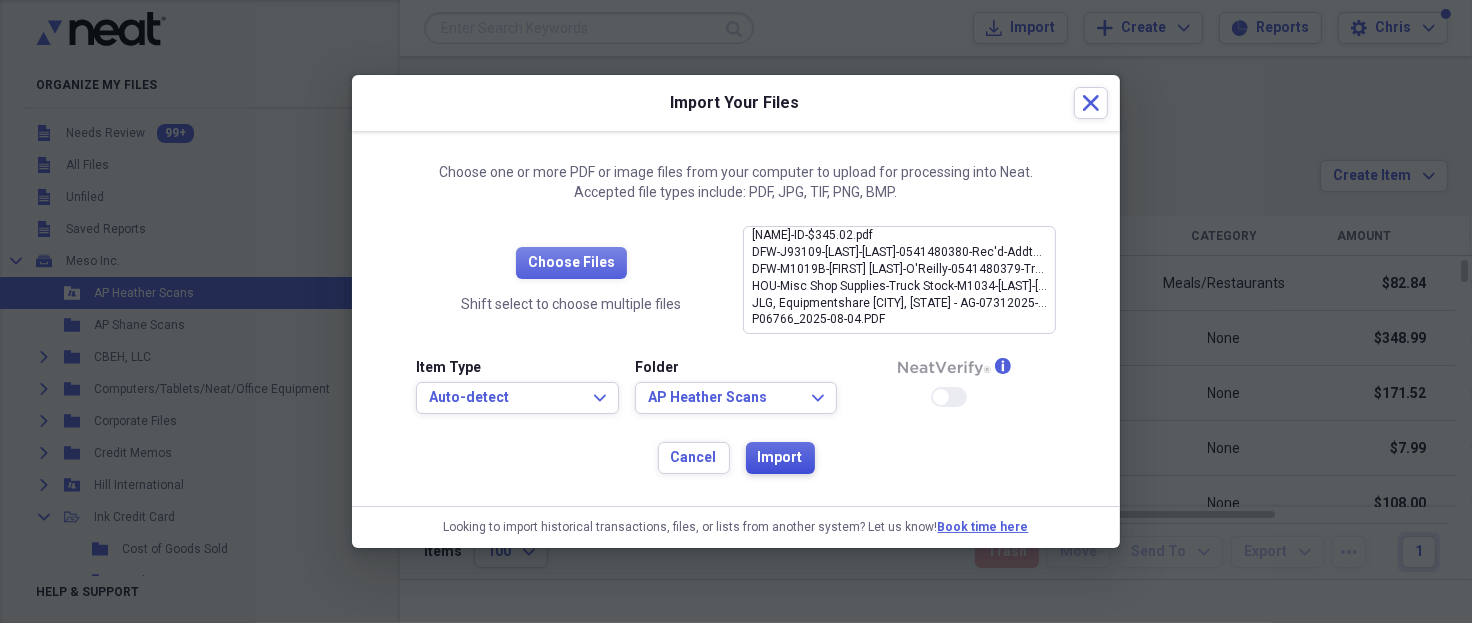 click on "Import" at bounding box center [780, 458] 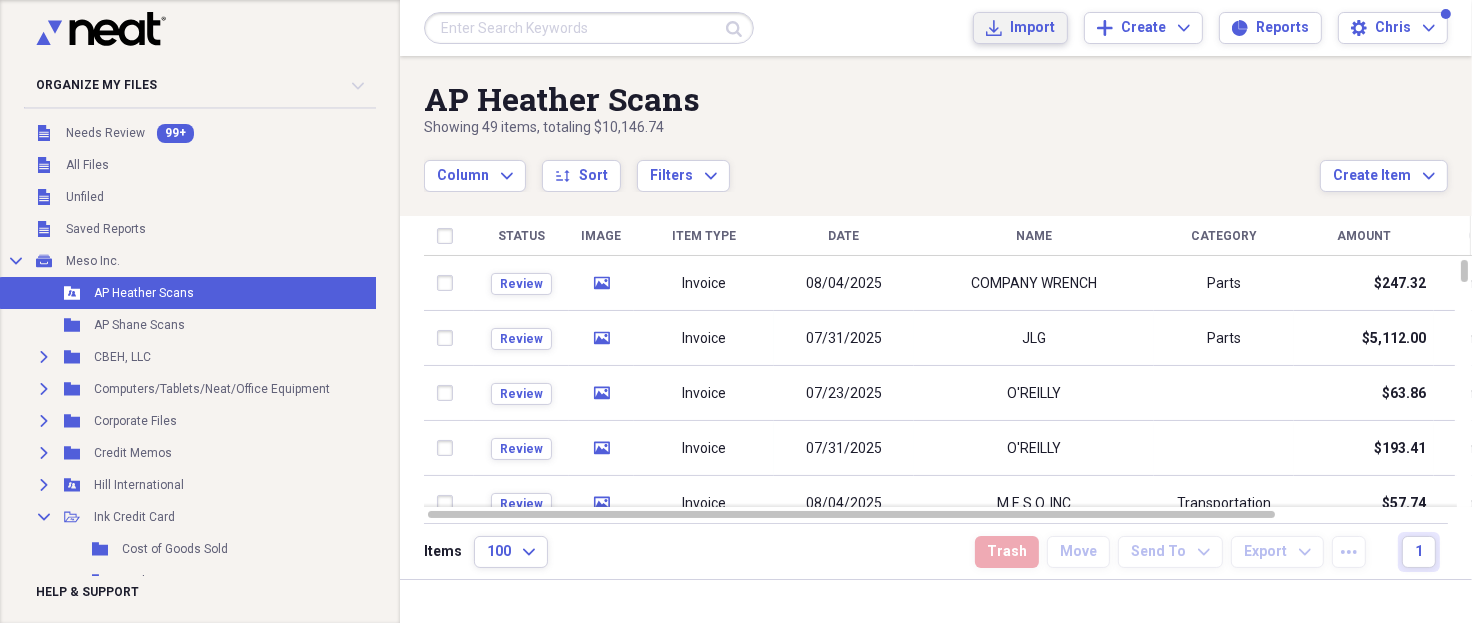 click on "Import" at bounding box center (1032, 28) 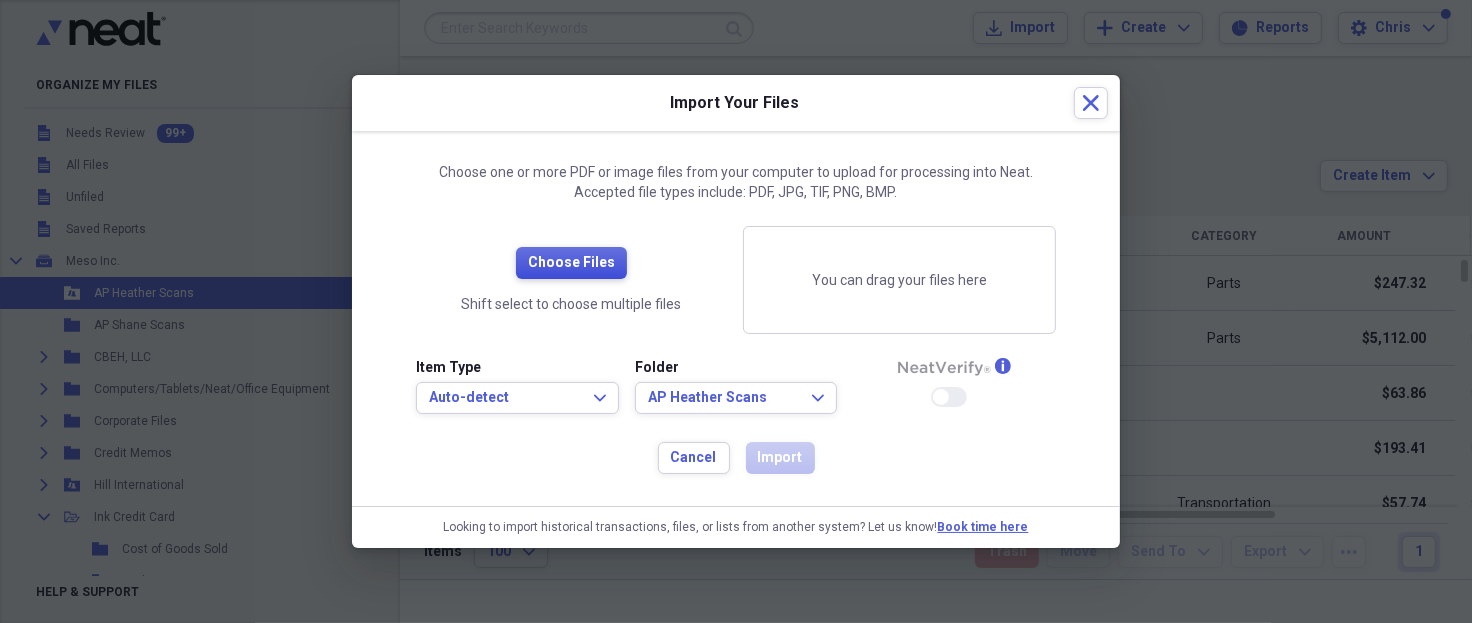 click on "Choose Files" at bounding box center (571, 263) 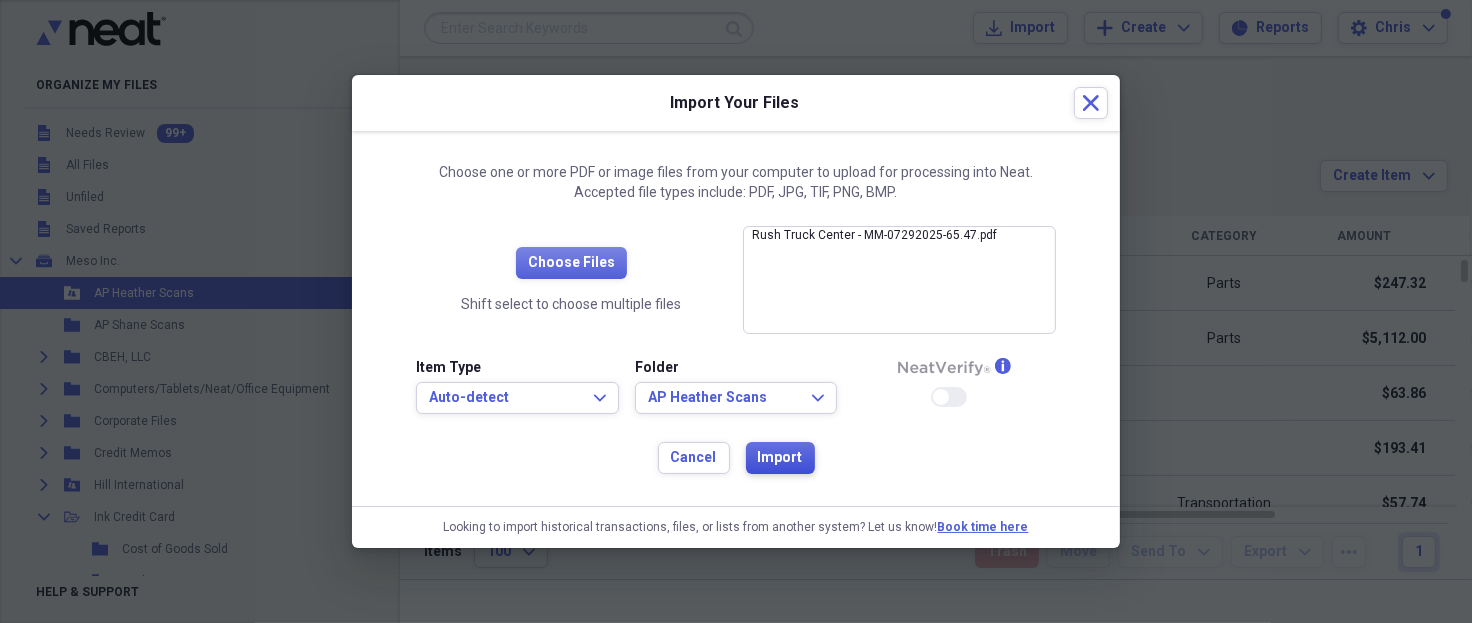 click on "Import" at bounding box center (780, 458) 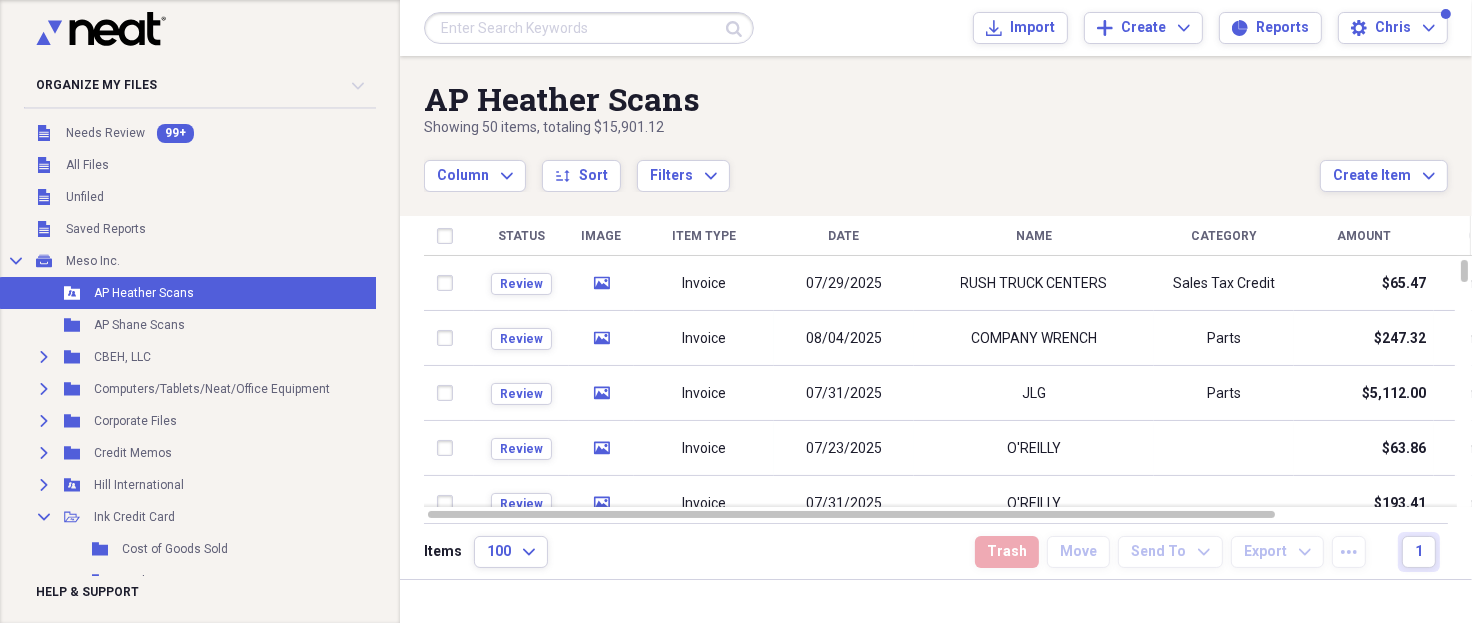 click on "Name" at bounding box center (1034, 236) 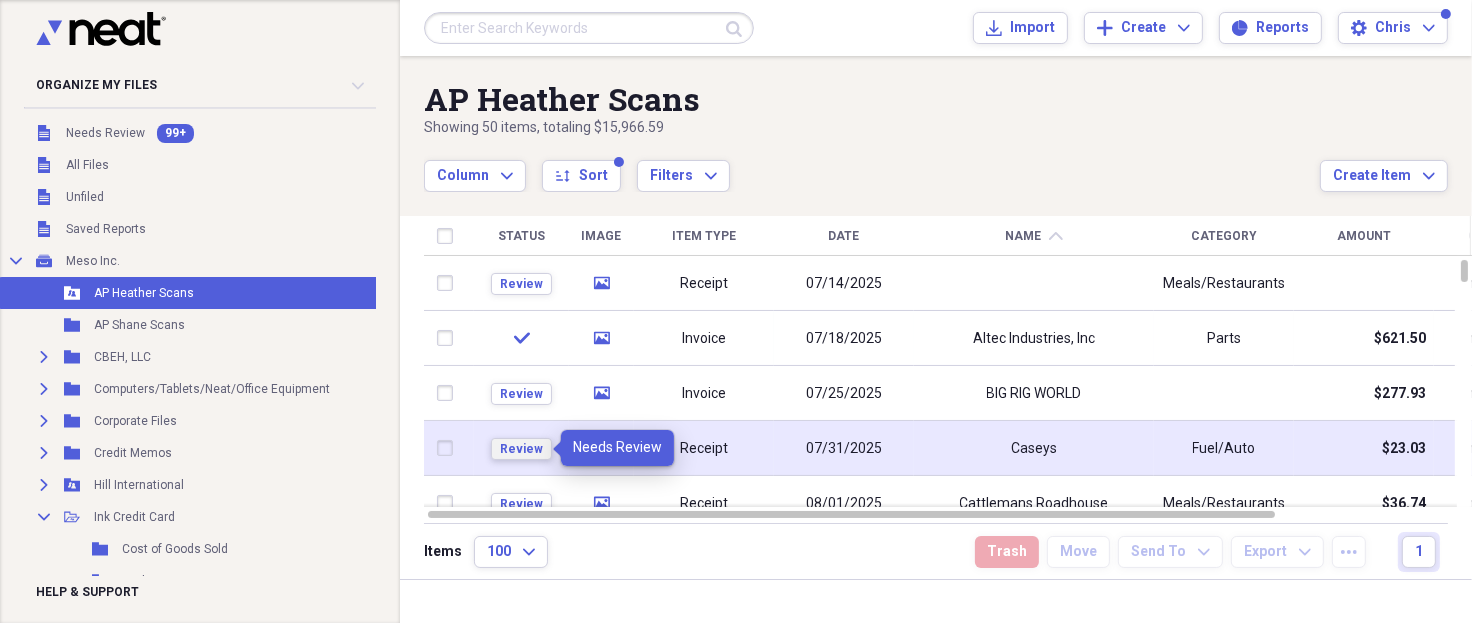 click on "Review" at bounding box center (521, 449) 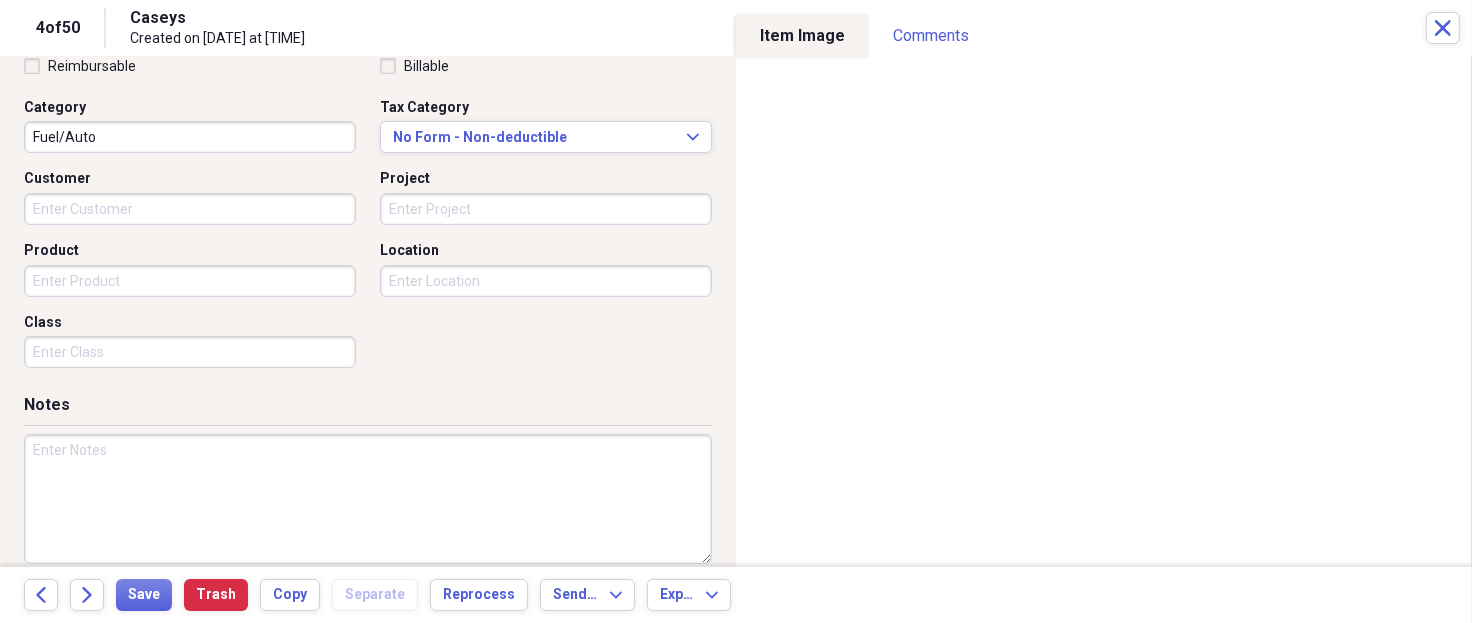 scroll, scrollTop: 508, scrollLeft: 0, axis: vertical 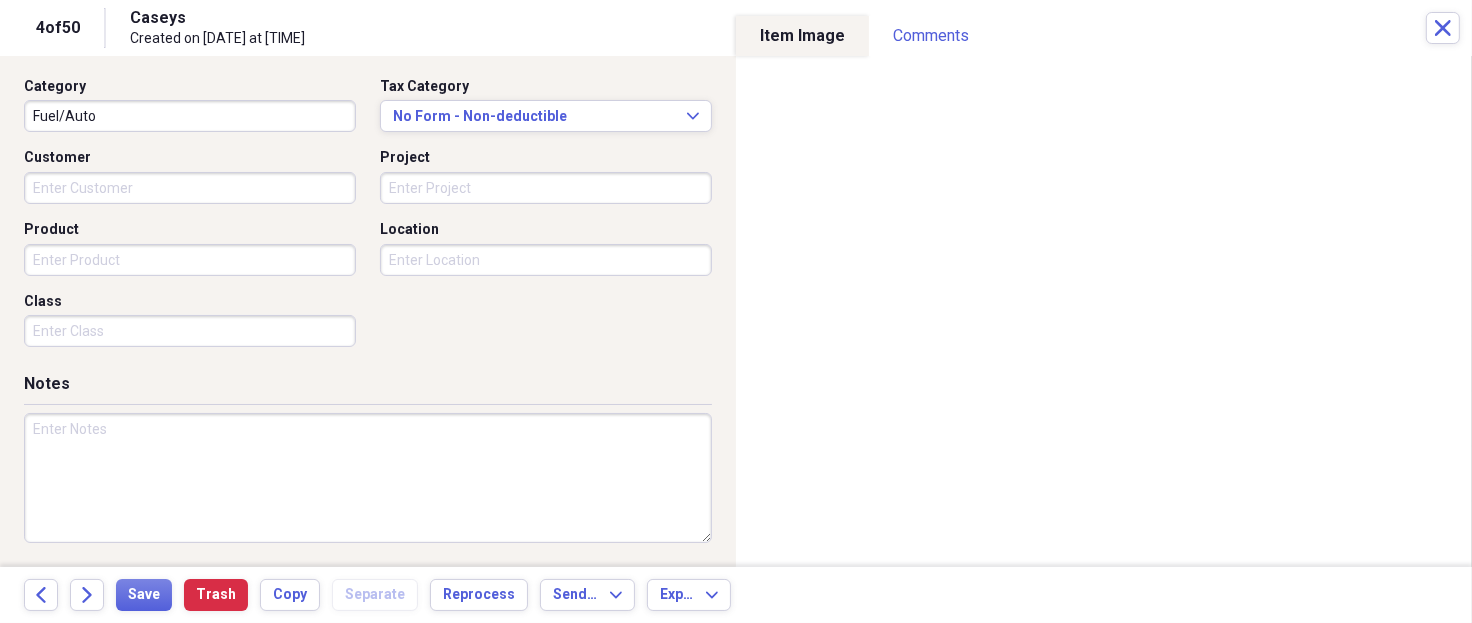 click at bounding box center (368, 478) 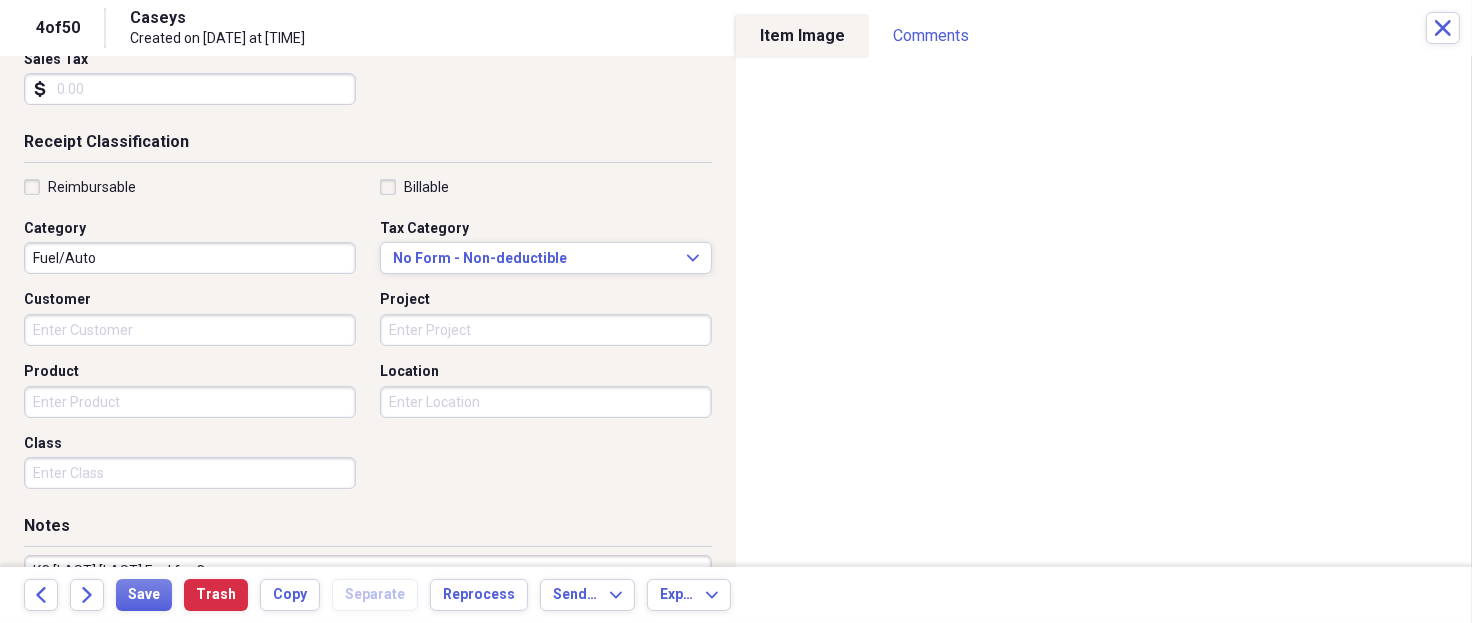 scroll, scrollTop: 0, scrollLeft: 0, axis: both 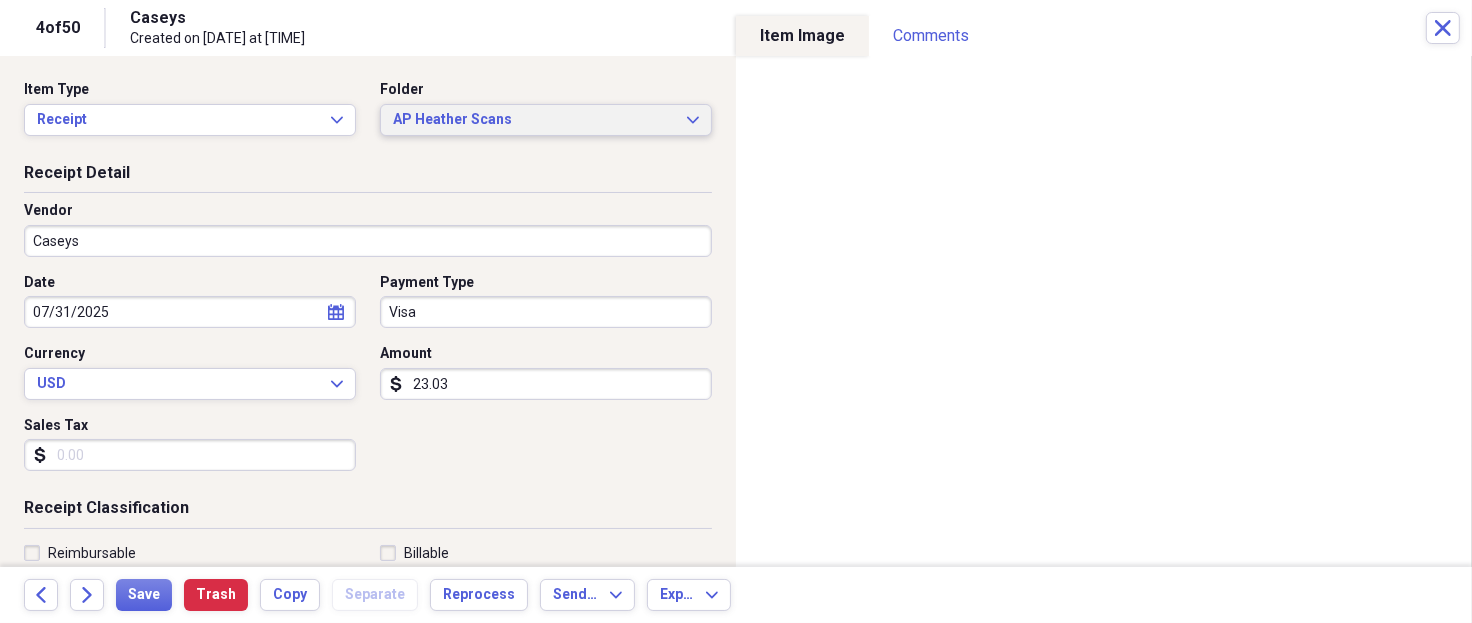 type on "KC [LAST] [LAST] Fuel for Compressor" 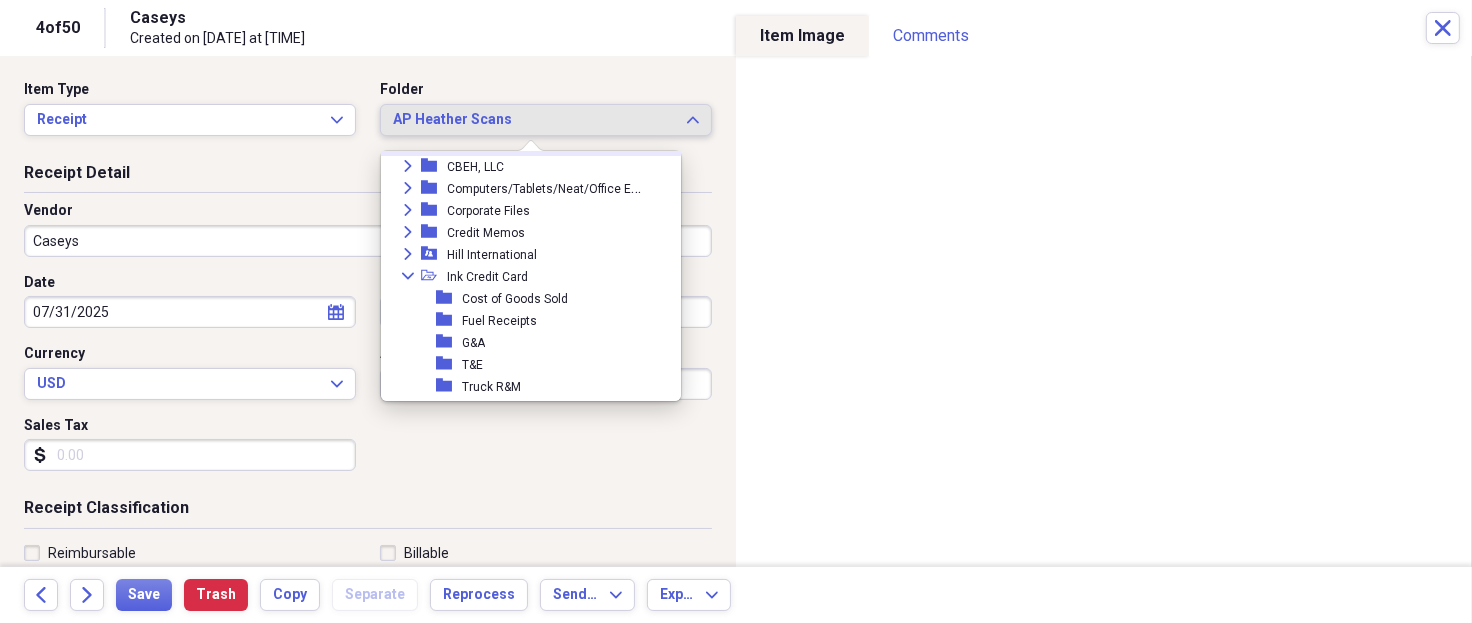 scroll, scrollTop: 133, scrollLeft: 0, axis: vertical 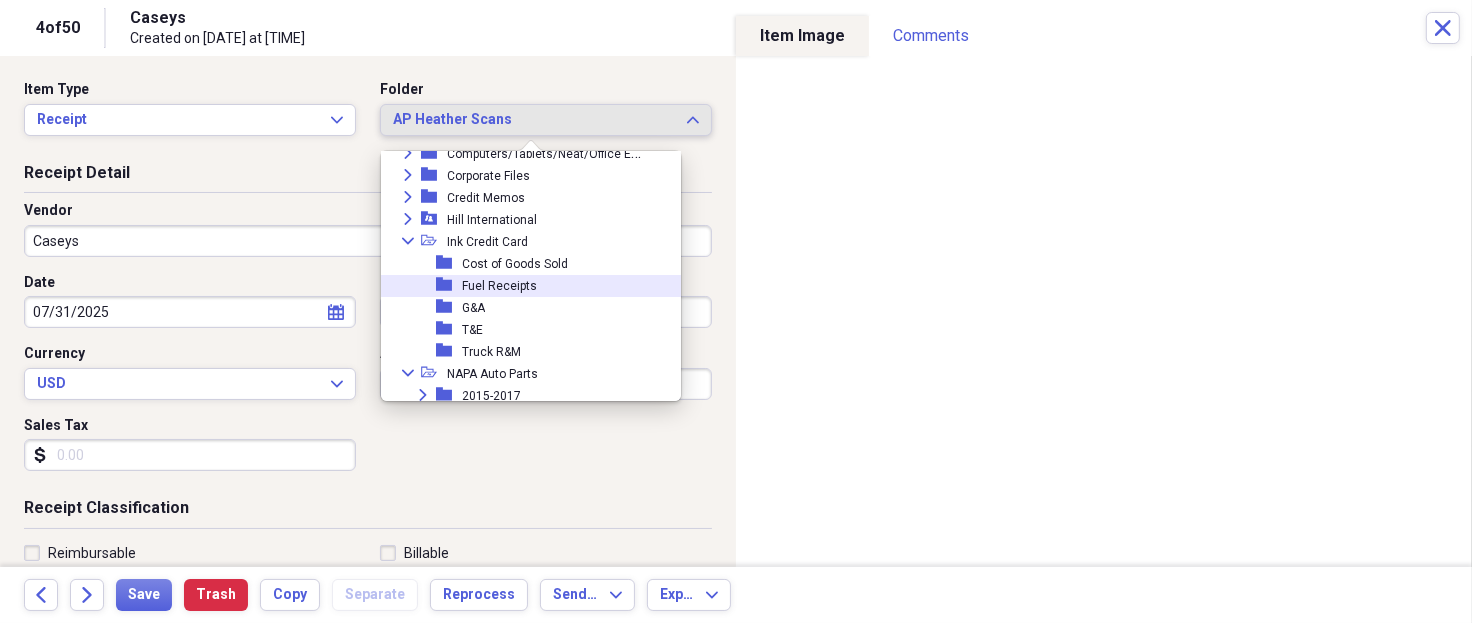 click on "Fuel Receipts" at bounding box center (499, 286) 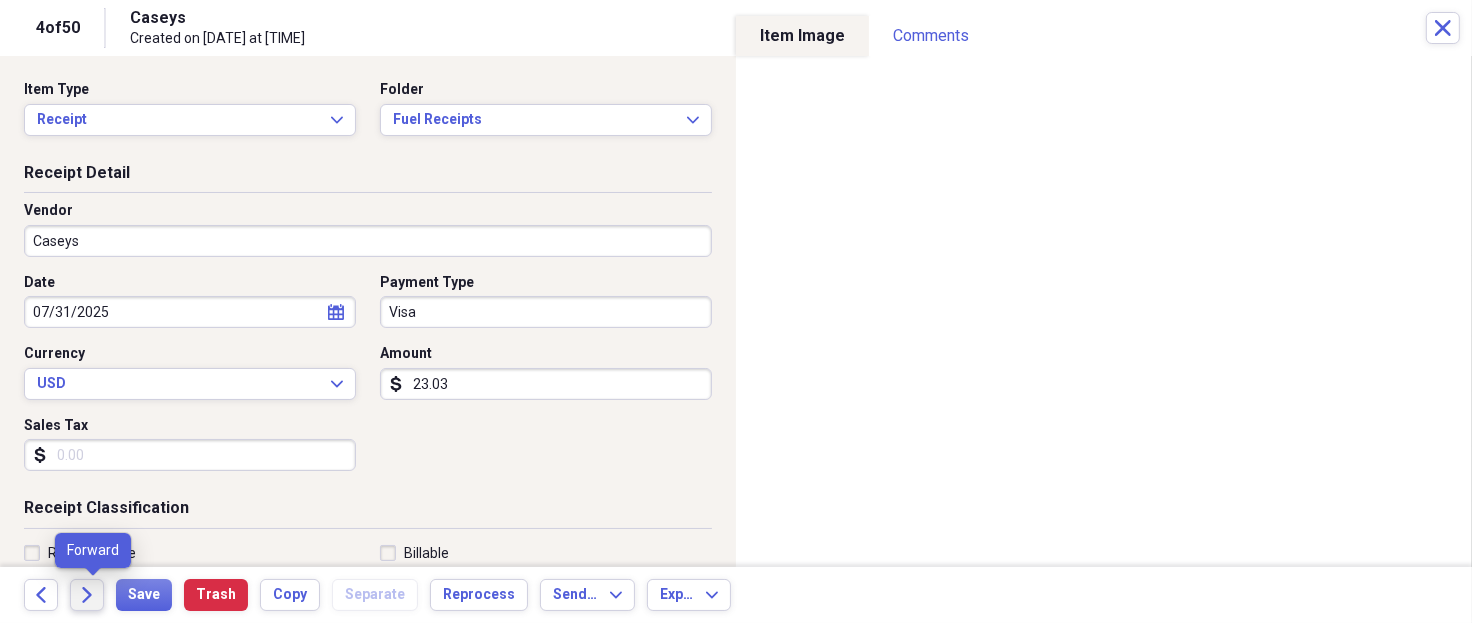 click on "Forward" at bounding box center (87, 595) 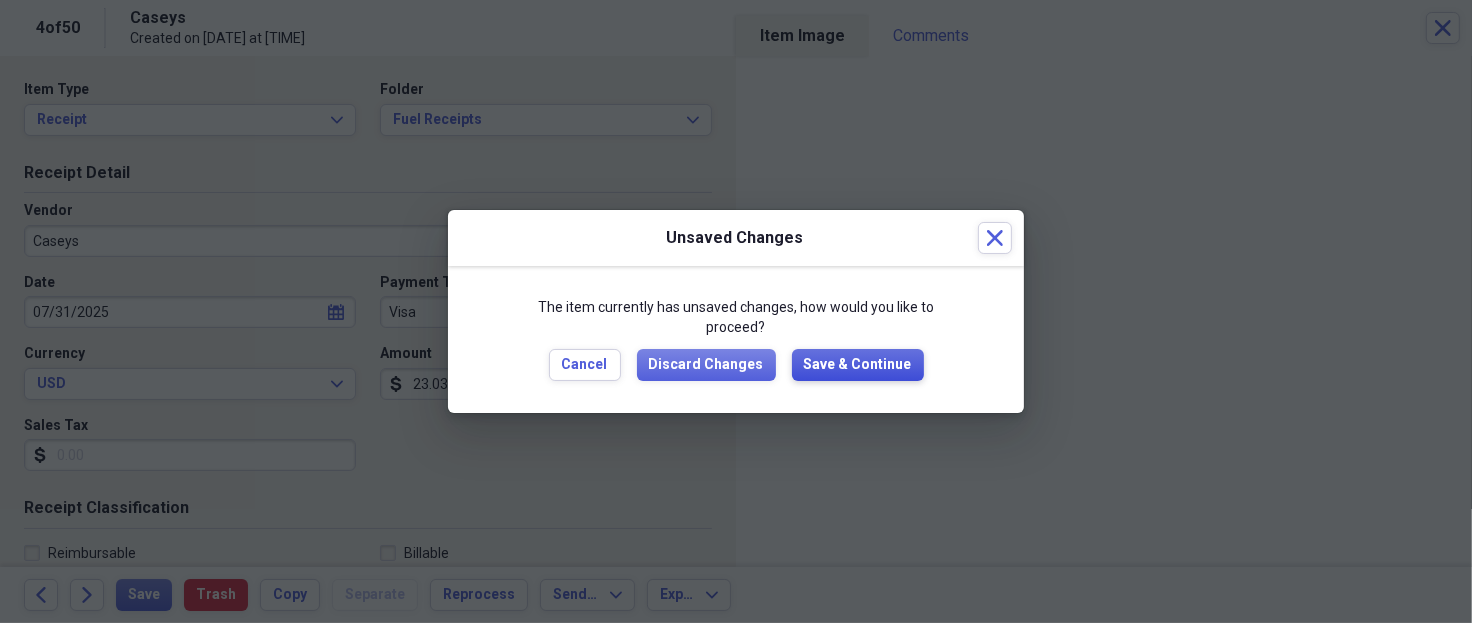 click on "Save & Continue" at bounding box center (858, 365) 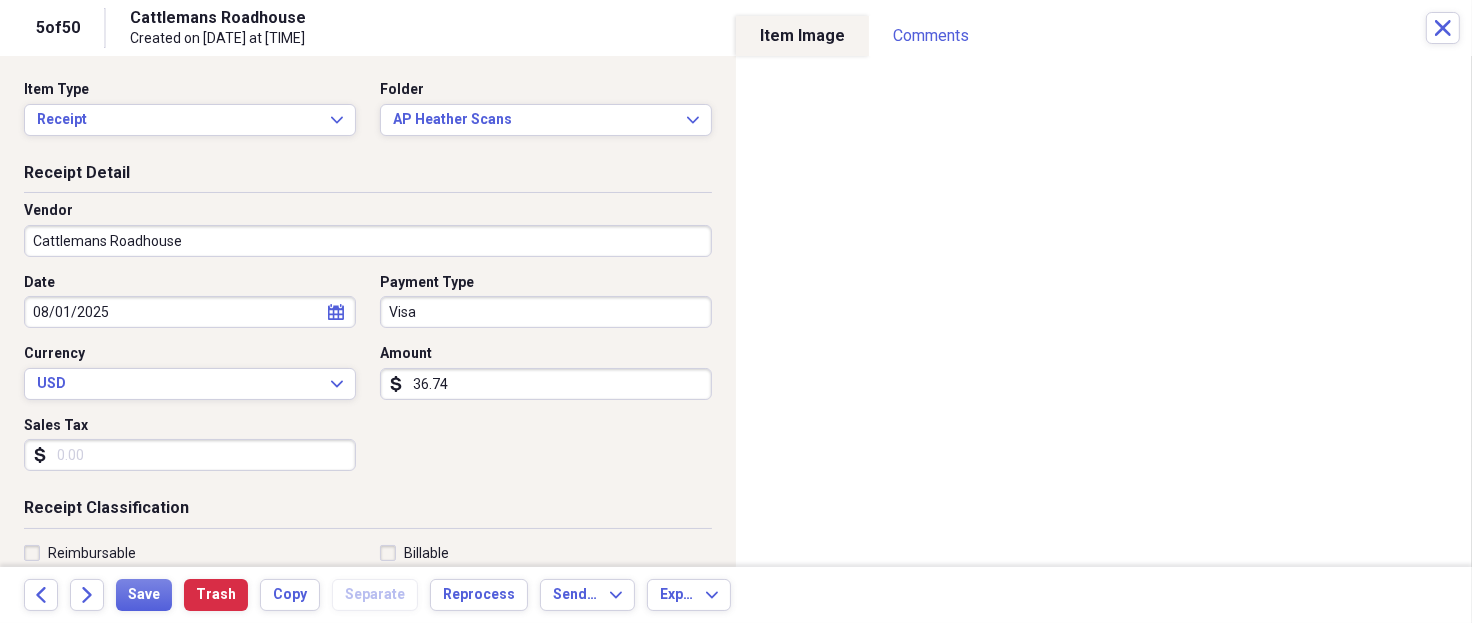 click on "36.74" at bounding box center [546, 384] 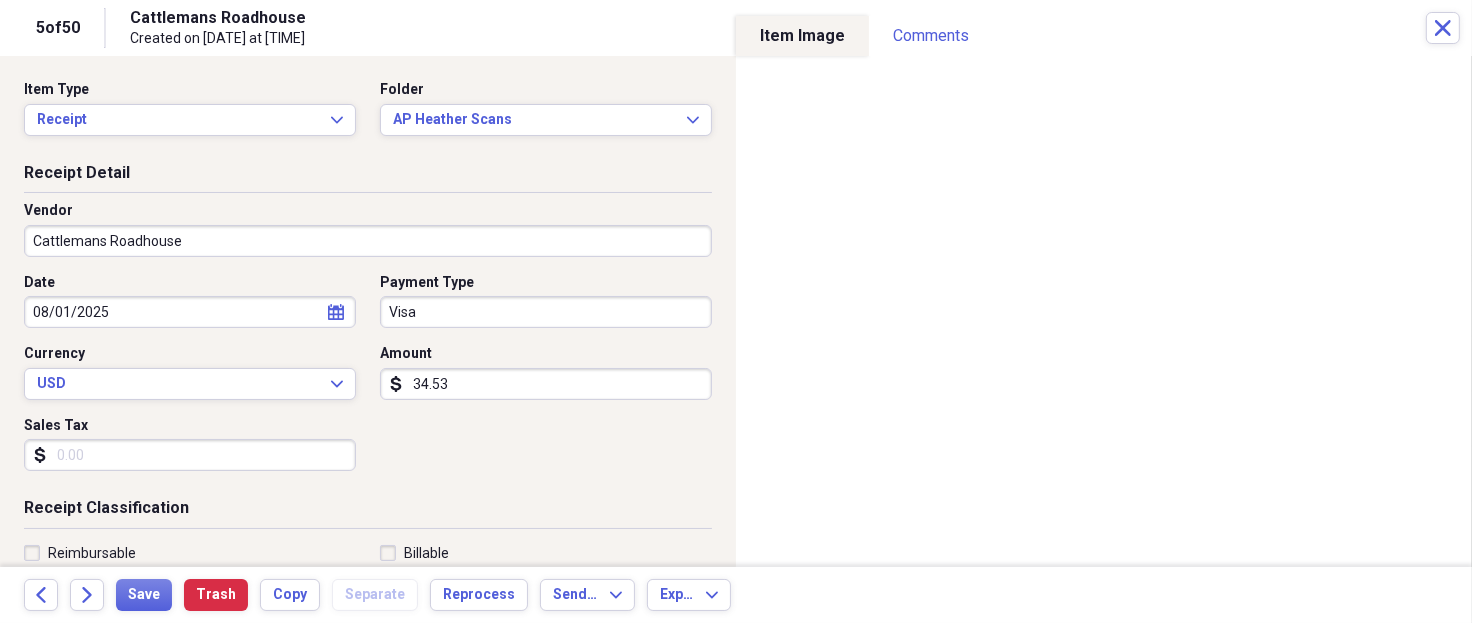 type on "34.53" 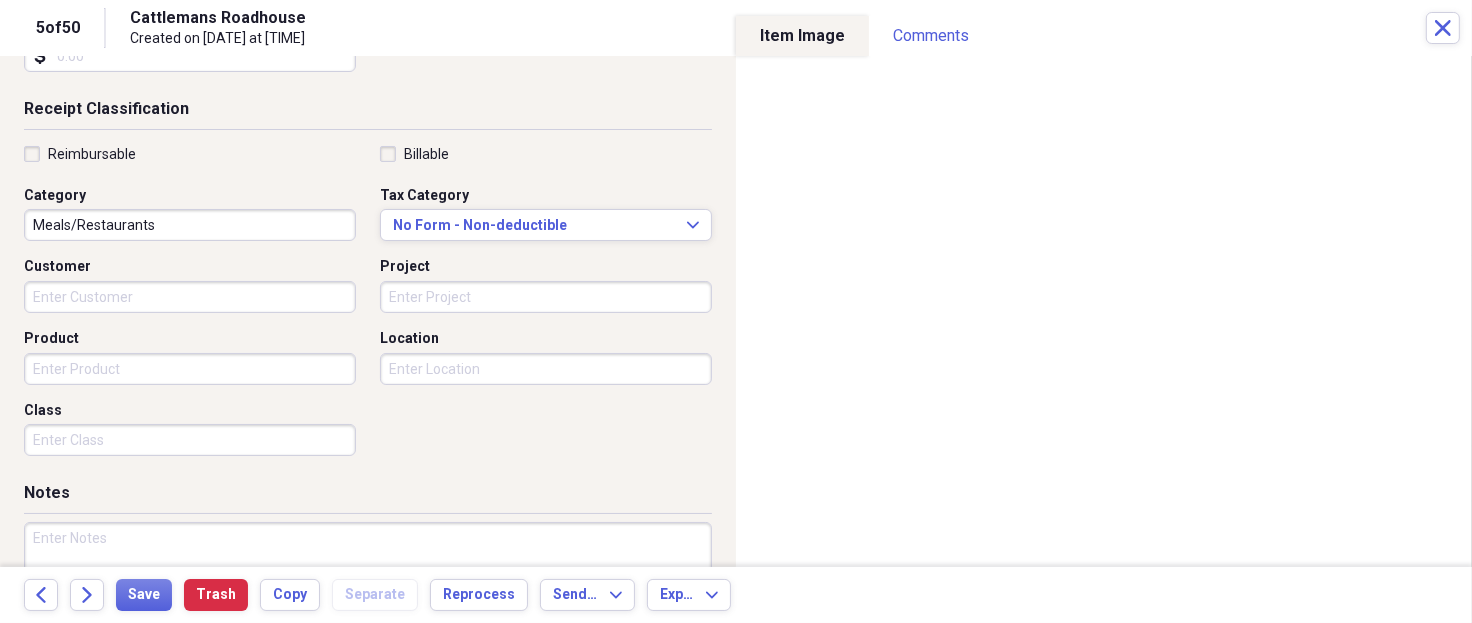 scroll, scrollTop: 508, scrollLeft: 0, axis: vertical 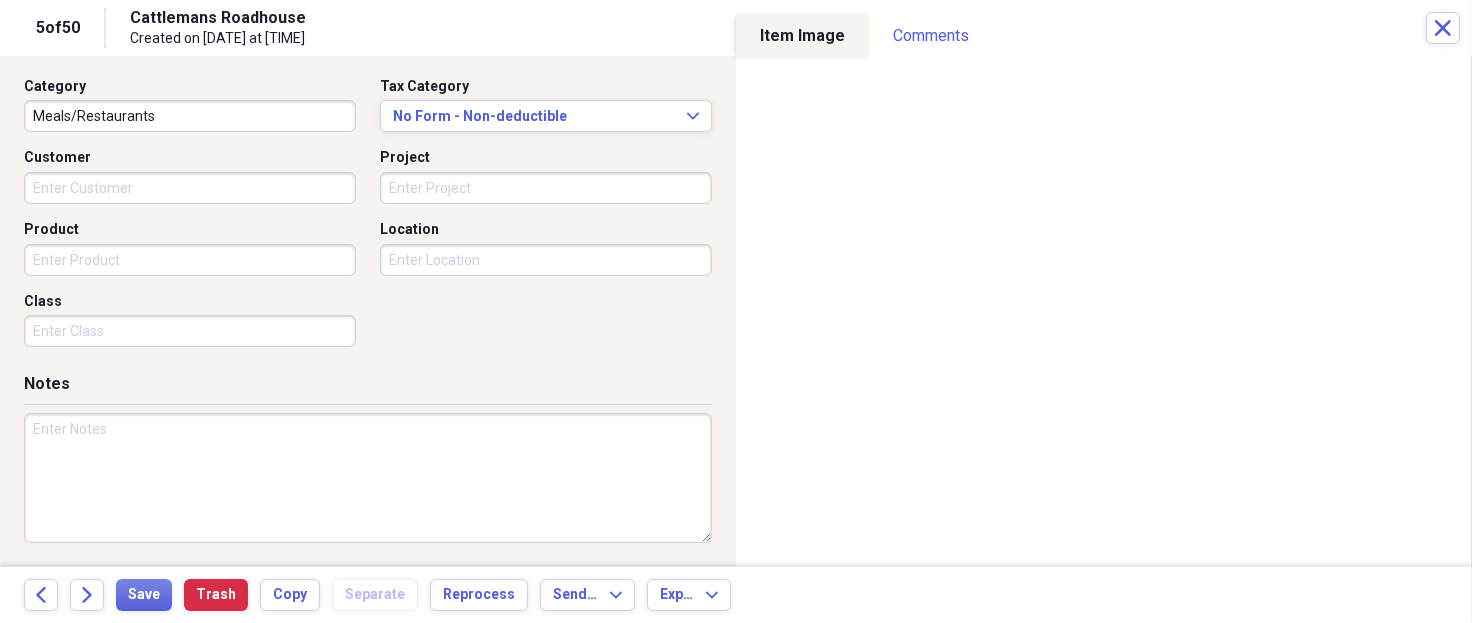click at bounding box center (368, 478) 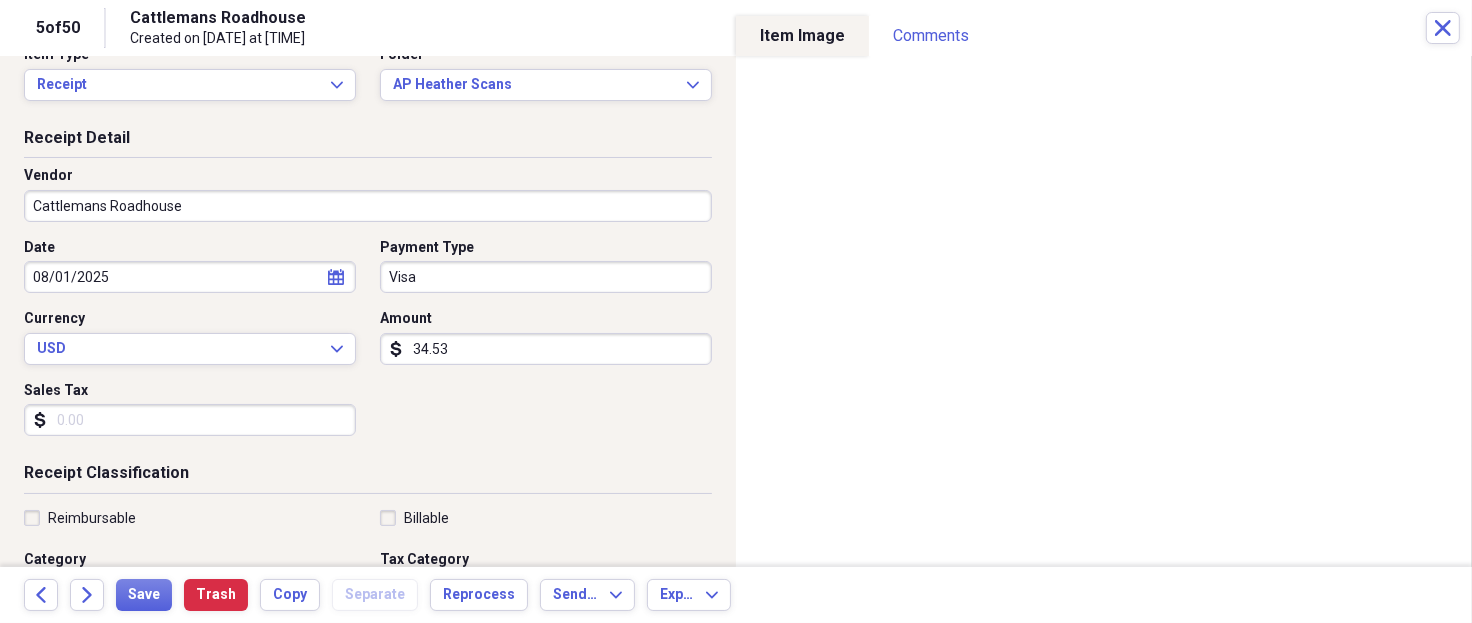 scroll, scrollTop: 0, scrollLeft: 0, axis: both 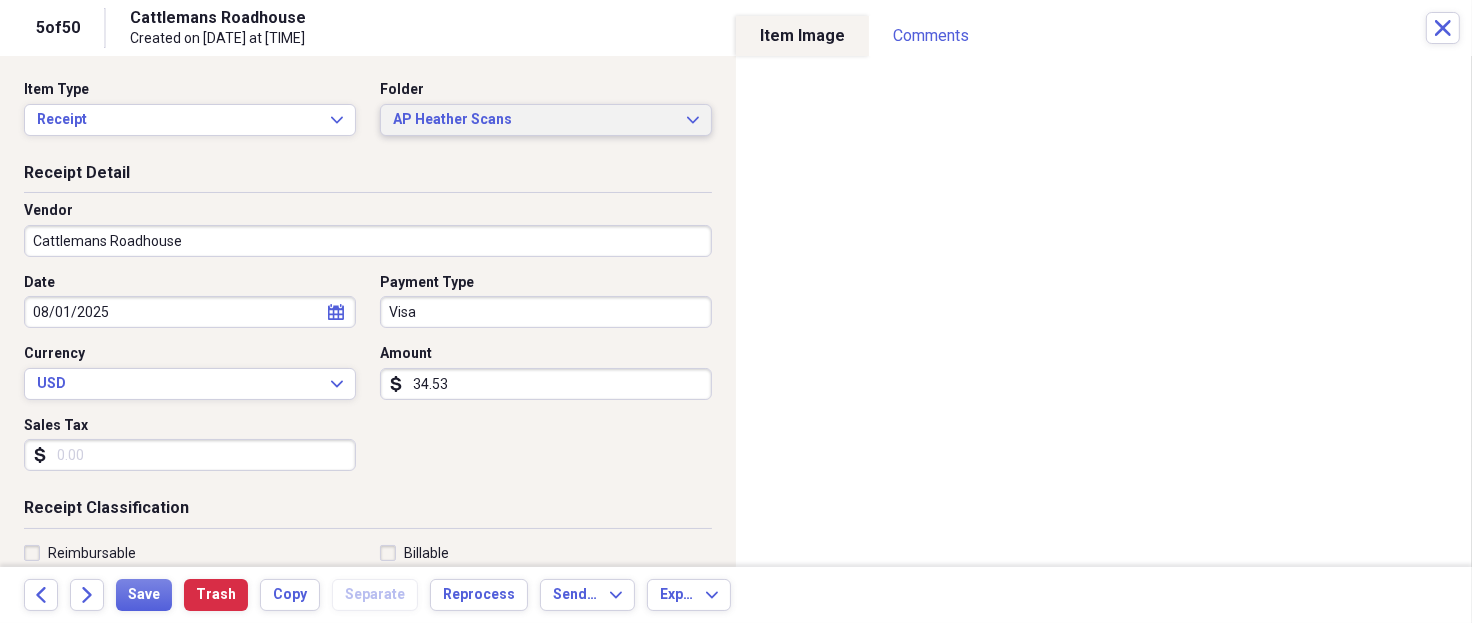 type on "Corp [FIRST] 56050-M1027 to KS" 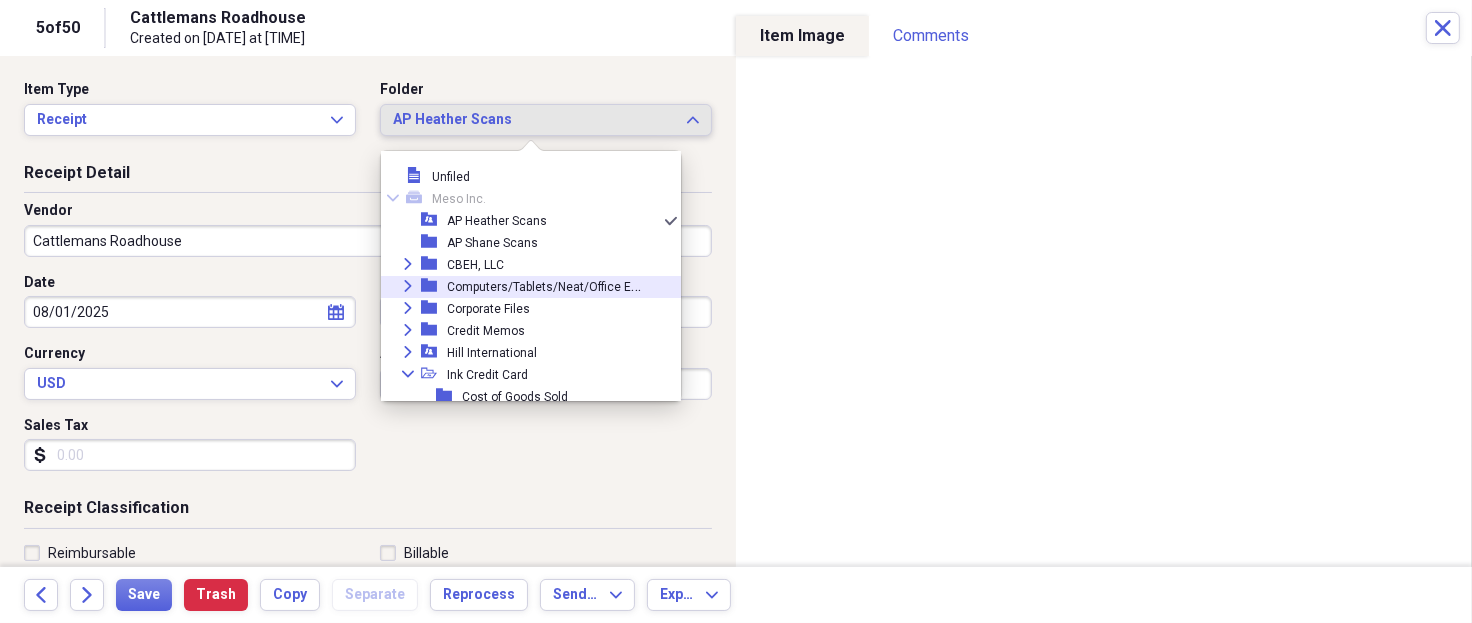 scroll, scrollTop: 133, scrollLeft: 0, axis: vertical 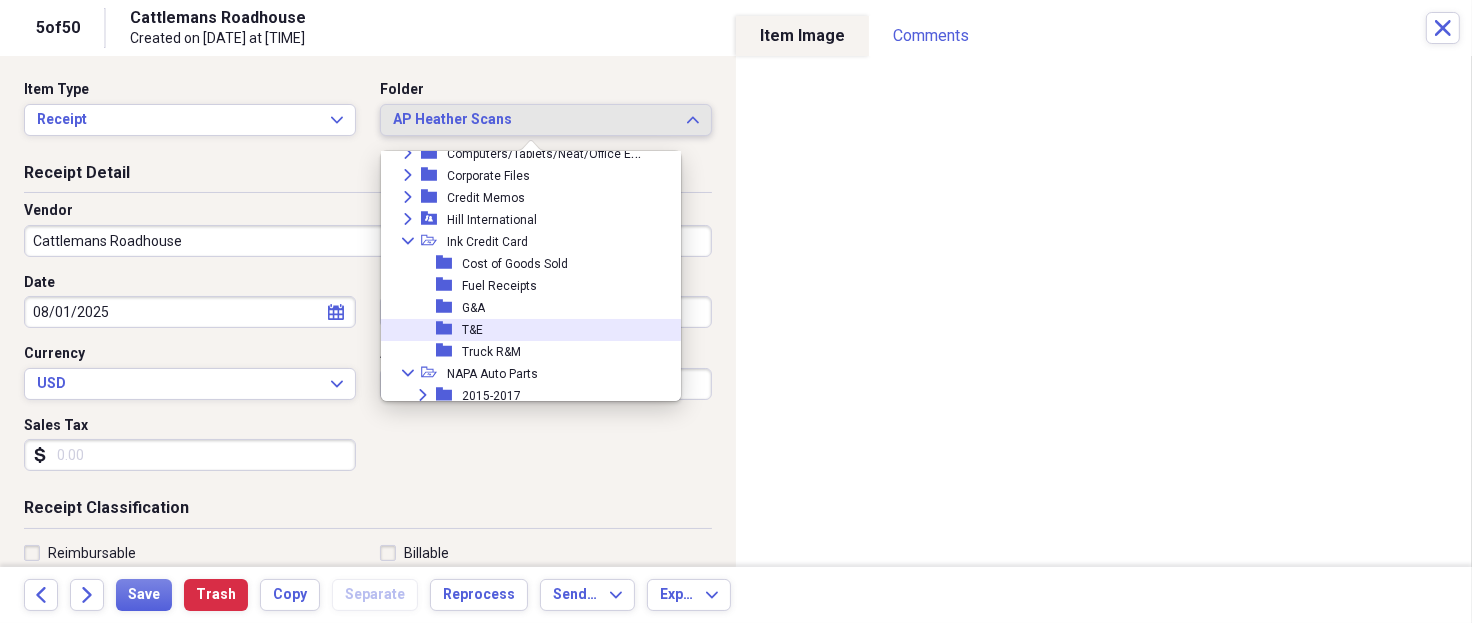 click on "T&E" at bounding box center (472, 330) 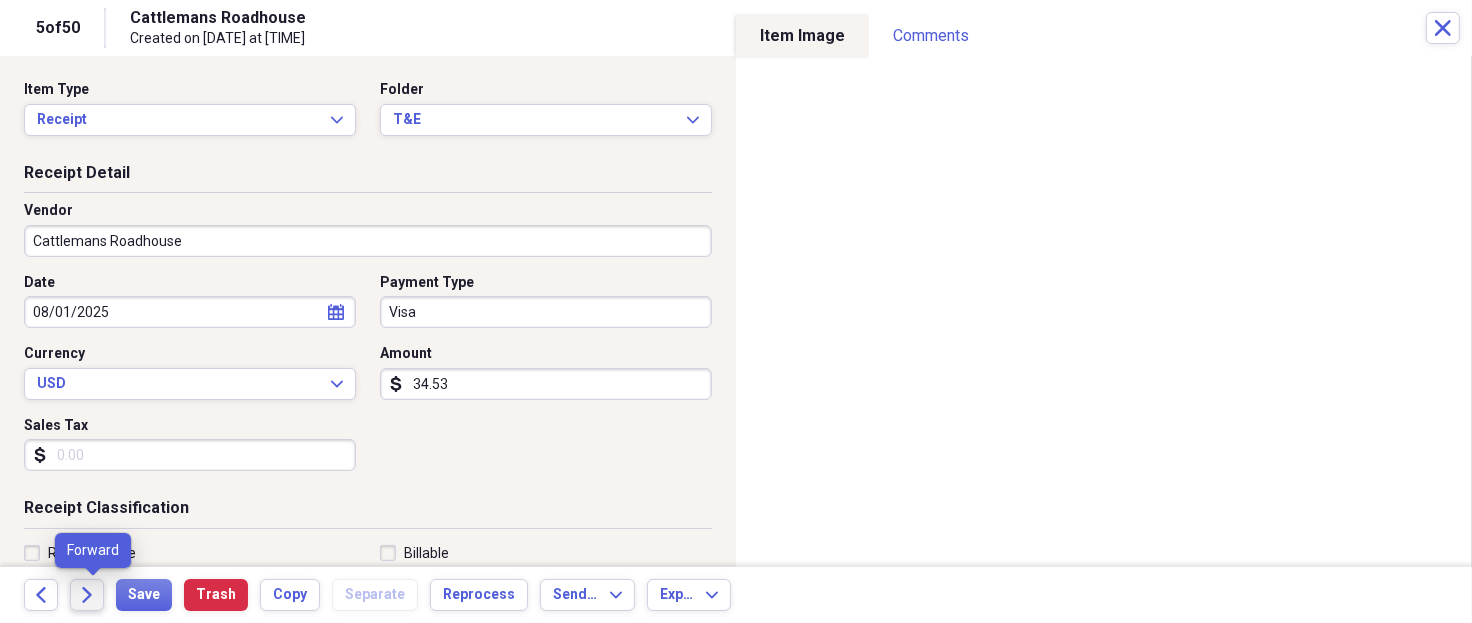 click on "Forward" 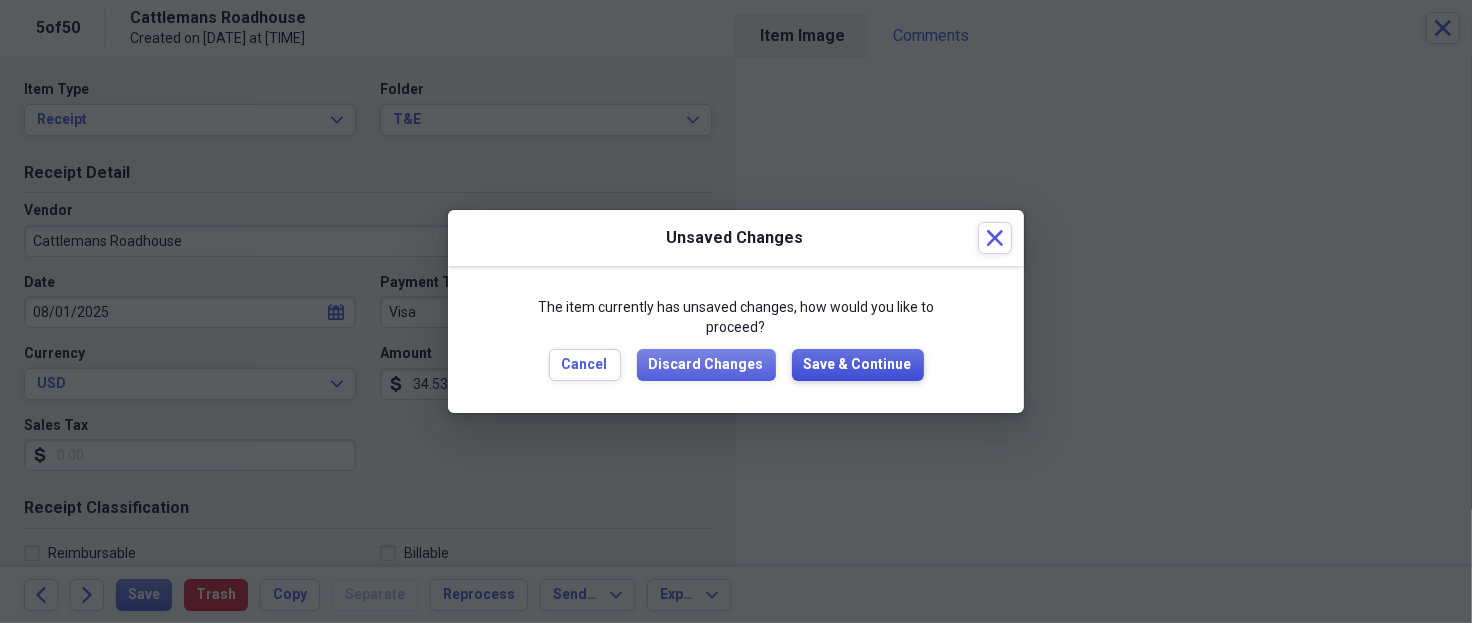 click on "Save & Continue" at bounding box center [858, 365] 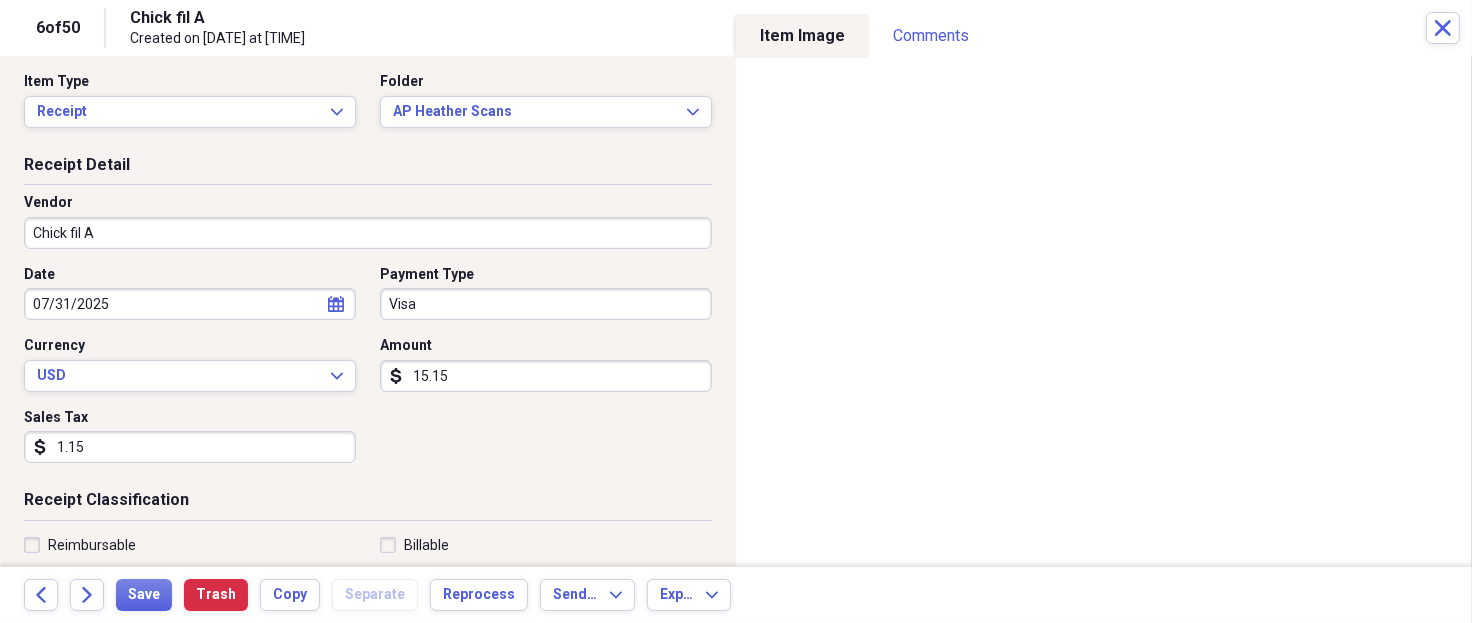 scroll, scrollTop: 0, scrollLeft: 0, axis: both 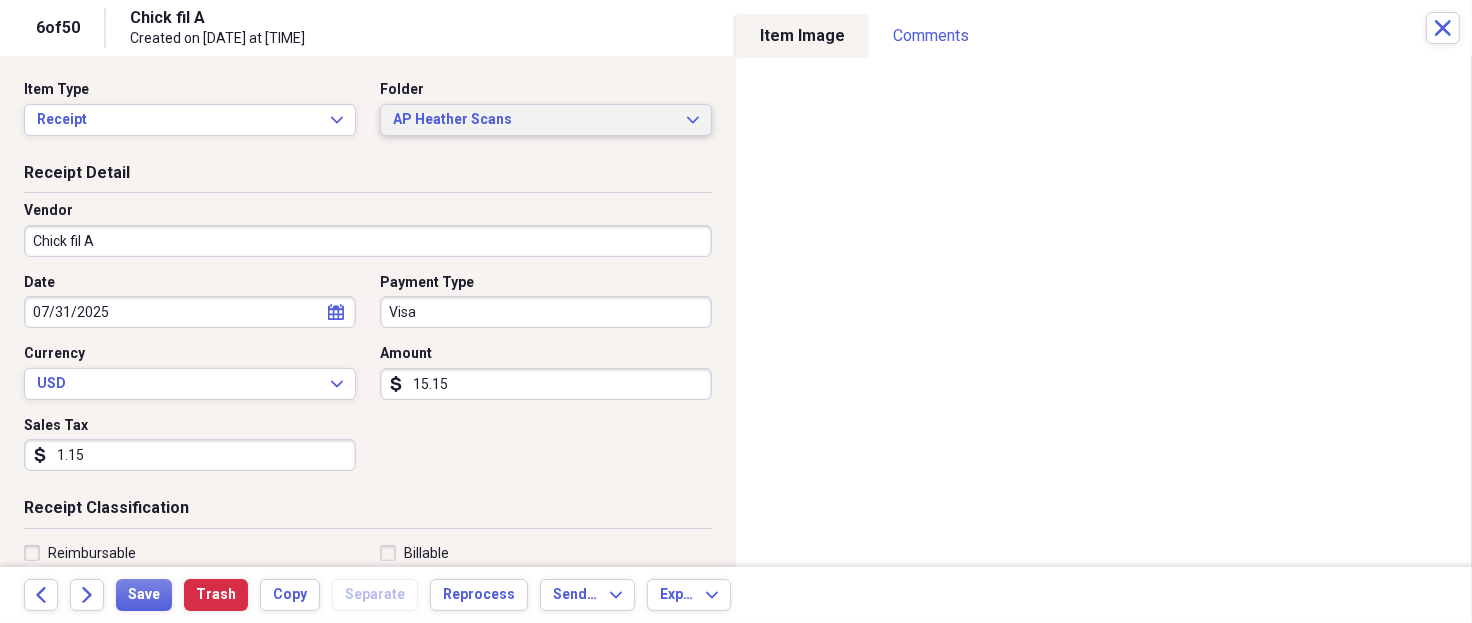 click on "AP Heather Scans" at bounding box center (534, 120) 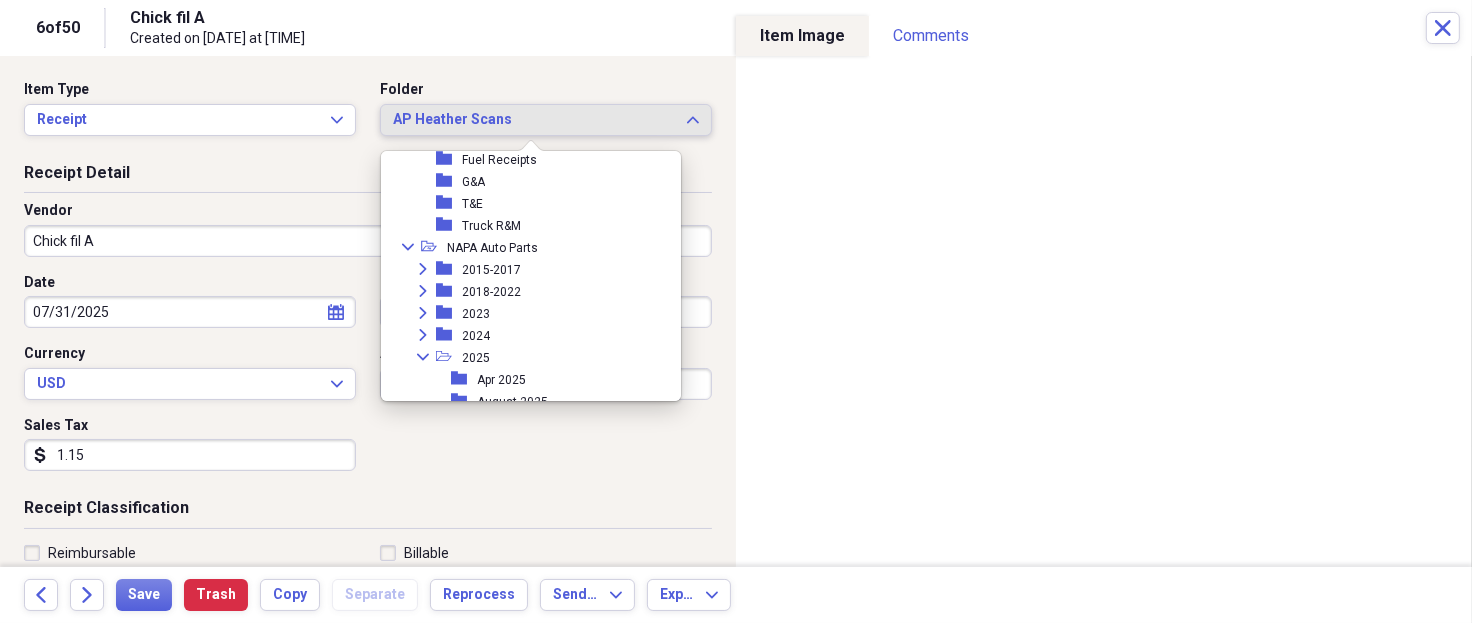scroll, scrollTop: 266, scrollLeft: 0, axis: vertical 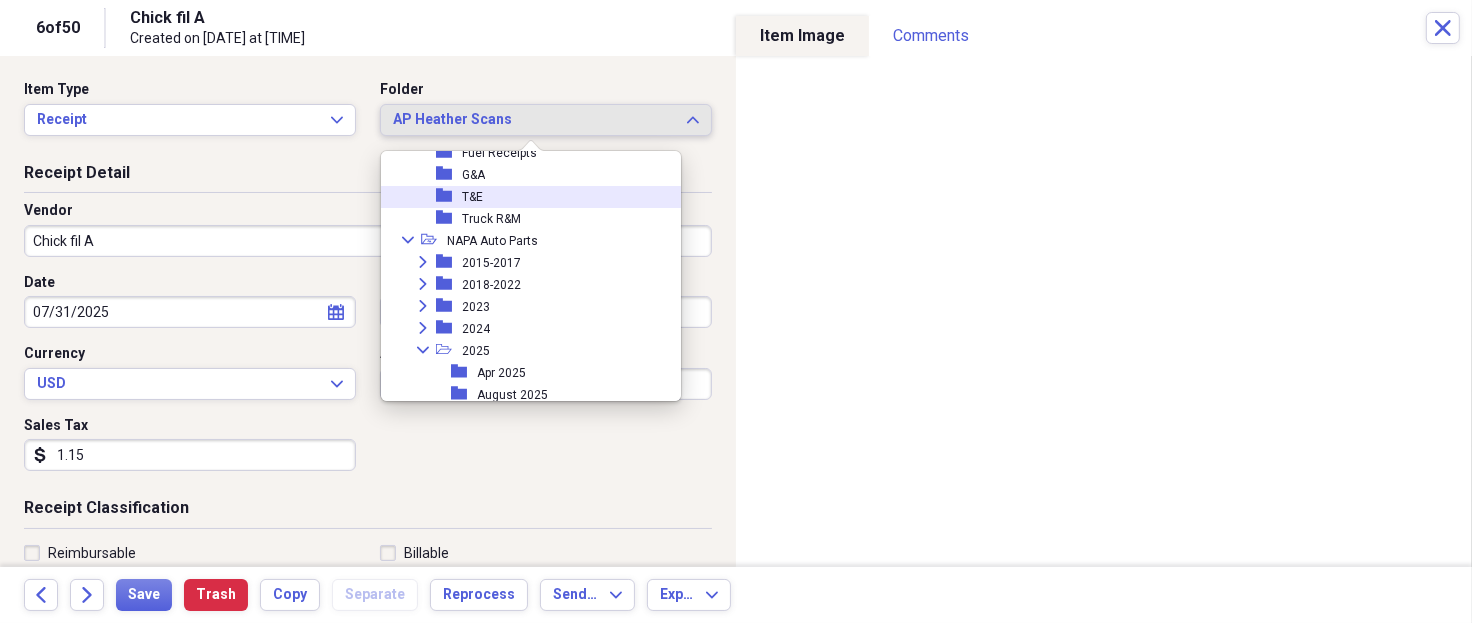 click on "folder T&E" at bounding box center (523, 197) 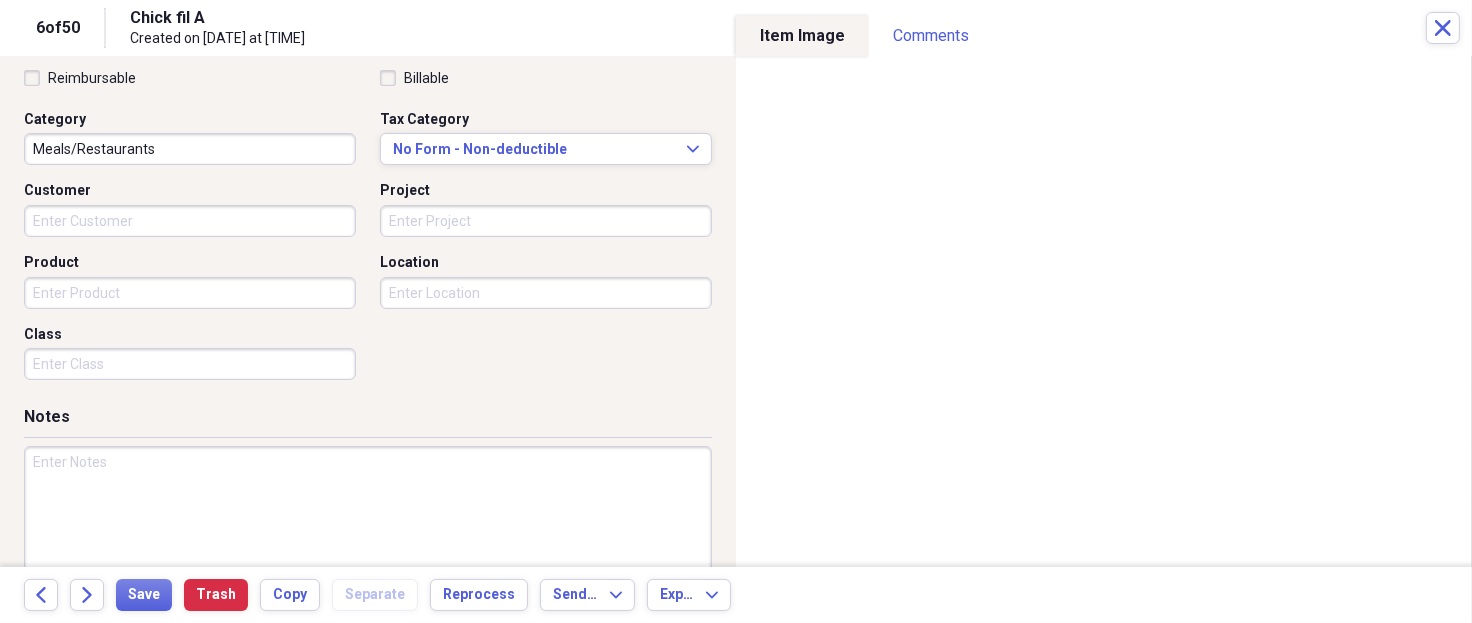 scroll, scrollTop: 508, scrollLeft: 0, axis: vertical 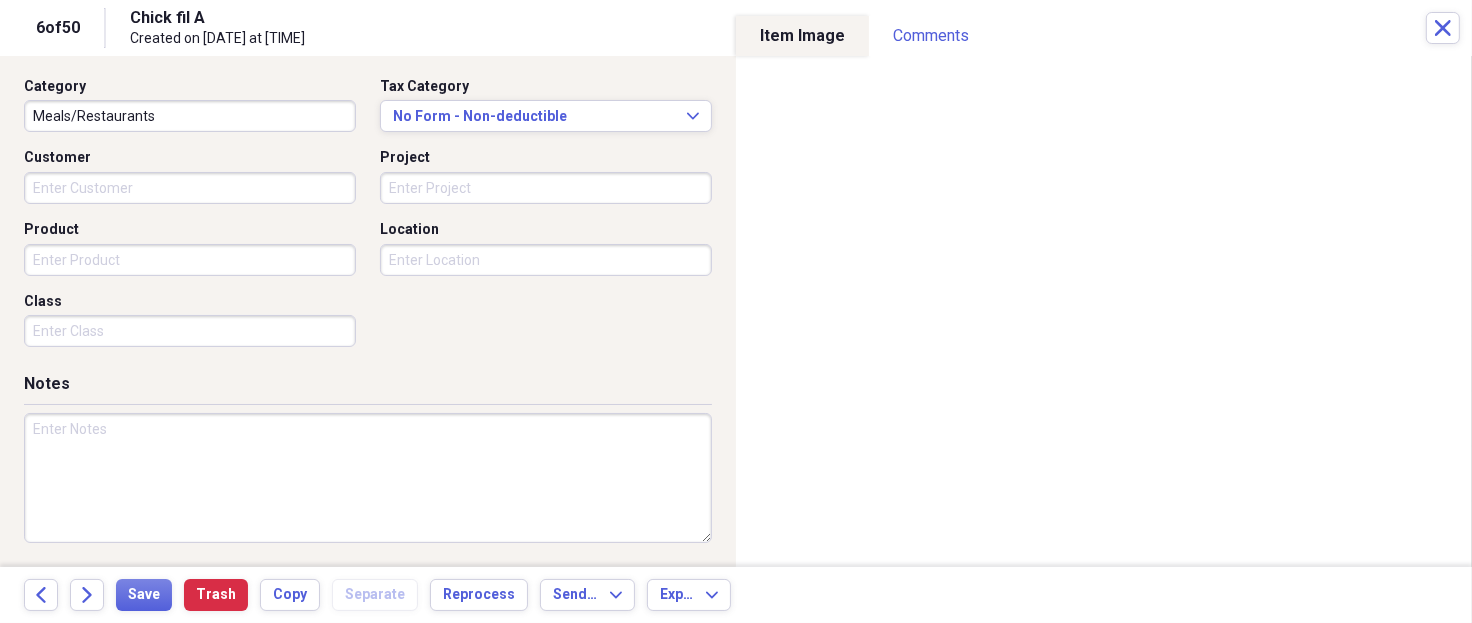 click at bounding box center [368, 478] 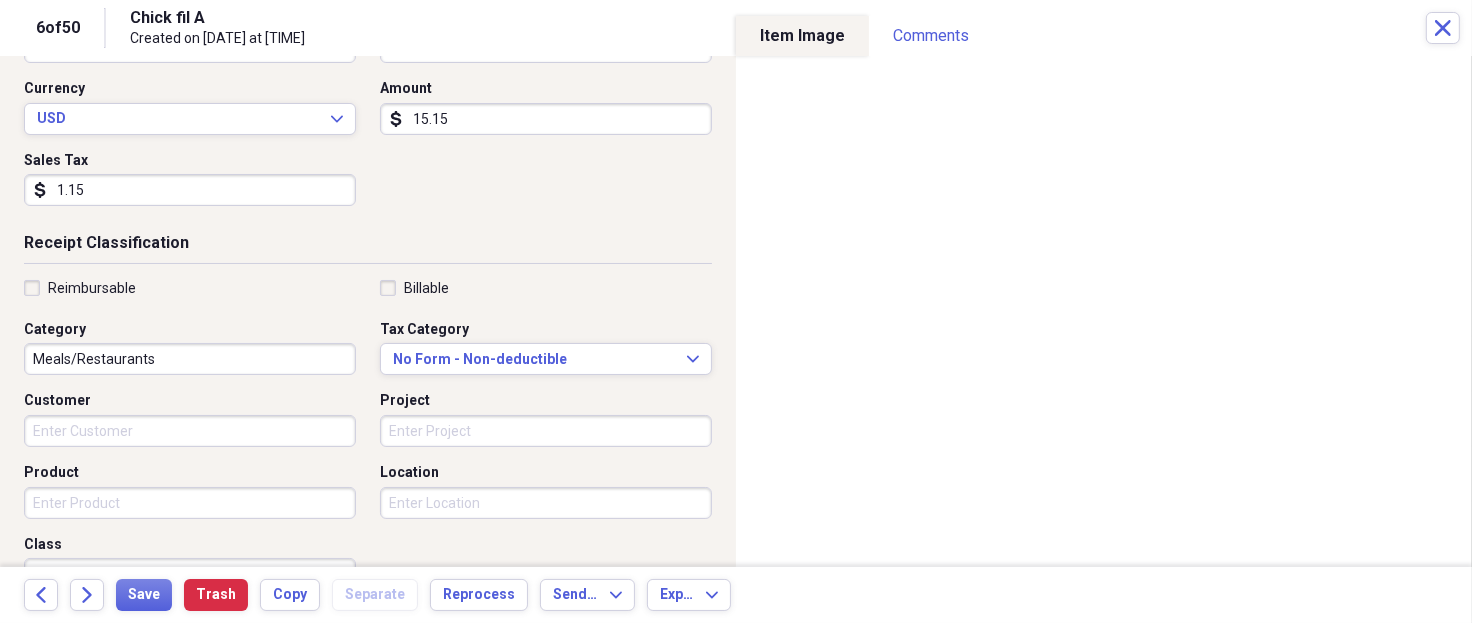 scroll, scrollTop: 266, scrollLeft: 0, axis: vertical 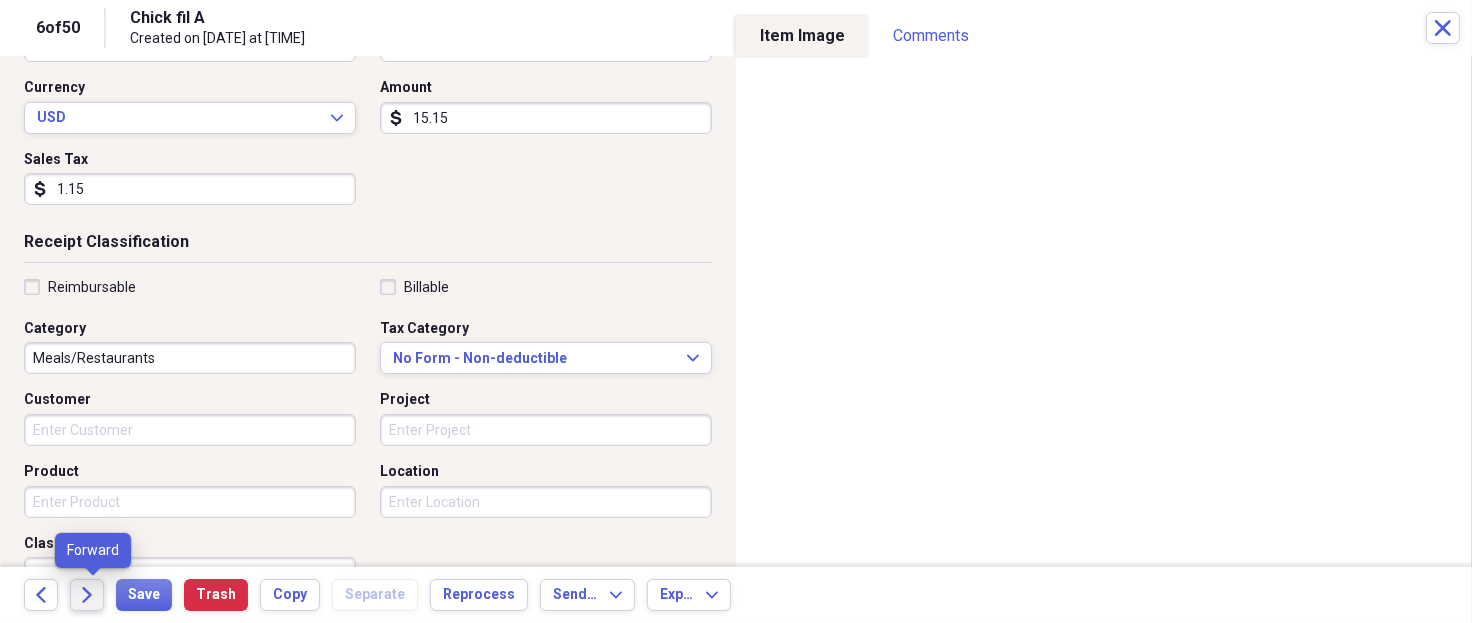 type on "DFW - 56050 - Meal - [FIRST] [LAST] - PC4017" 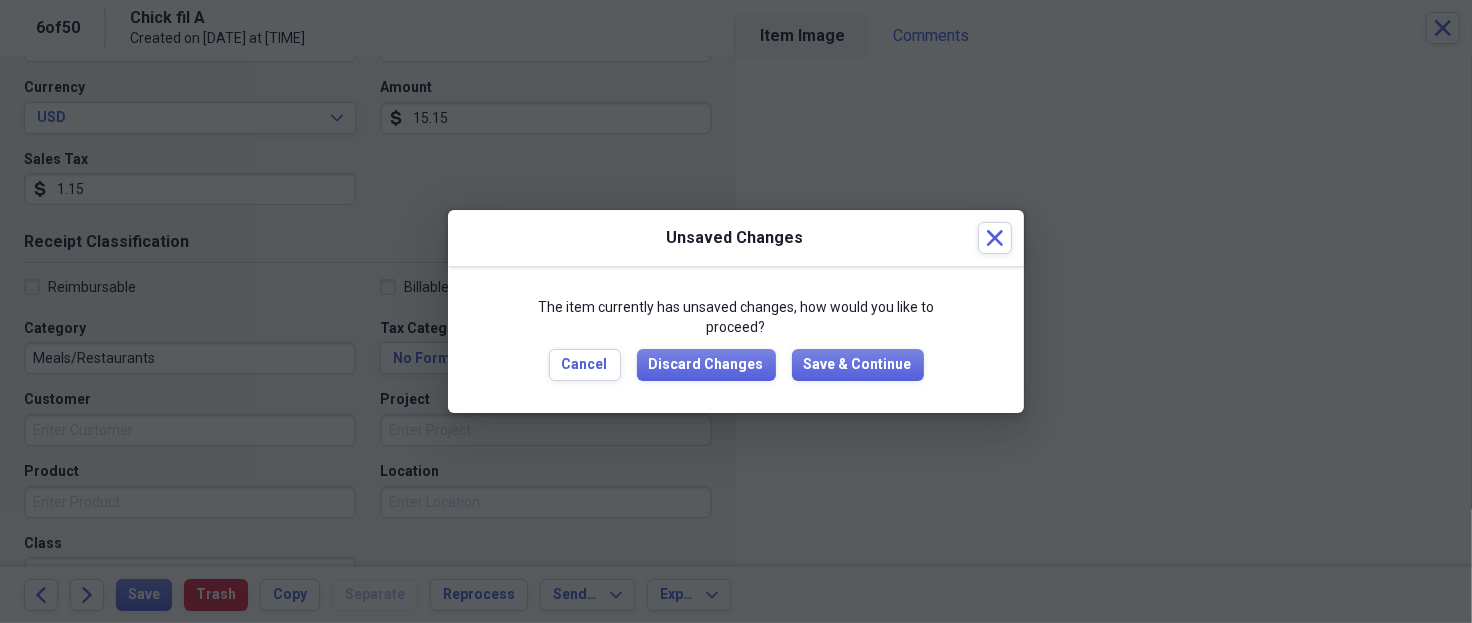 click on "The item currently has unsaved changes, how would you like to proceed? Cancel Discard Changes Save & Continue" at bounding box center (736, 339) 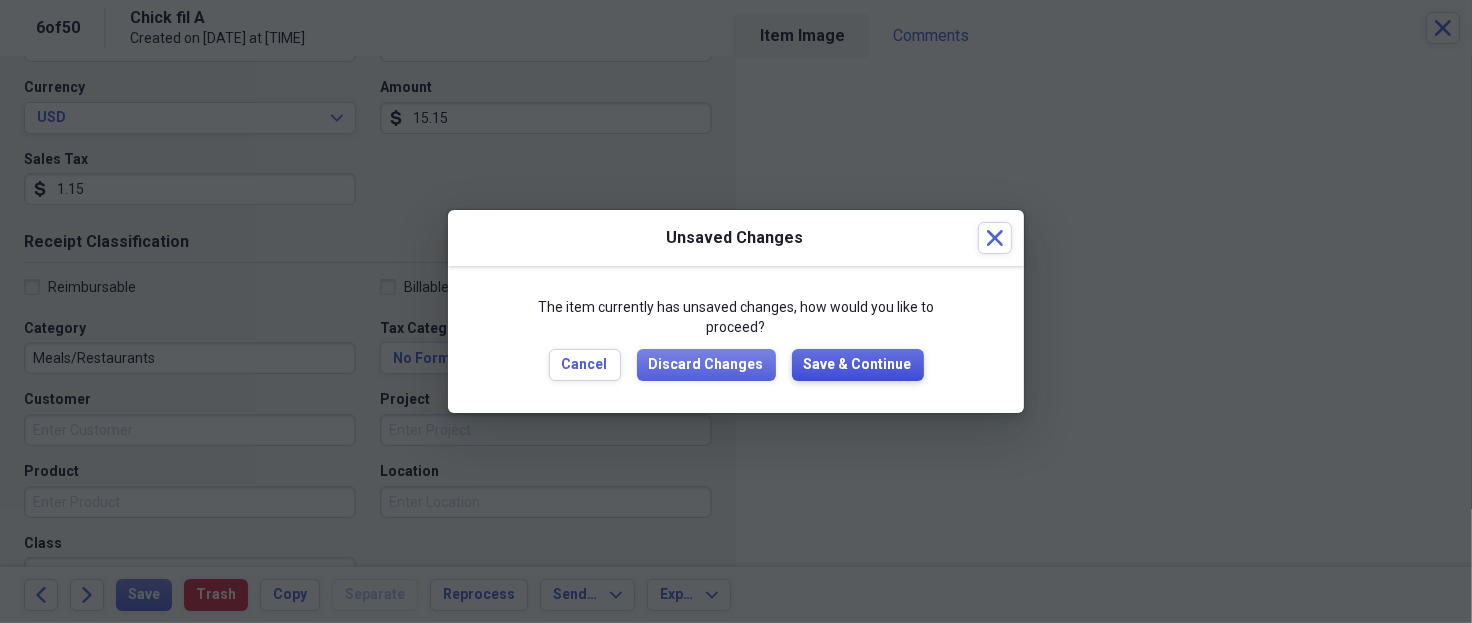 click on "Save & Continue" at bounding box center (858, 365) 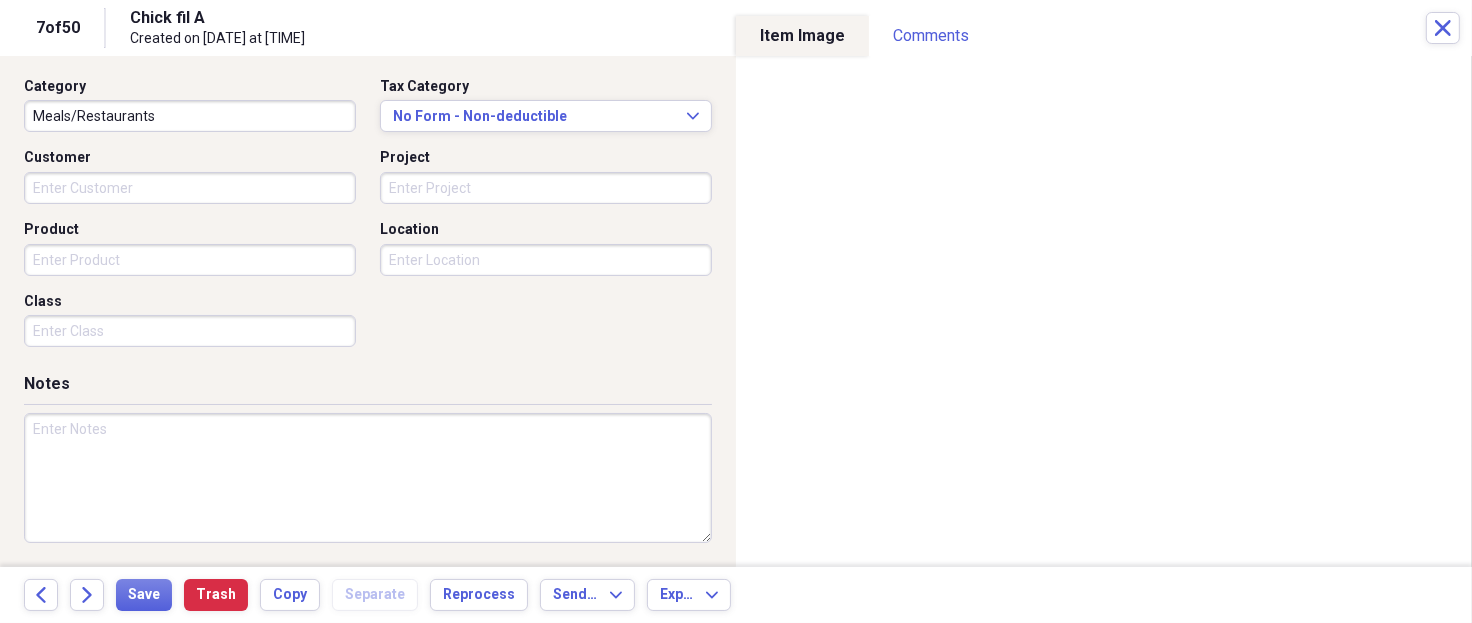 click at bounding box center (368, 478) 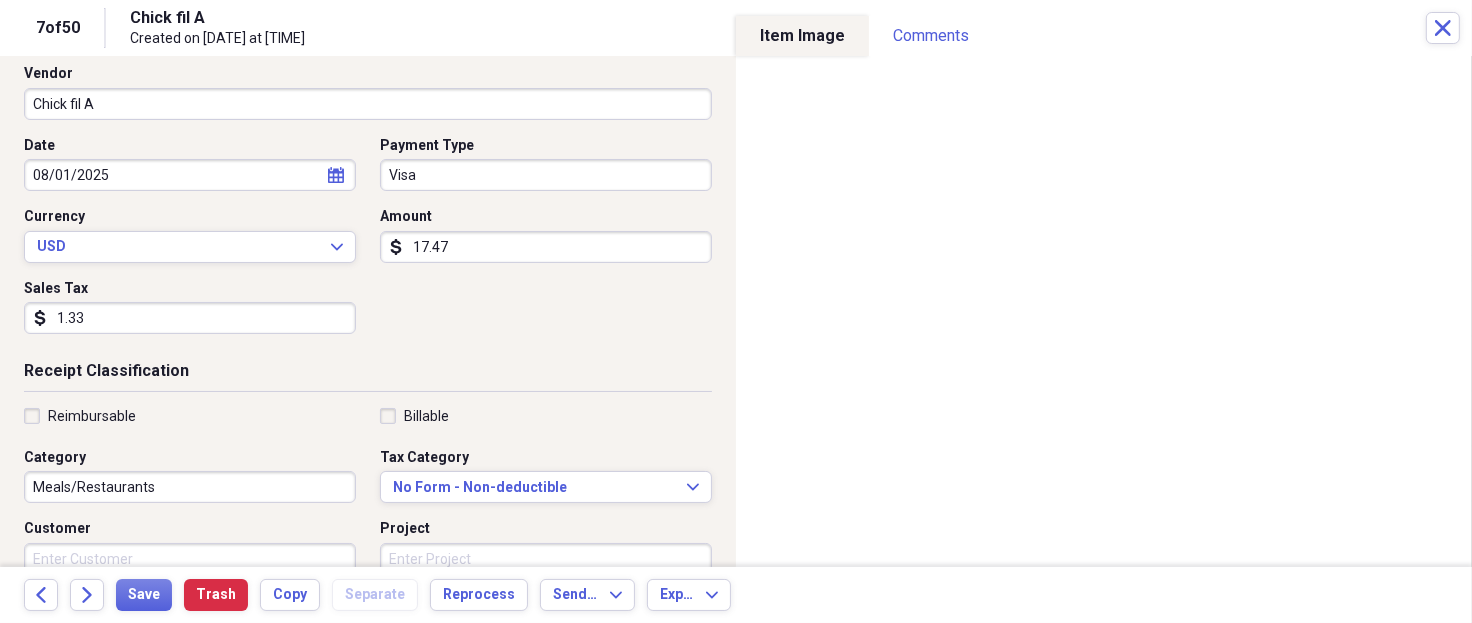 scroll, scrollTop: 0, scrollLeft: 0, axis: both 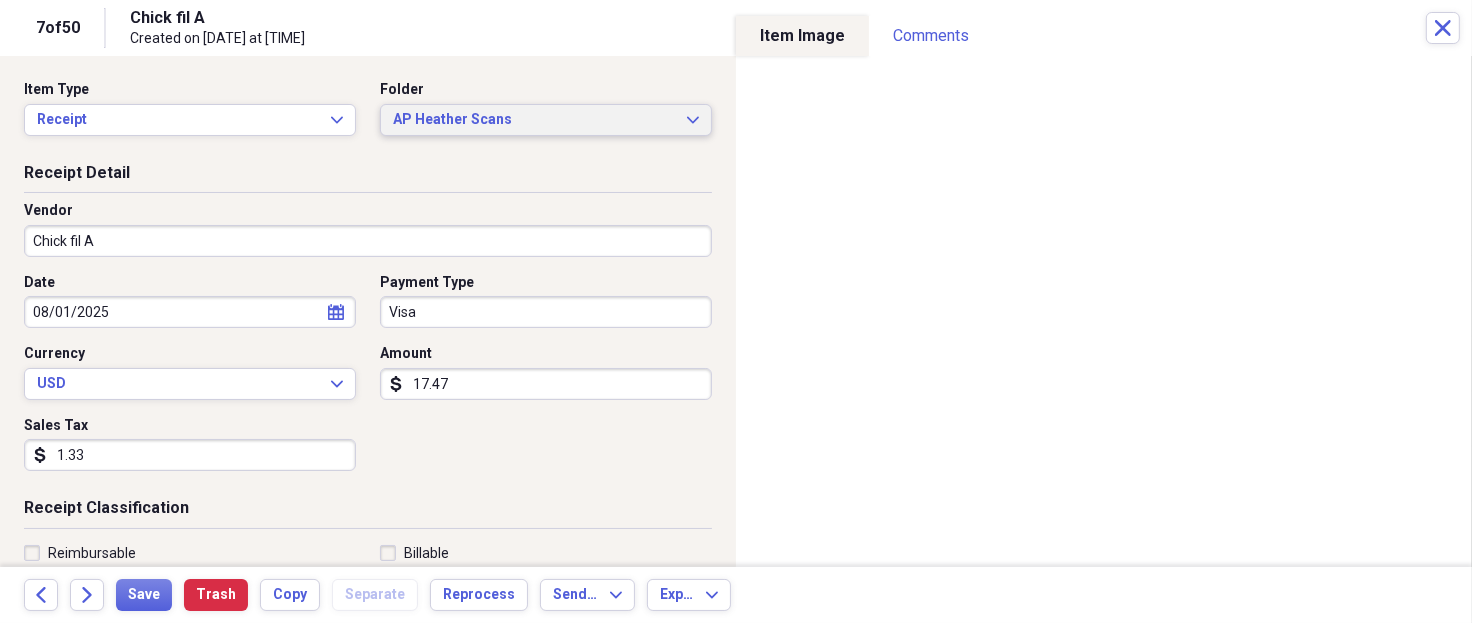 type on "HOU 56050-[LAST] PC232" 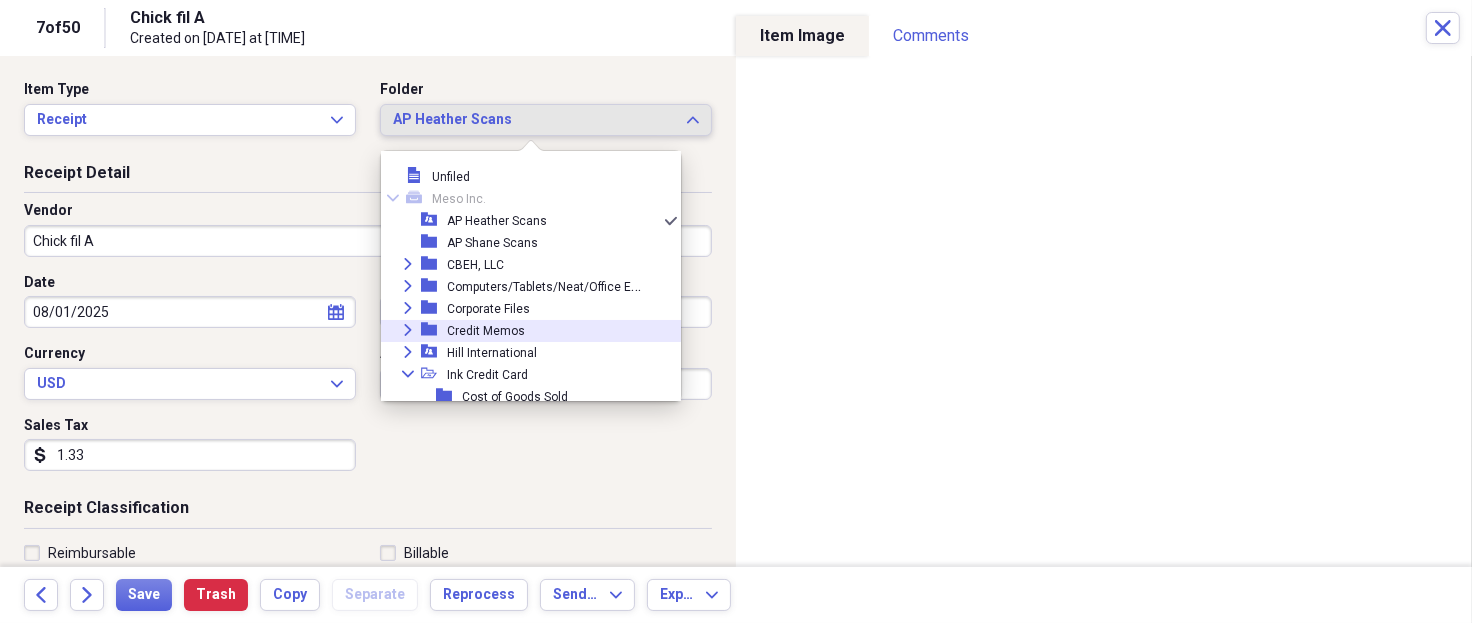 scroll, scrollTop: 133, scrollLeft: 0, axis: vertical 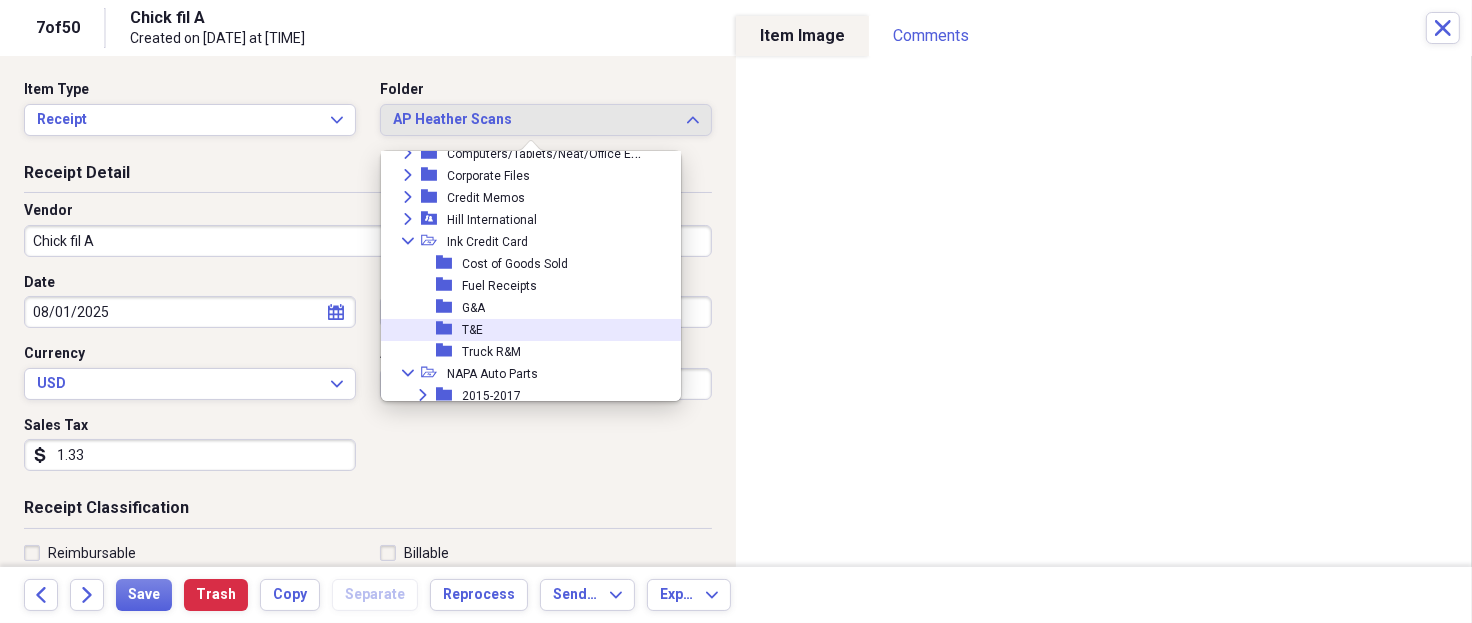 click on "folder T&E" at bounding box center [523, 330] 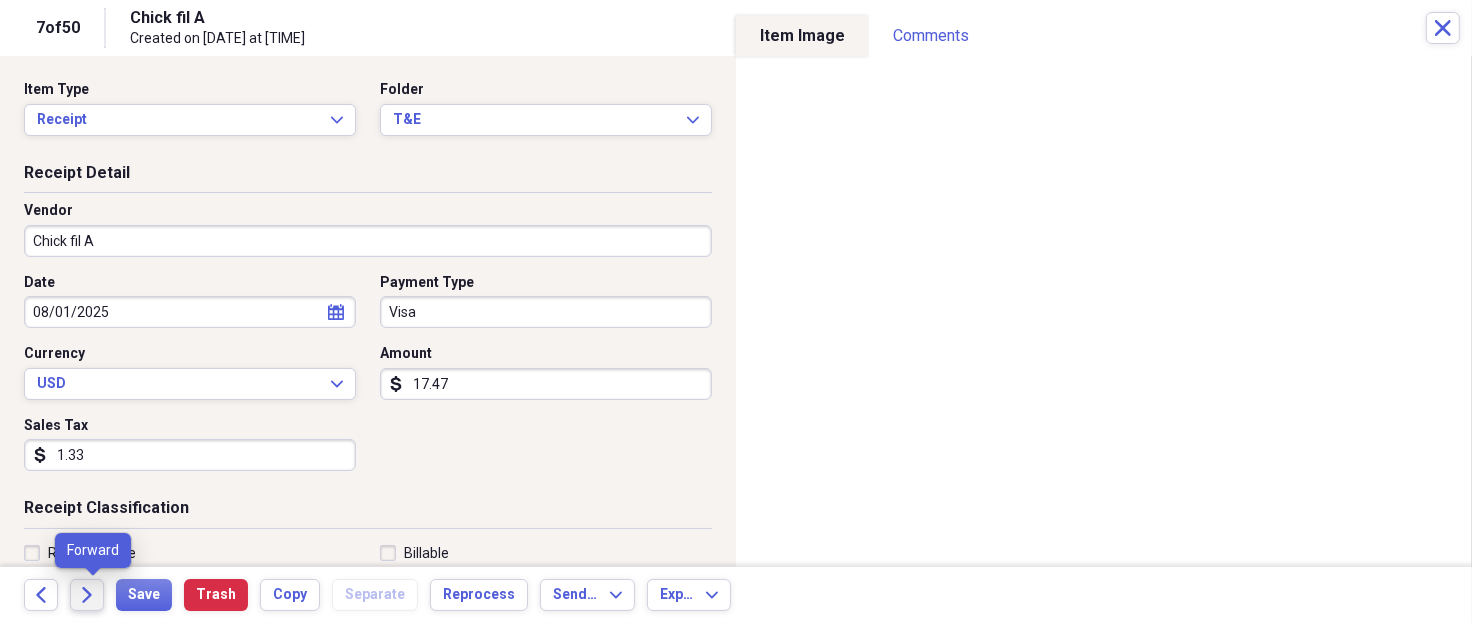 click on "Forward" 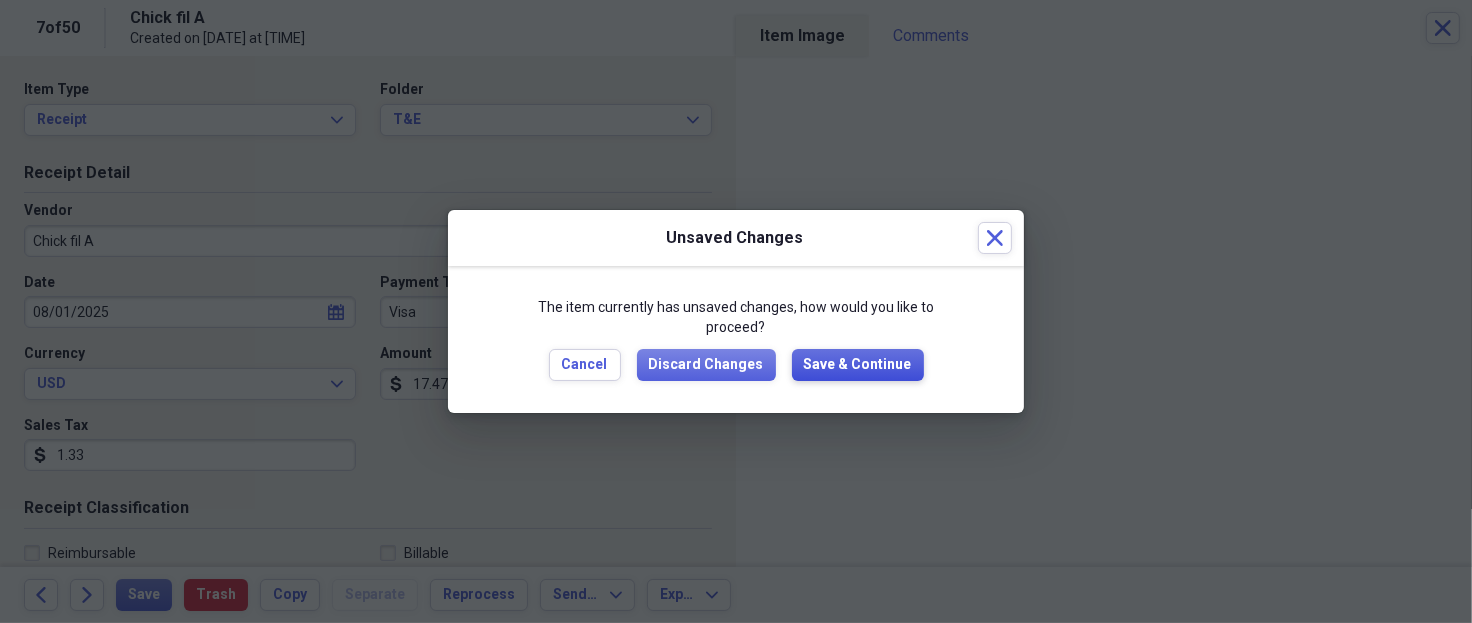 click on "Save & Continue" at bounding box center [858, 365] 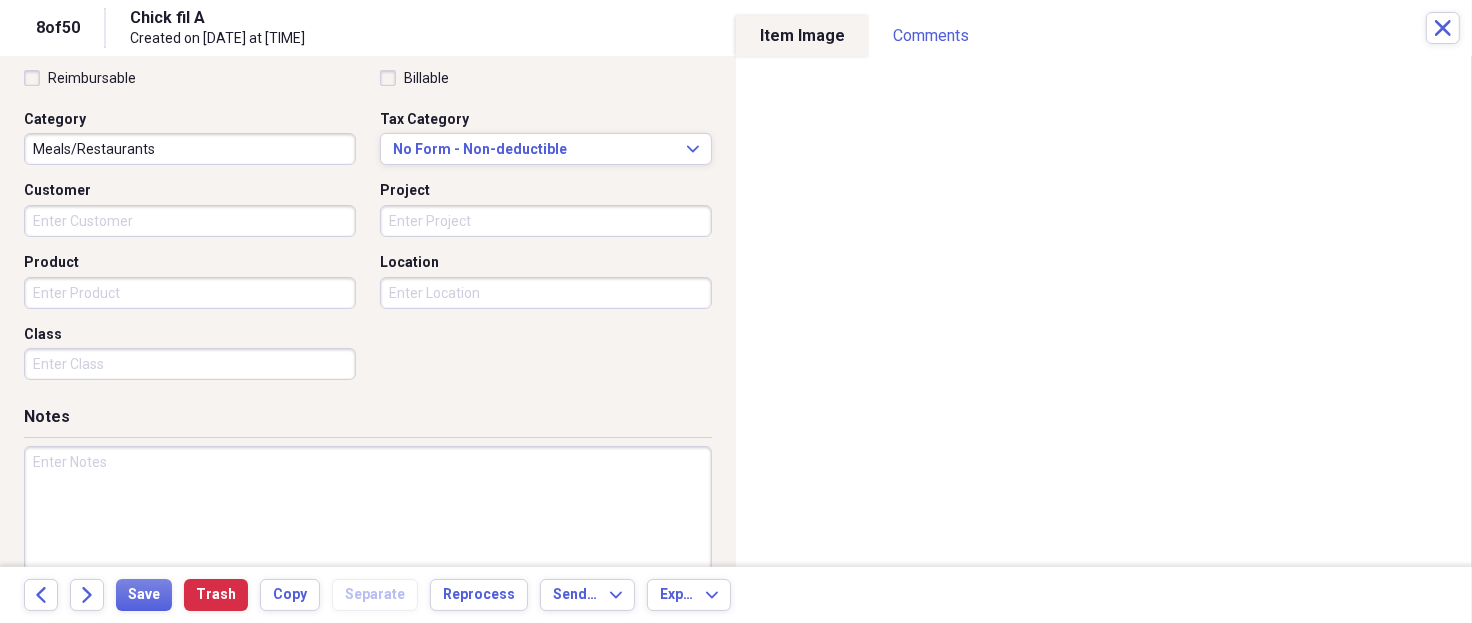 scroll, scrollTop: 508, scrollLeft: 0, axis: vertical 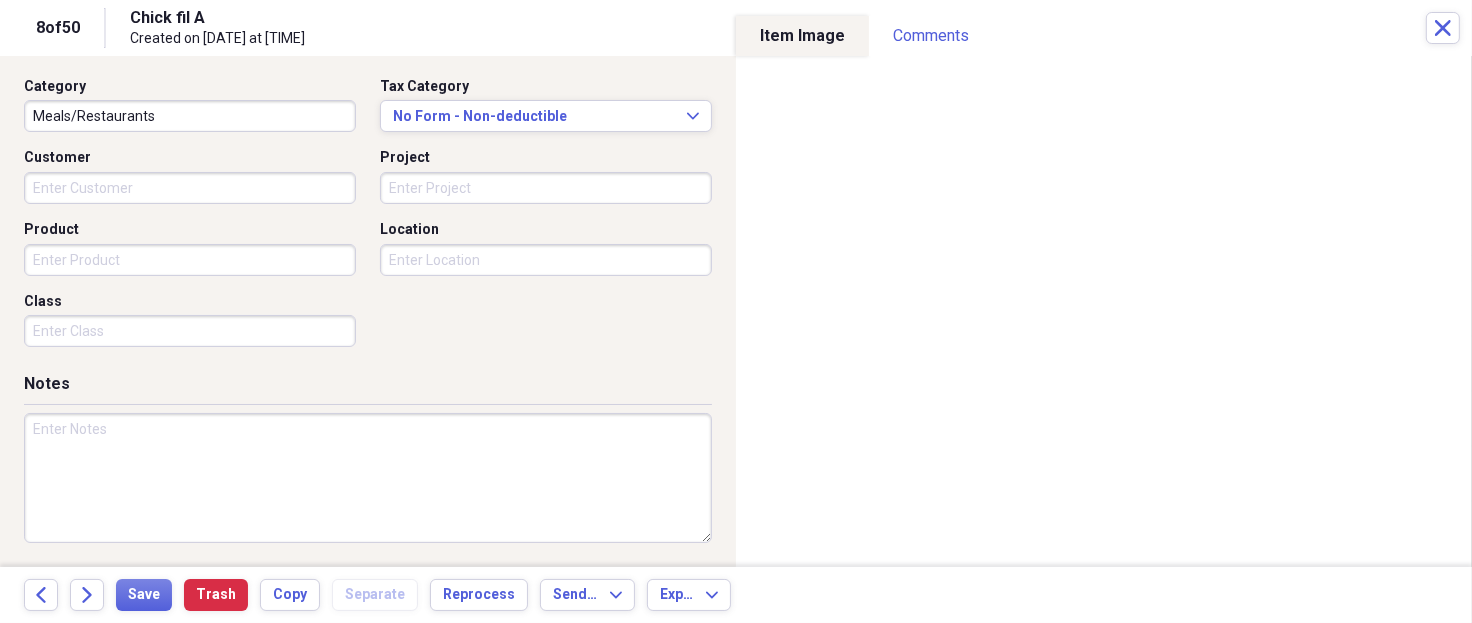 click at bounding box center [368, 478] 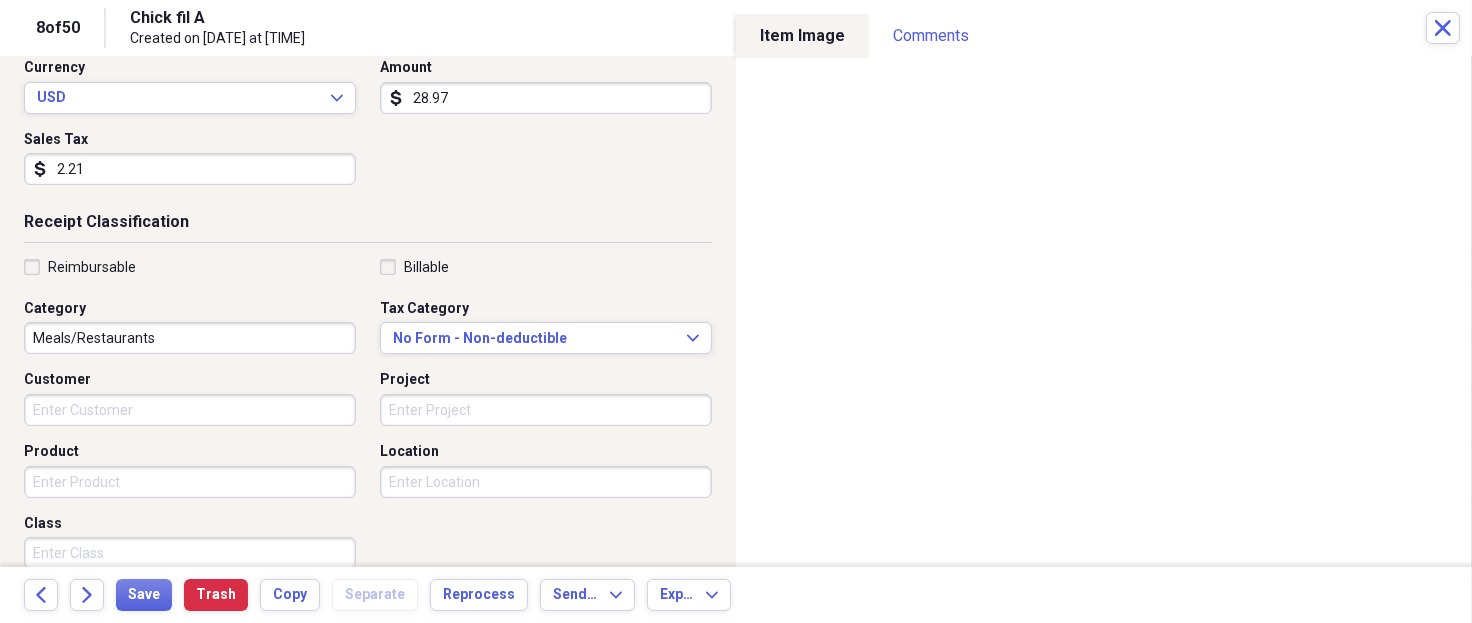 scroll, scrollTop: 0, scrollLeft: 0, axis: both 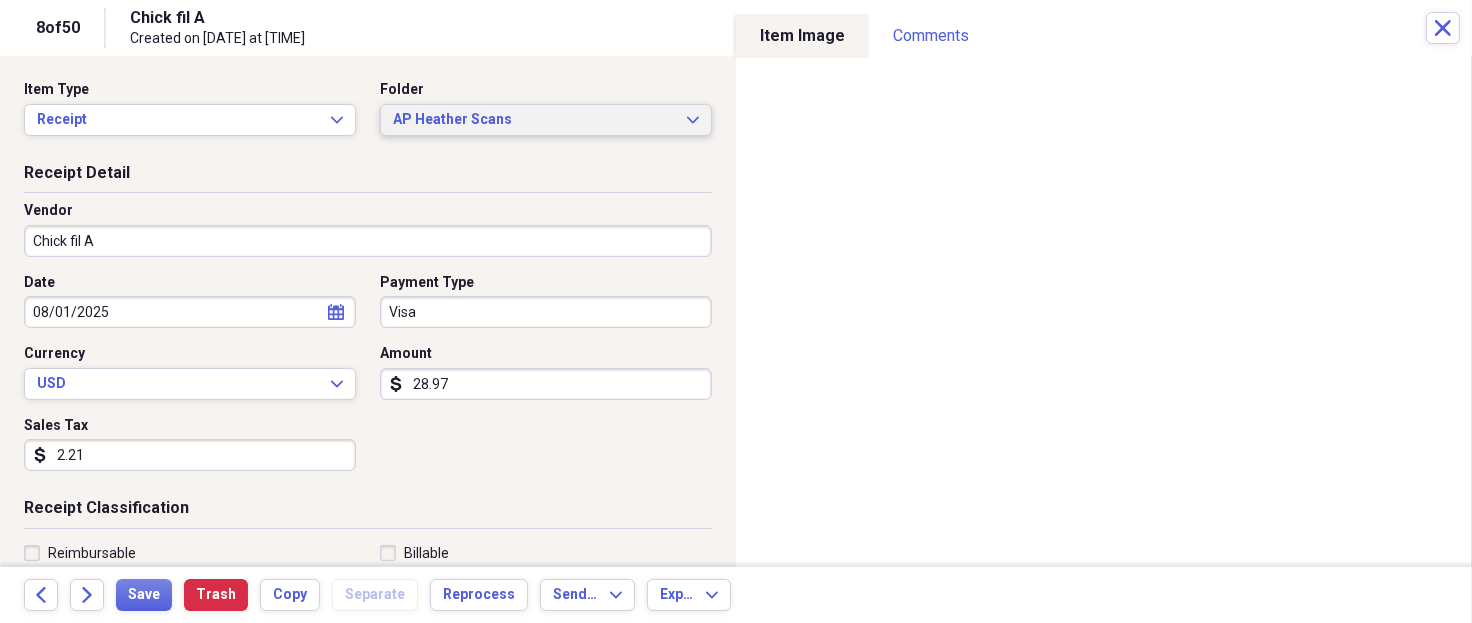 type on "HOU 56050-[LAST] PC232" 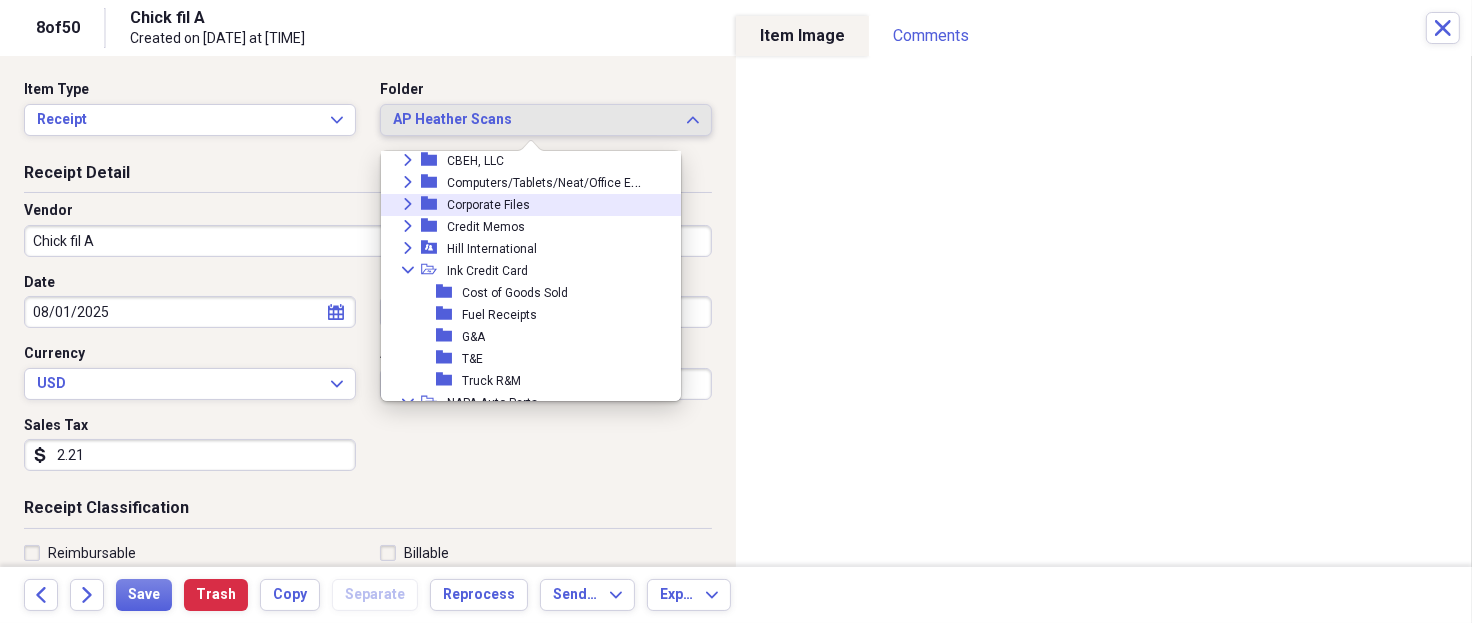 scroll, scrollTop: 133, scrollLeft: 0, axis: vertical 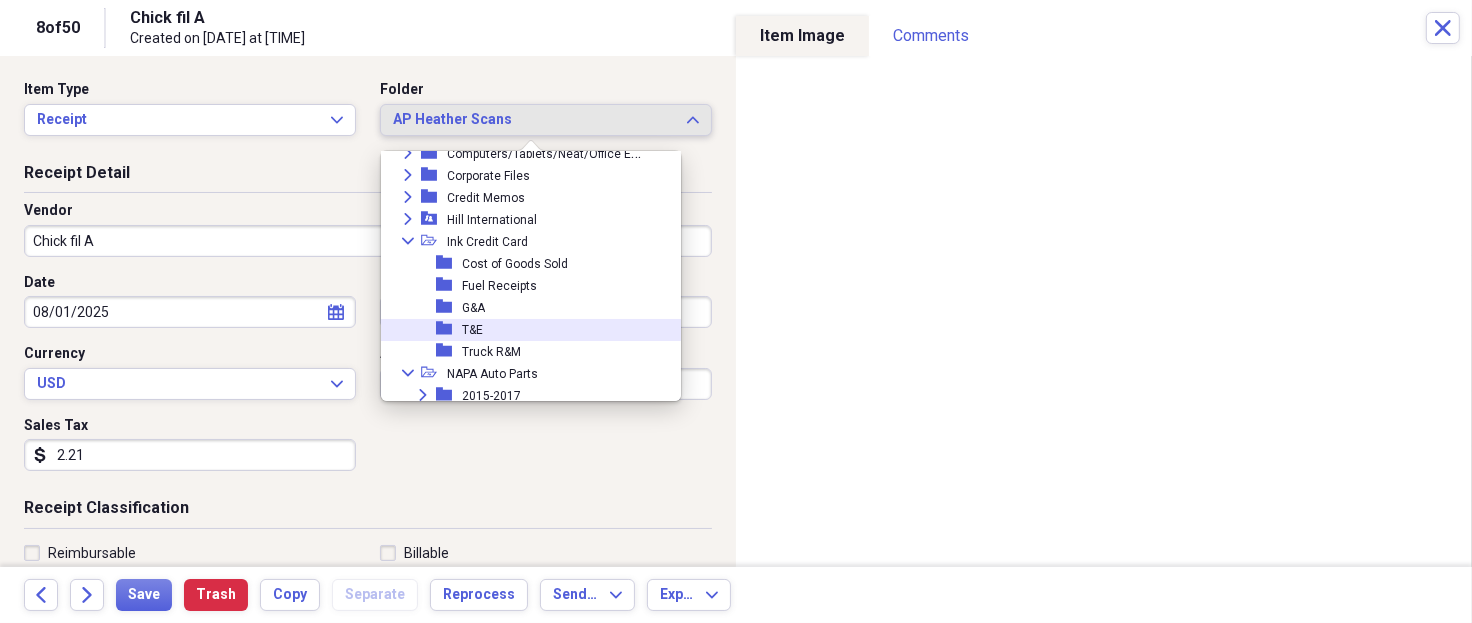 click on "folder T&E" at bounding box center [523, 330] 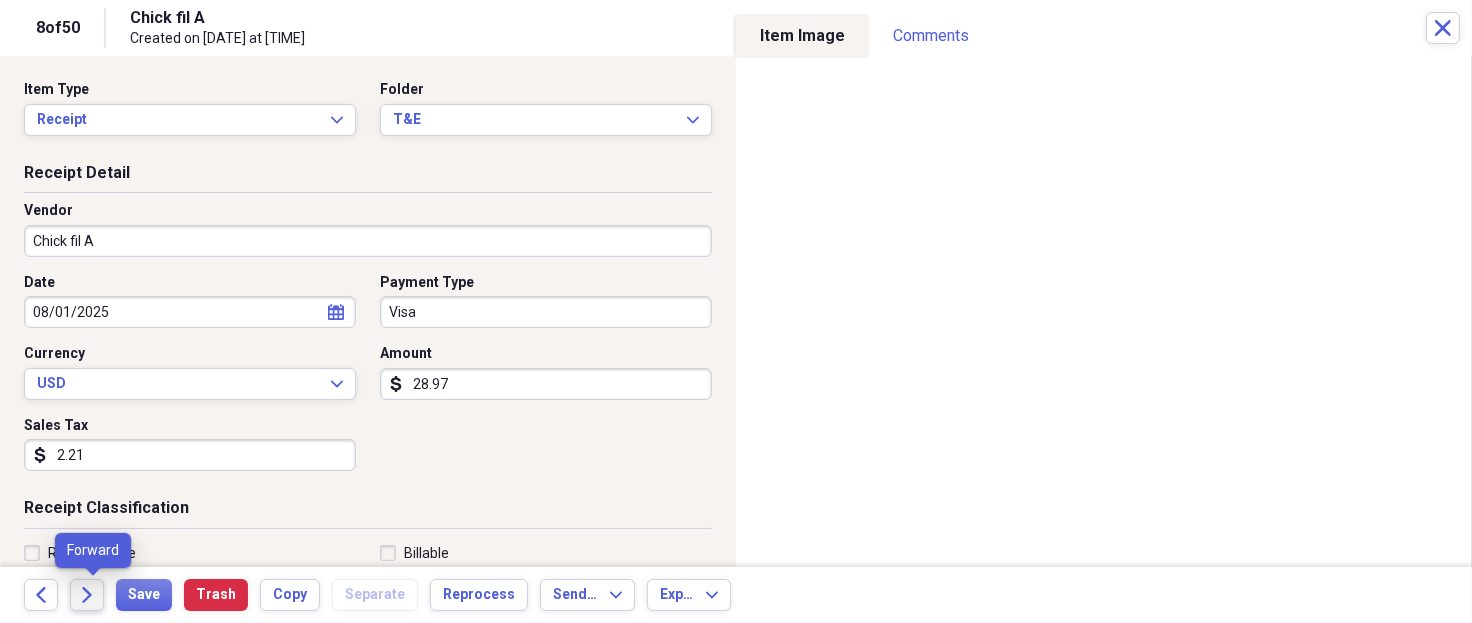 click 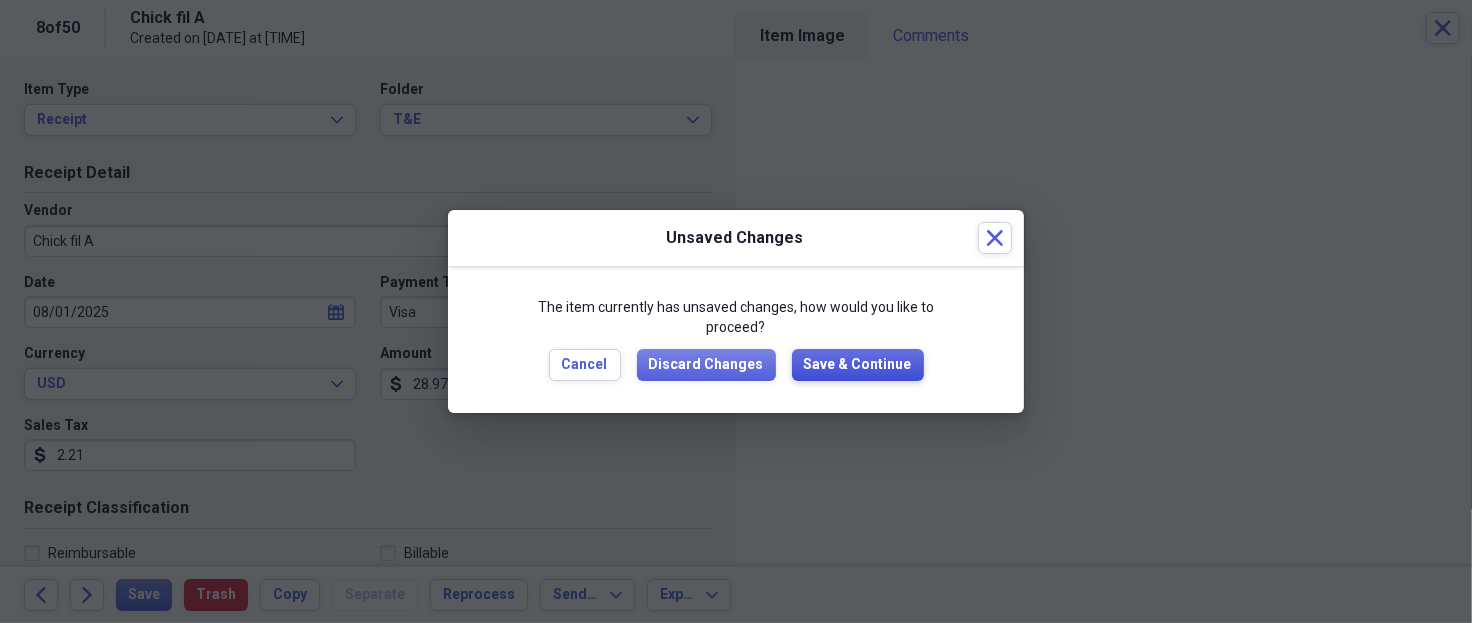click on "Save & Continue" at bounding box center (858, 365) 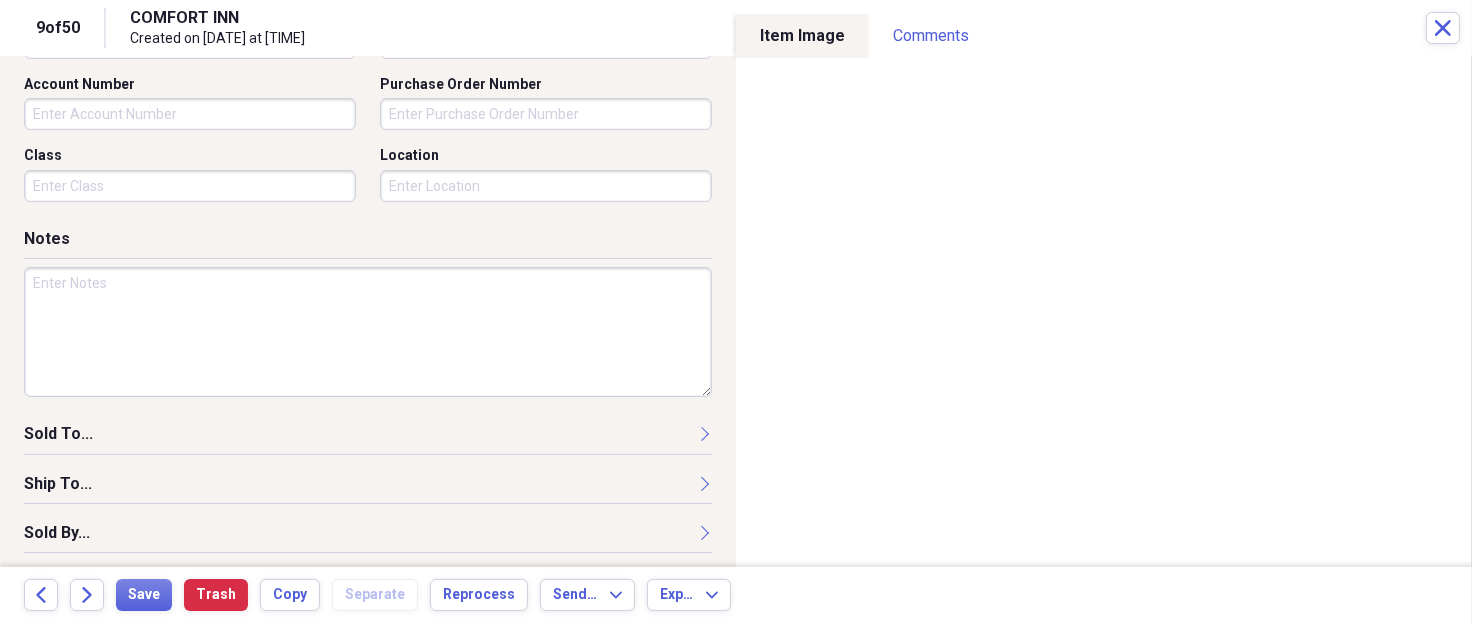 scroll, scrollTop: 679, scrollLeft: 0, axis: vertical 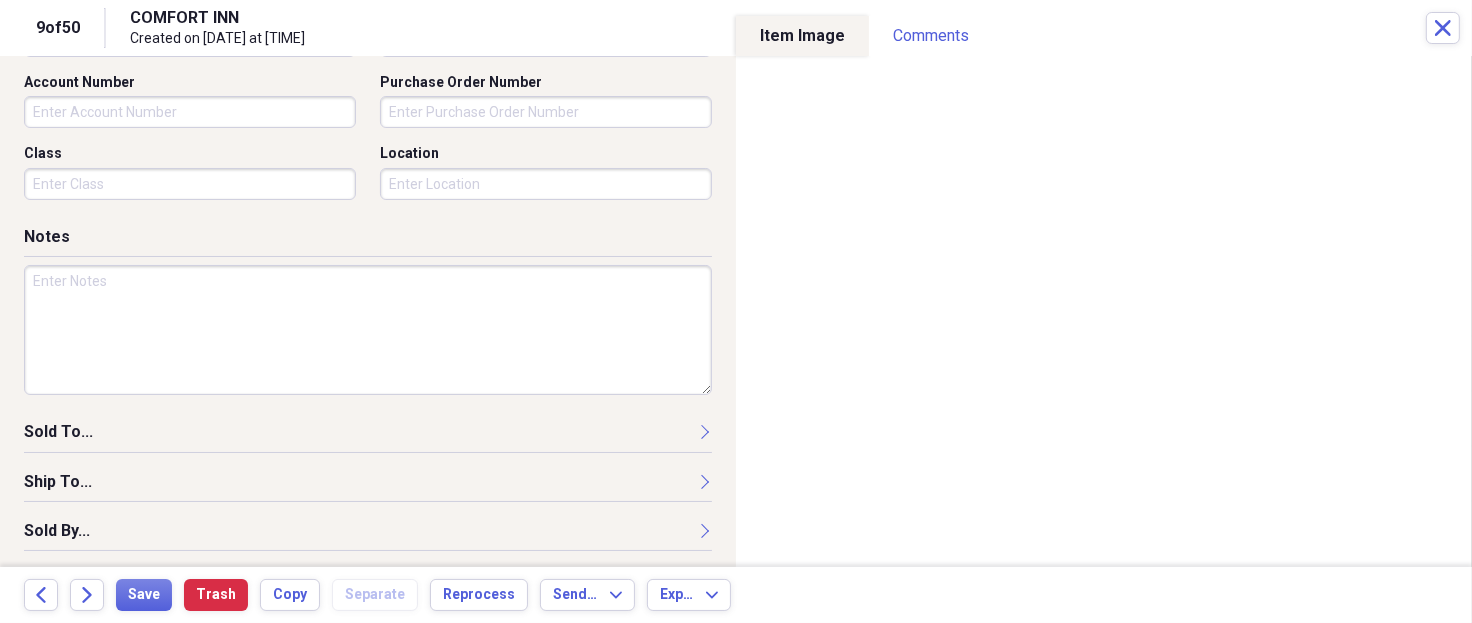 click at bounding box center (368, 330) 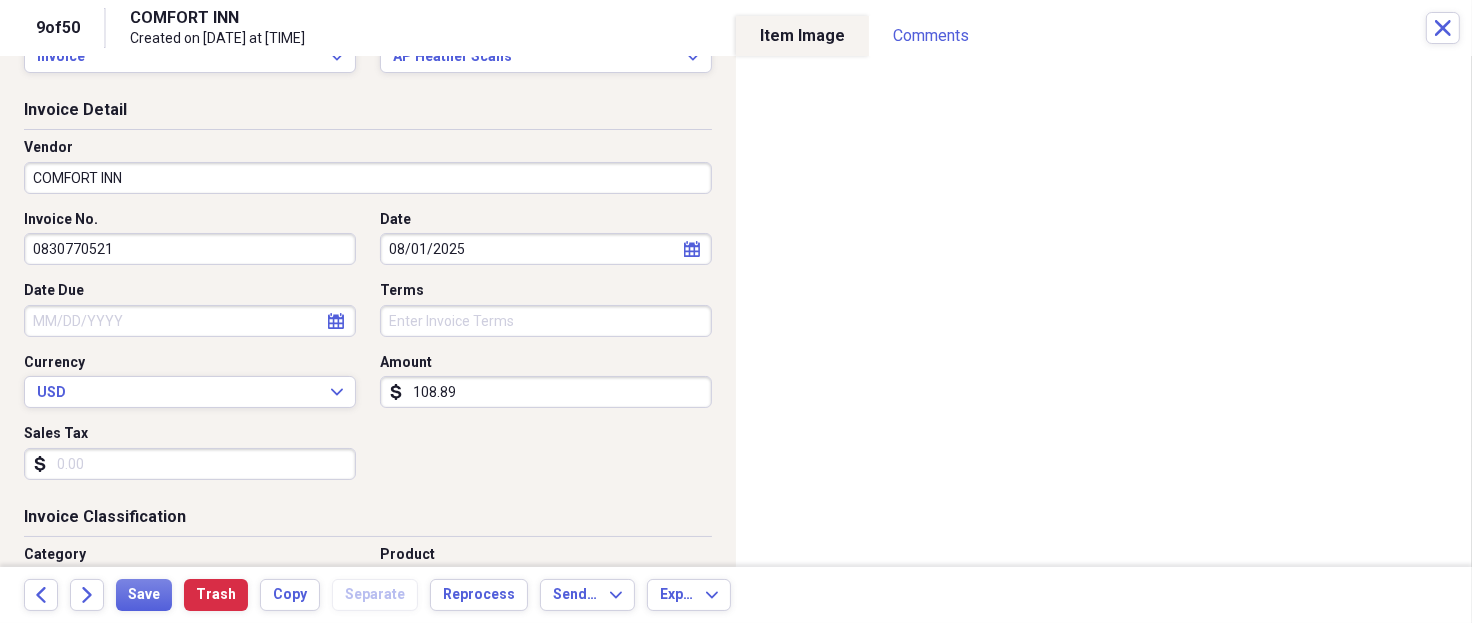 scroll, scrollTop: 0, scrollLeft: 0, axis: both 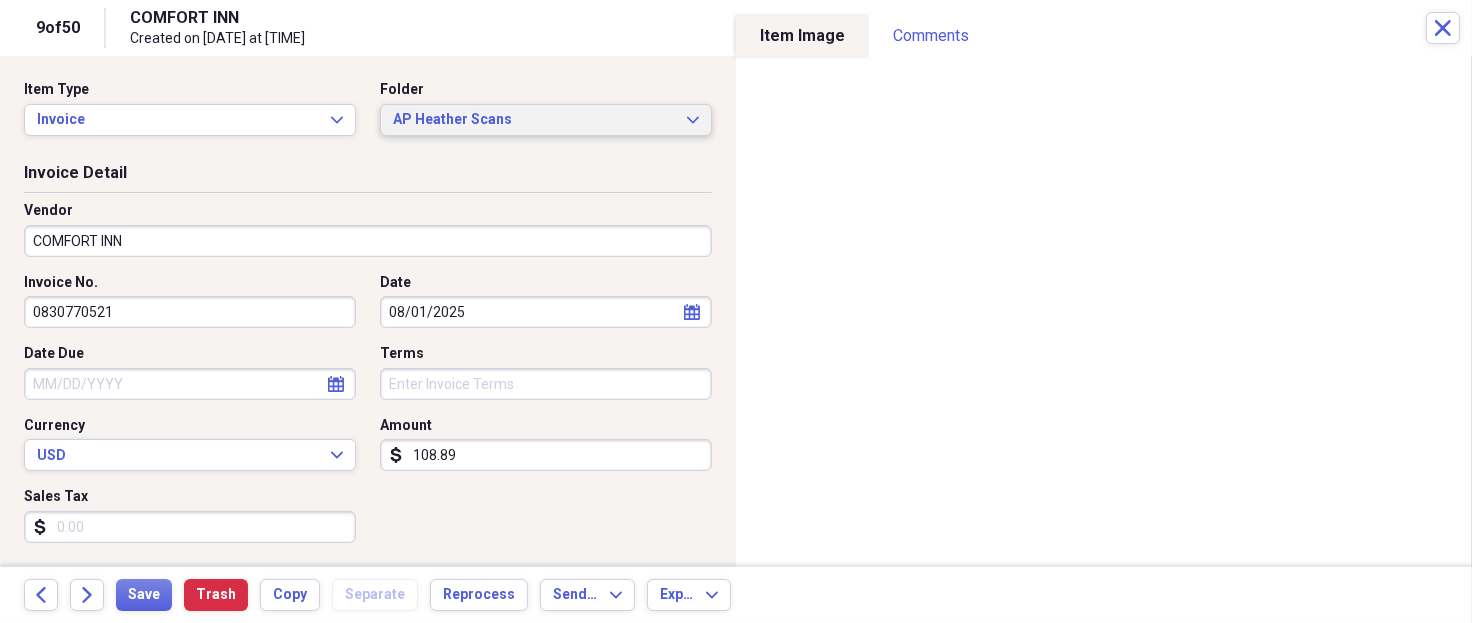type on "Corp - [FIRST] -55050-M1027 to KS" 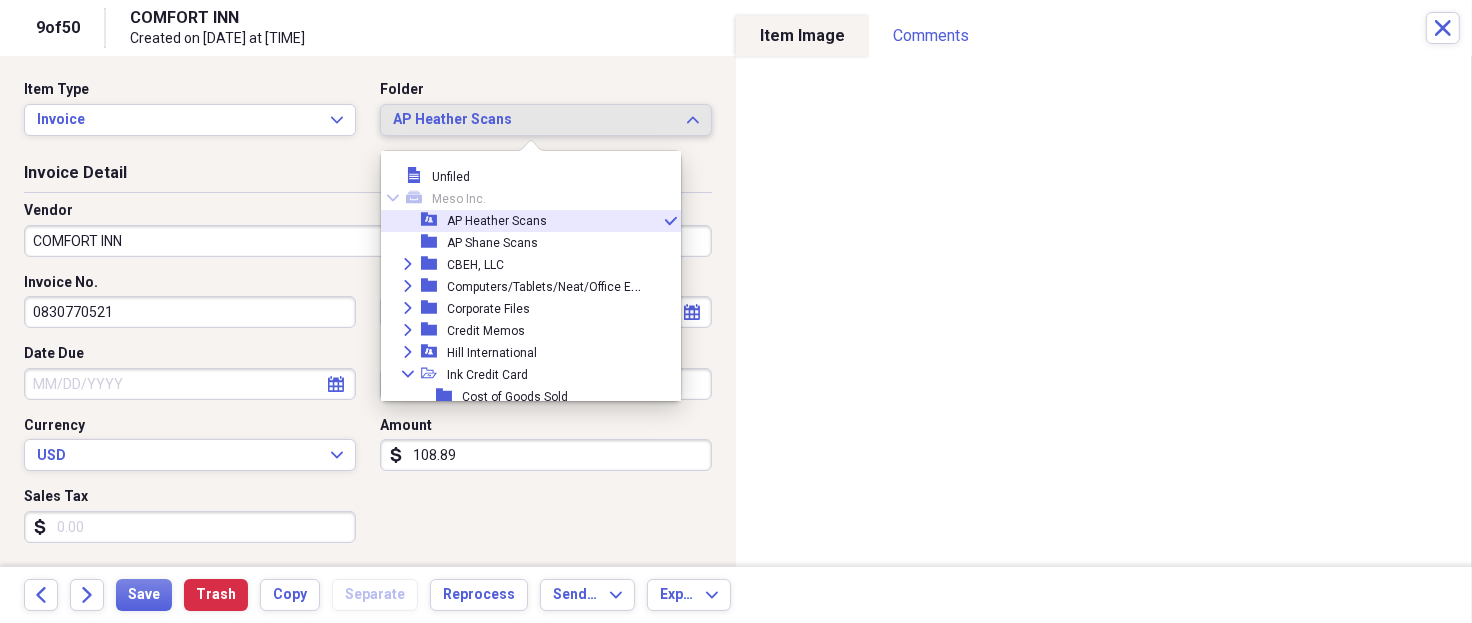 scroll, scrollTop: 133, scrollLeft: 0, axis: vertical 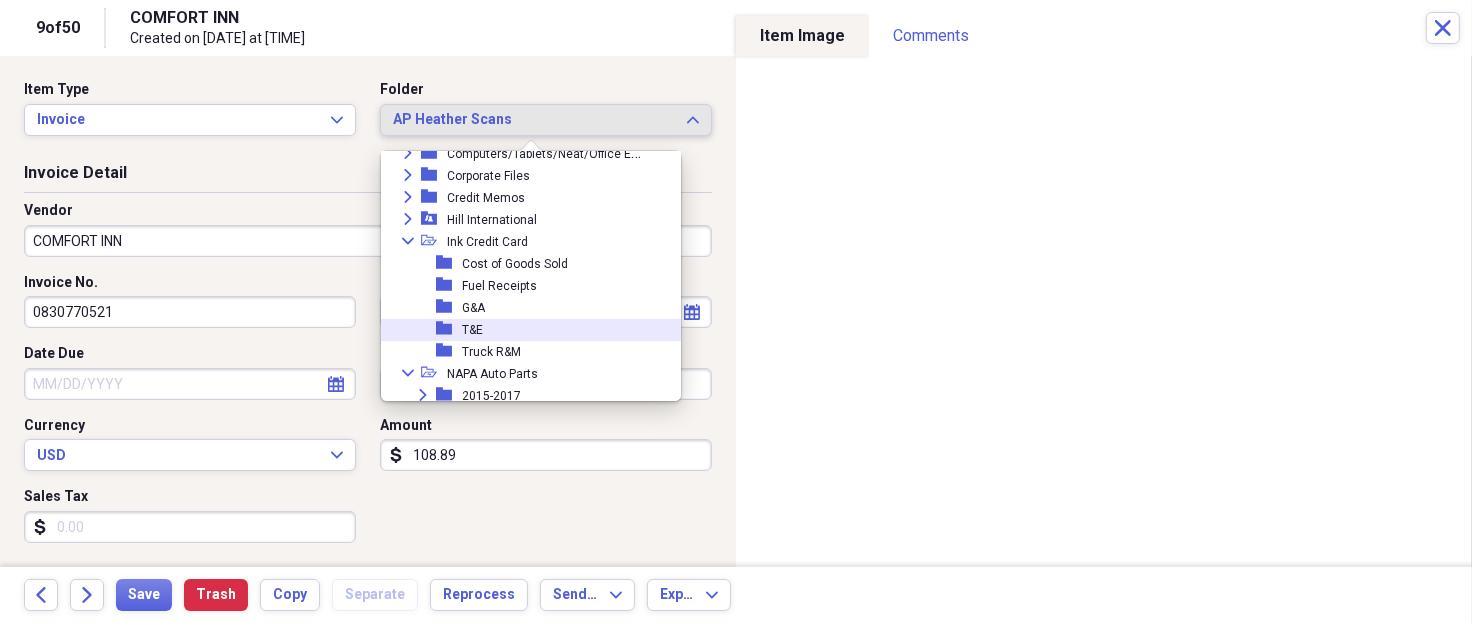 click on "T&E" at bounding box center [472, 330] 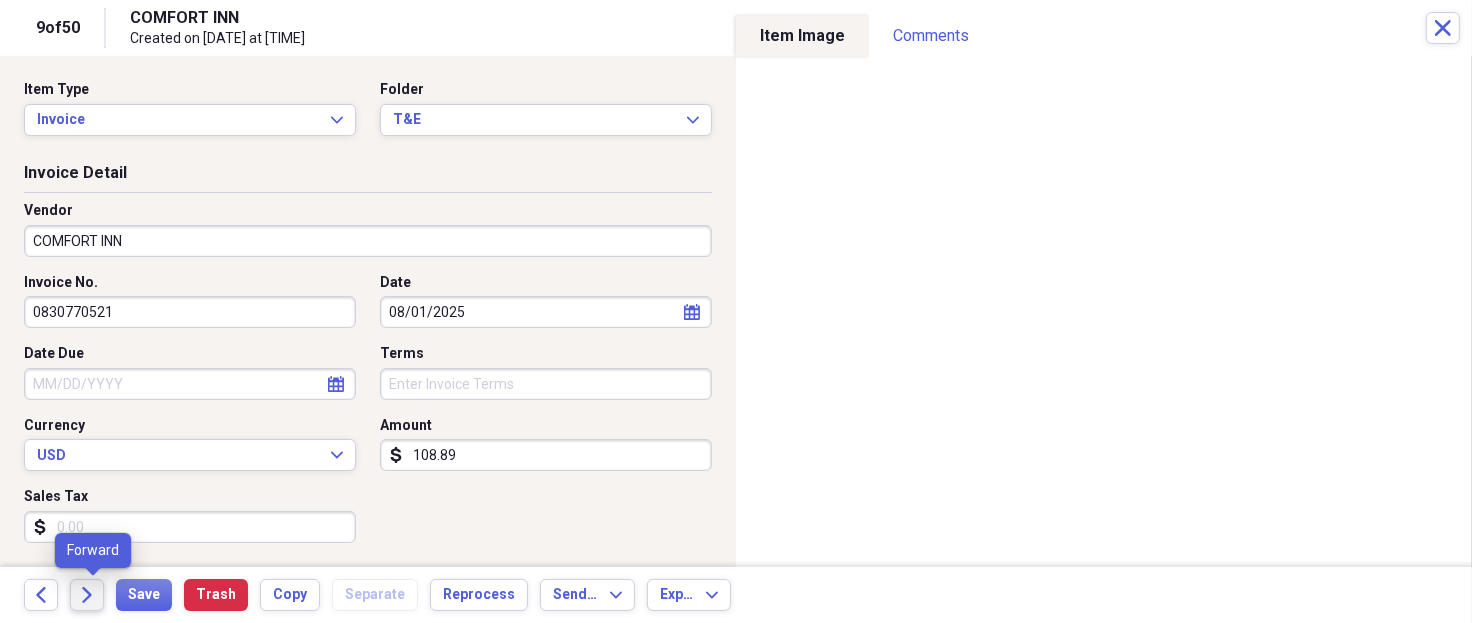 click on "Forward" 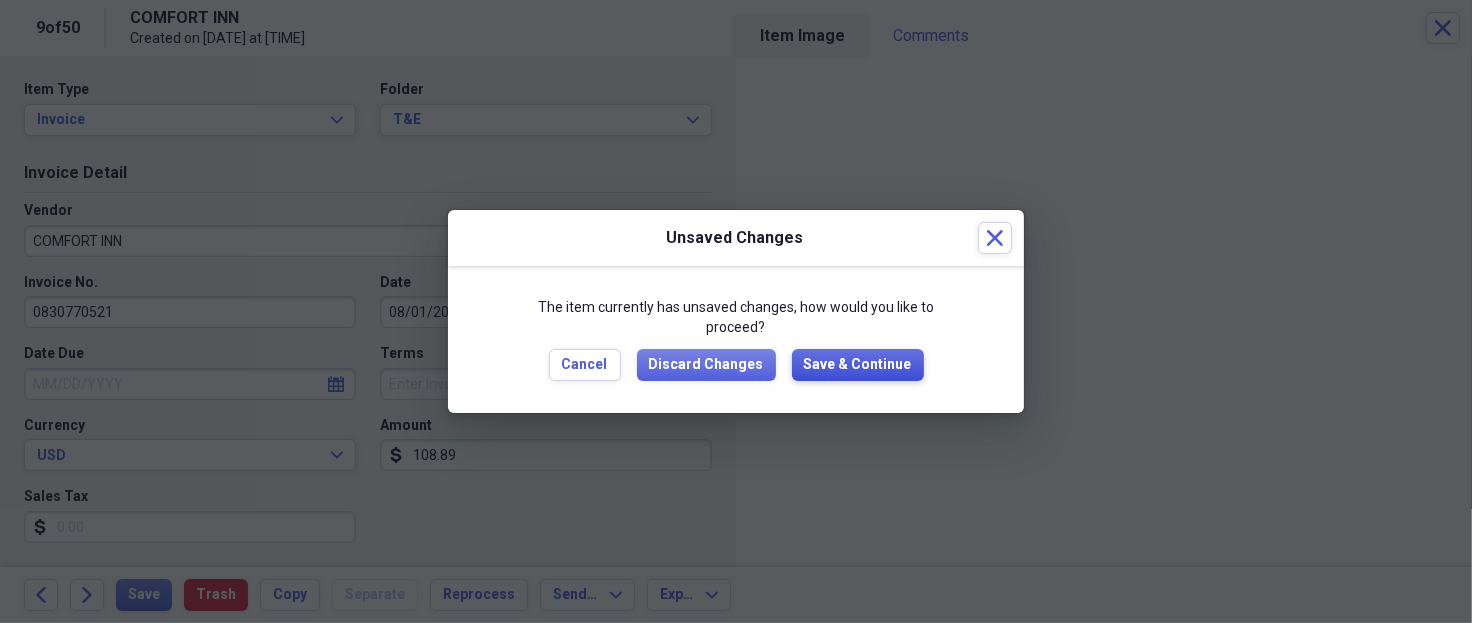 click on "Save & Continue" at bounding box center (858, 365) 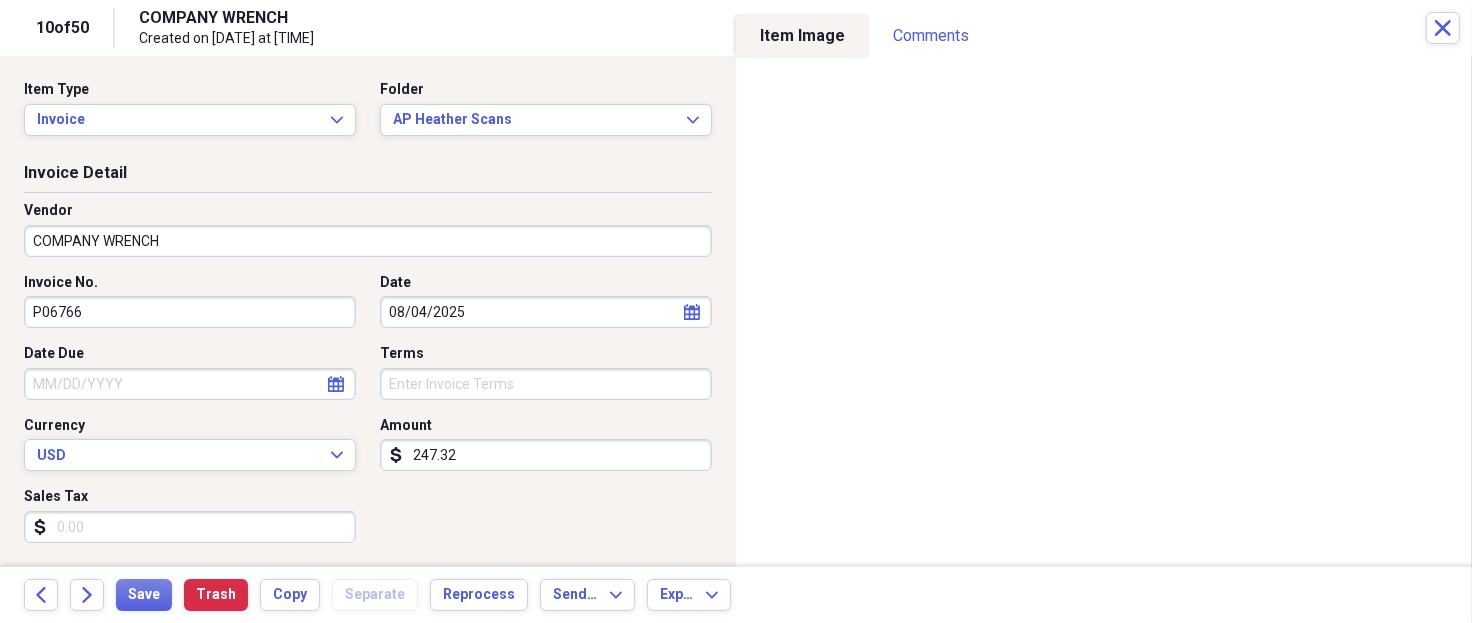 click on "247.32" at bounding box center (546, 455) 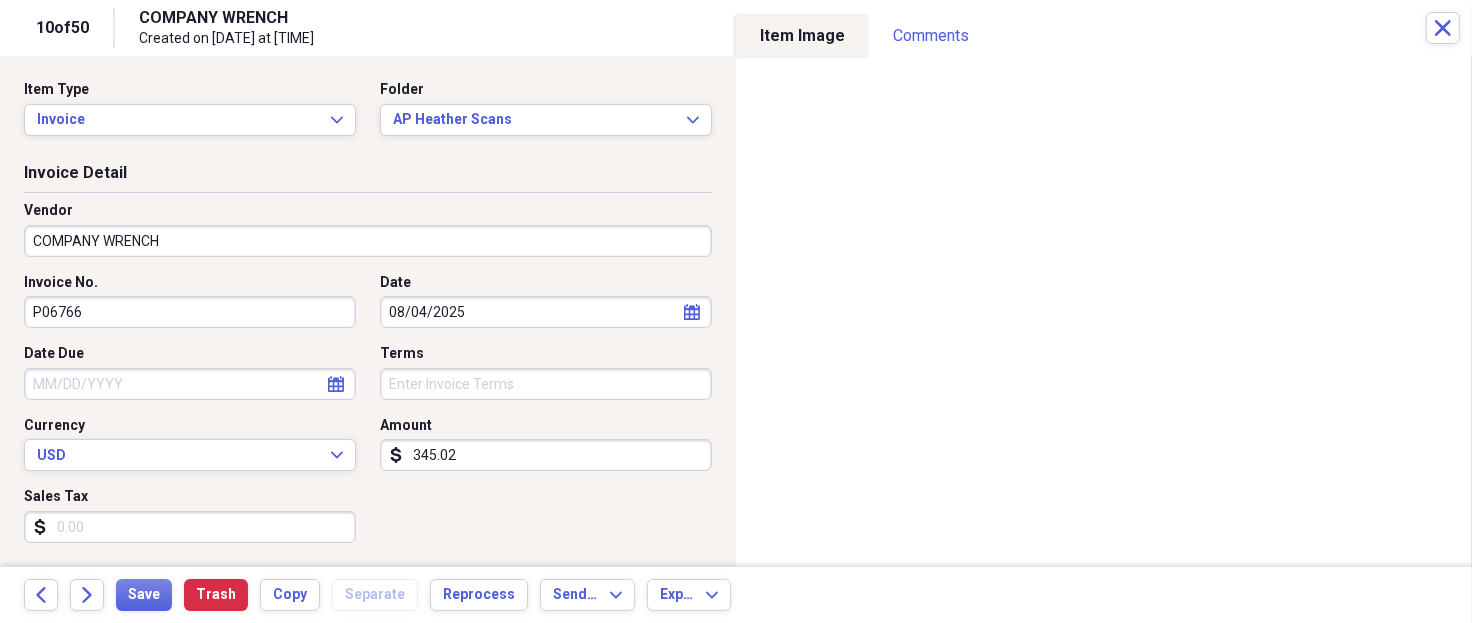 type on "345.02" 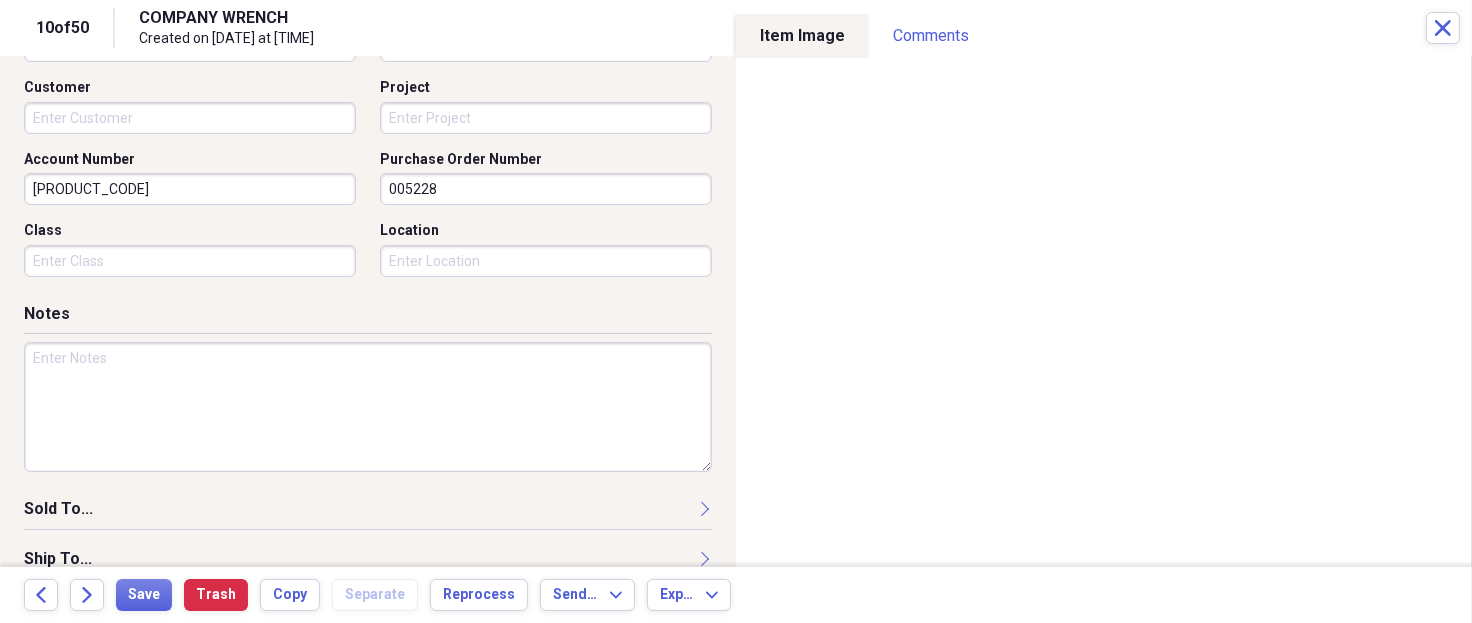 scroll, scrollTop: 666, scrollLeft: 0, axis: vertical 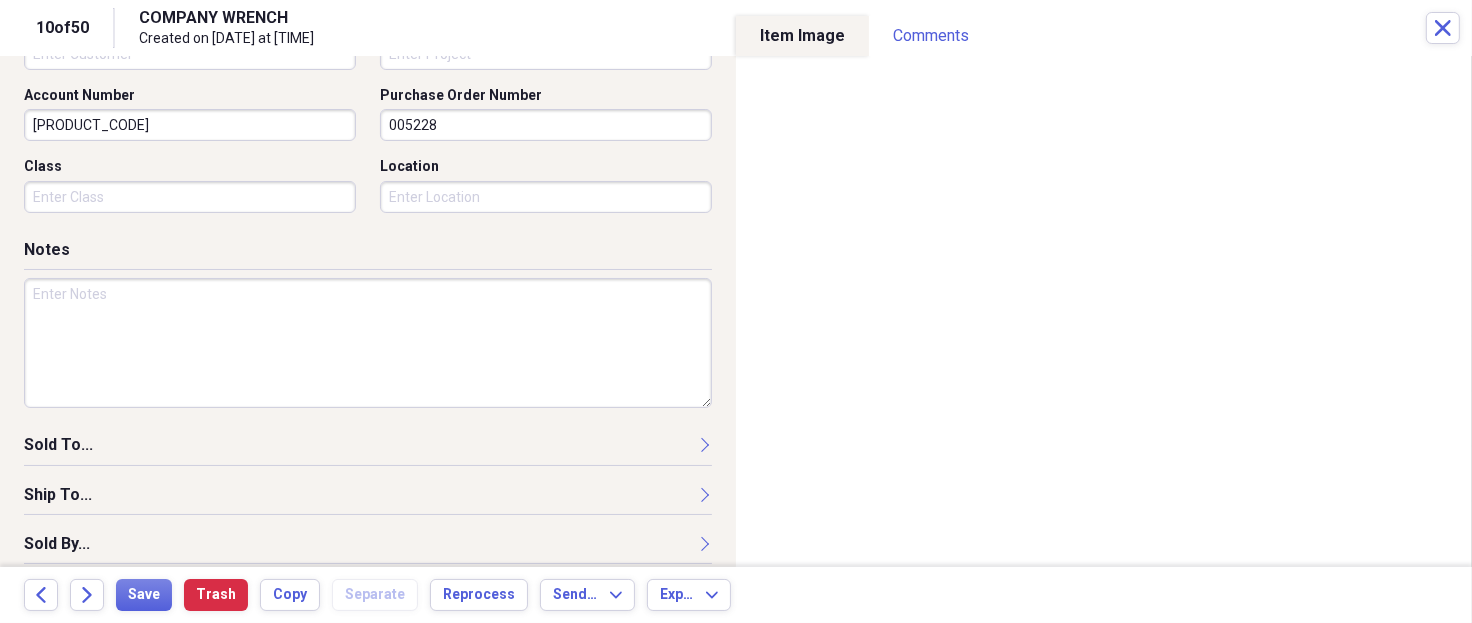 drag, startPoint x: 466, startPoint y: 124, endPoint x: 225, endPoint y: 69, distance: 247.19627 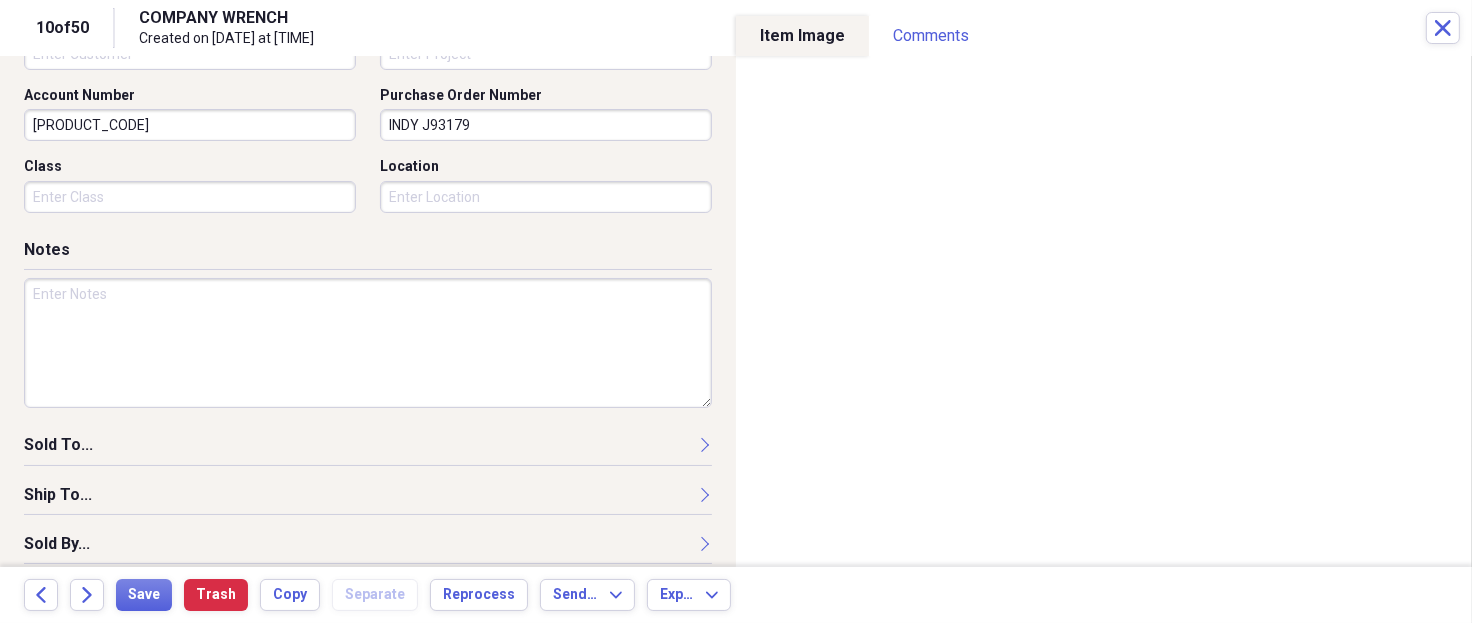 scroll, scrollTop: 665, scrollLeft: 0, axis: vertical 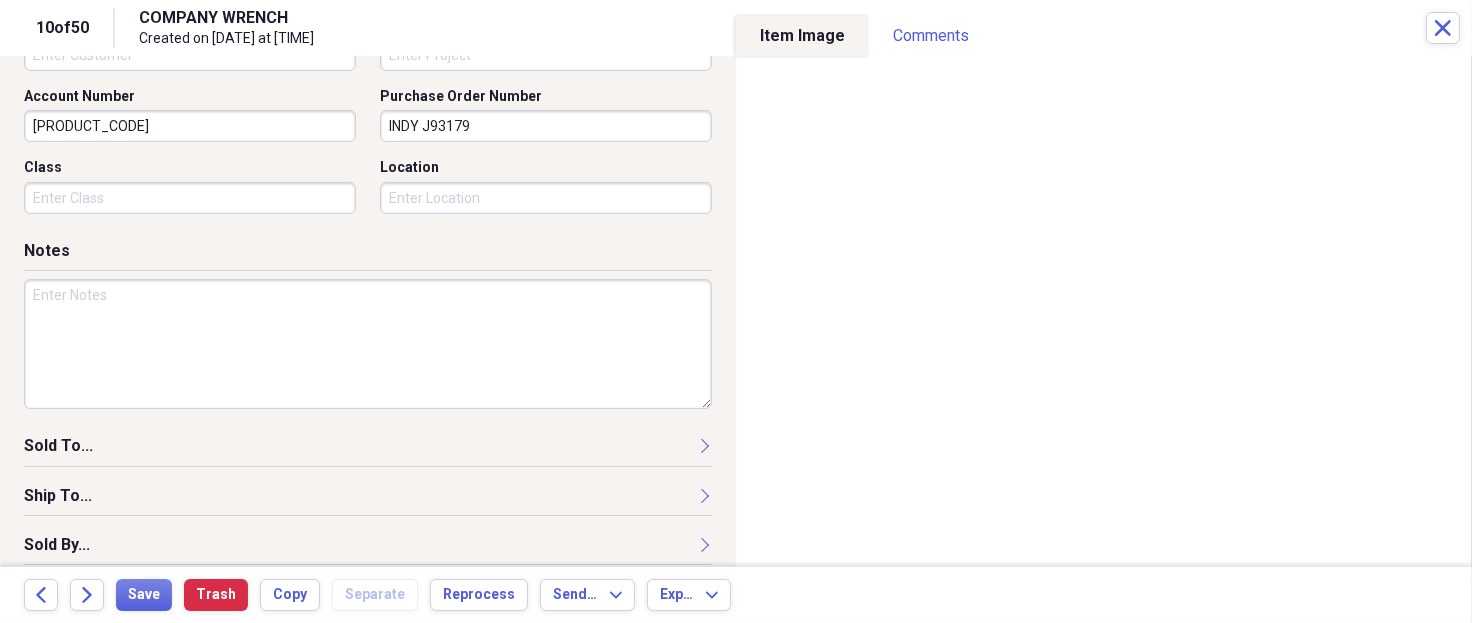 type on "INDY J93179" 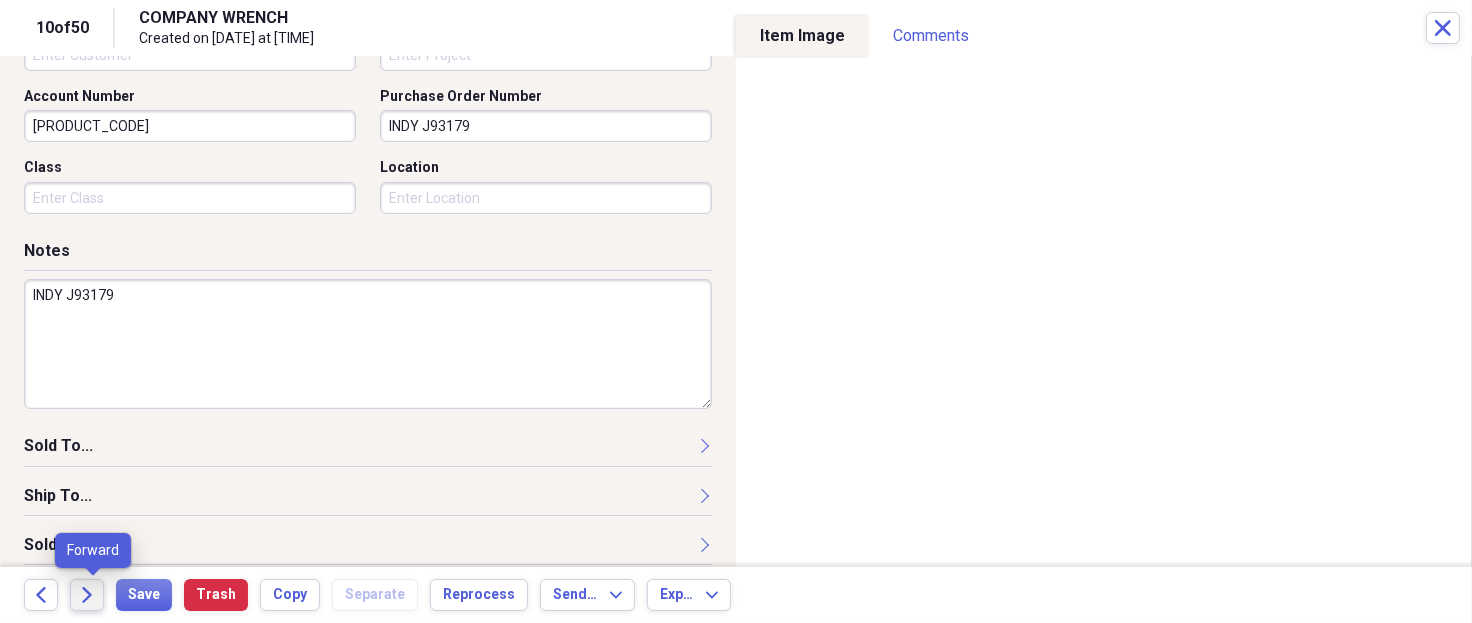 type on "INDY J93179" 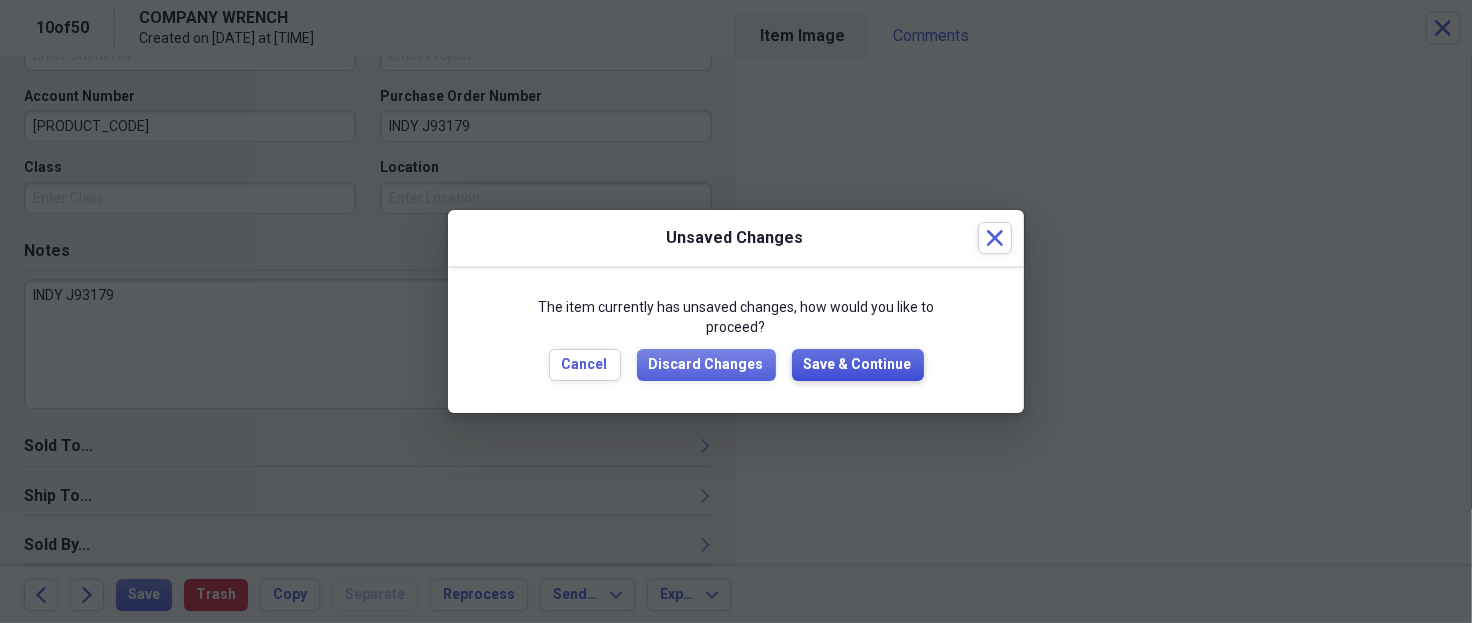 click on "Save & Continue" at bounding box center (858, 365) 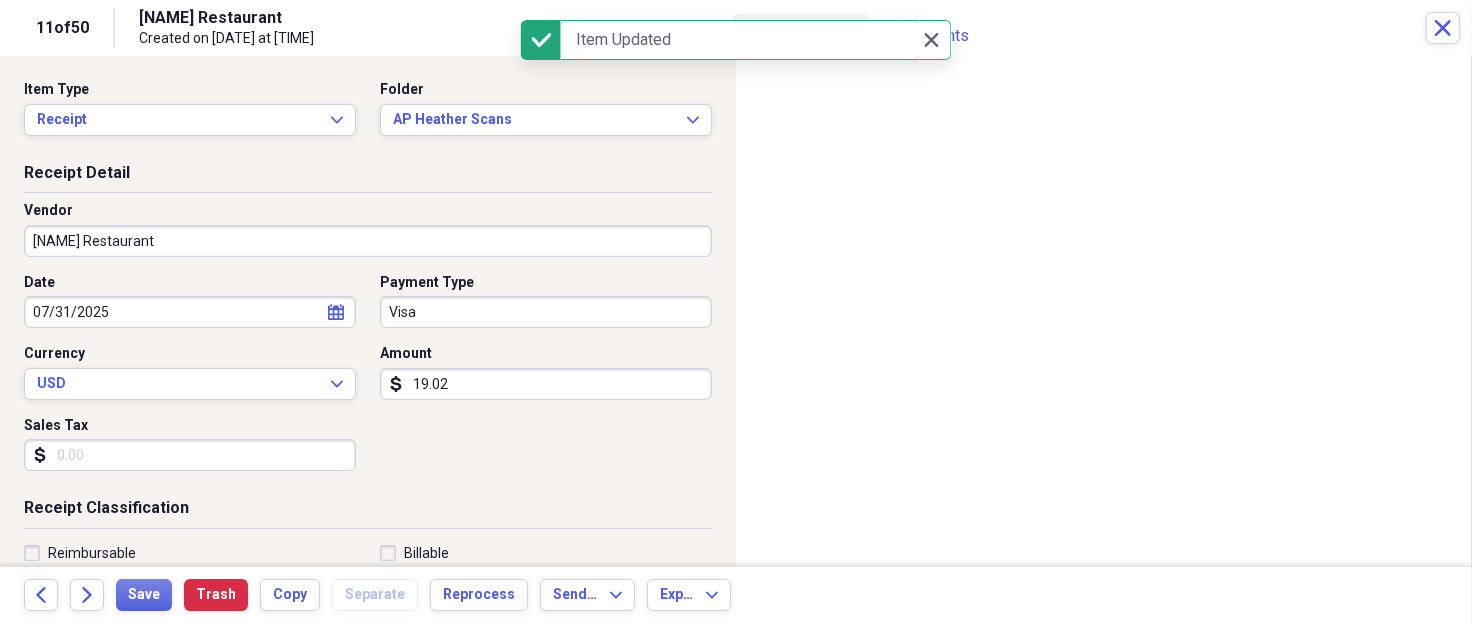 click on "[NAME] Restaurant" at bounding box center [368, 241] 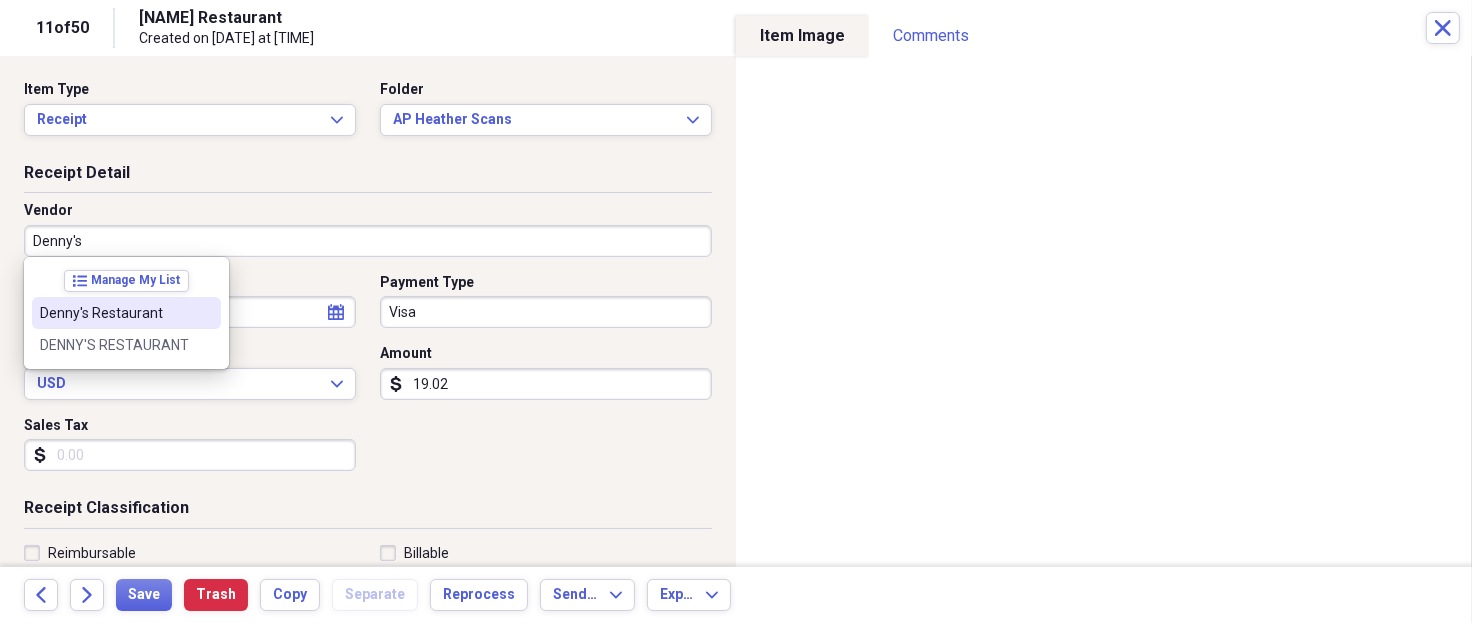 click on "Denny's Restaurant" at bounding box center (114, 313) 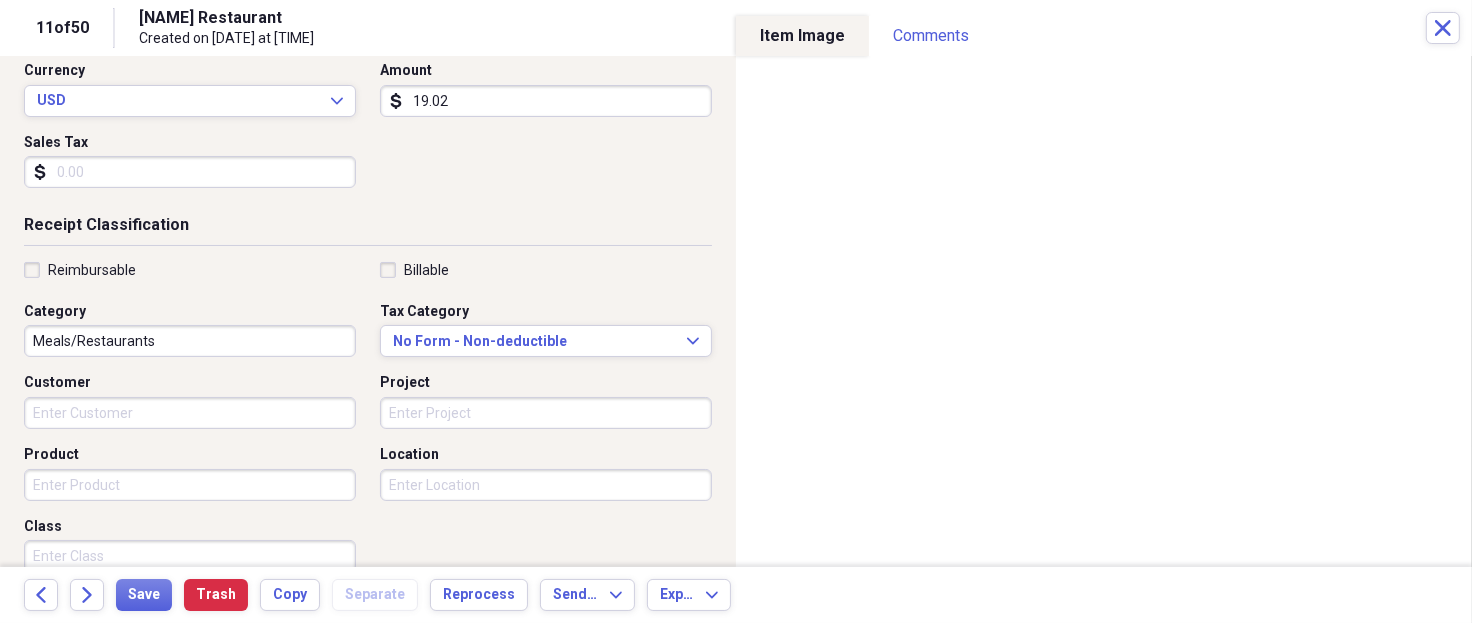 scroll, scrollTop: 508, scrollLeft: 0, axis: vertical 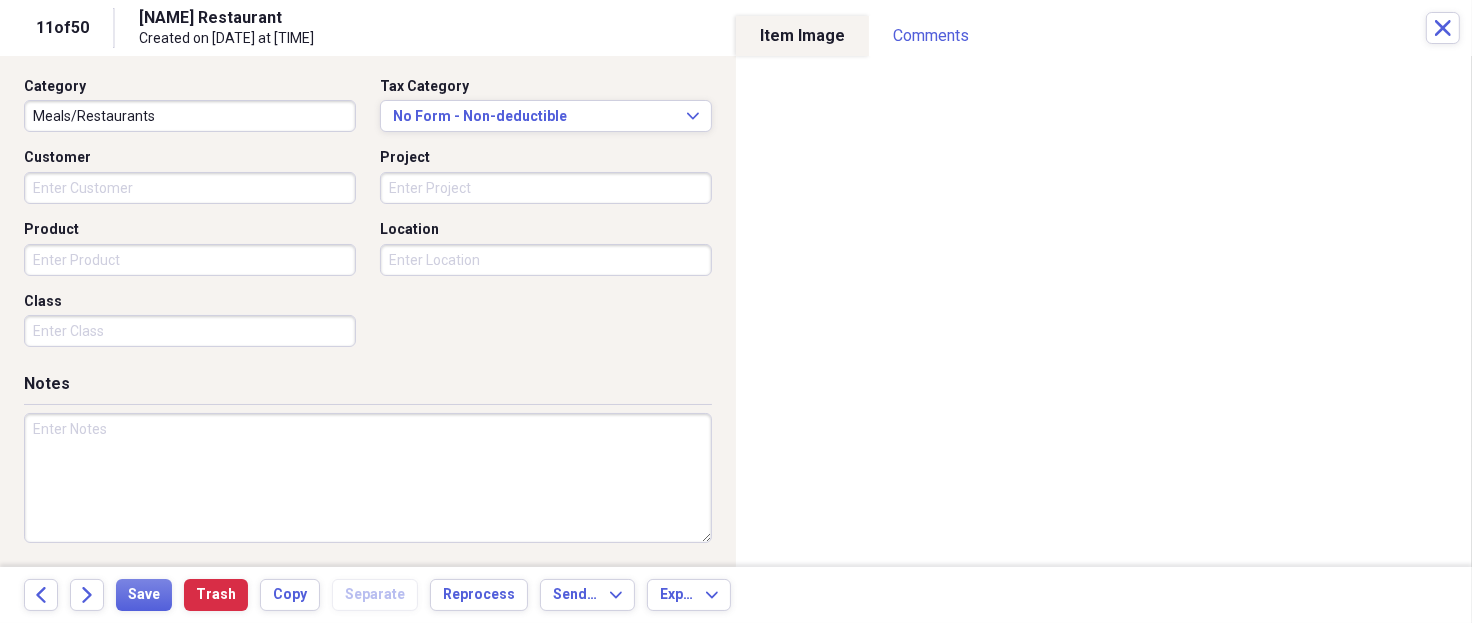 click at bounding box center [368, 478] 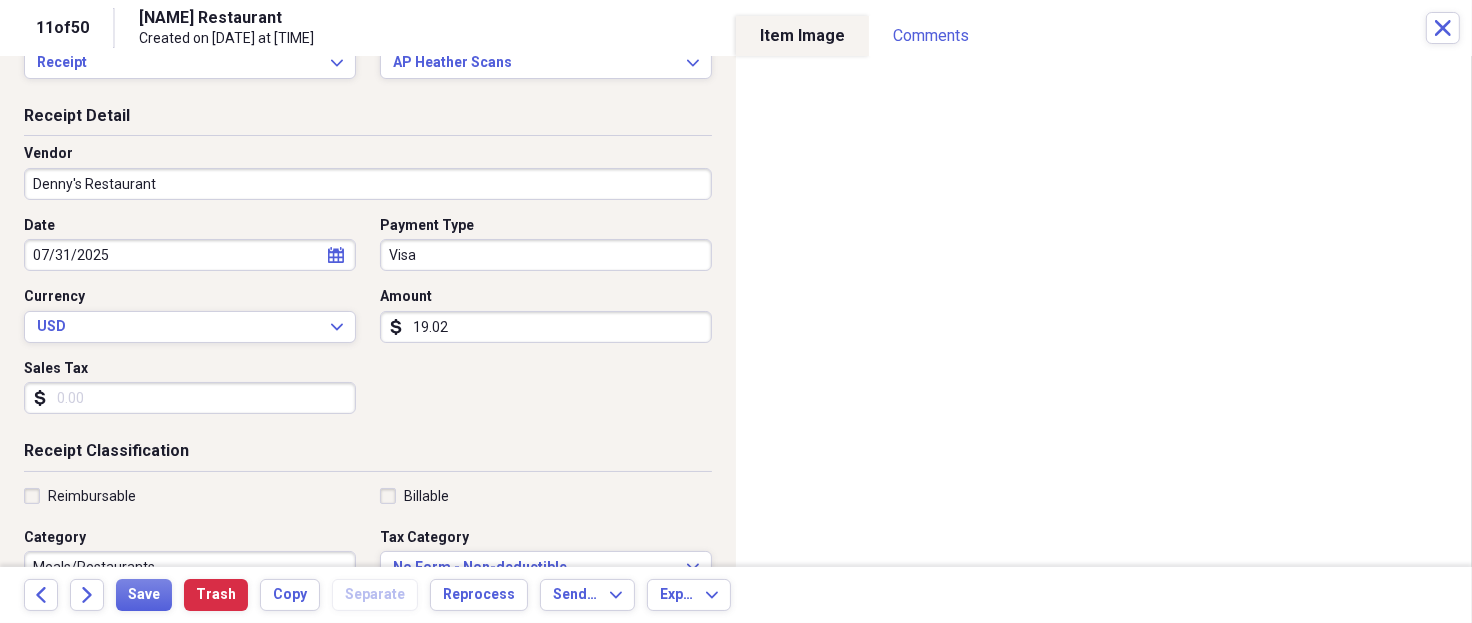 scroll, scrollTop: 0, scrollLeft: 0, axis: both 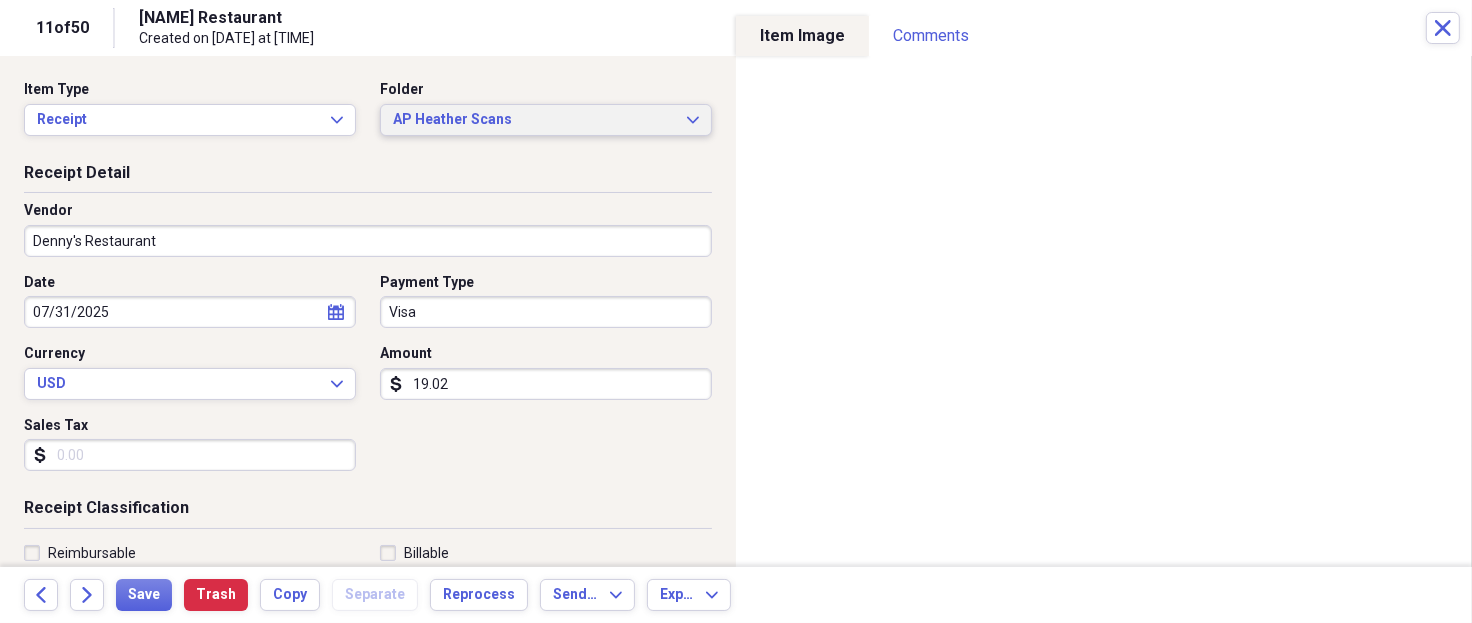 type on "Corp - [FIRST] [LAST] -M1027 to KS" 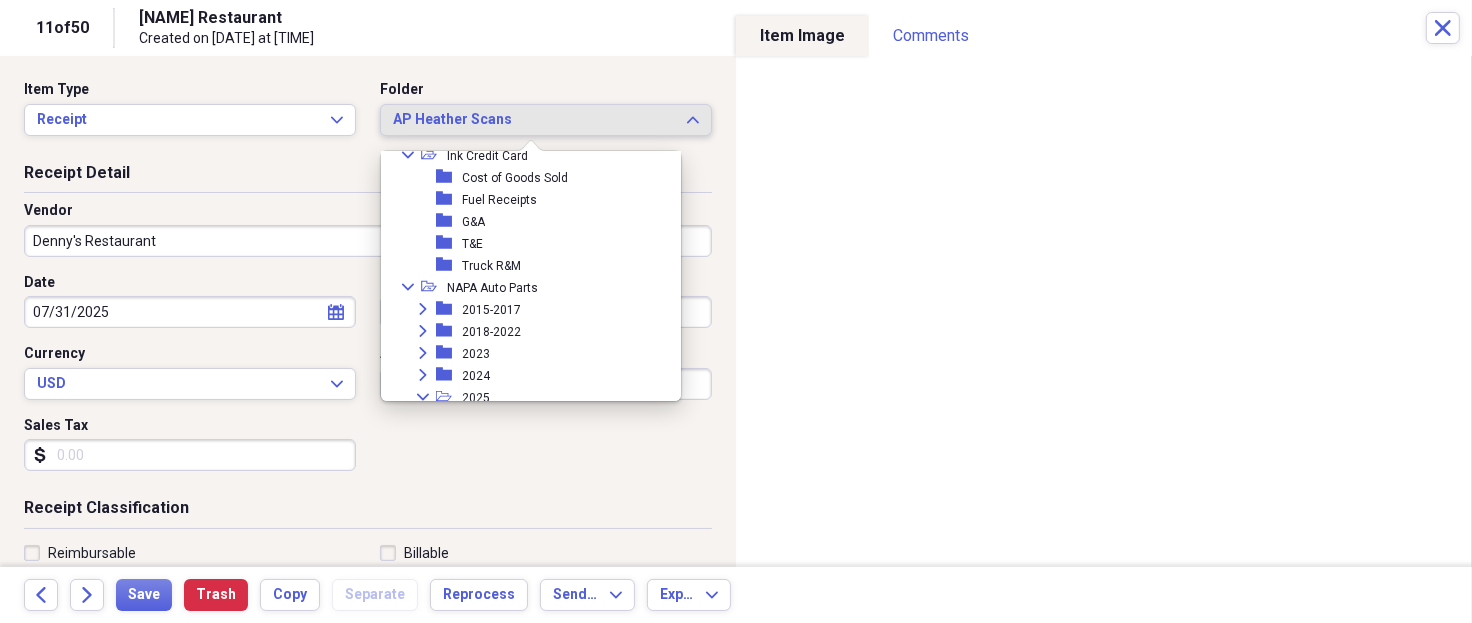 scroll, scrollTop: 266, scrollLeft: 0, axis: vertical 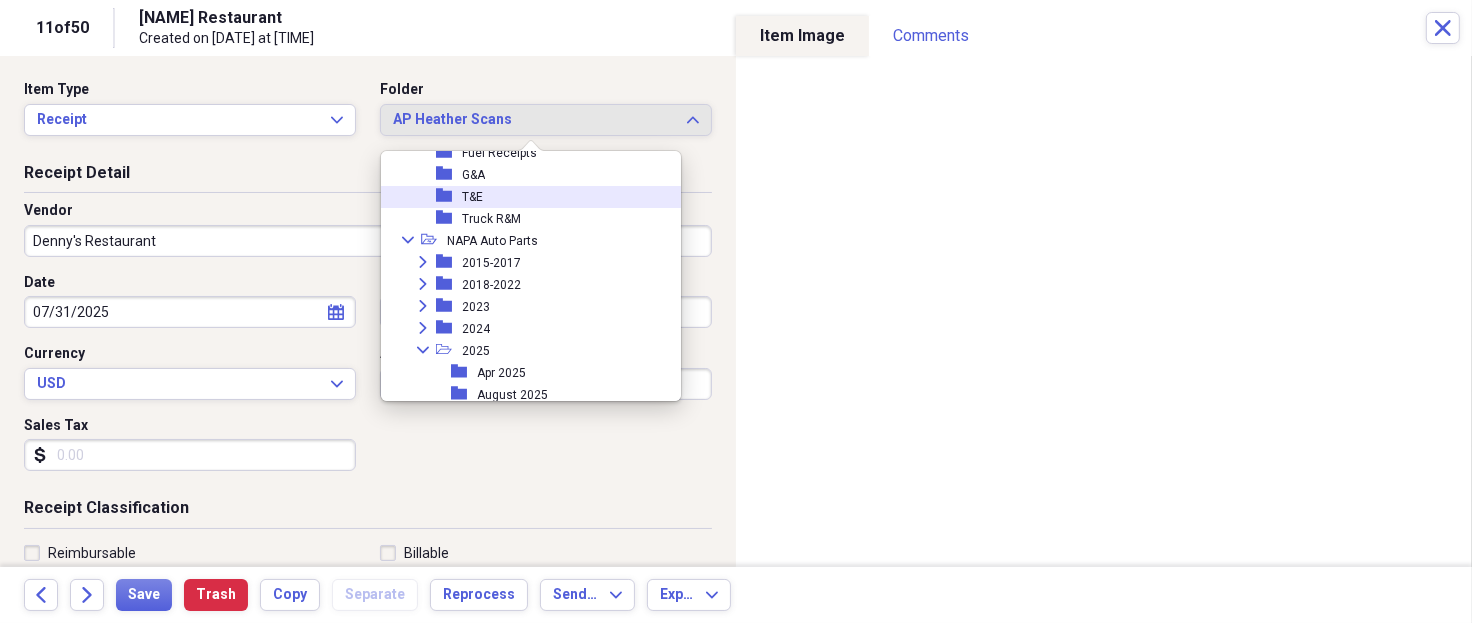 click on "folder T&E" at bounding box center (523, 197) 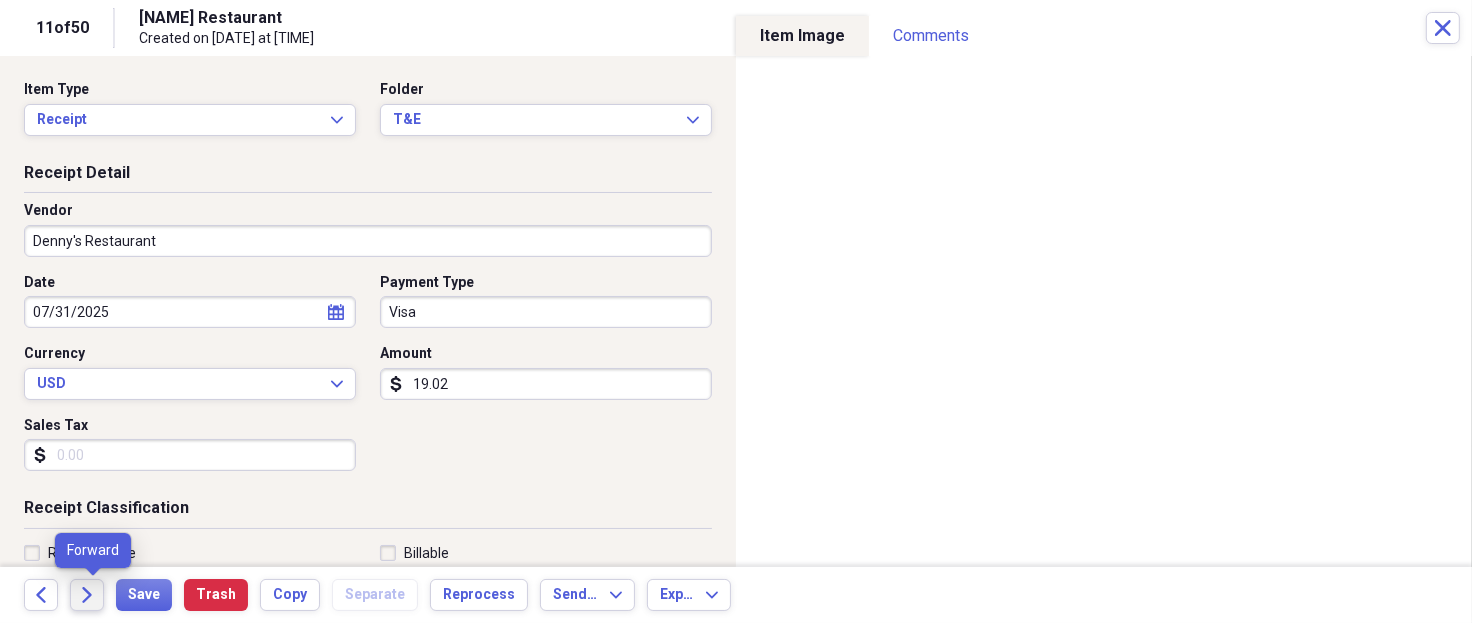 click on "Forward" 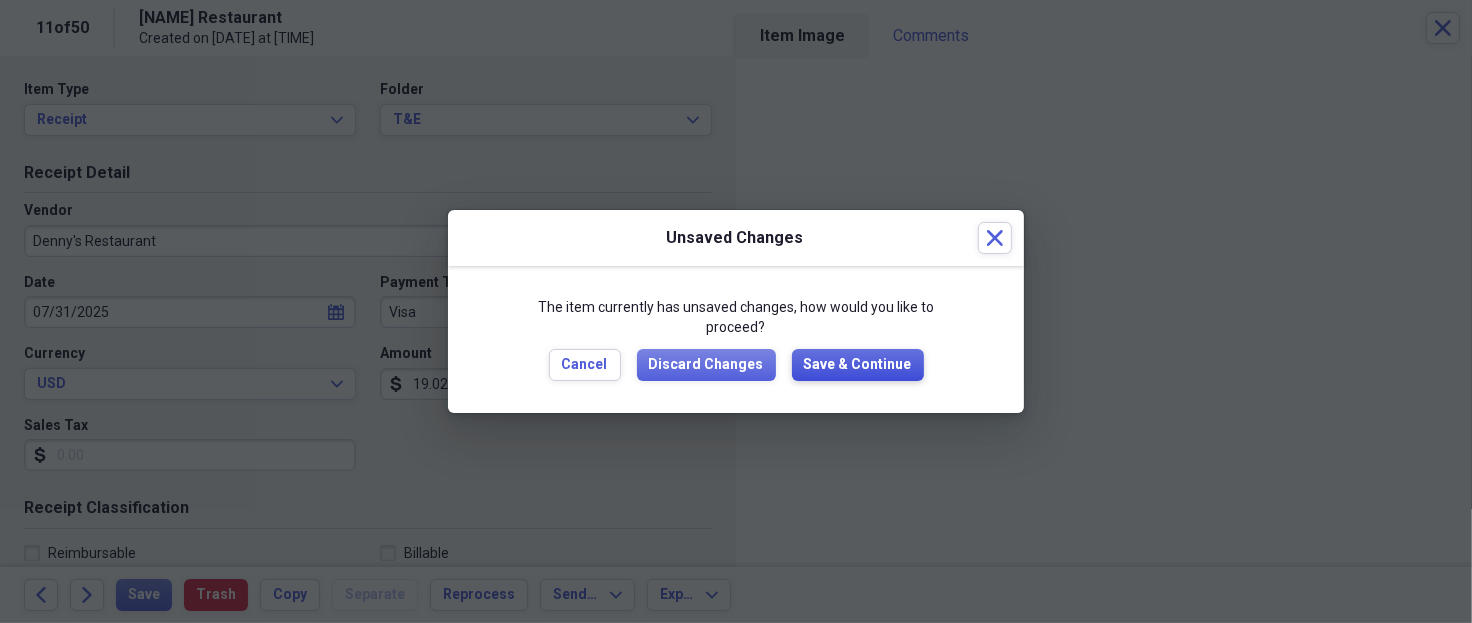 click on "Save & Continue" at bounding box center [858, 365] 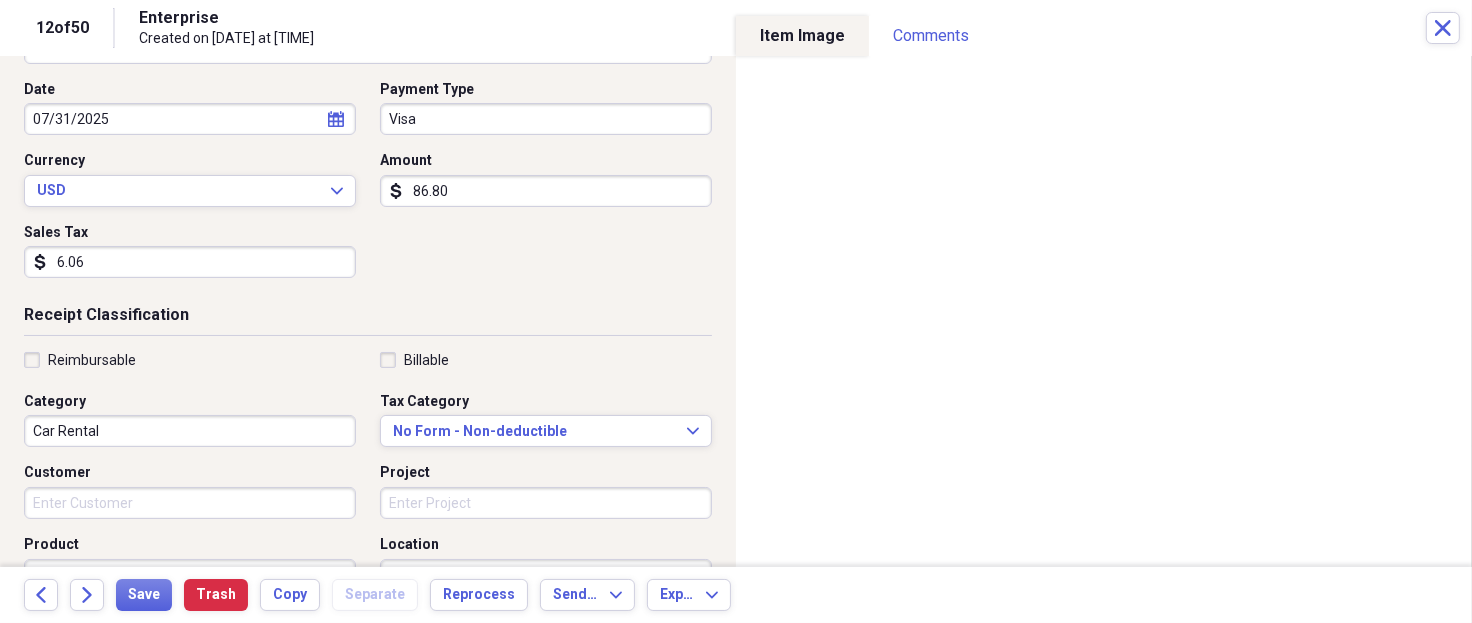 scroll, scrollTop: 508, scrollLeft: 0, axis: vertical 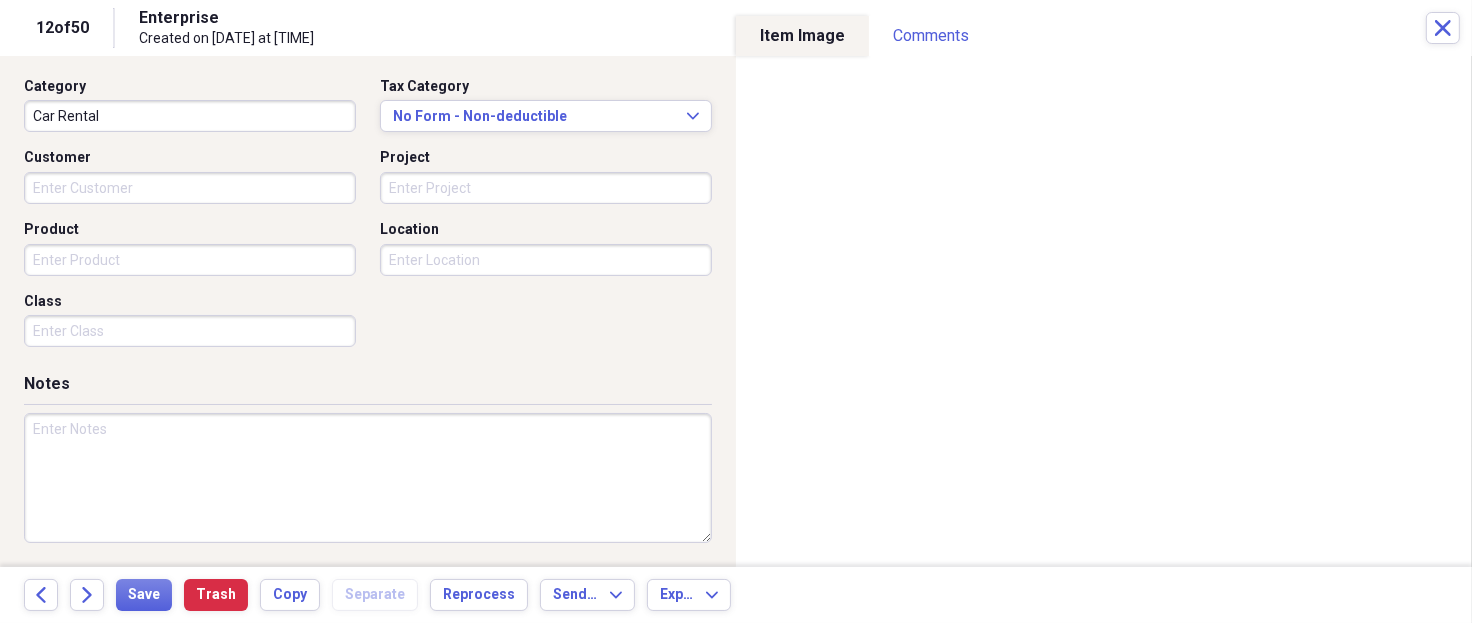 click at bounding box center [368, 478] 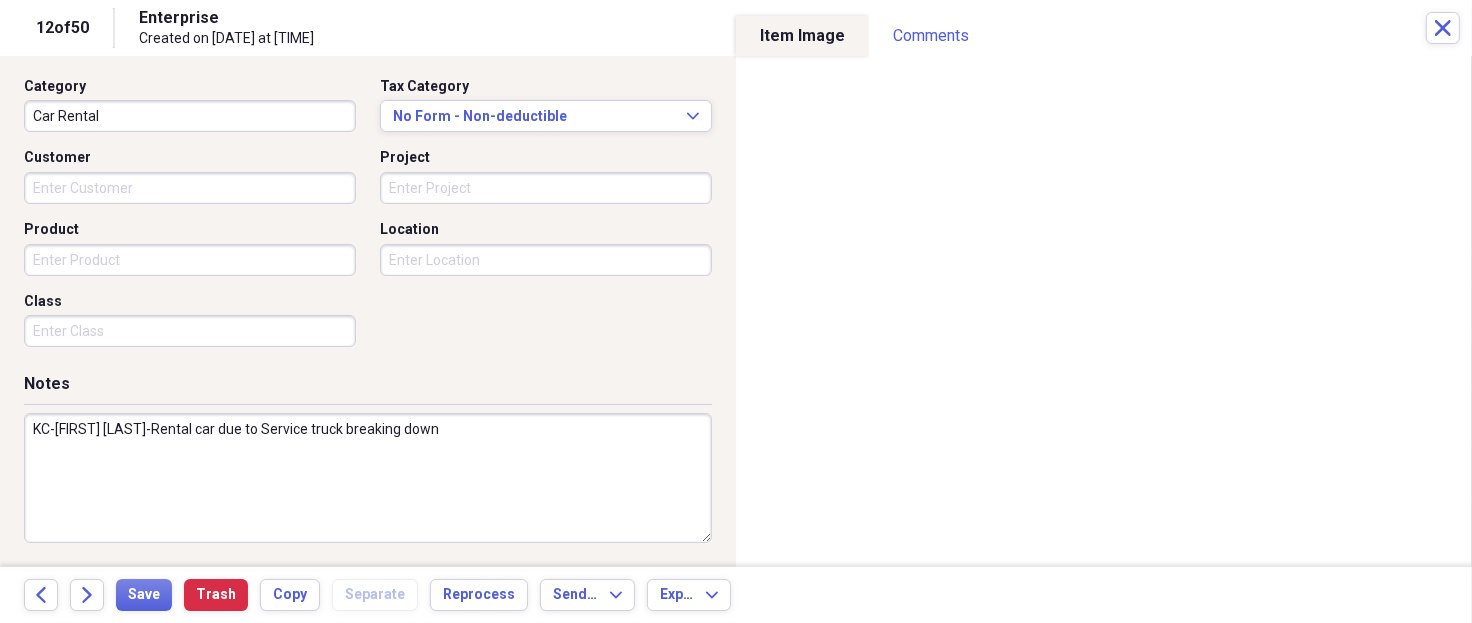 scroll, scrollTop: 0, scrollLeft: 0, axis: both 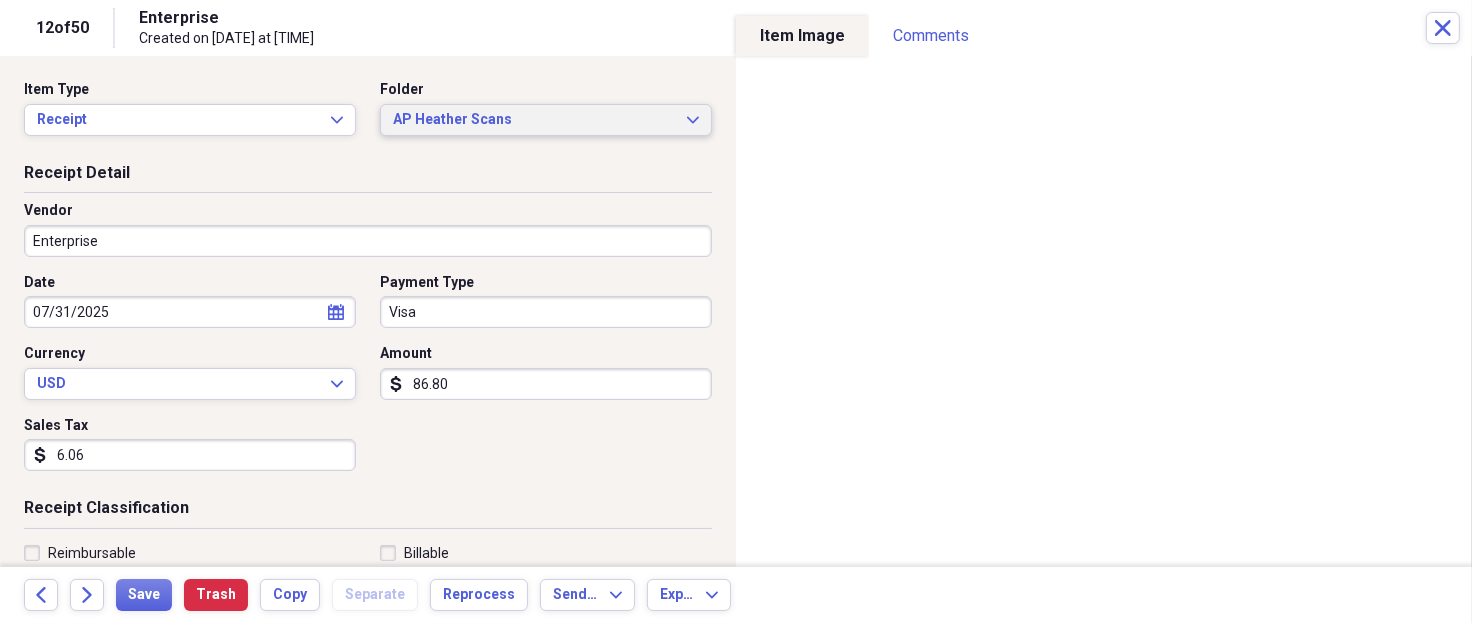 type on "KC-[FIRST] [LAST]-Rental car due to Service truck breaking down" 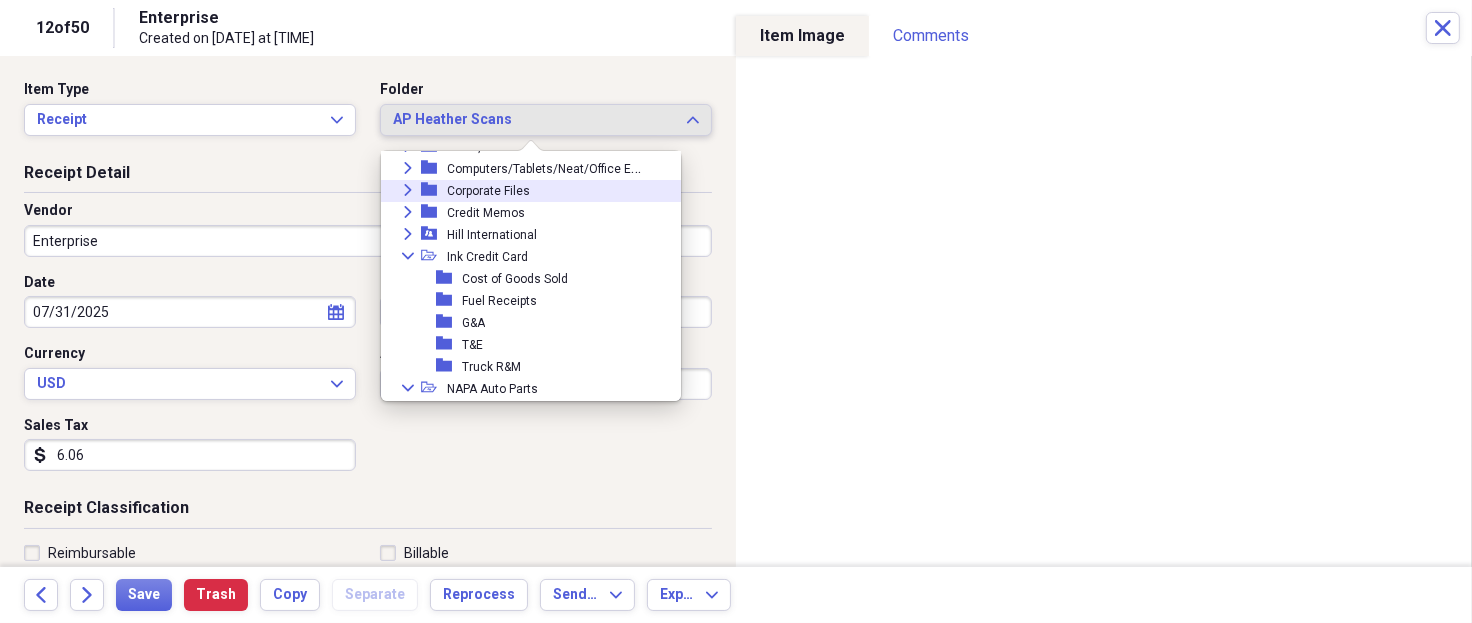 scroll, scrollTop: 133, scrollLeft: 0, axis: vertical 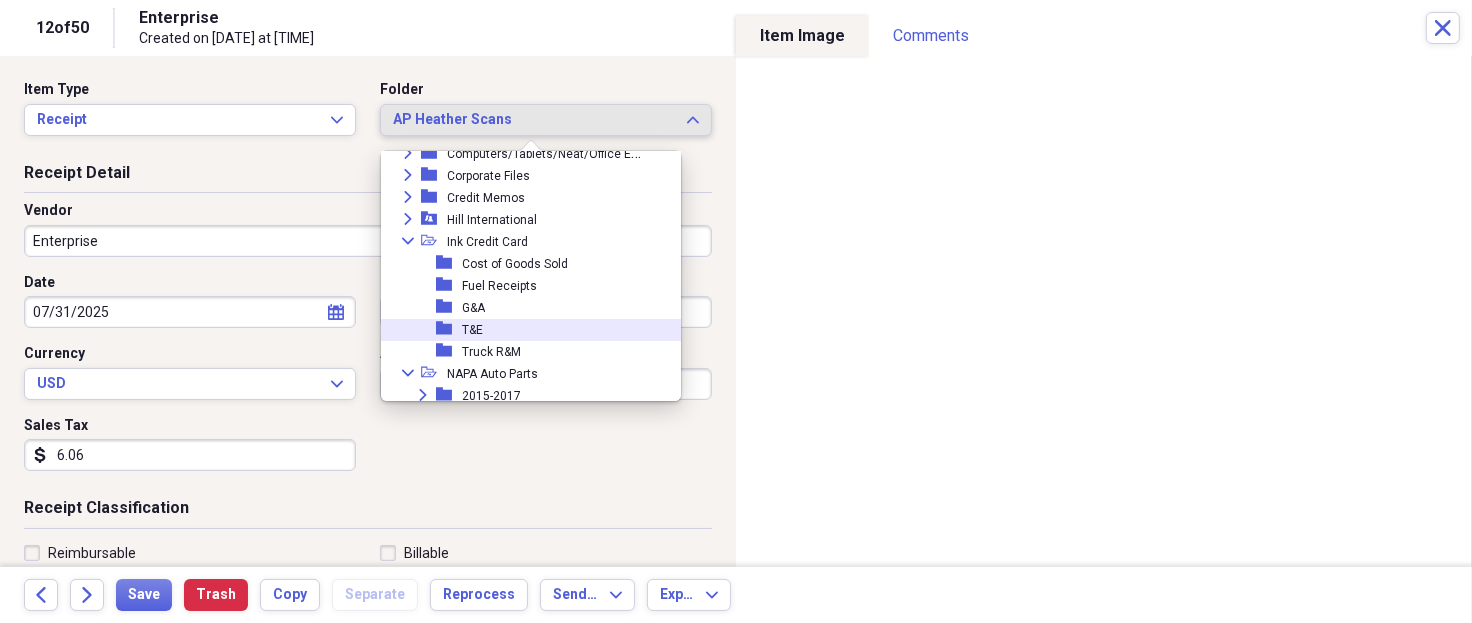 click on "T&E" at bounding box center [472, 330] 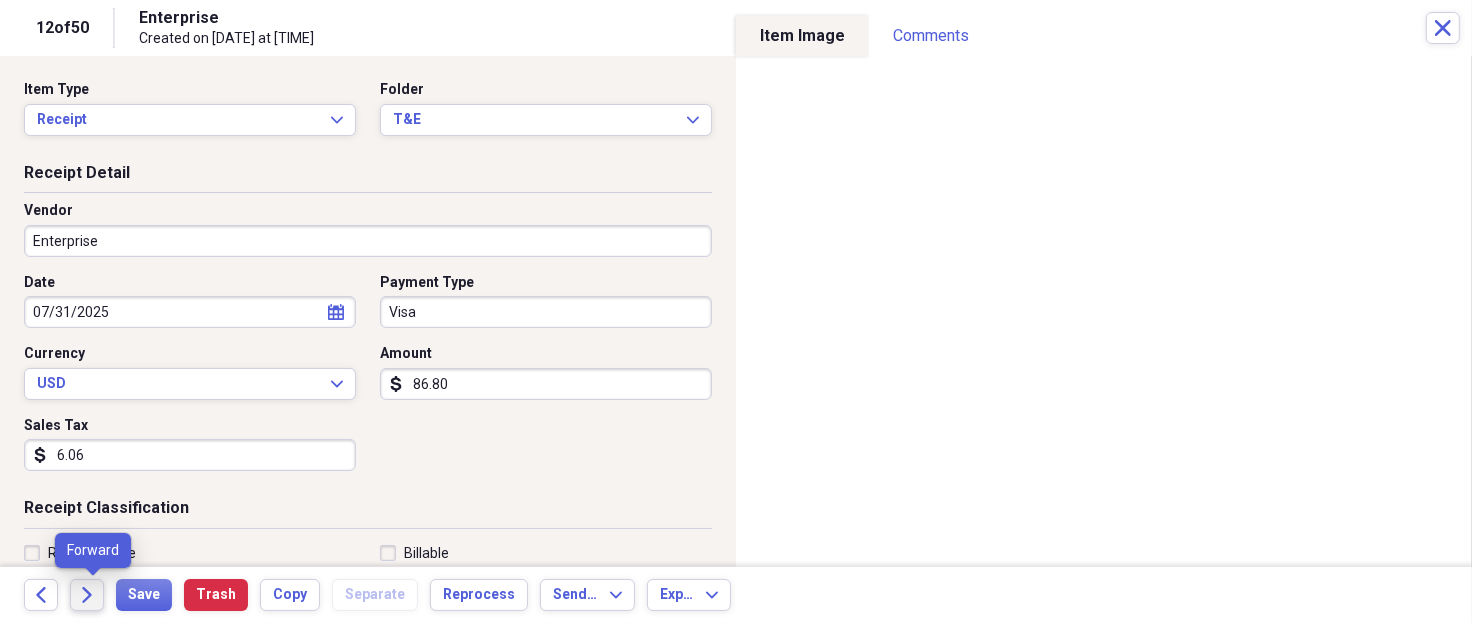 click 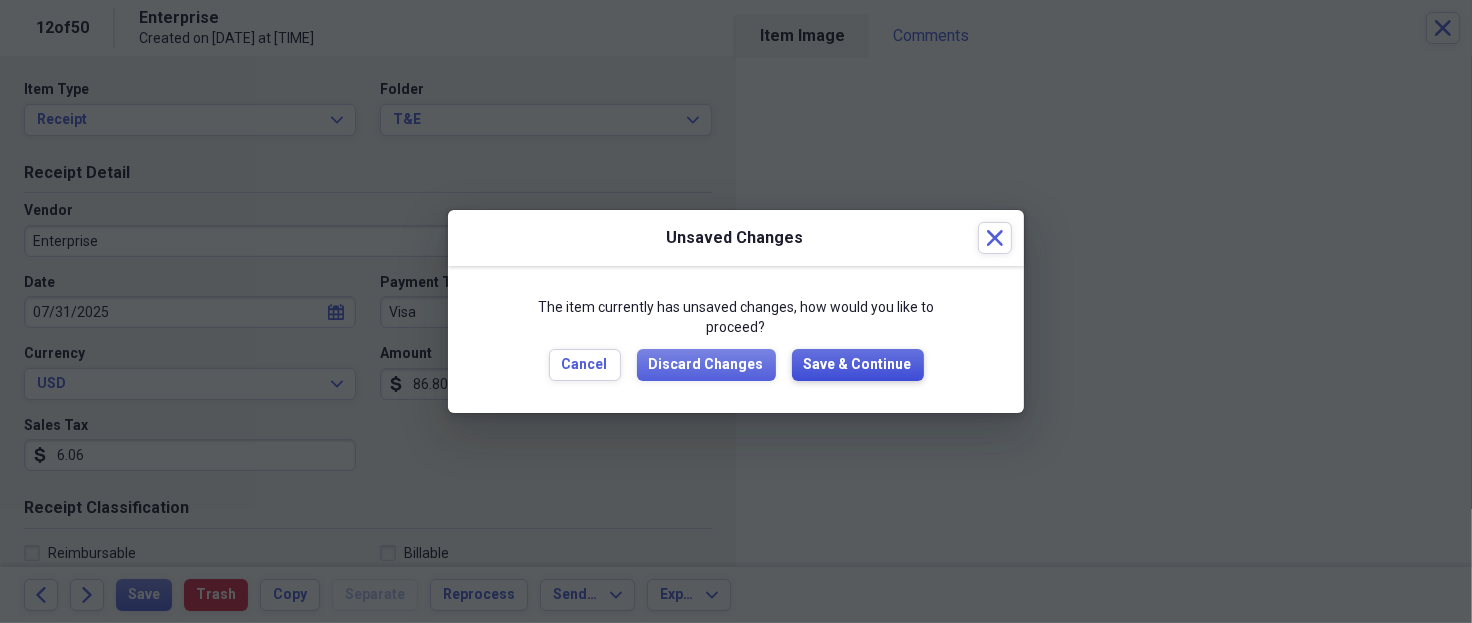 click on "Save & Continue" at bounding box center (858, 365) 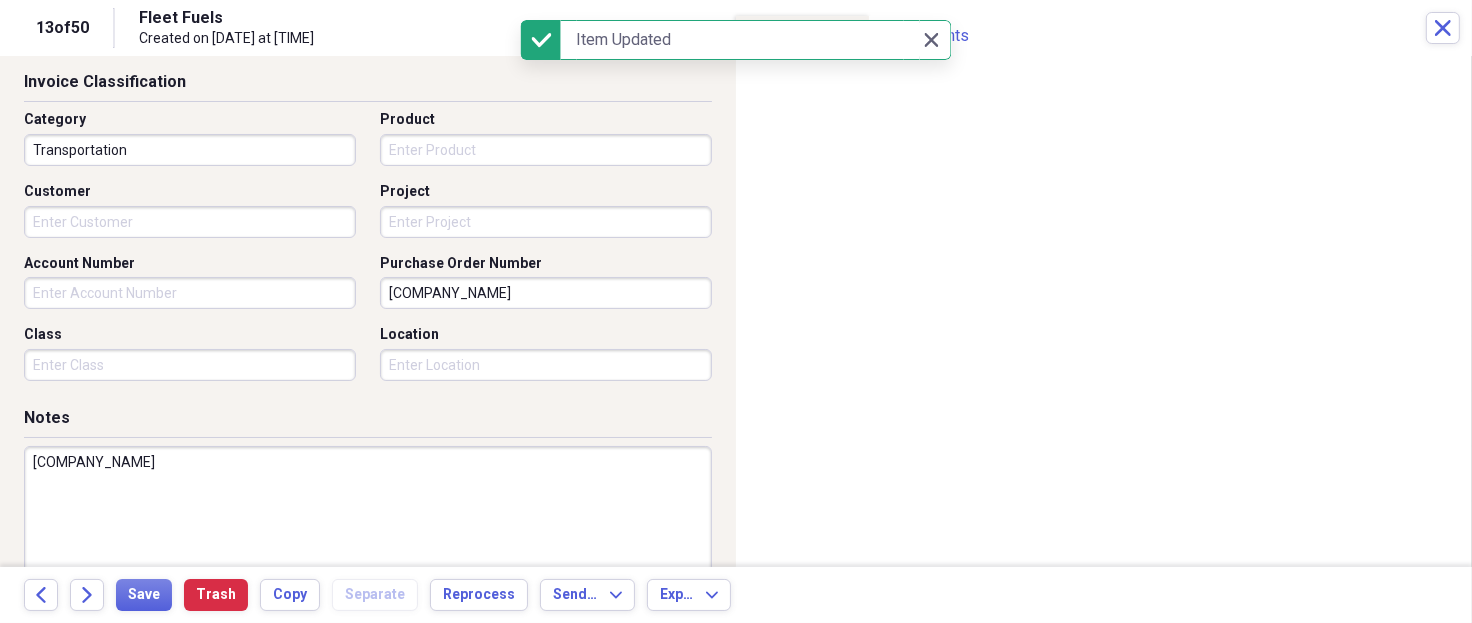 scroll, scrollTop: 533, scrollLeft: 0, axis: vertical 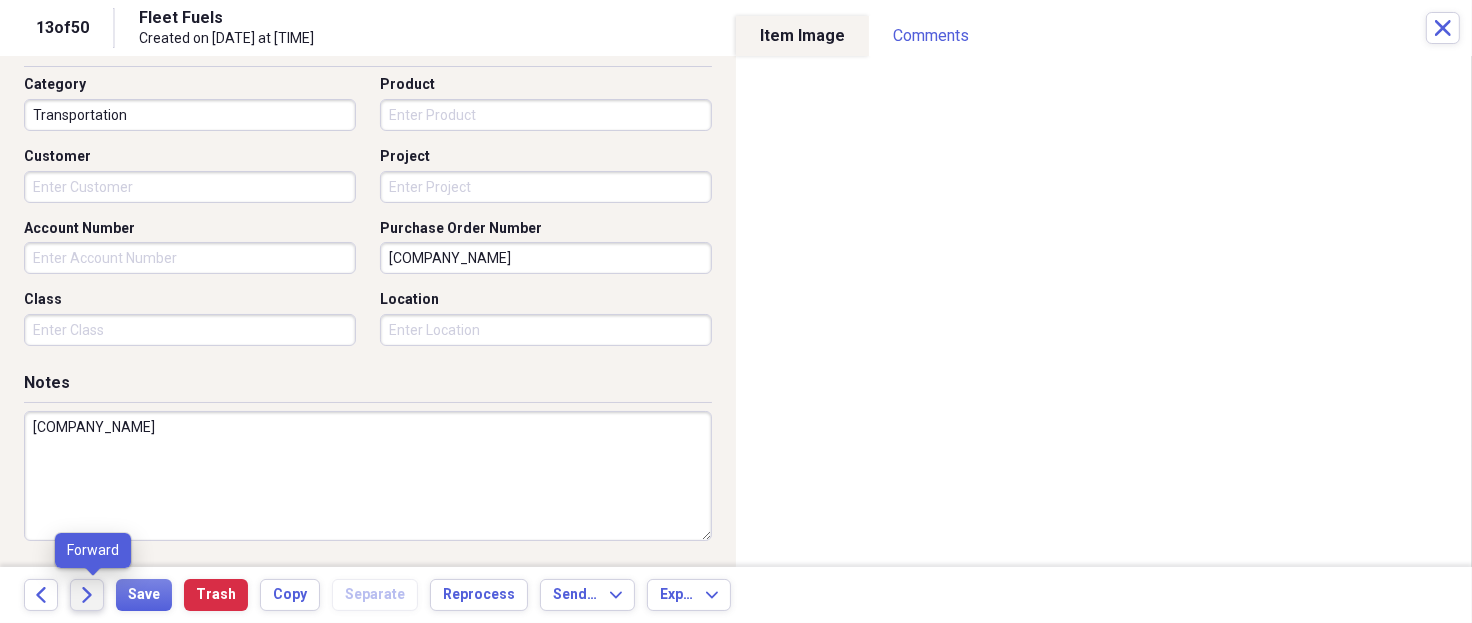 click on "Forward" at bounding box center (87, 595) 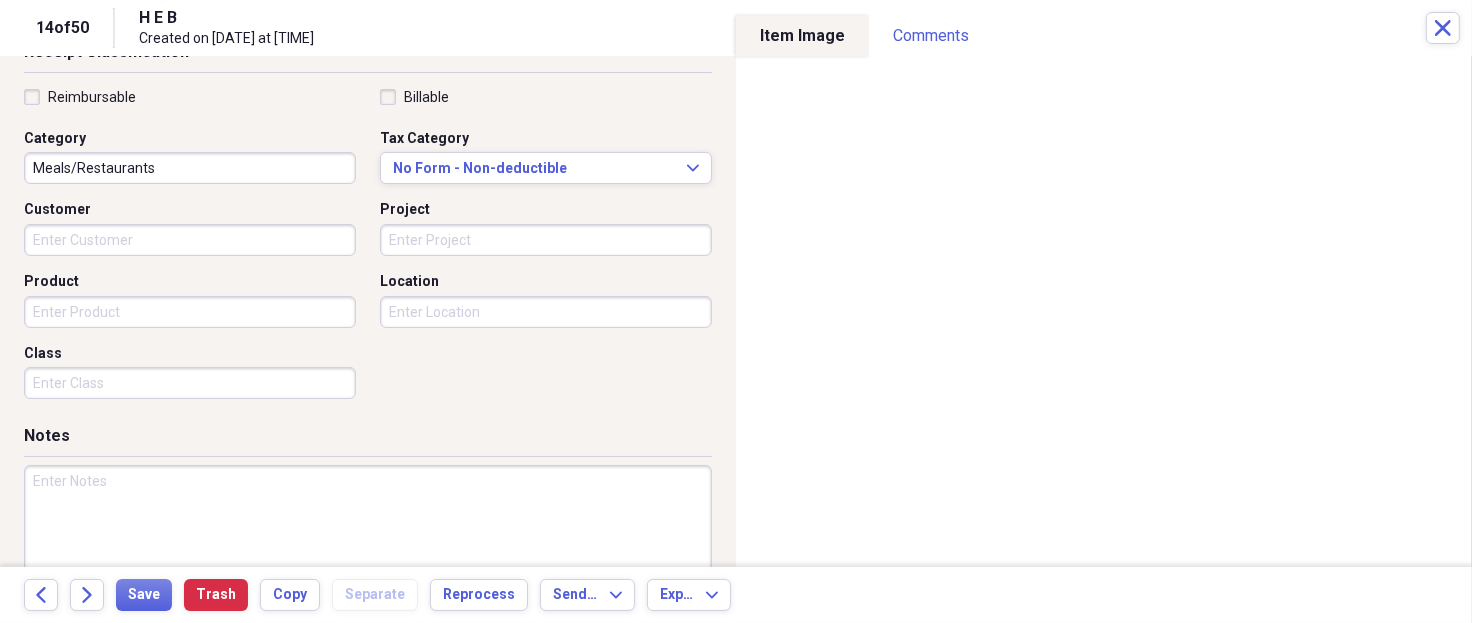 scroll, scrollTop: 508, scrollLeft: 0, axis: vertical 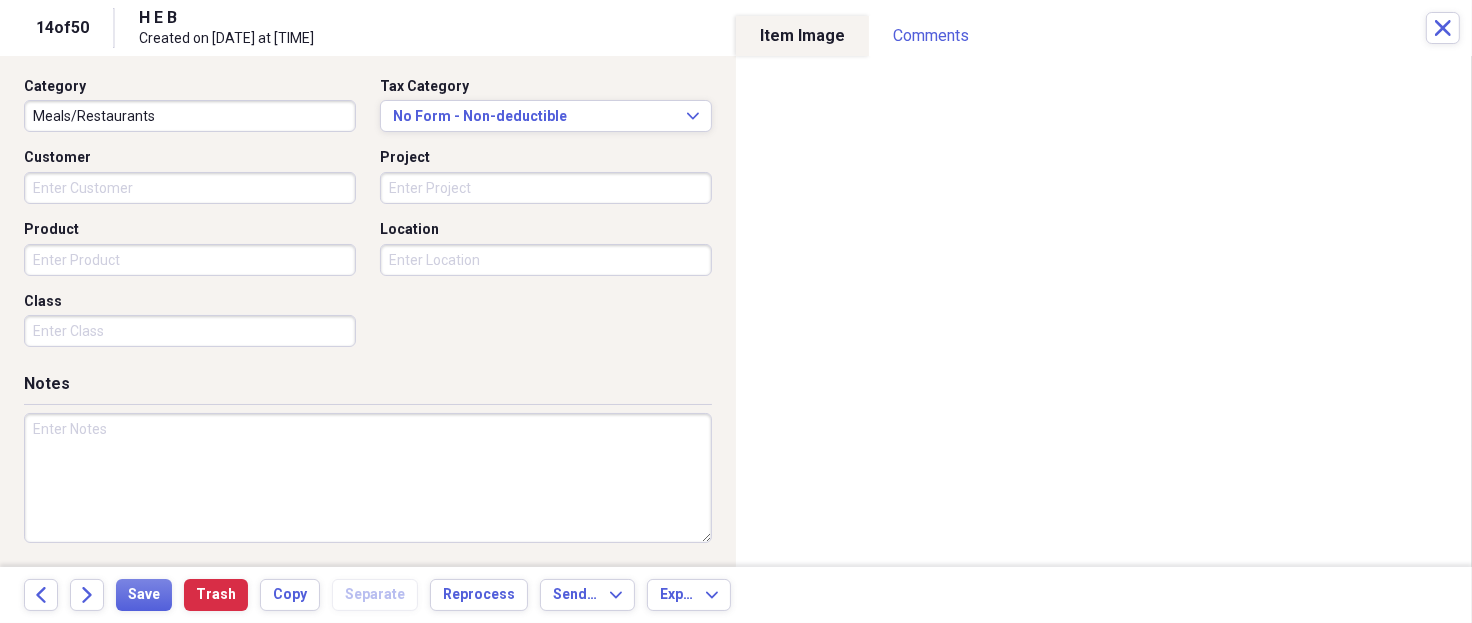 click at bounding box center (368, 478) 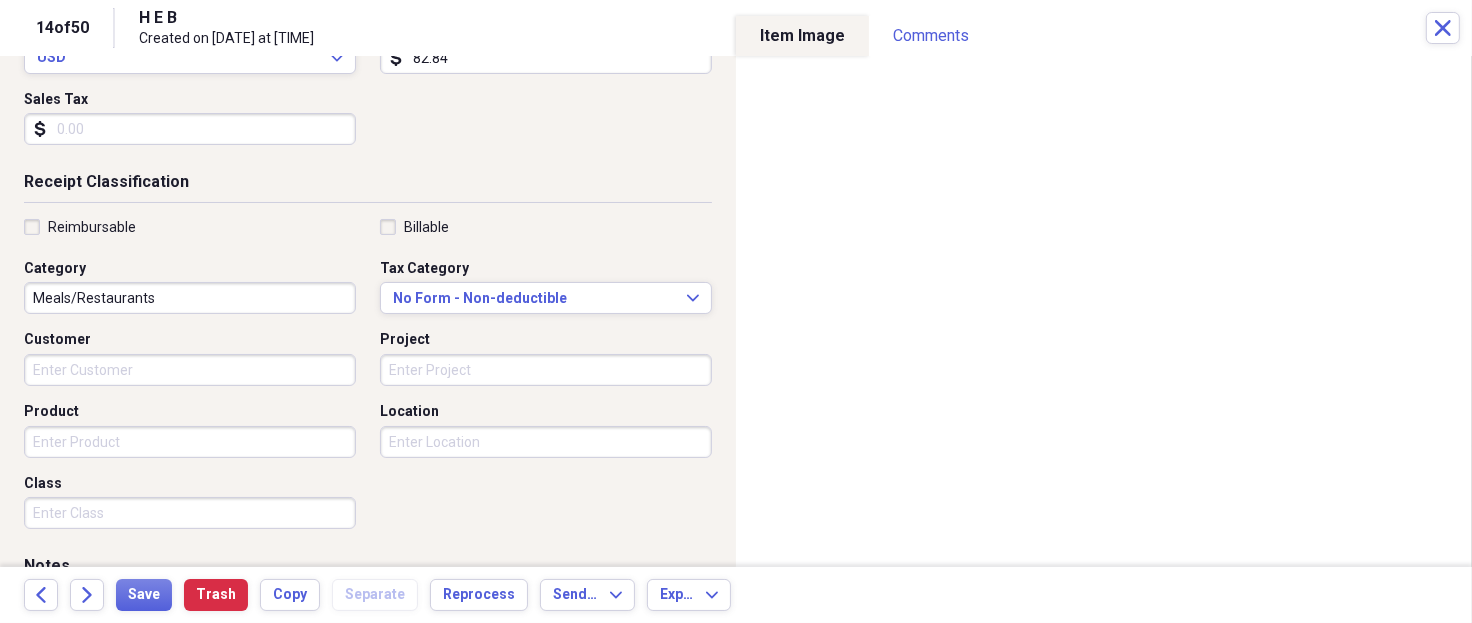 scroll, scrollTop: 0, scrollLeft: 0, axis: both 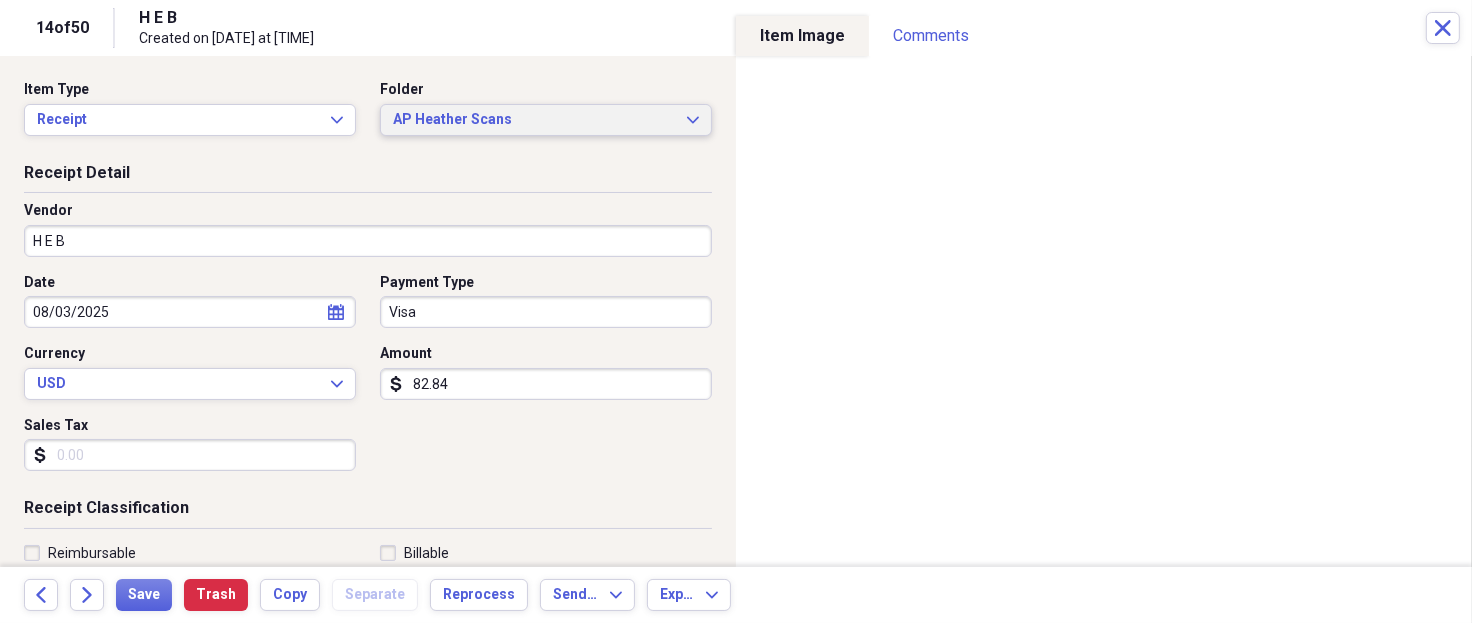type on "DFW - 56050 - Meal - [FIRST] [LAST] - PC4017" 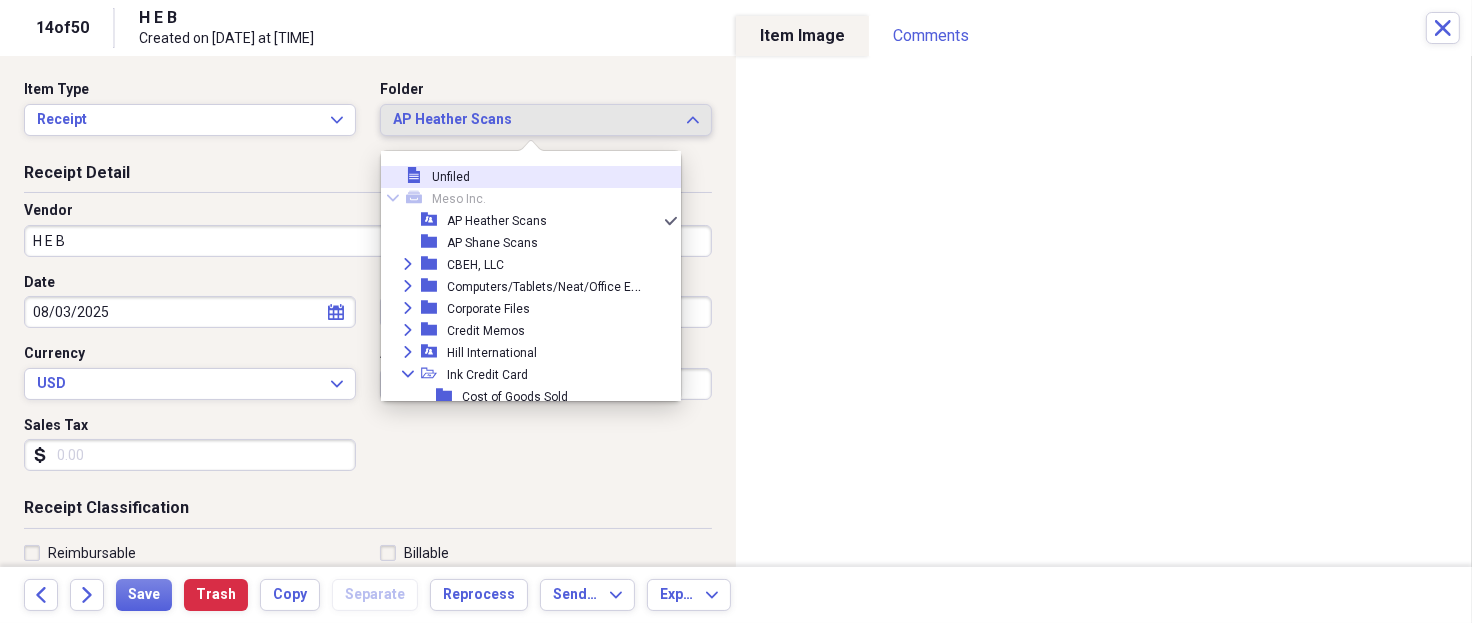 scroll, scrollTop: 266, scrollLeft: 0, axis: vertical 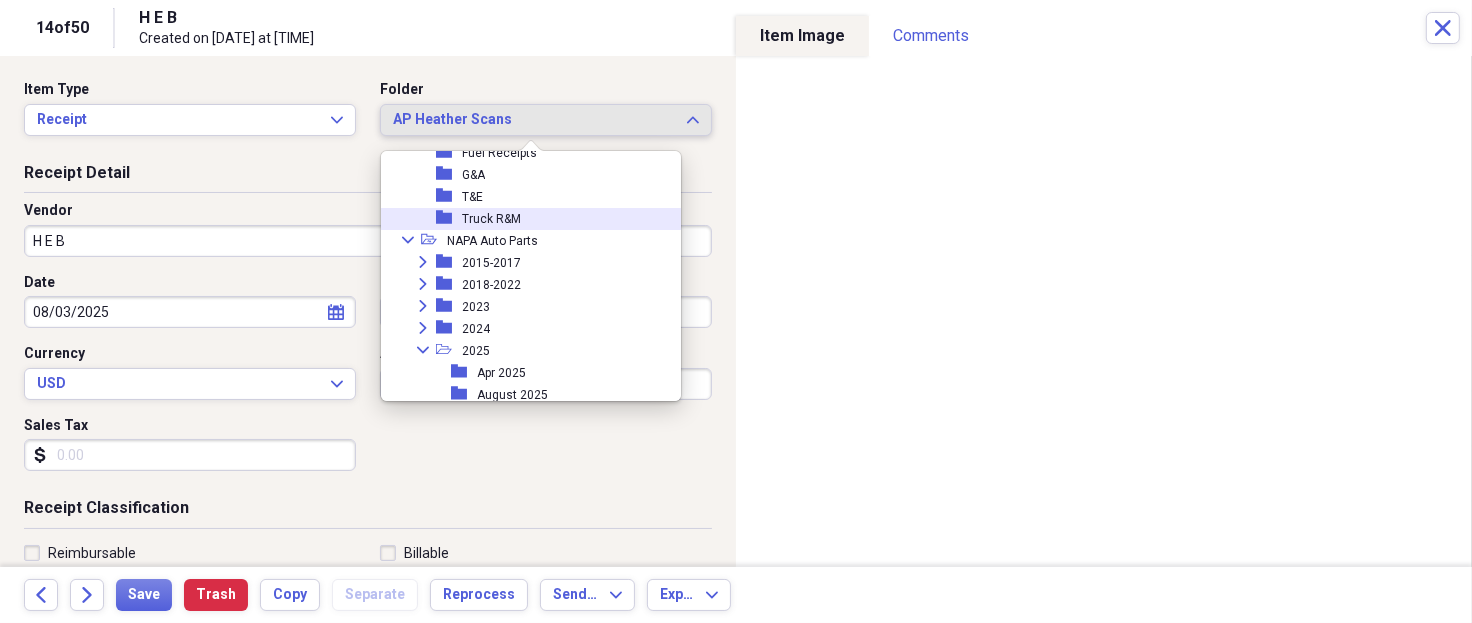 click on "folder T&E" at bounding box center (523, 197) 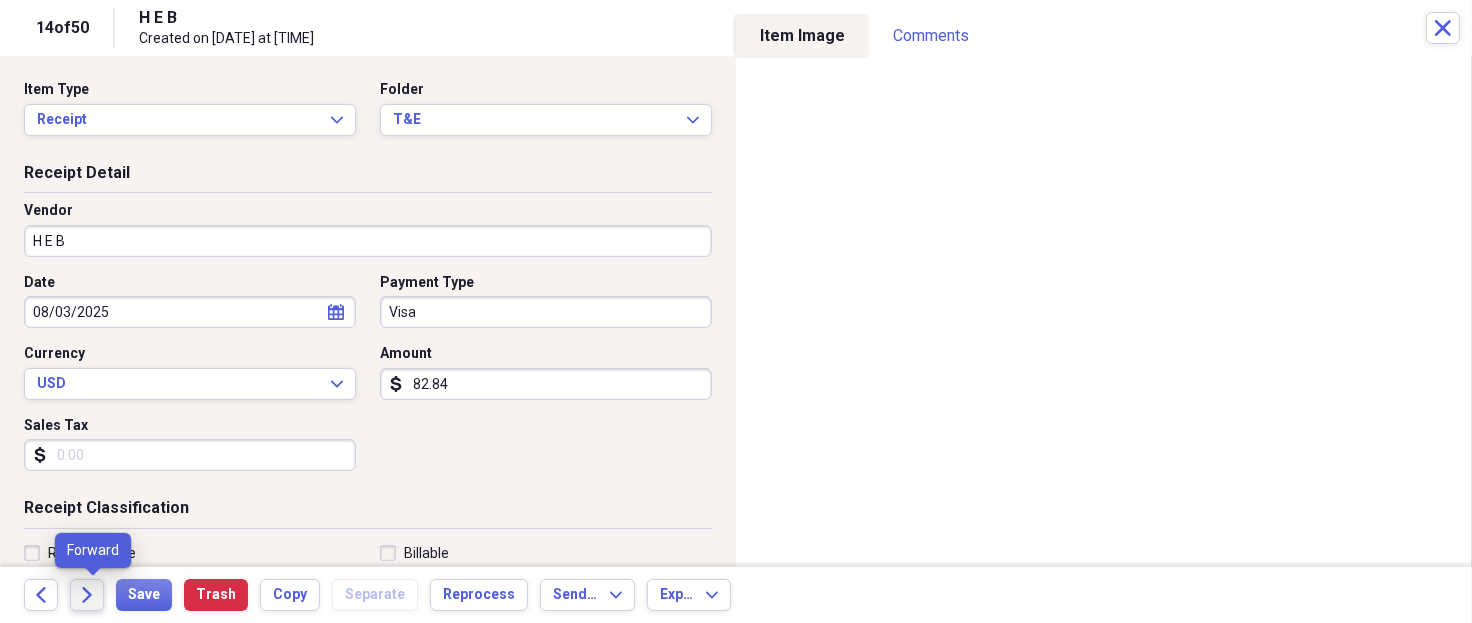 click on "Forward" 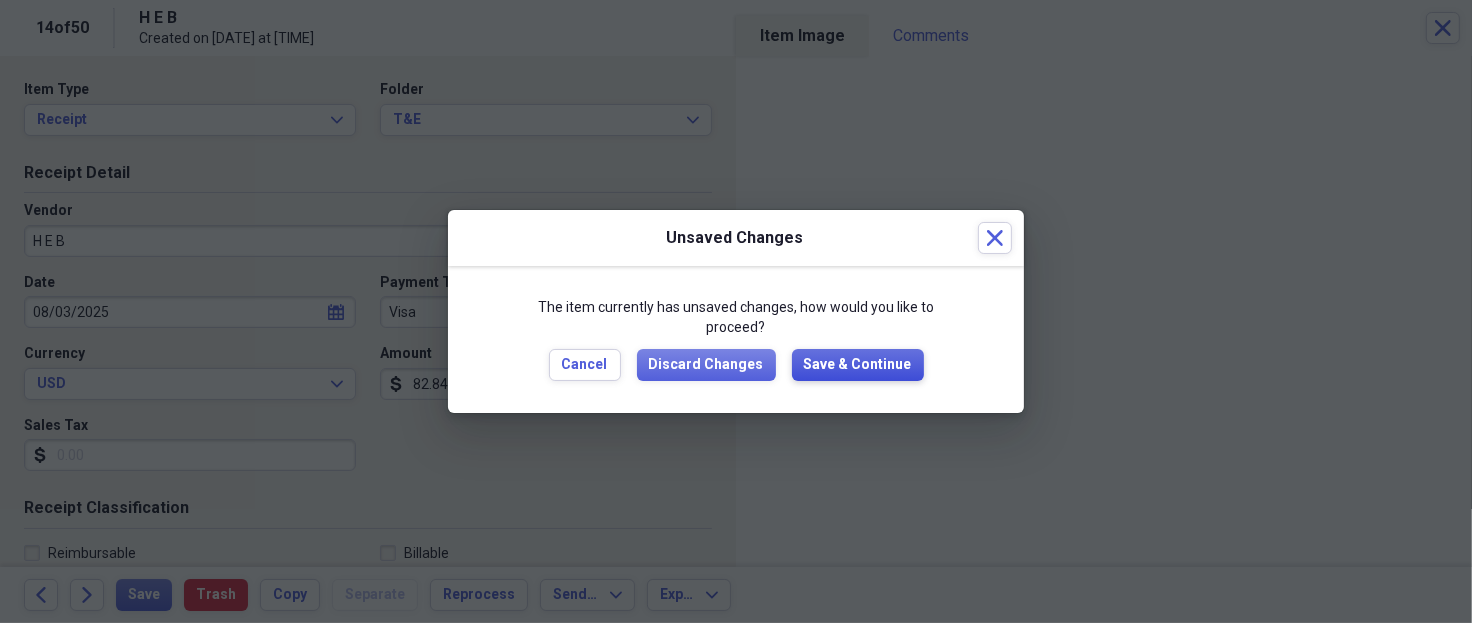 click on "Save & Continue" at bounding box center [858, 365] 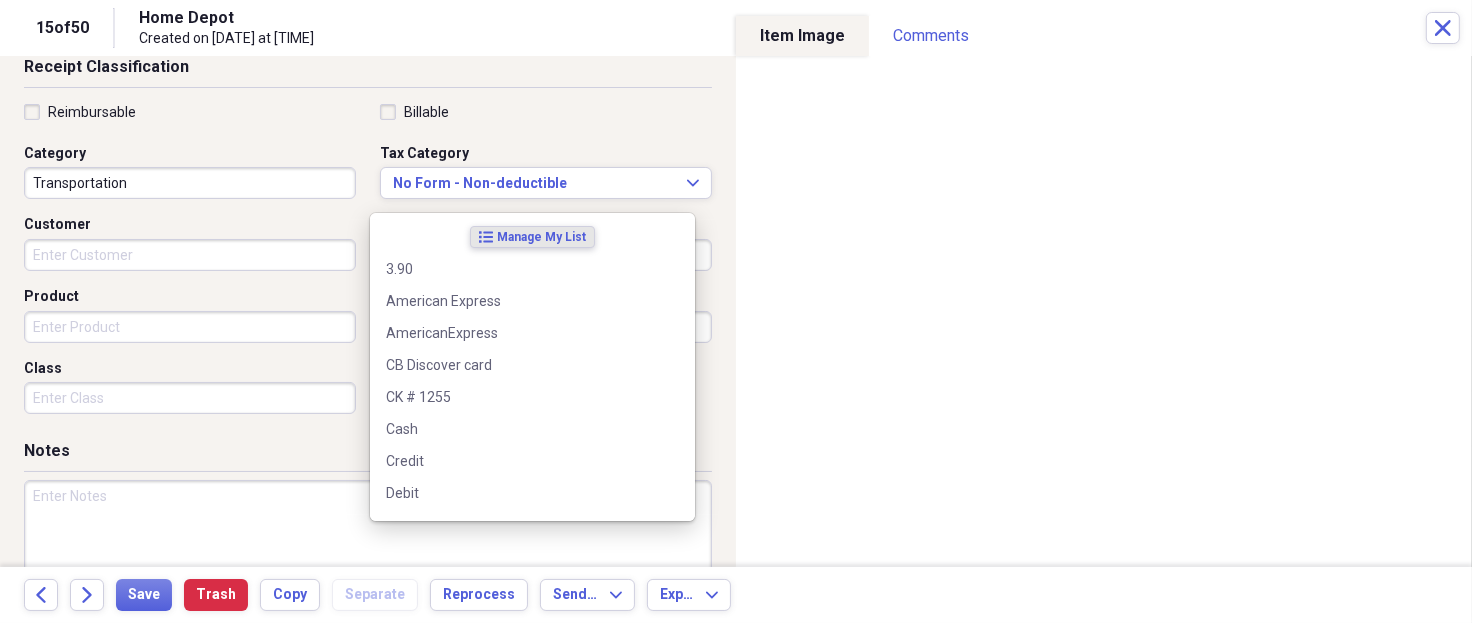 click on "Item Type Receipt Expand Folder AP Heather Scans Expand Receipt Detail Vendor Home Depot Date [DATE] calendar Calendar Payment Type Visa Currency USD Expand Amount dollar-sign 27.73 Sales Tax dollar-sign Receipt Classification Reimbursable Billable Category Transportation Tax Category No Form - Non-deductible Expand Customer Project Product Location Class Notes" at bounding box center [368, 137] 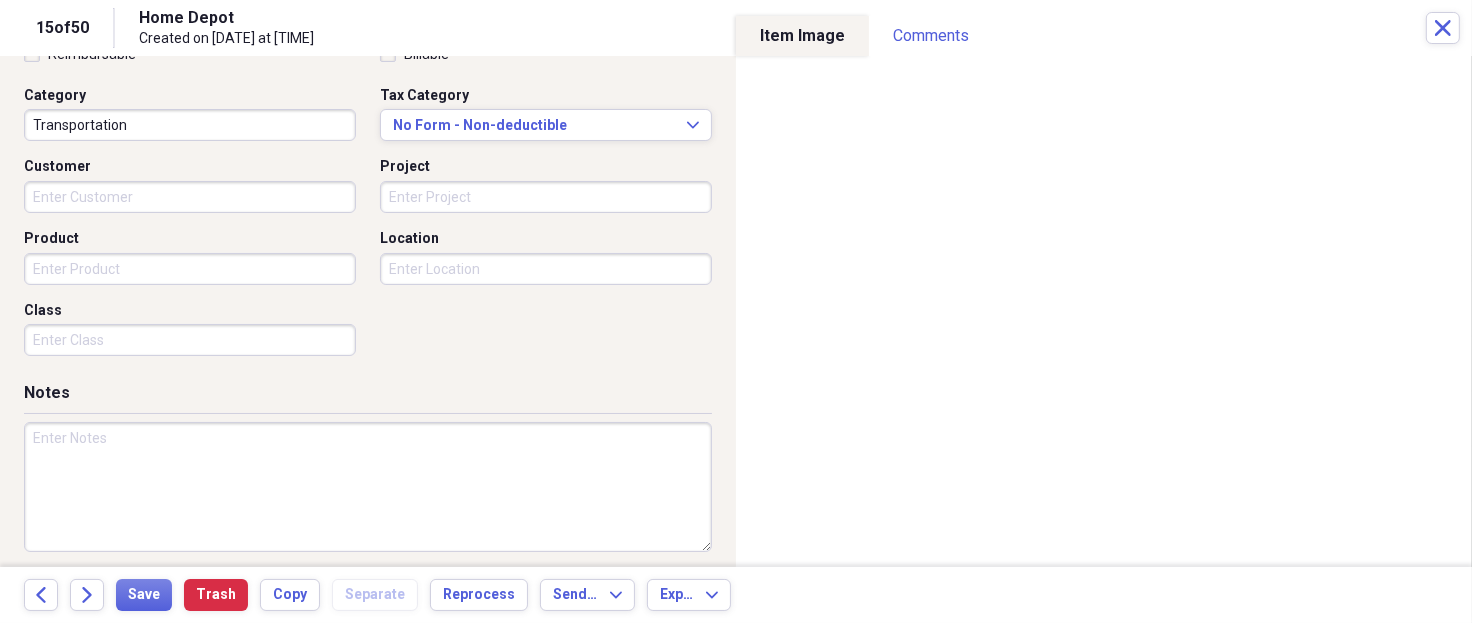scroll, scrollTop: 508, scrollLeft: 0, axis: vertical 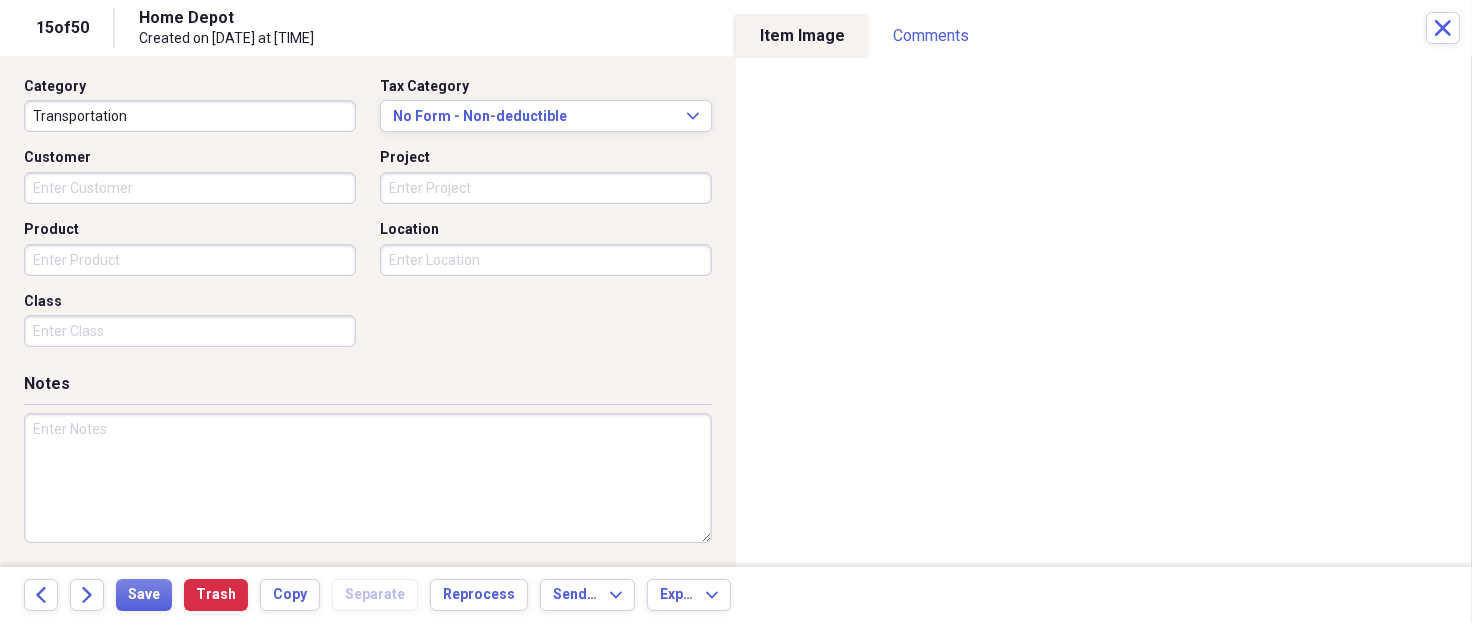 click at bounding box center (368, 478) 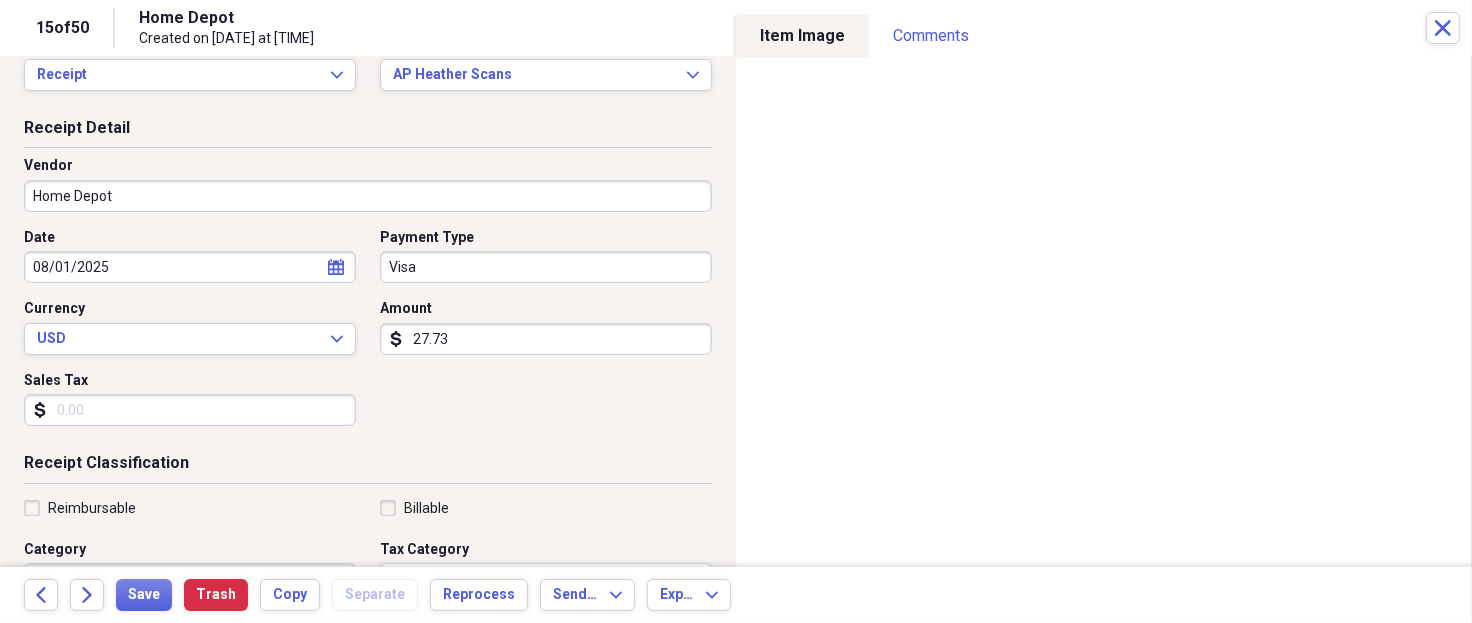 scroll, scrollTop: 0, scrollLeft: 0, axis: both 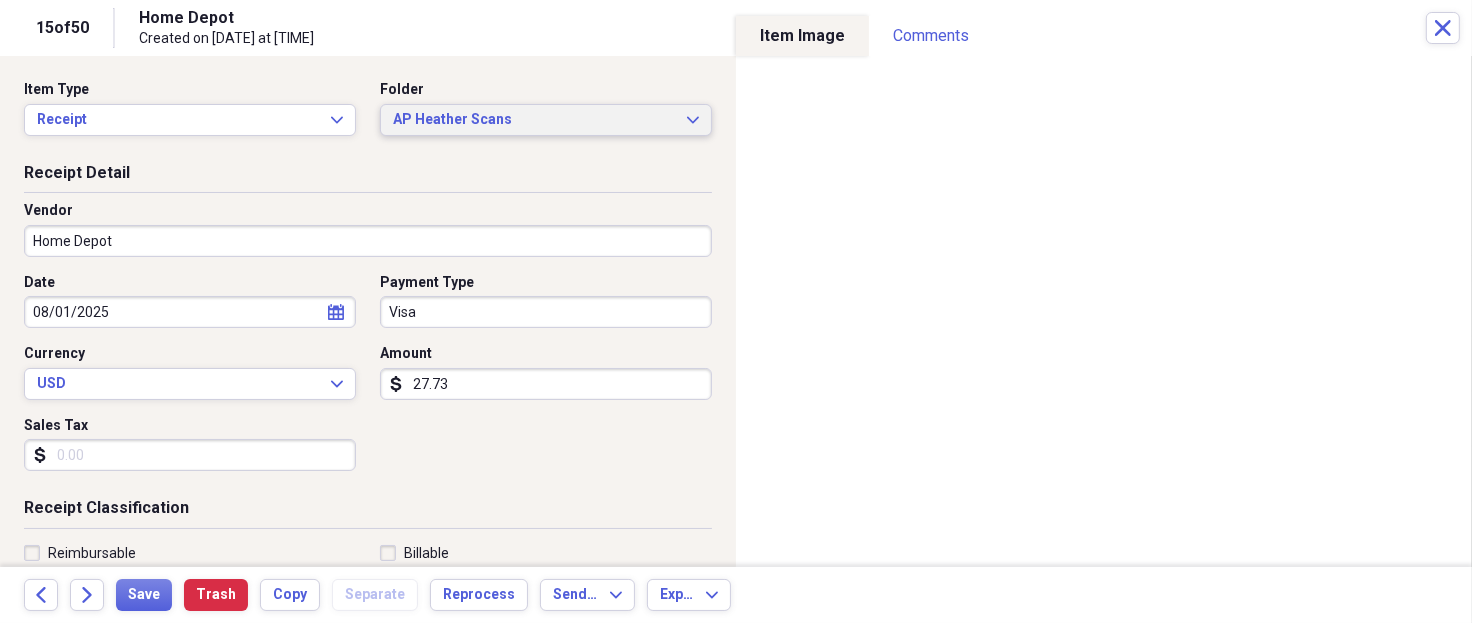 type on "DFW-M1057-Misc Truck Stock-[LAST]" 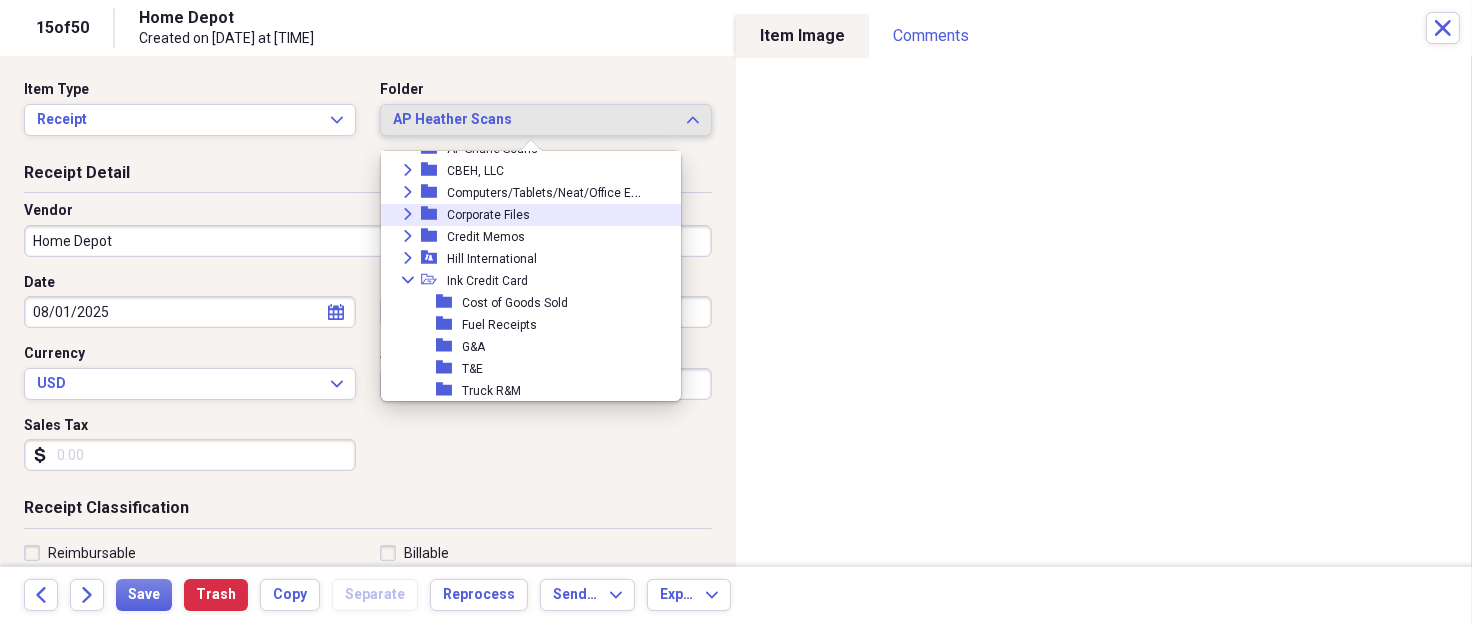 scroll, scrollTop: 133, scrollLeft: 0, axis: vertical 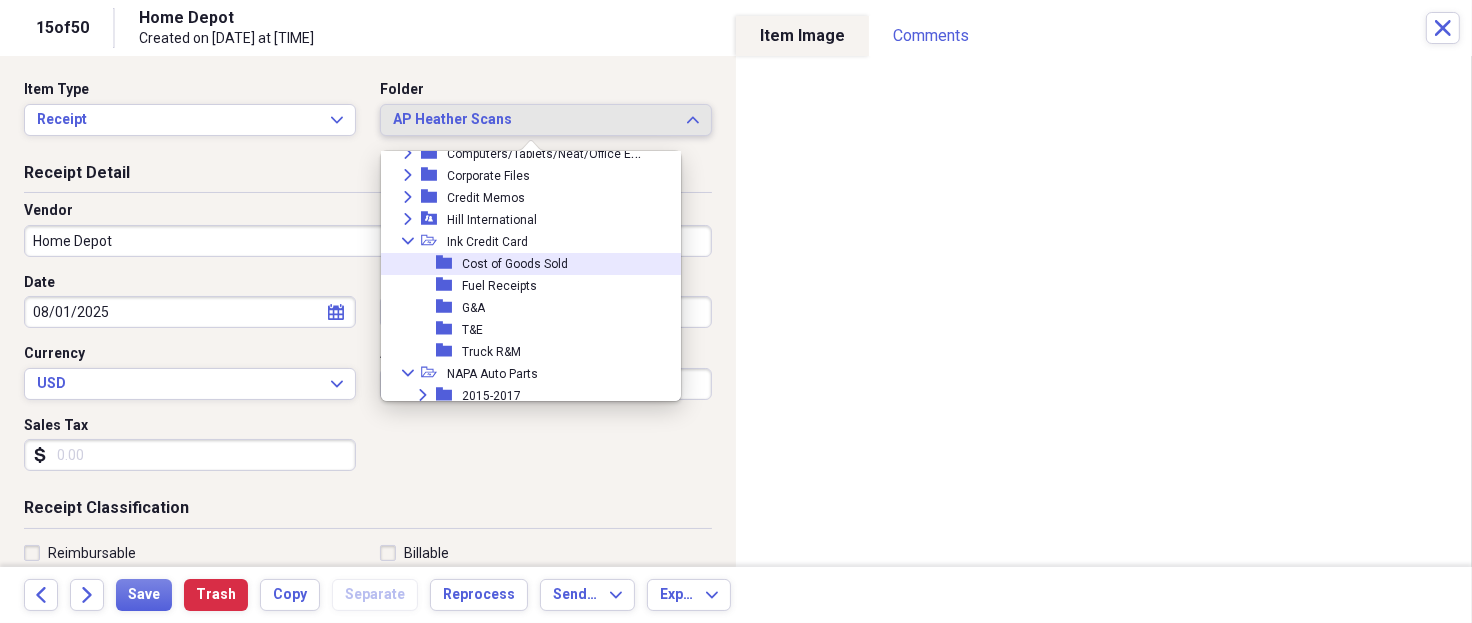 click on "Cost of Goods Sold" at bounding box center [515, 264] 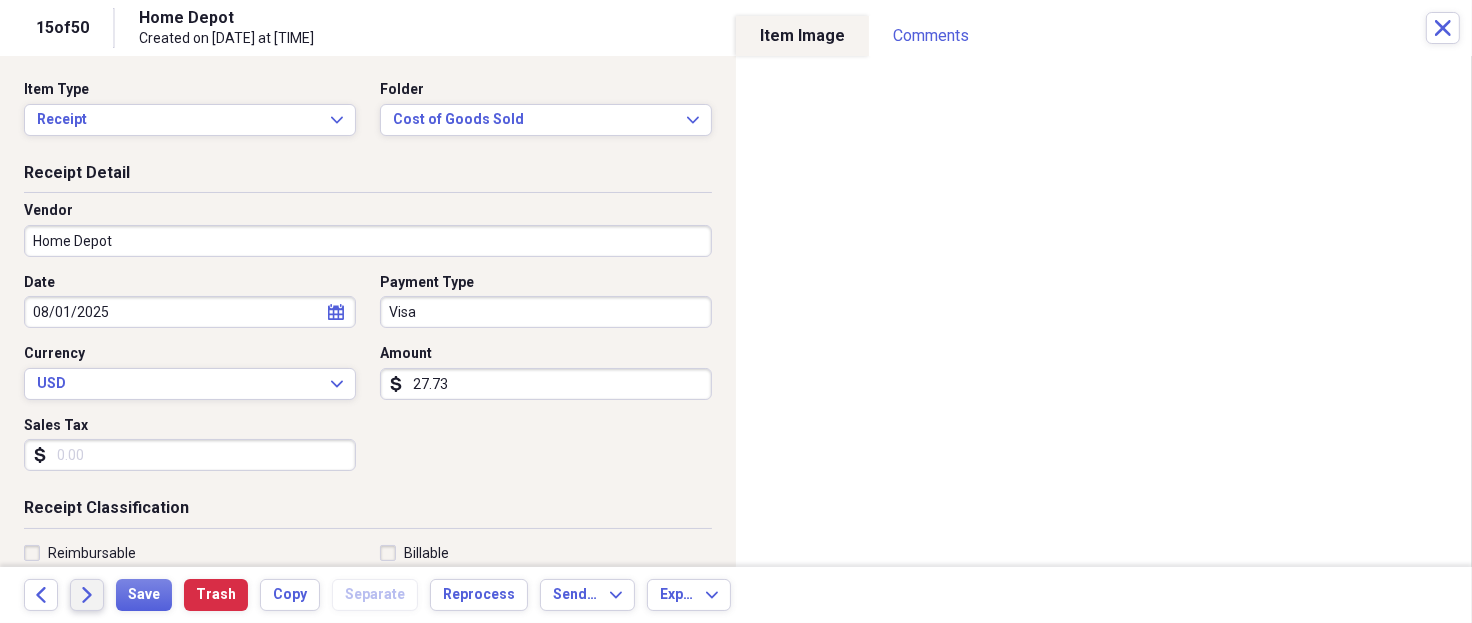 click on "Forward" at bounding box center (87, 595) 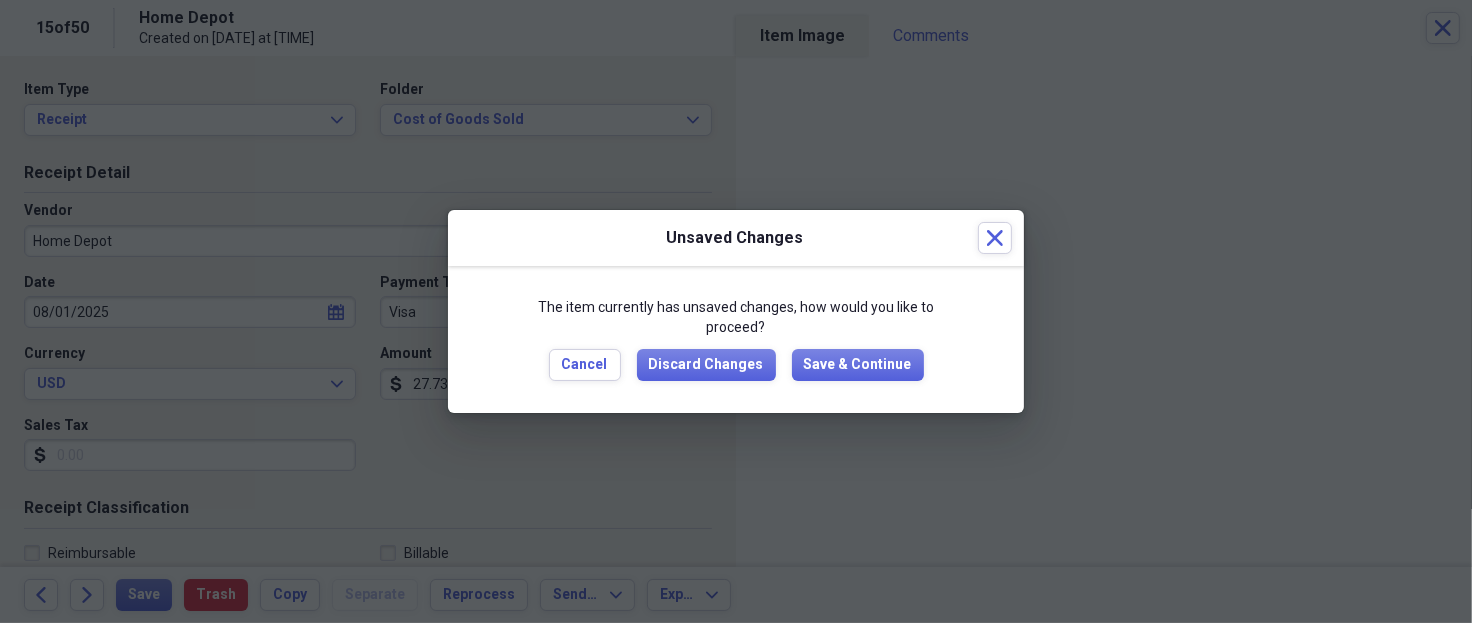 click on "The item currently has unsaved changes, how would you like to proceed? Cancel Discard Changes Save & Continue" at bounding box center [736, 339] 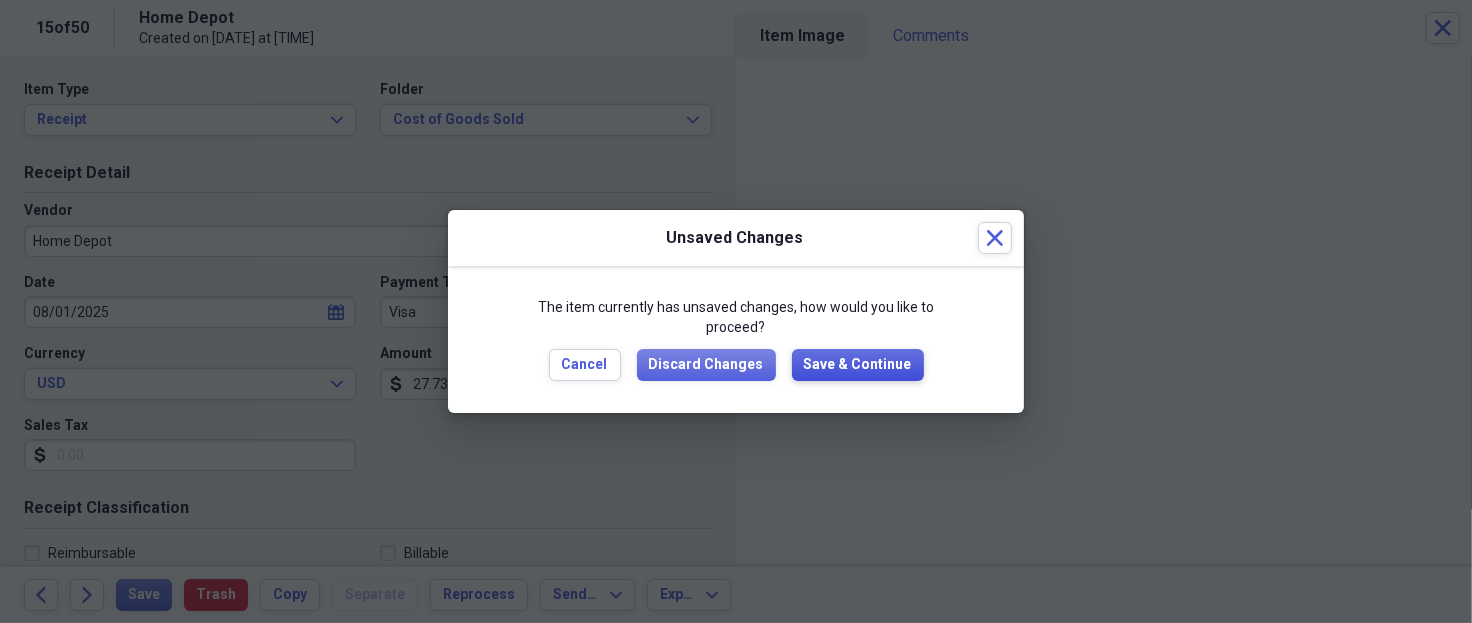 click on "Save & Continue" at bounding box center [858, 365] 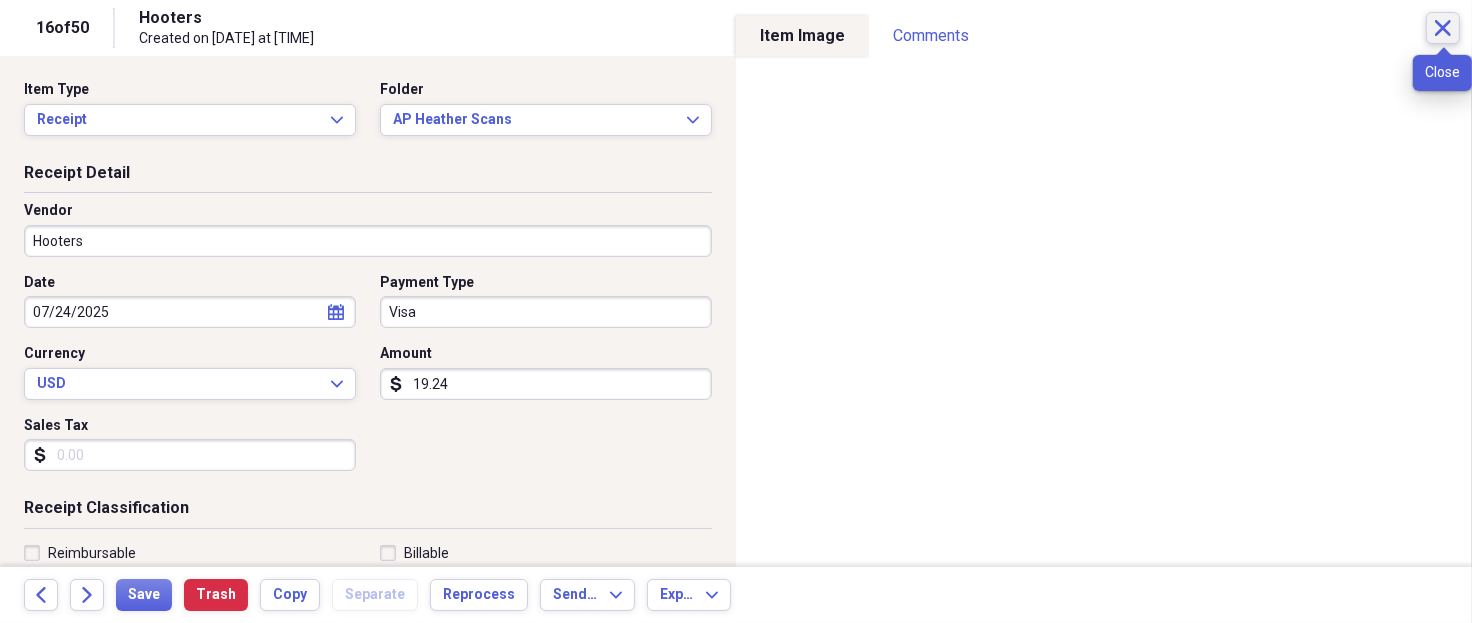 click on "Close" at bounding box center (1443, 28) 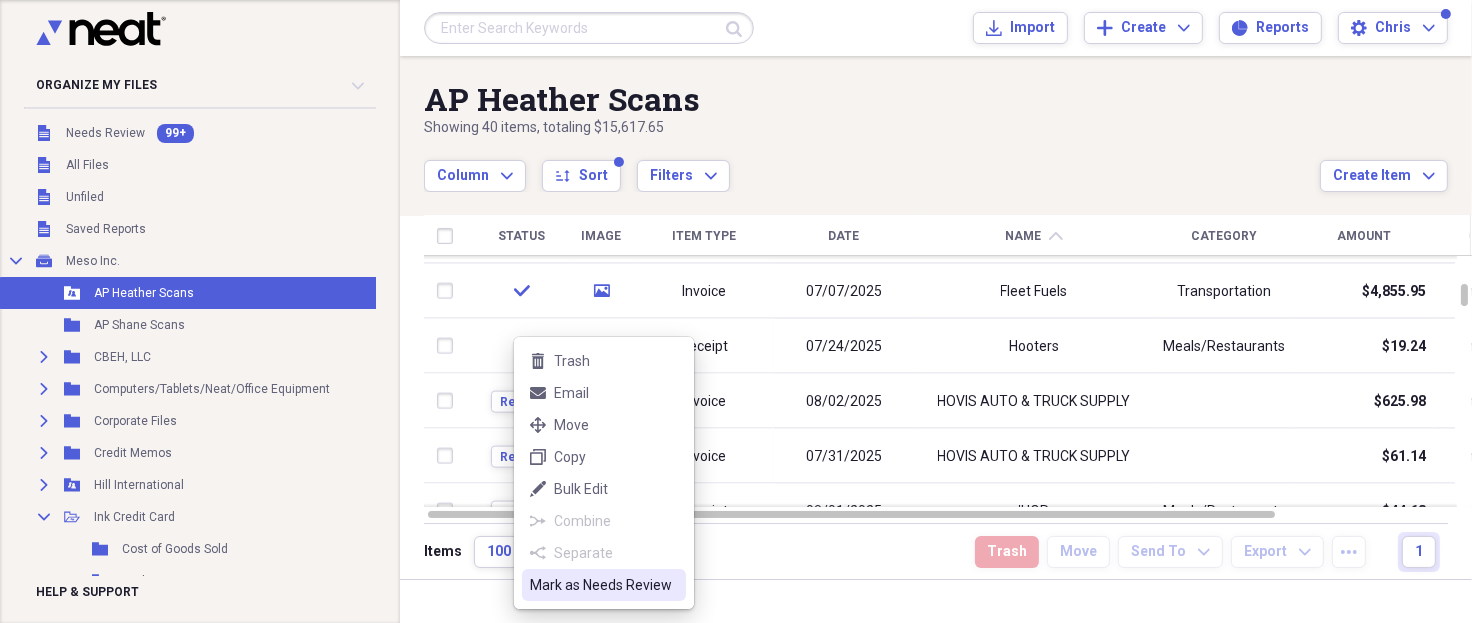 click on "Mark as Needs Review" at bounding box center (604, 585) 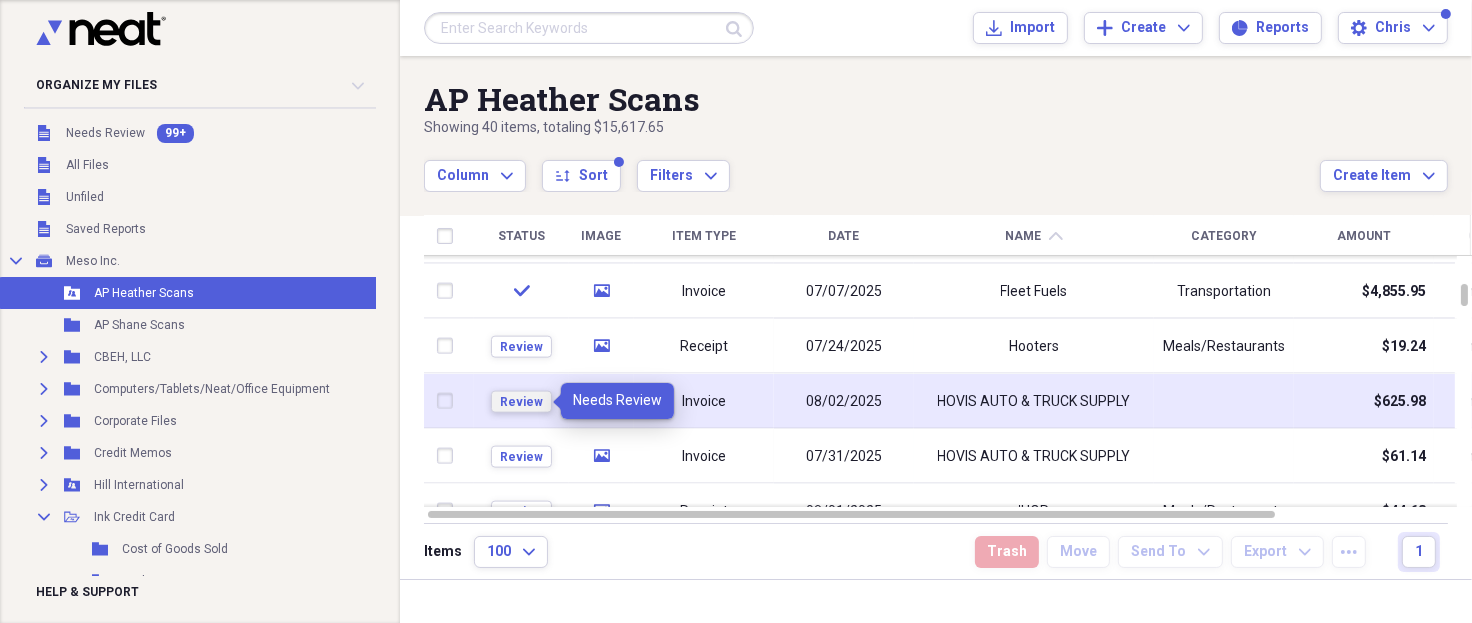 click on "Review" at bounding box center [521, 401] 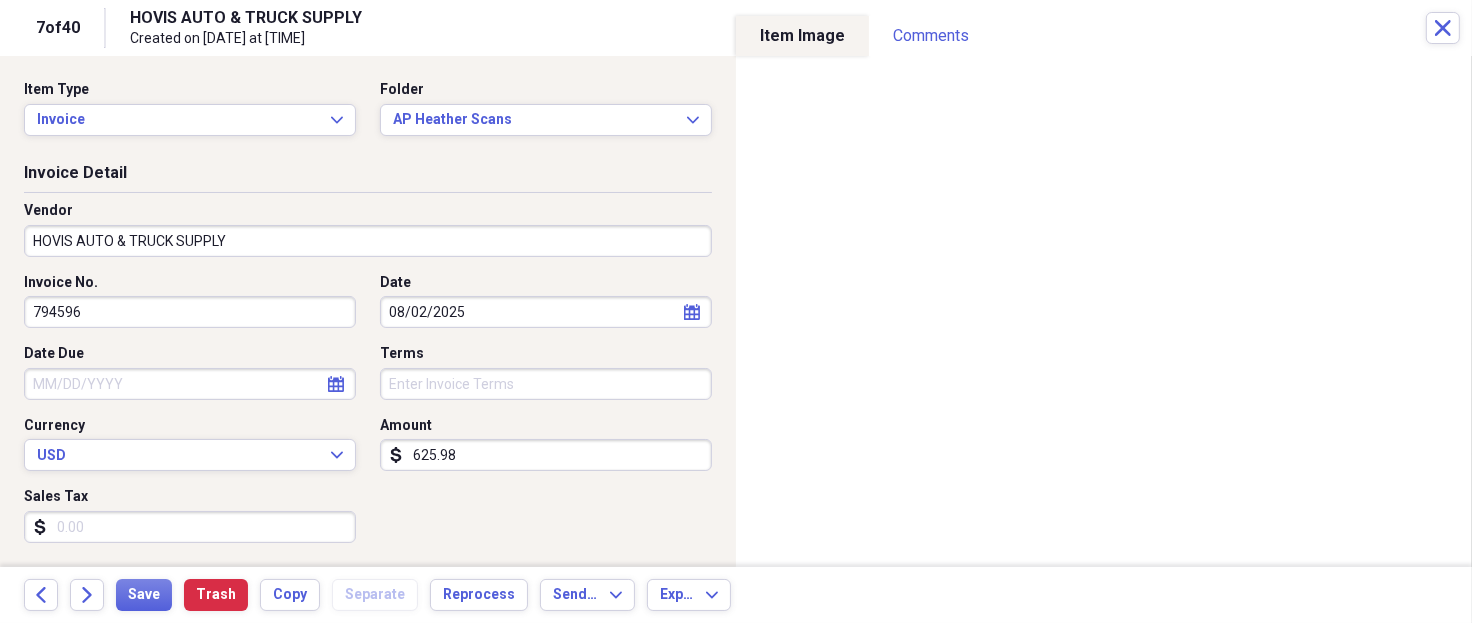 click on "HOVIS AUTO & TRUCK SUPPLY" at bounding box center (368, 241) 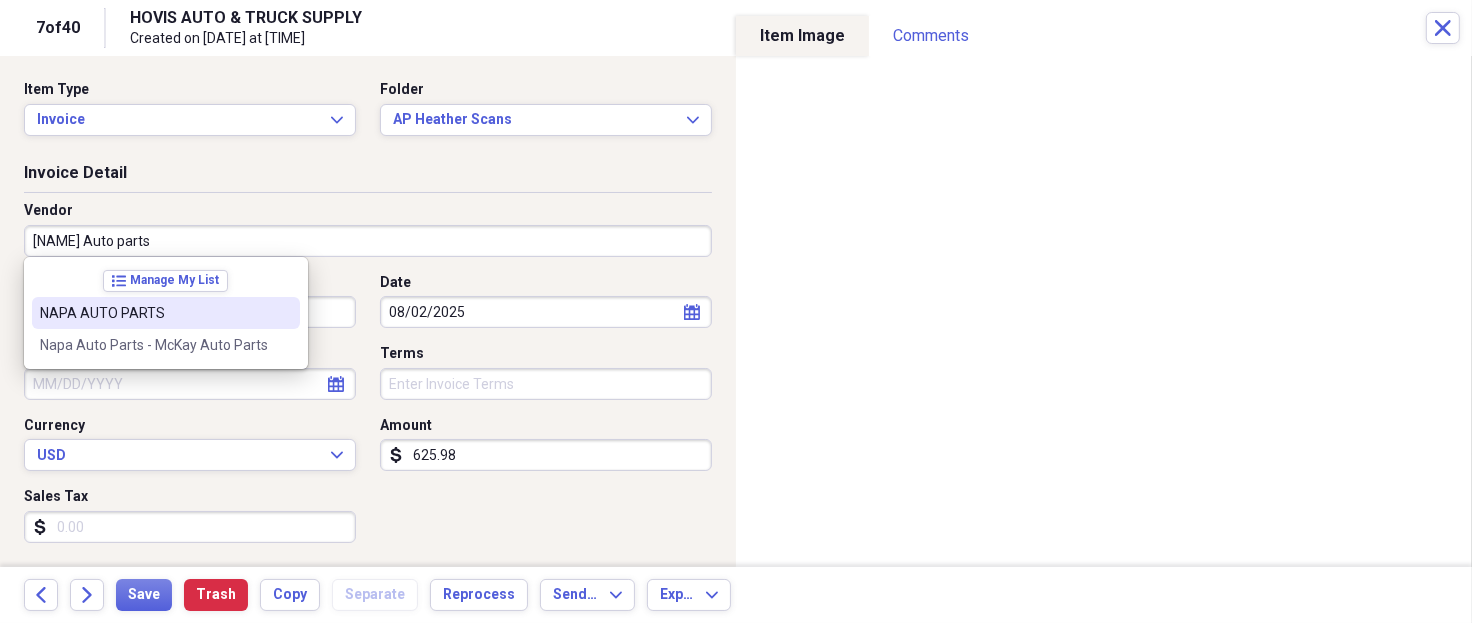 click on "NAPA AUTO PARTS" at bounding box center [166, 313] 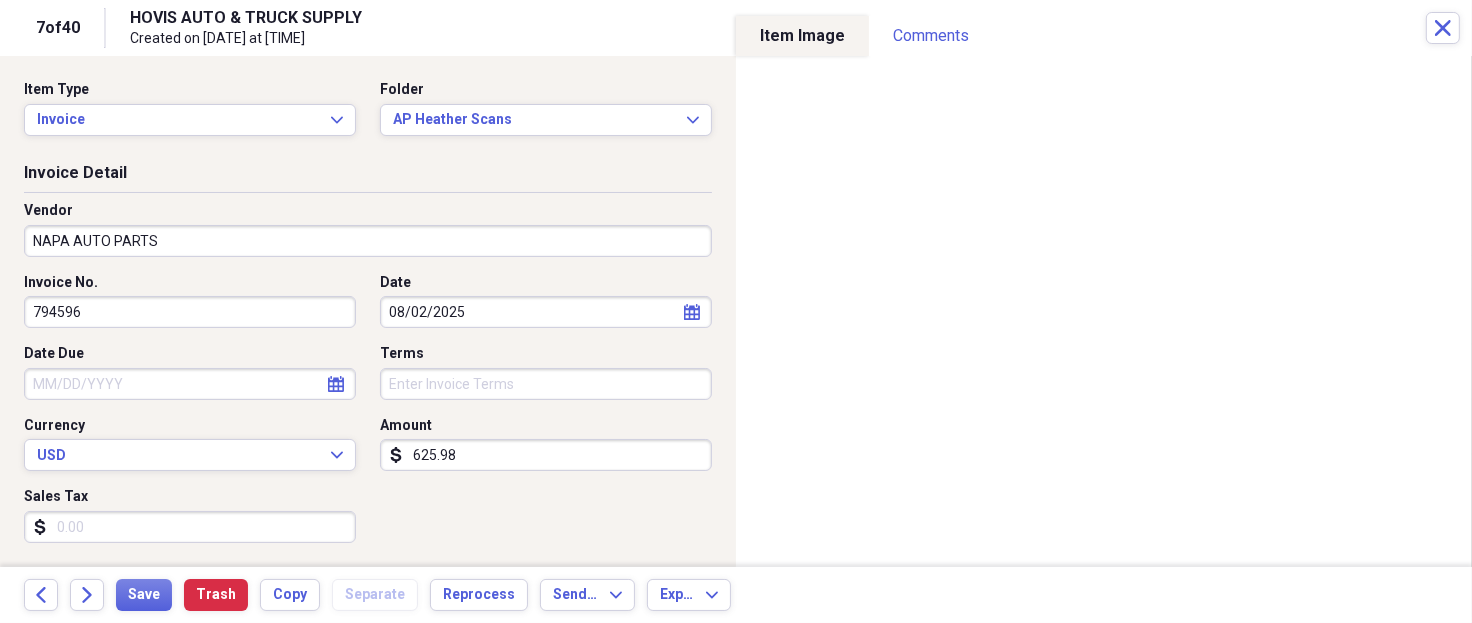 type on "None" 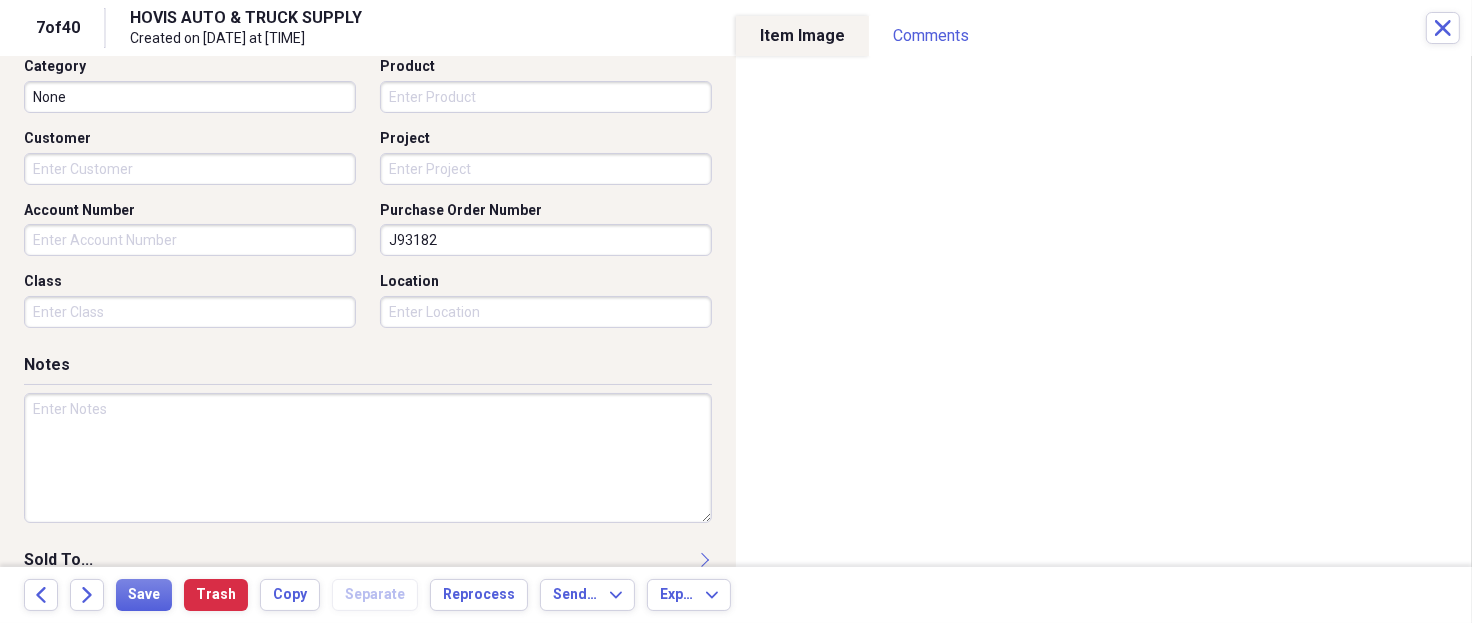 scroll, scrollTop: 666, scrollLeft: 0, axis: vertical 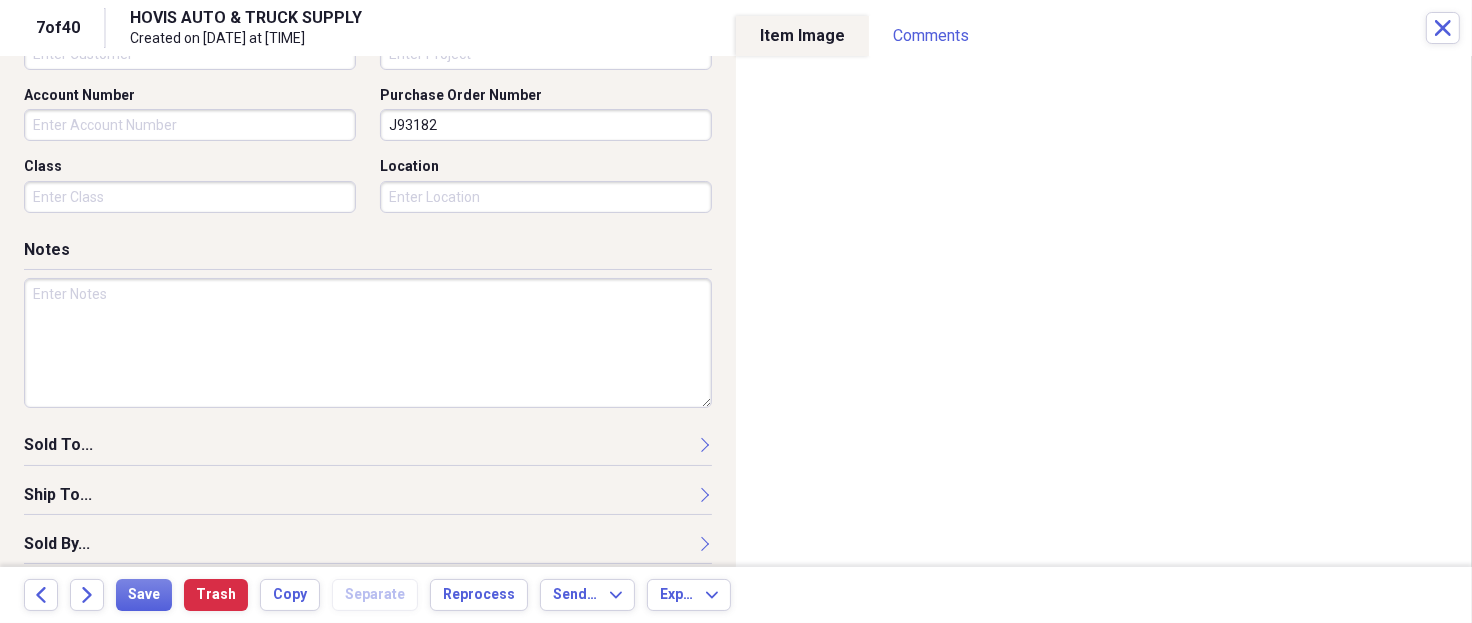 drag, startPoint x: 451, startPoint y: 123, endPoint x: 188, endPoint y: 97, distance: 264.28204 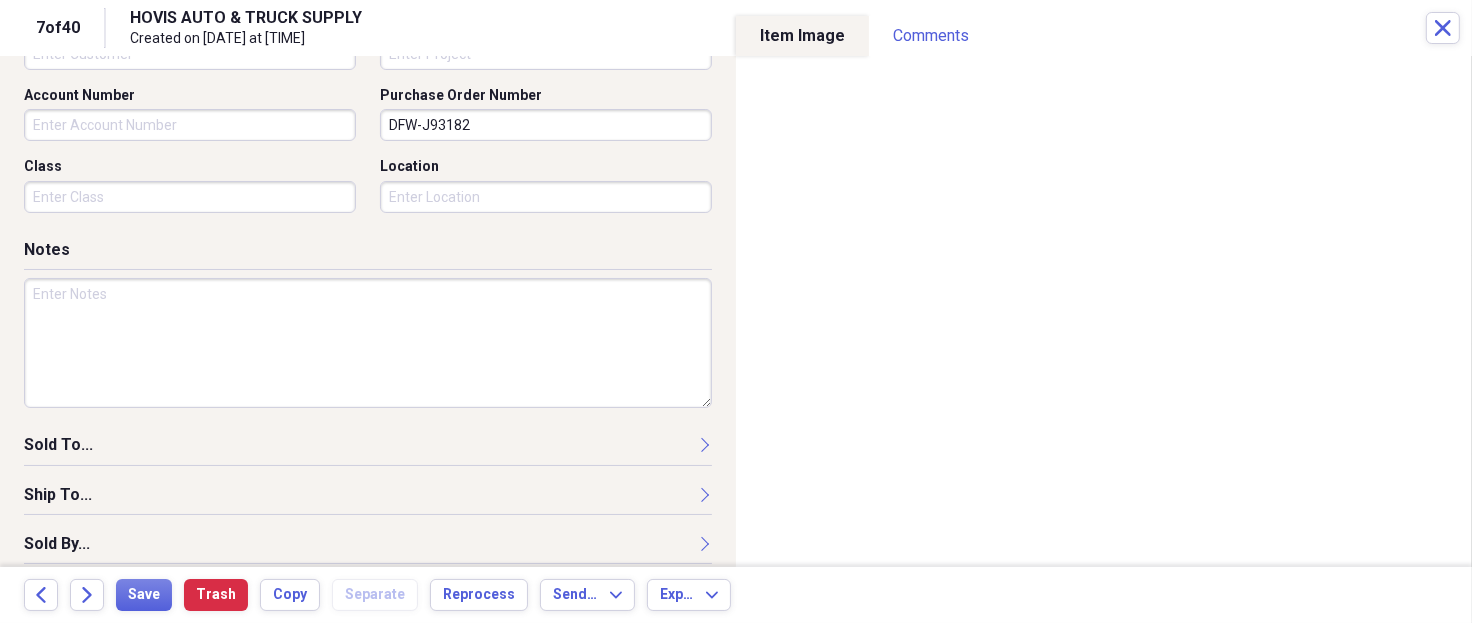 type on "DFW-J93182" 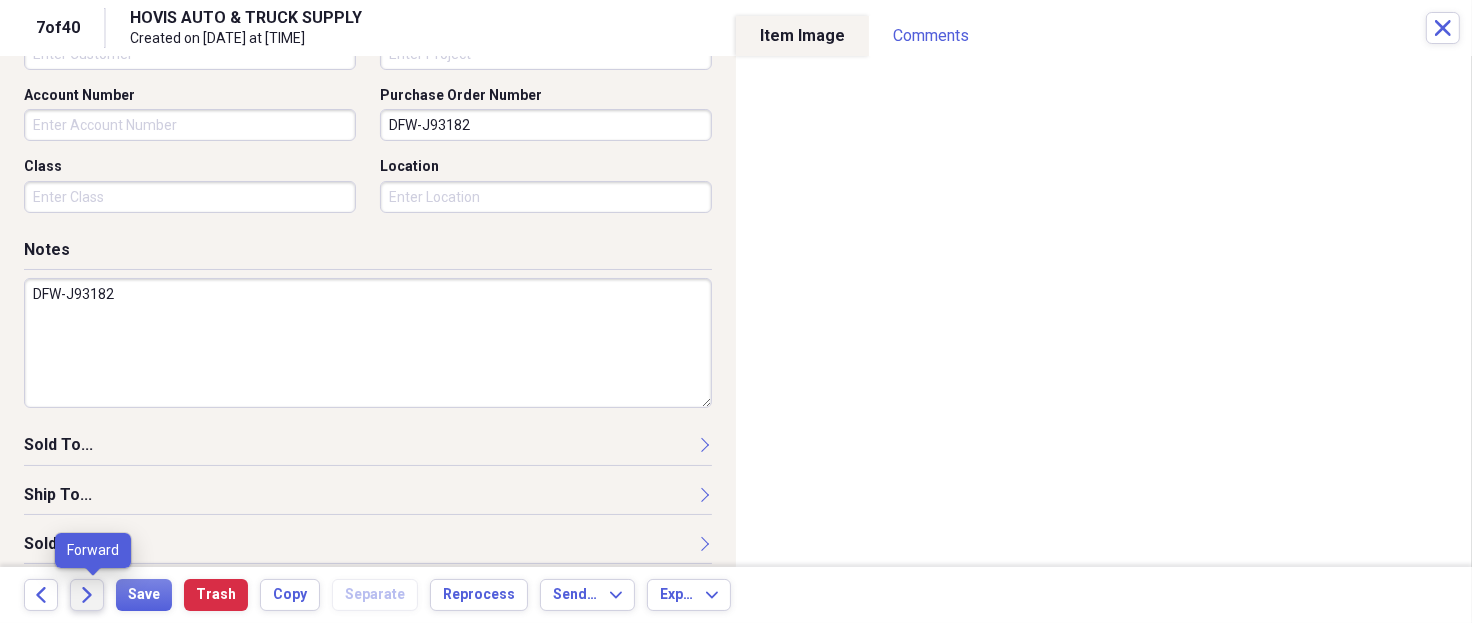 type on "DFW-J93182" 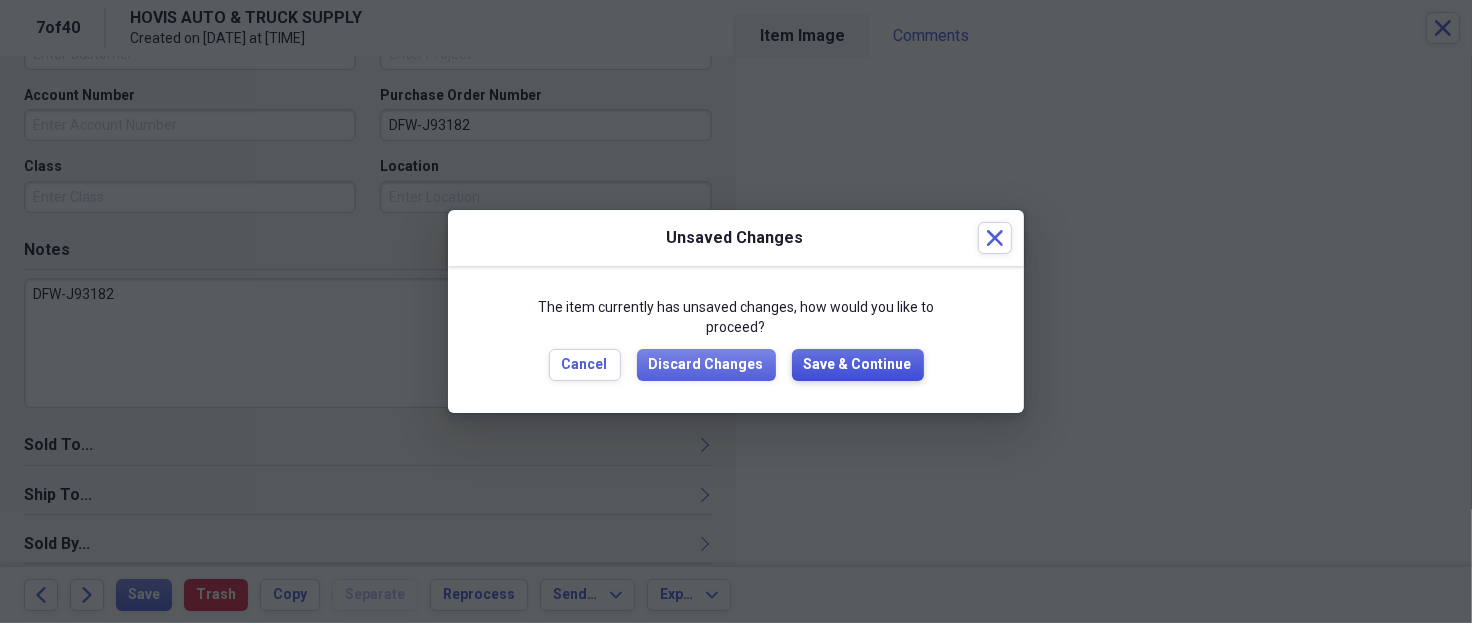 click on "Save & Continue" at bounding box center (858, 365) 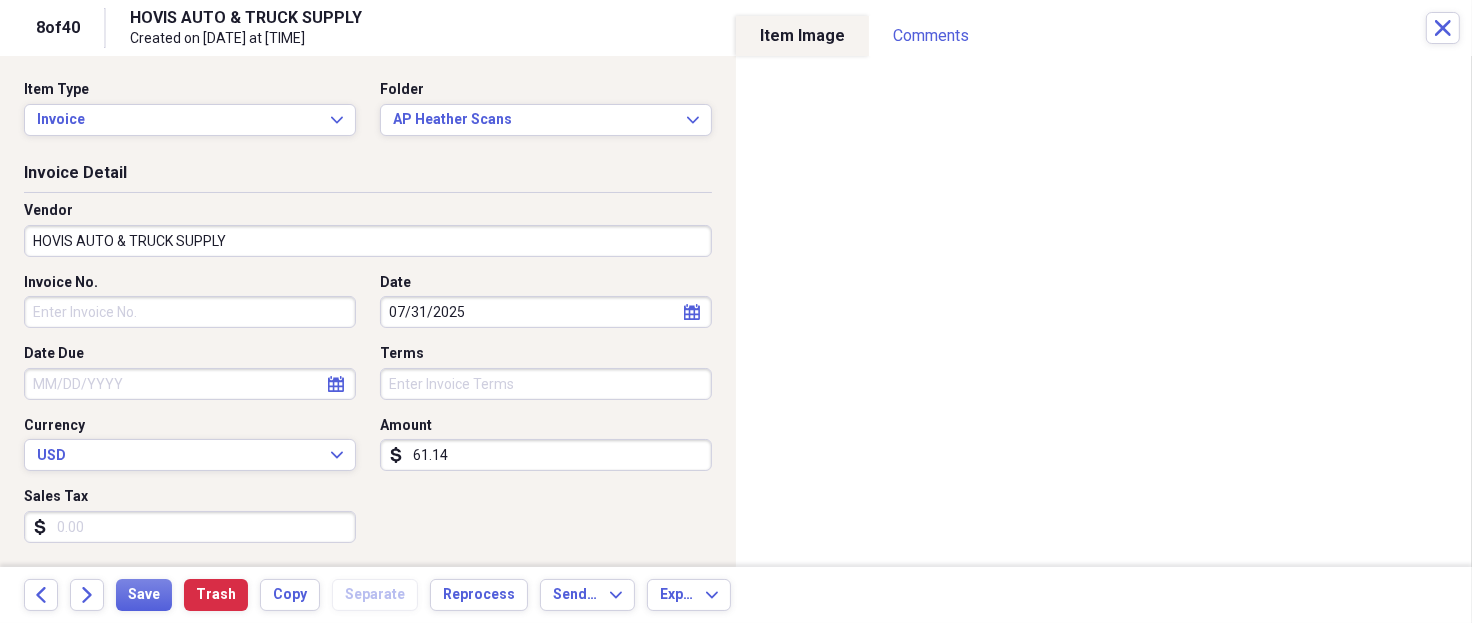 click on "HOVIS AUTO & TRUCK SUPPLY" at bounding box center [368, 241] 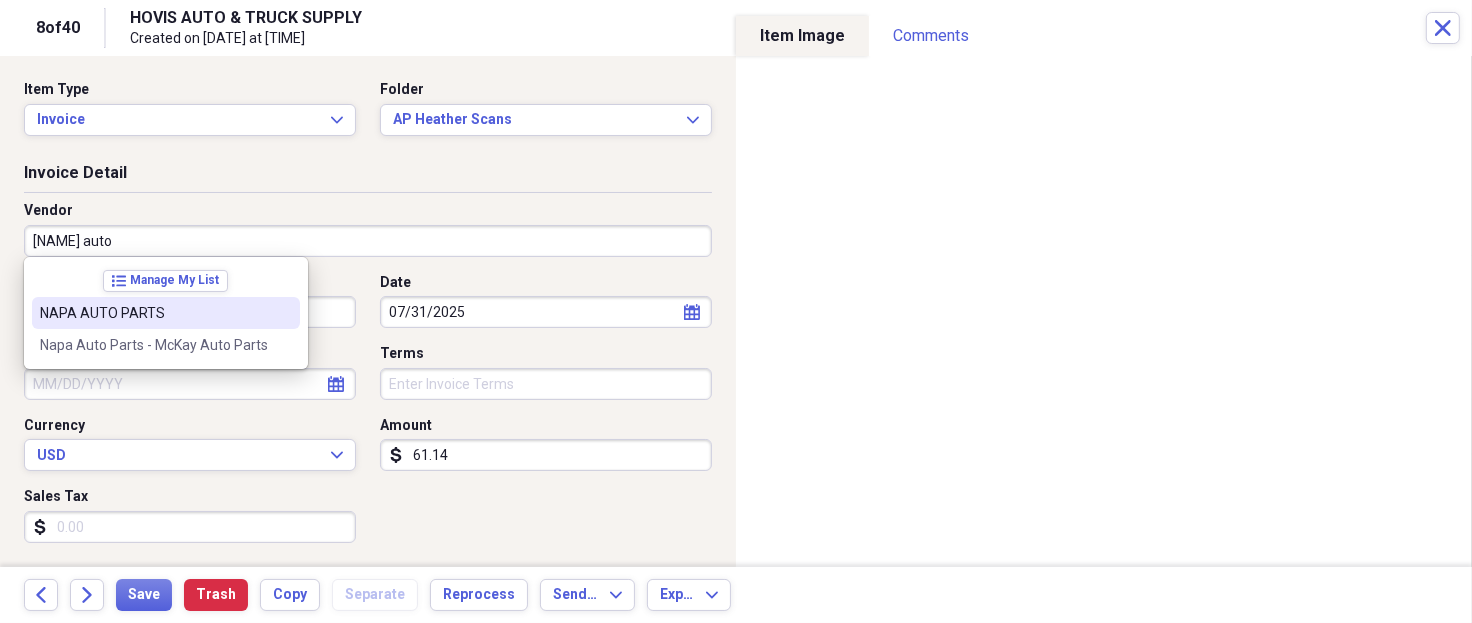 click on "NAPA AUTO PARTS" at bounding box center [166, 313] 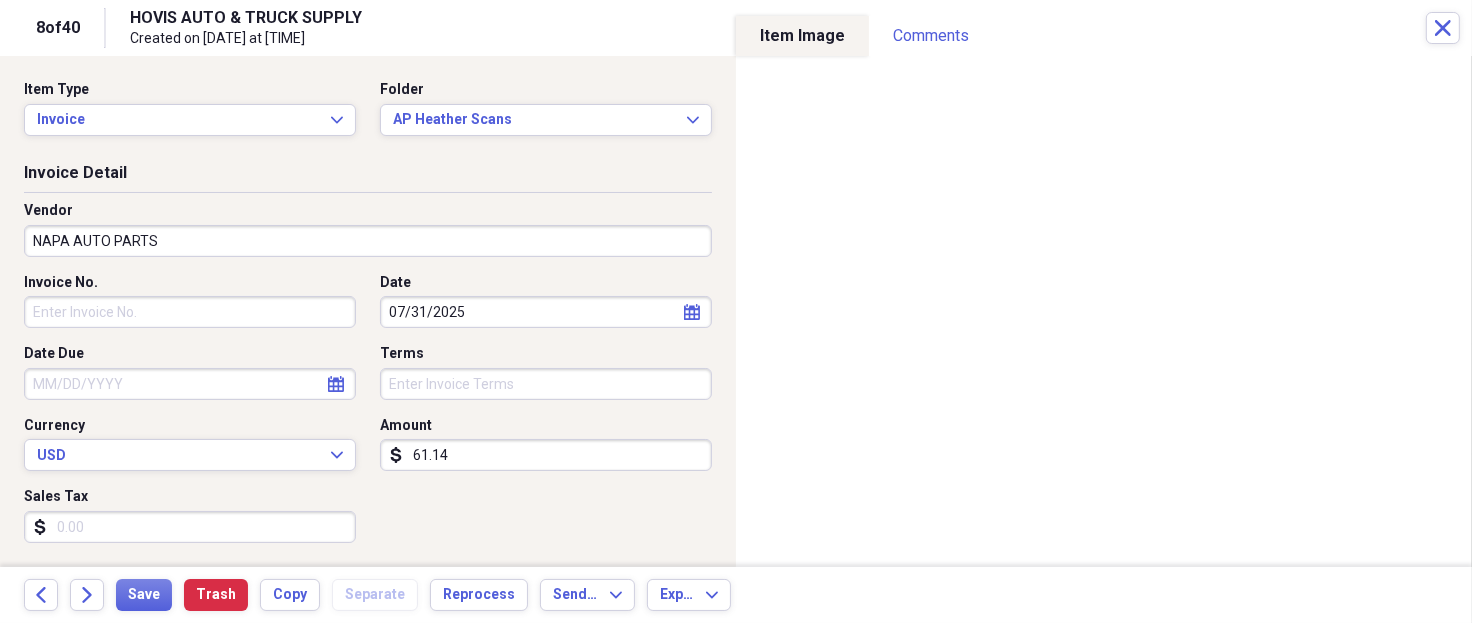 type on "None" 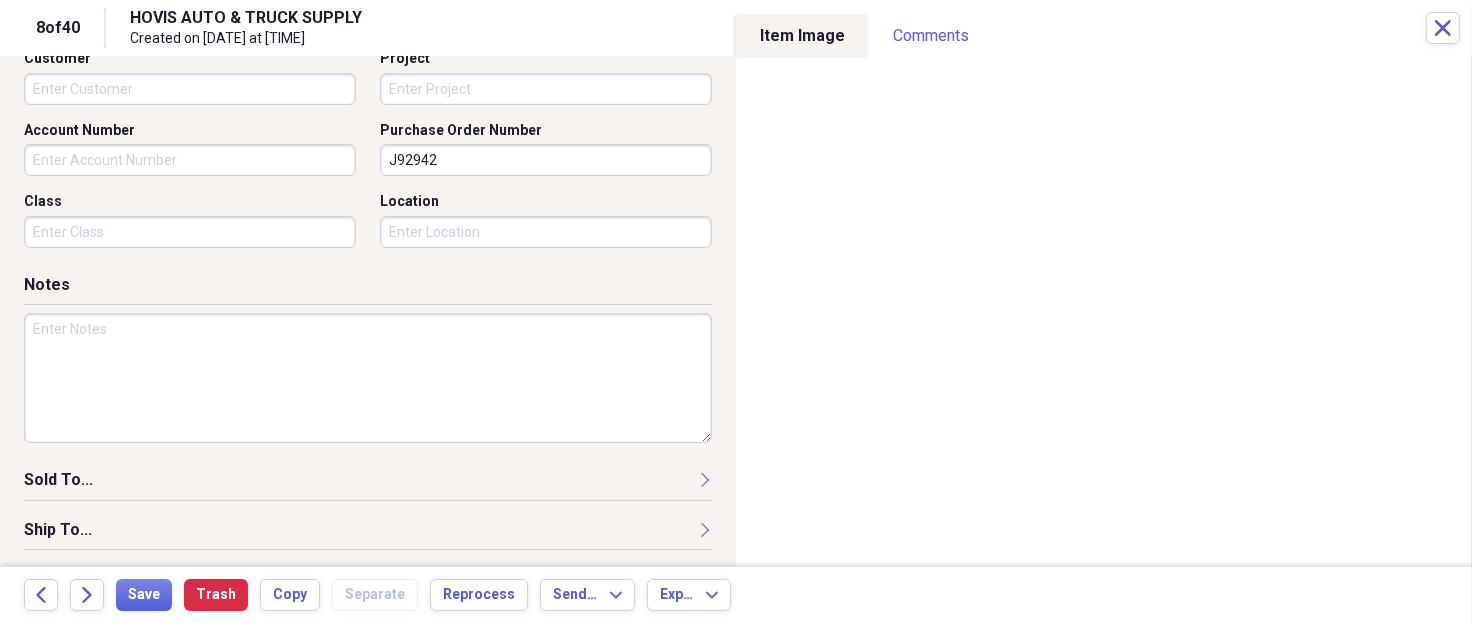 scroll, scrollTop: 666, scrollLeft: 0, axis: vertical 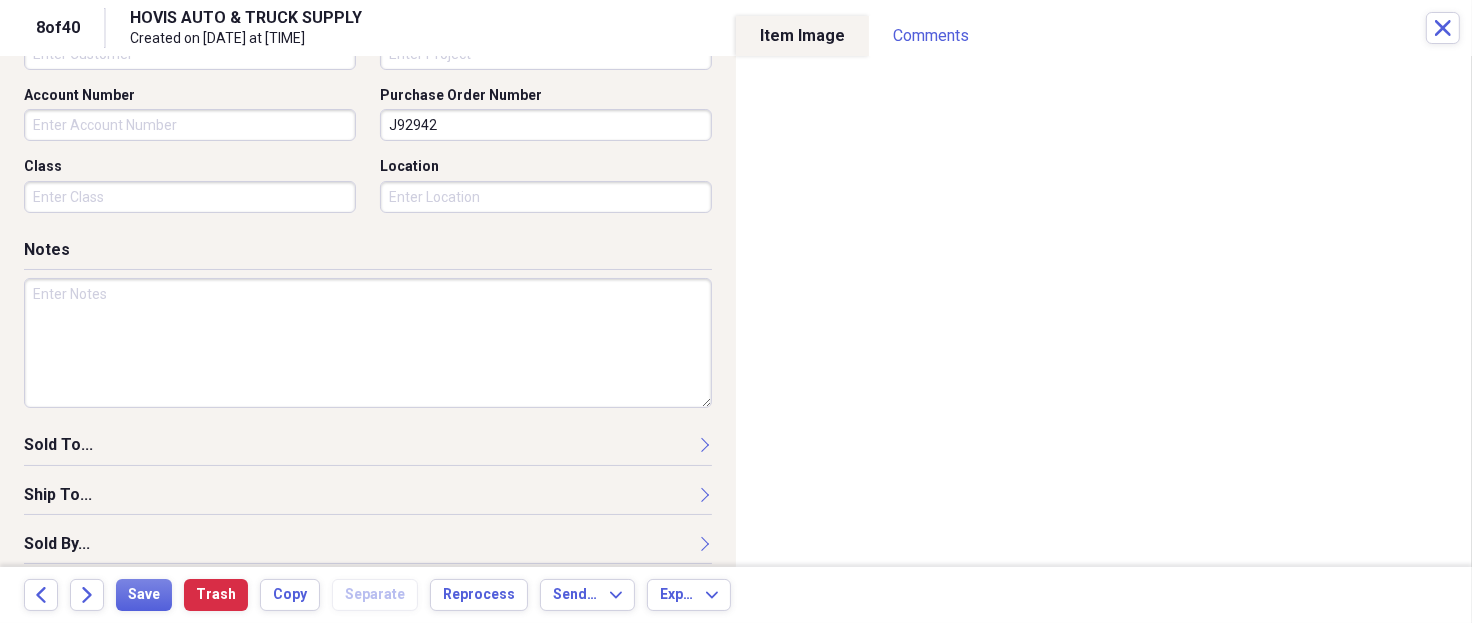 click at bounding box center (368, 343) 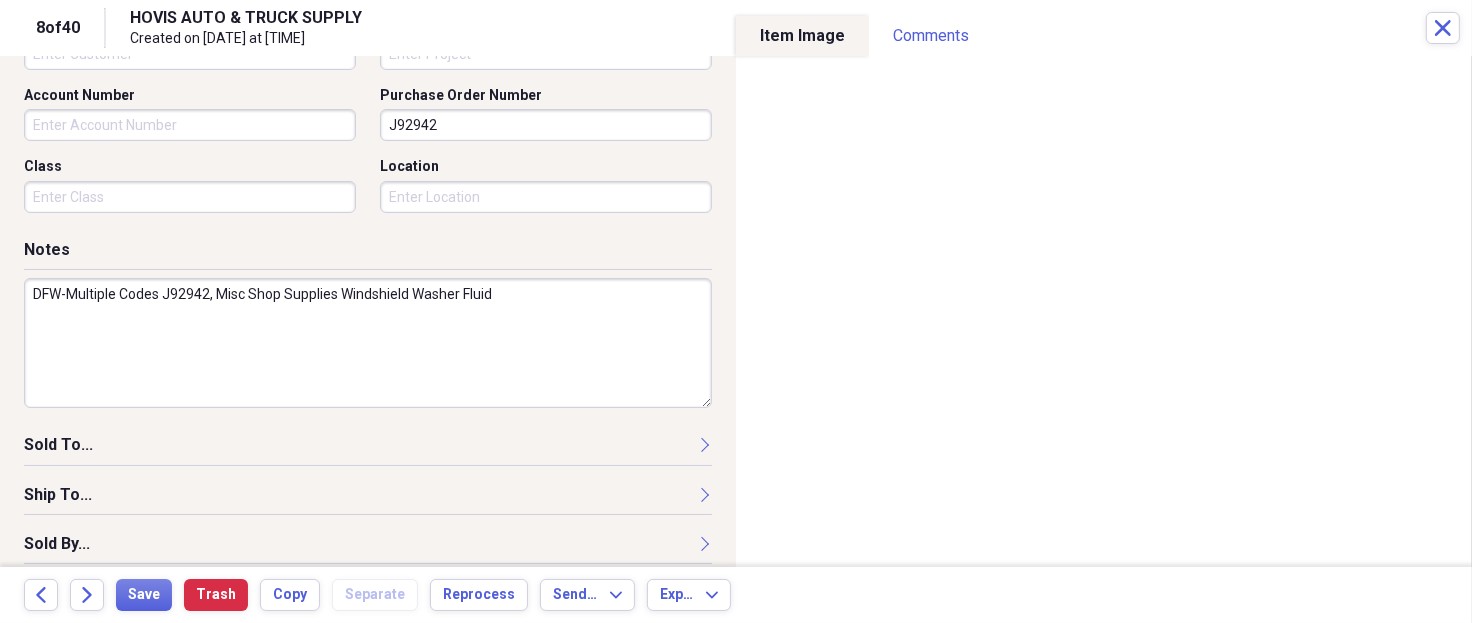 type on "DFW-Multiple Codes J92942, Misc Shop Supplies Windshield Washer Fluid" 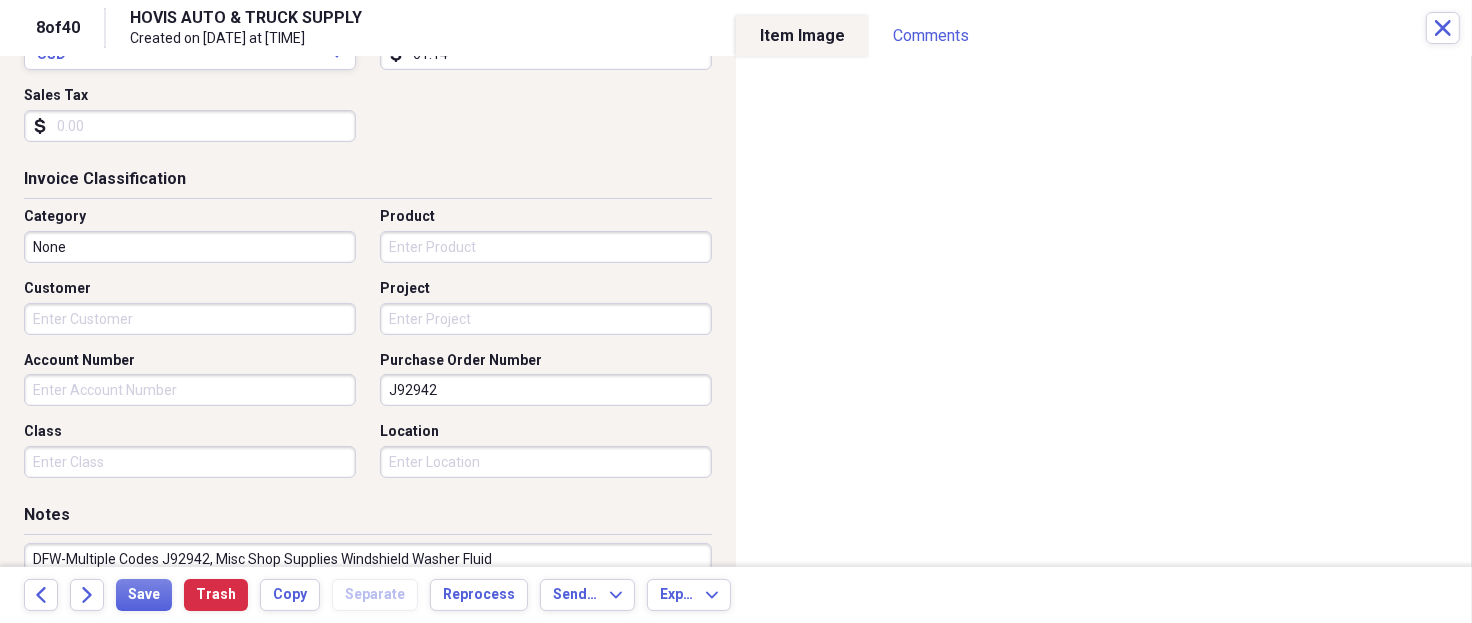 scroll, scrollTop: 399, scrollLeft: 0, axis: vertical 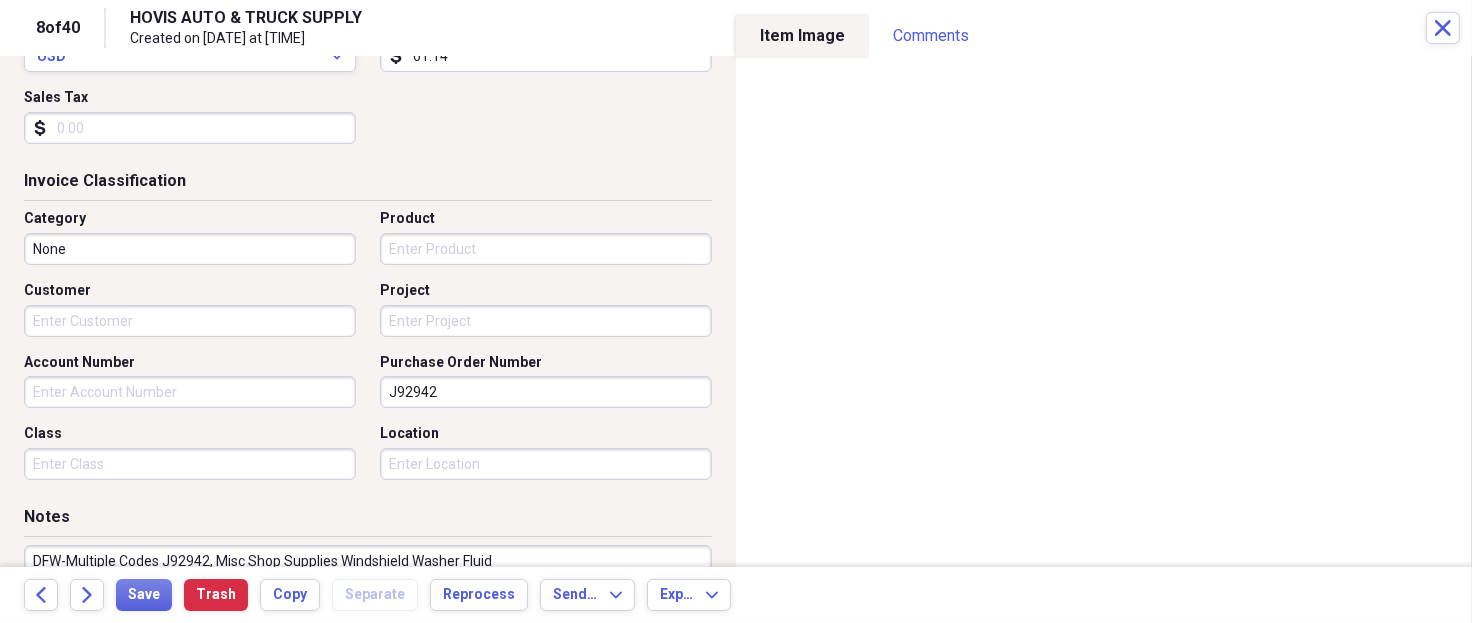 click on "J92942" at bounding box center (546, 392) 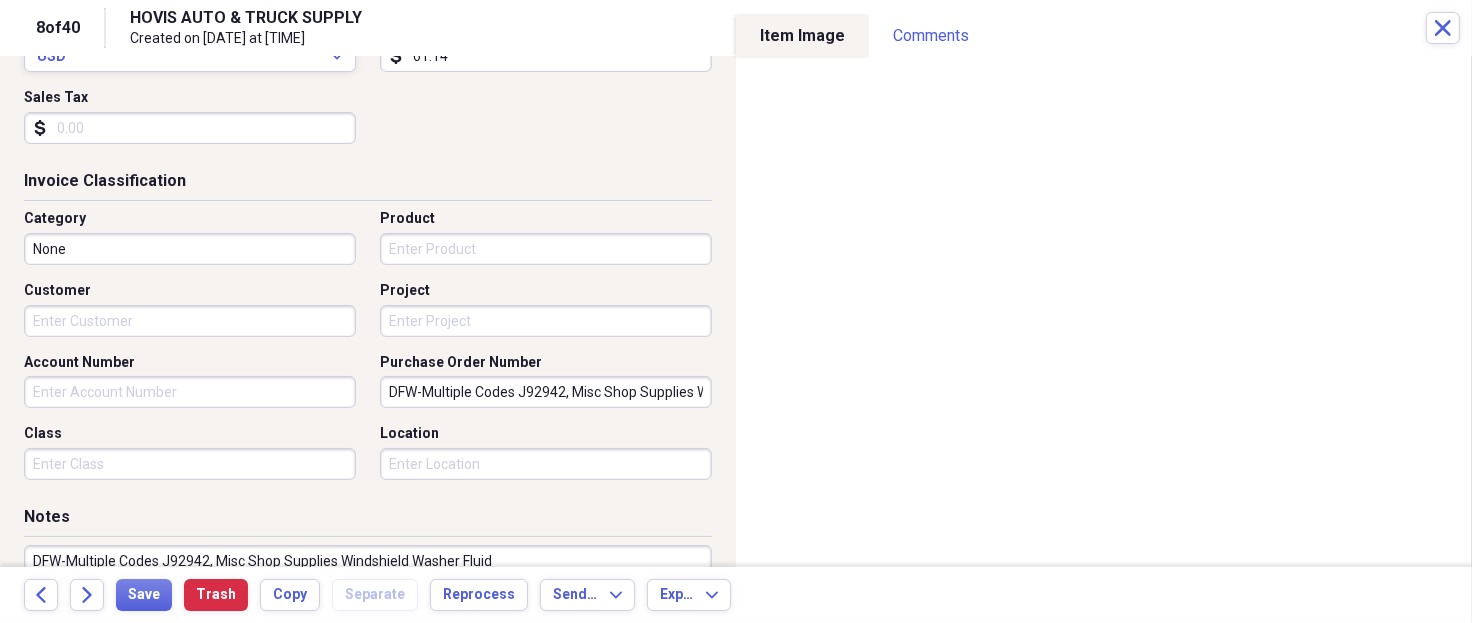 scroll, scrollTop: 0, scrollLeft: 157, axis: horizontal 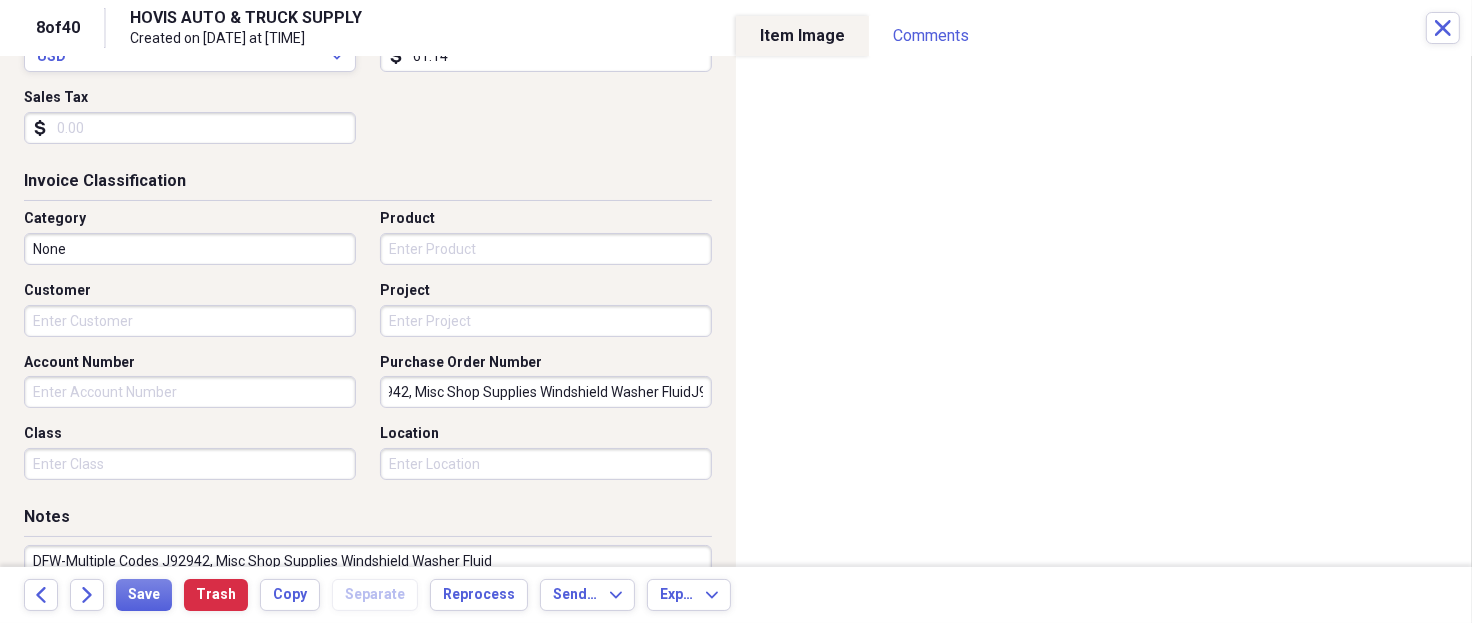 type on "DFW-Multiple Codes J92942, Misc Shop Supplies Windshield Washer FluidJ92942" 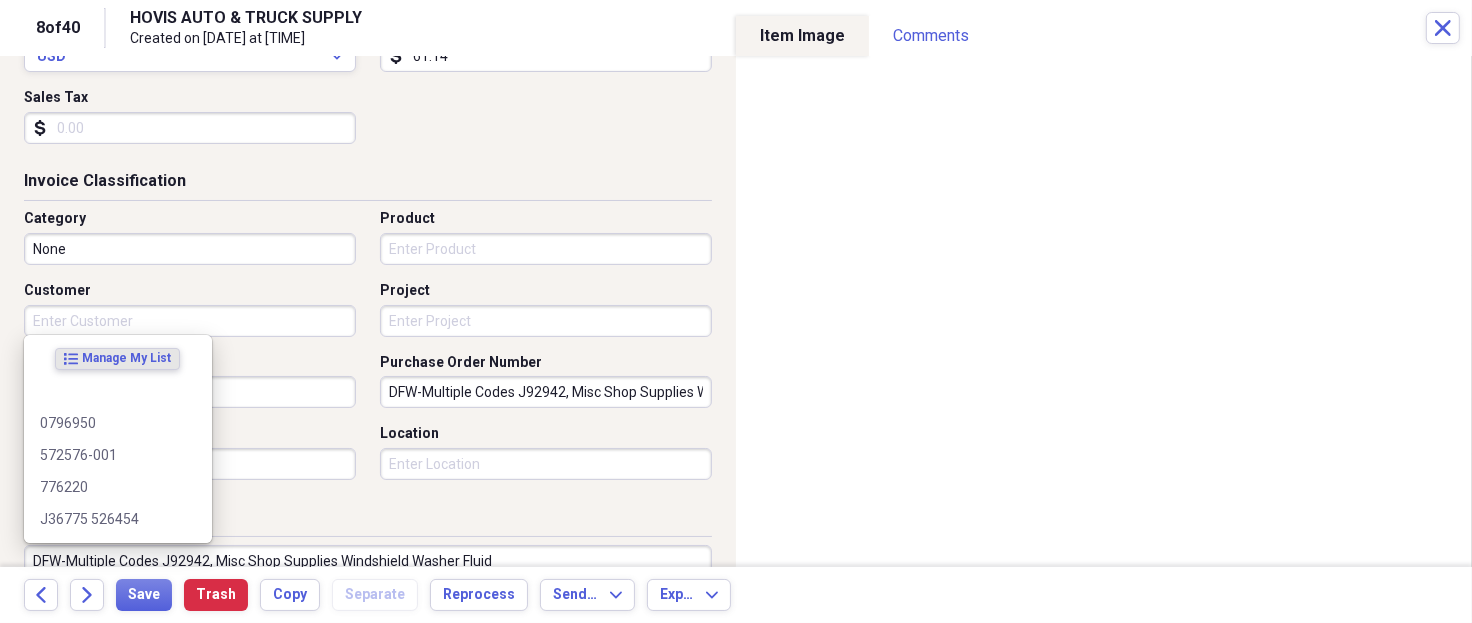click on "Customer" at bounding box center [190, 321] 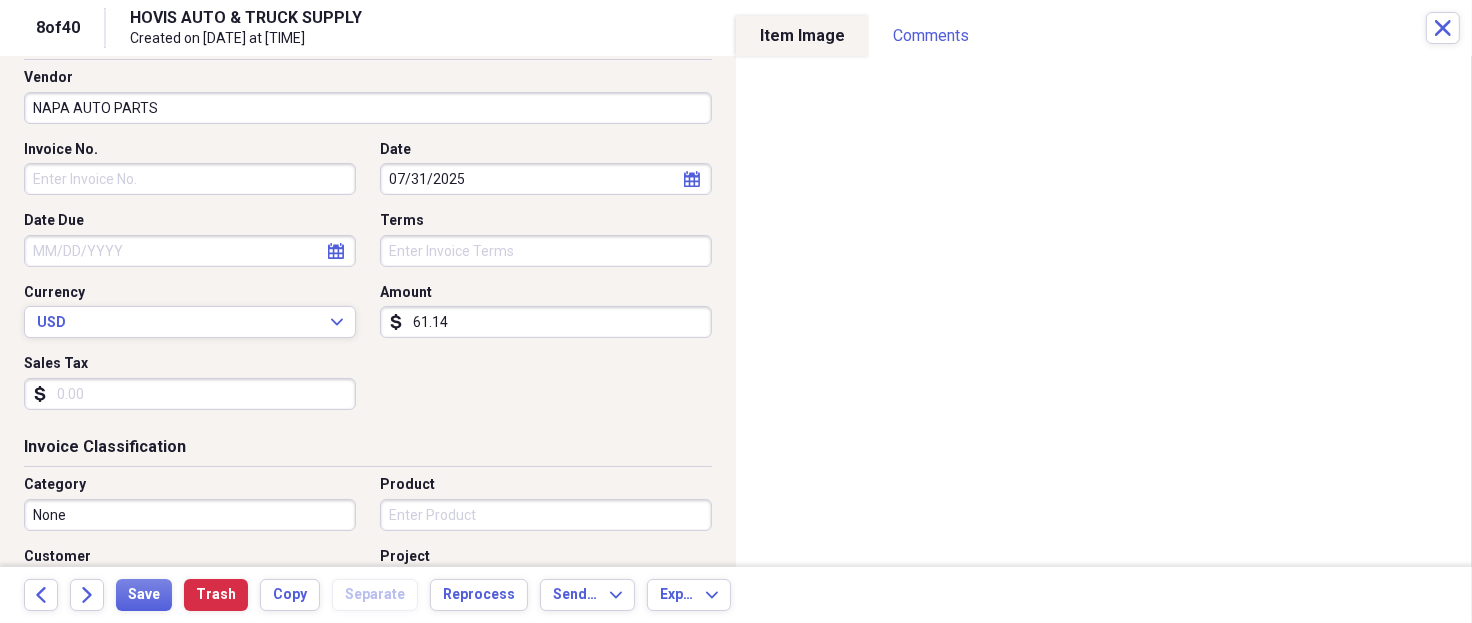 click on "Invoice No." at bounding box center (190, 179) 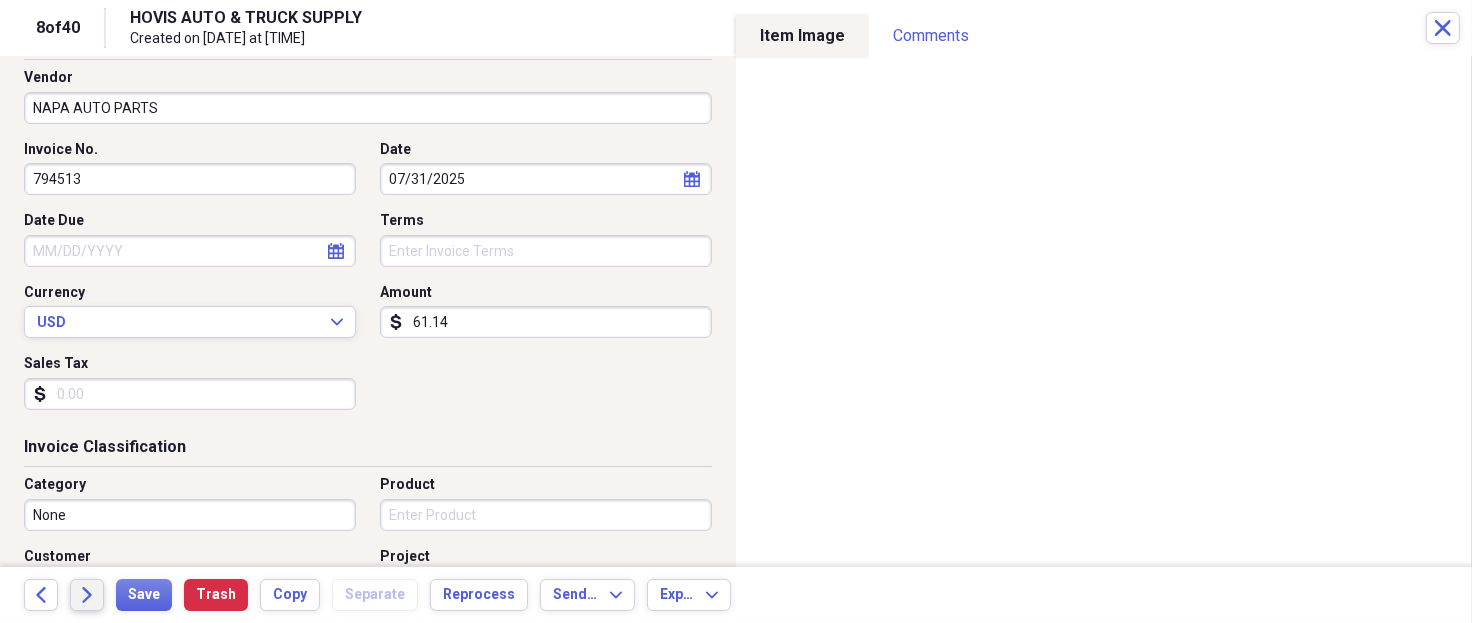 type on "794513" 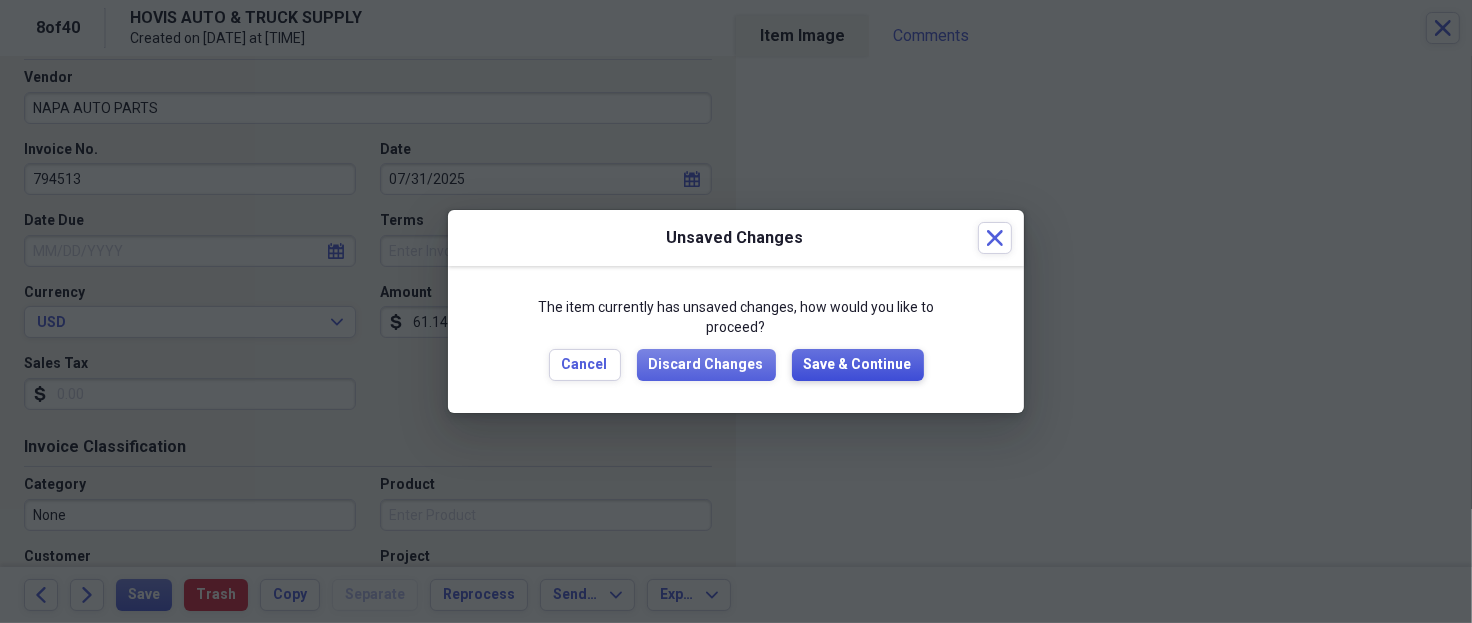 click on "Save & Continue" at bounding box center [858, 365] 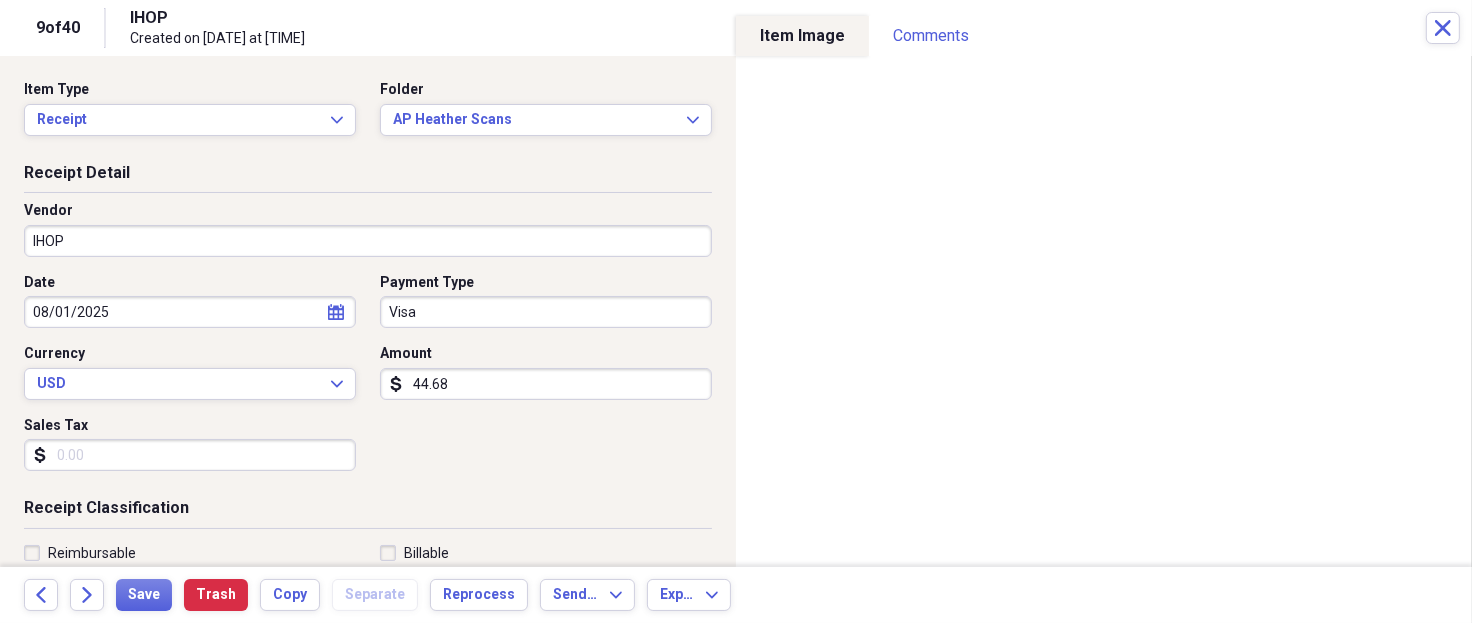 click on "44.68" at bounding box center (546, 384) 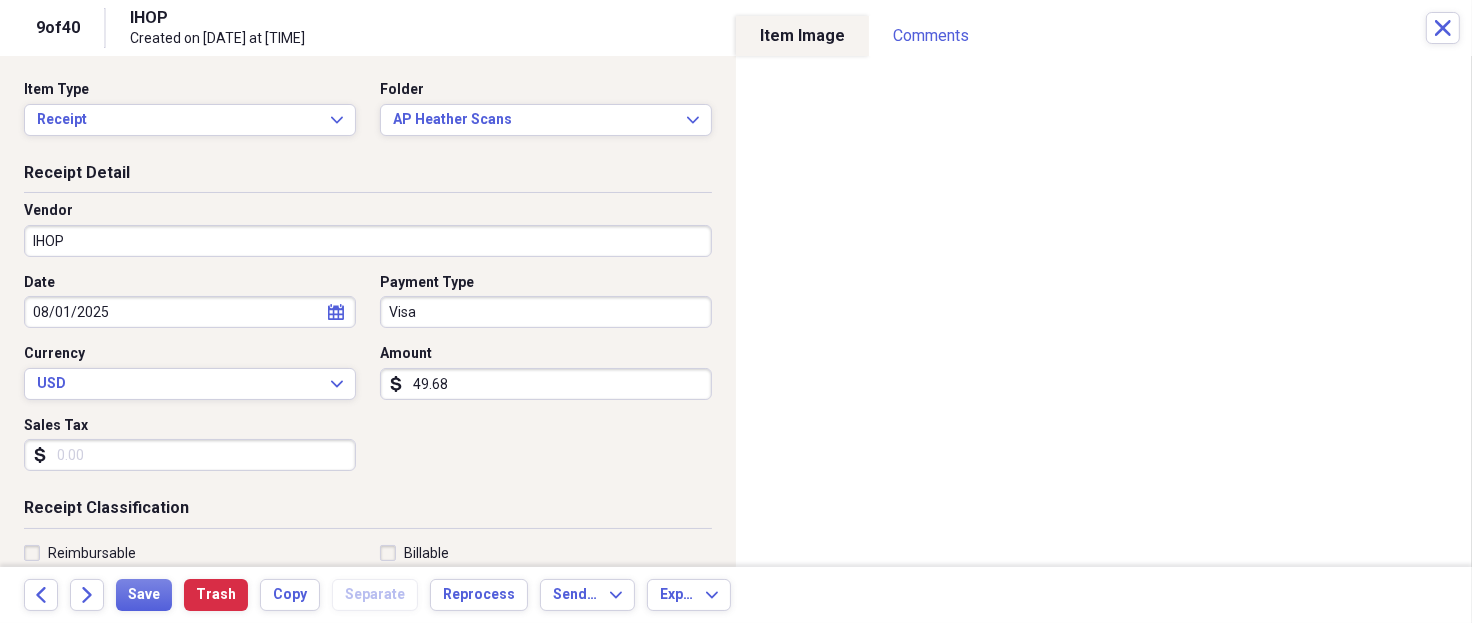 type on "49.68" 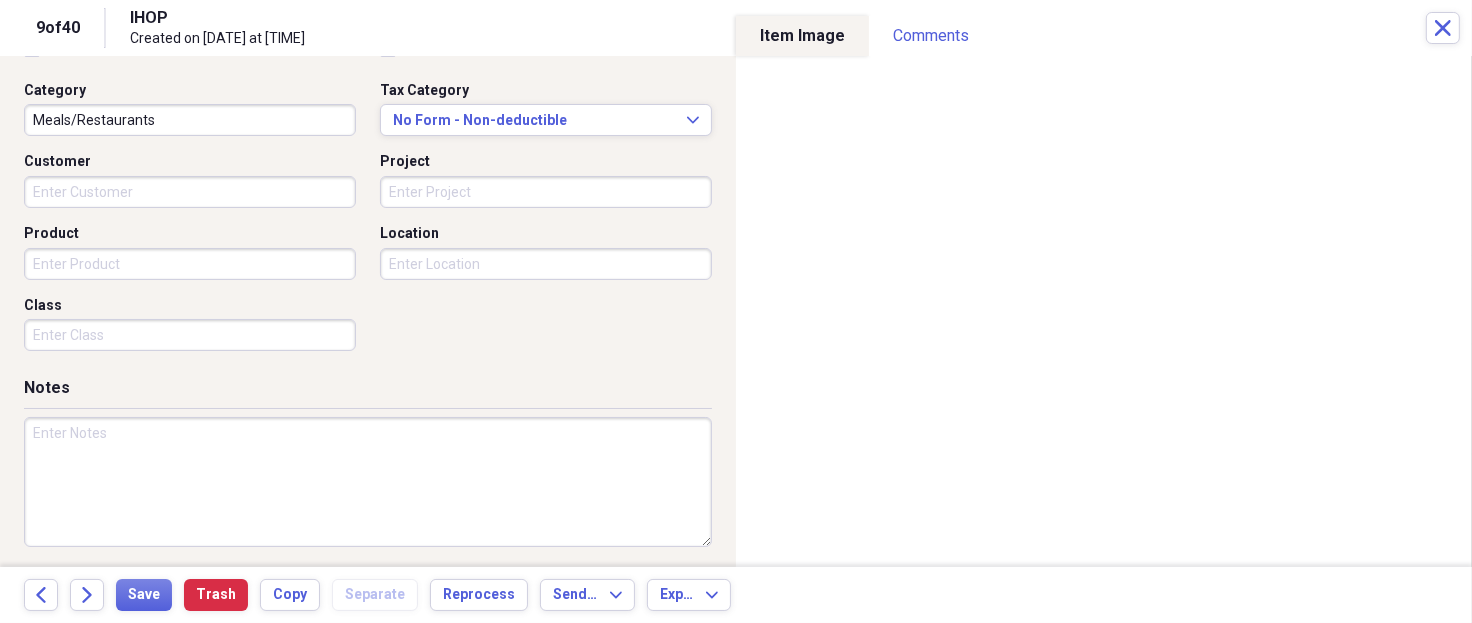 scroll, scrollTop: 508, scrollLeft: 0, axis: vertical 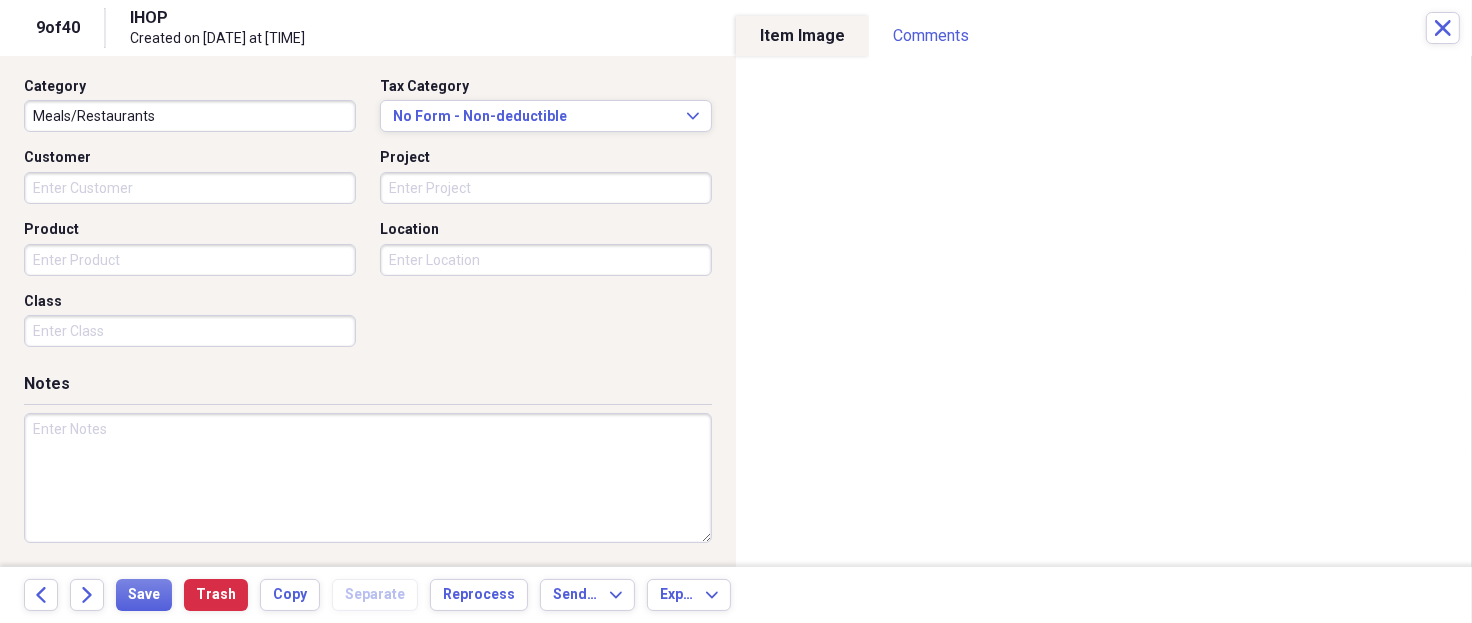 click at bounding box center [368, 478] 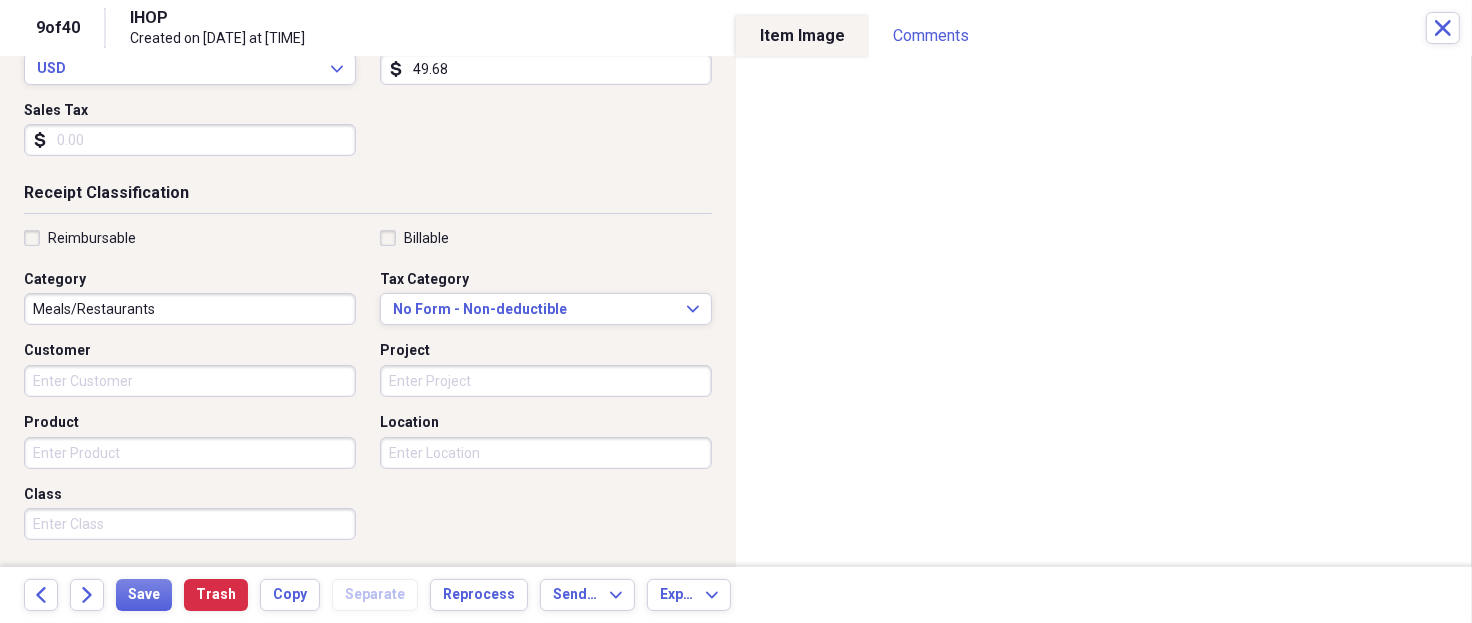 scroll, scrollTop: 0, scrollLeft: 0, axis: both 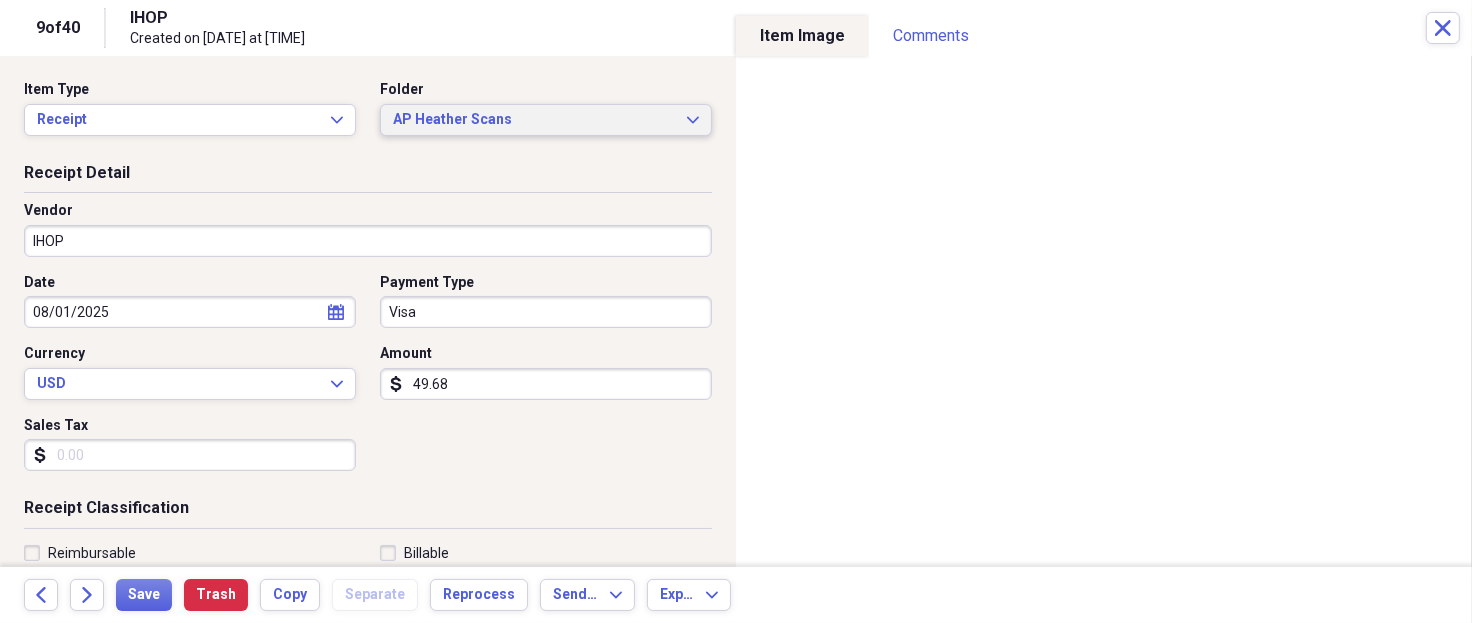 type on "HOU 56050-[FIRST] [LAST] PC232" 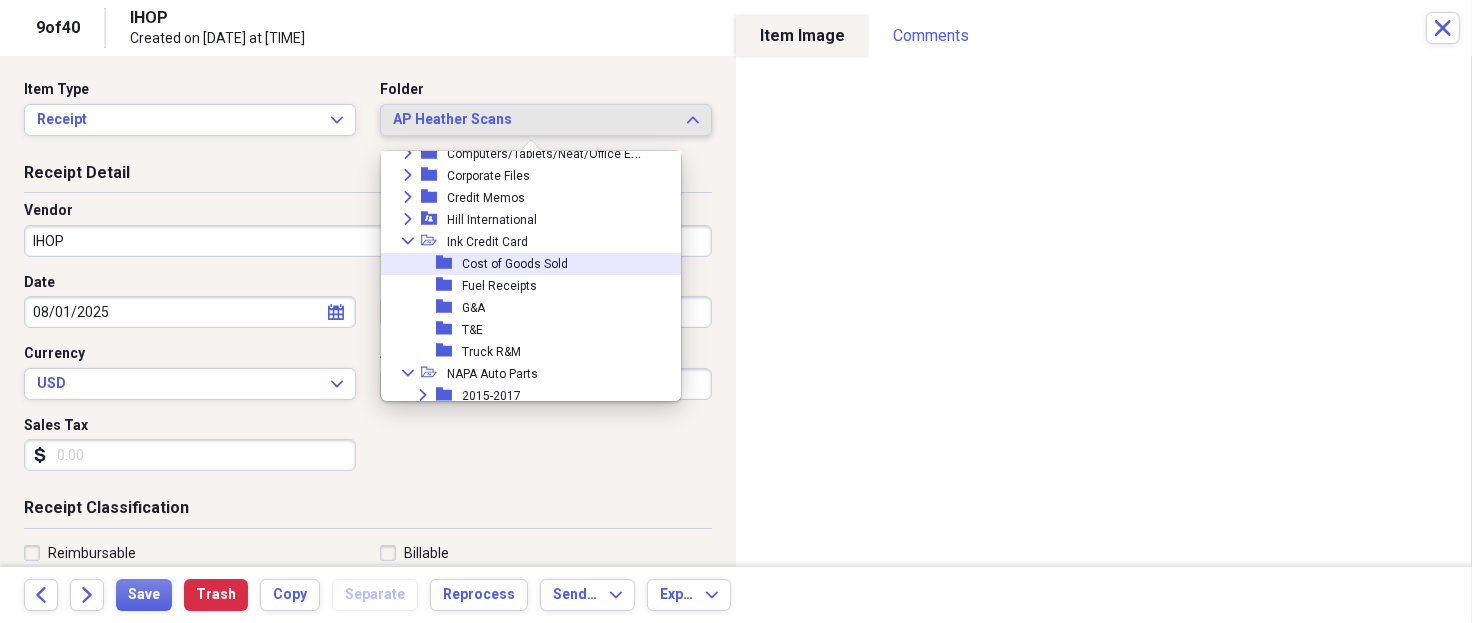scroll, scrollTop: 266, scrollLeft: 0, axis: vertical 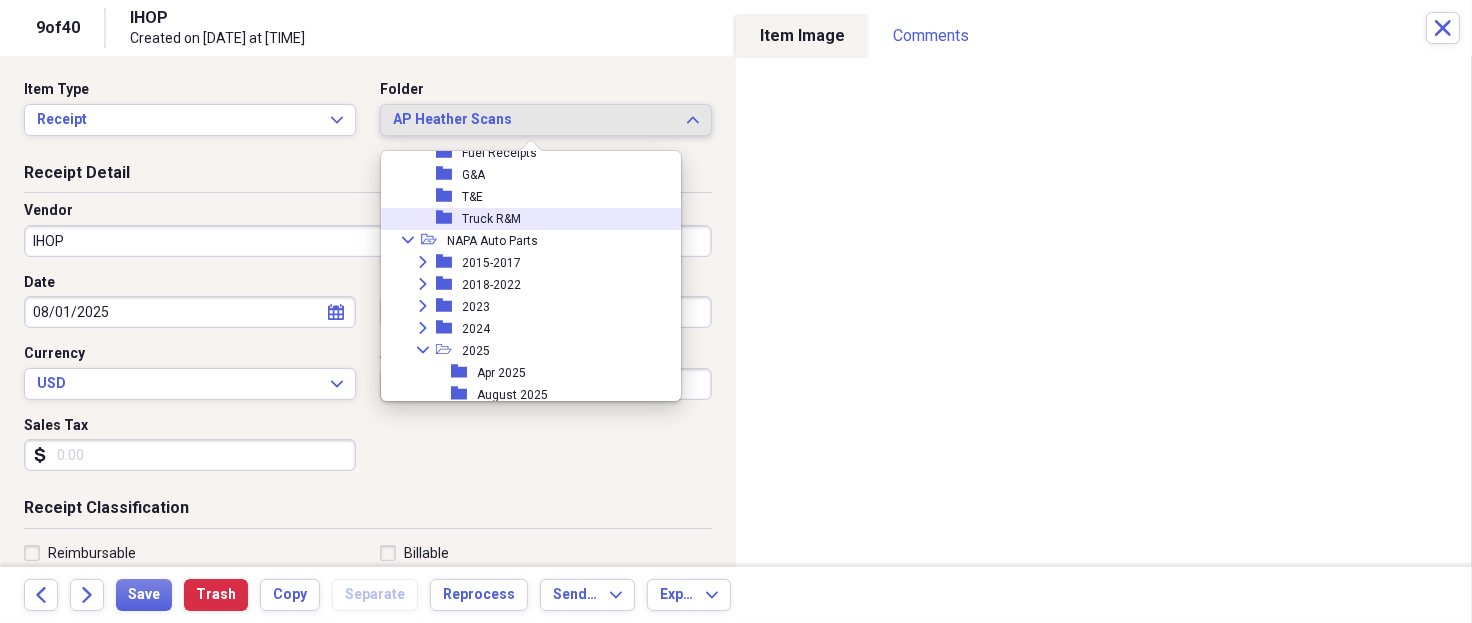 click on "Truck R&M" at bounding box center (491, 219) 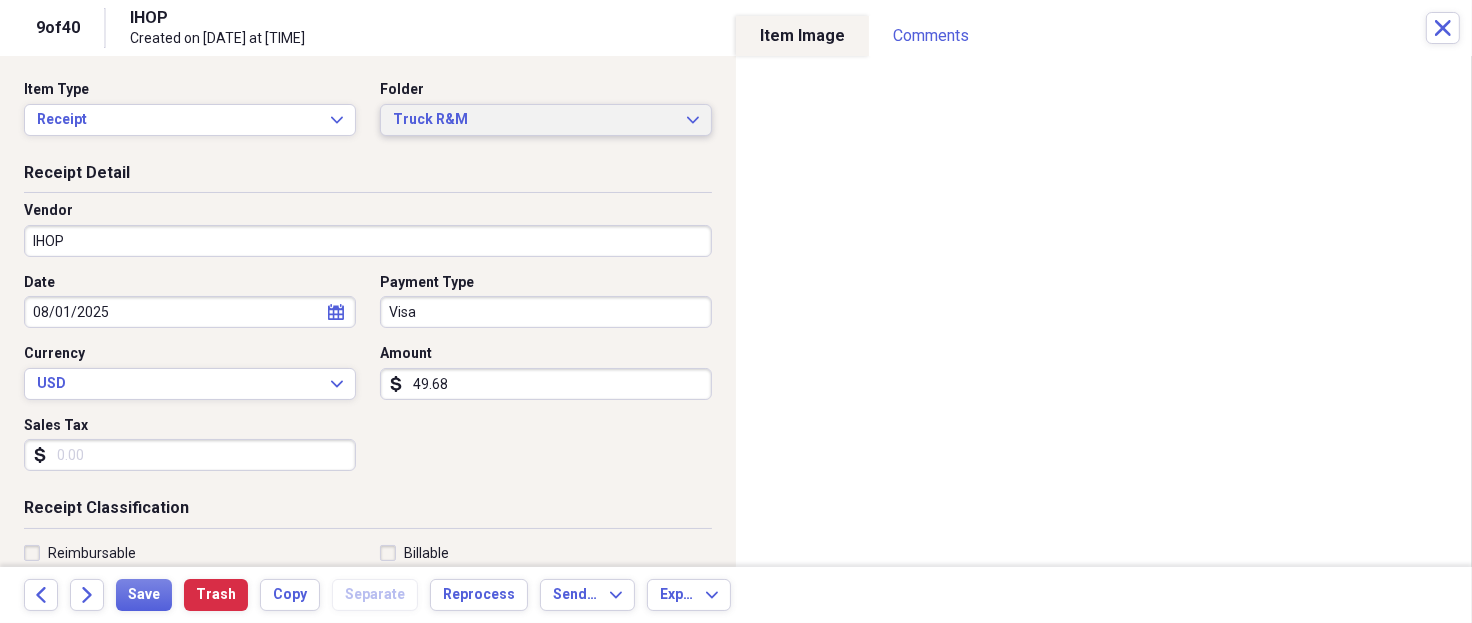 click on "Truck R&M" at bounding box center [534, 120] 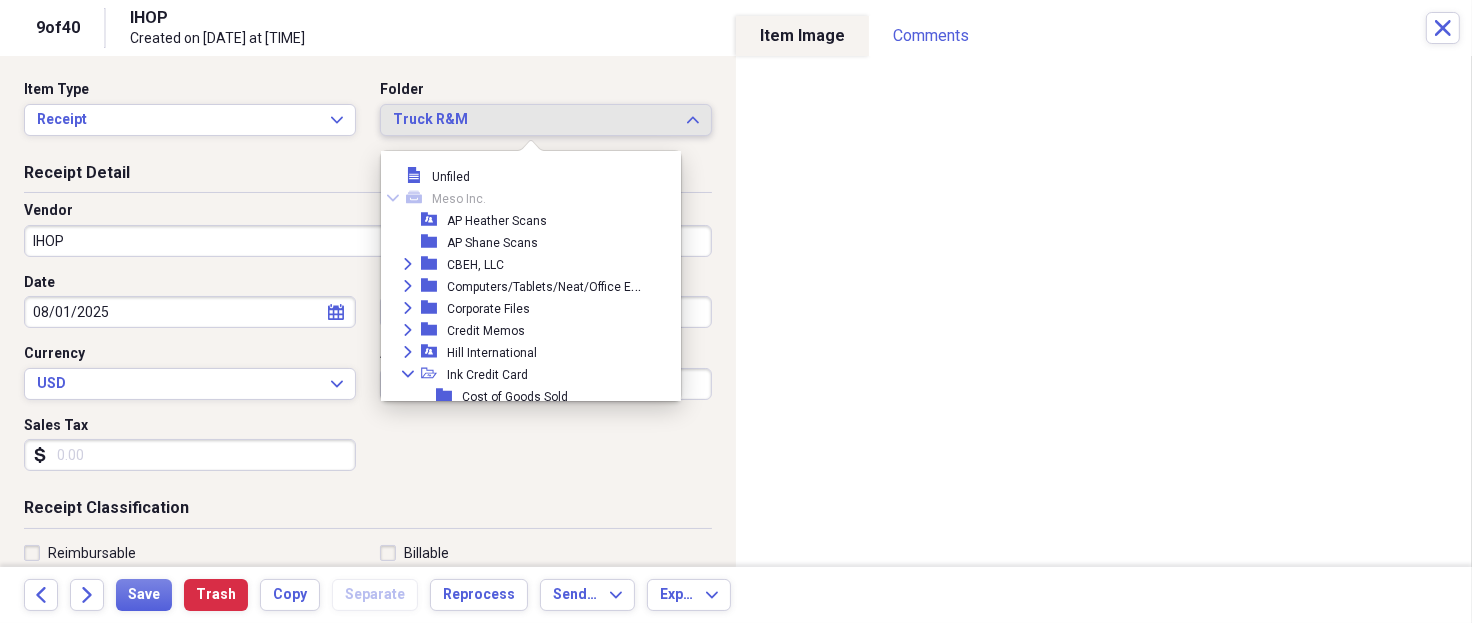 scroll, scrollTop: 218, scrollLeft: 0, axis: vertical 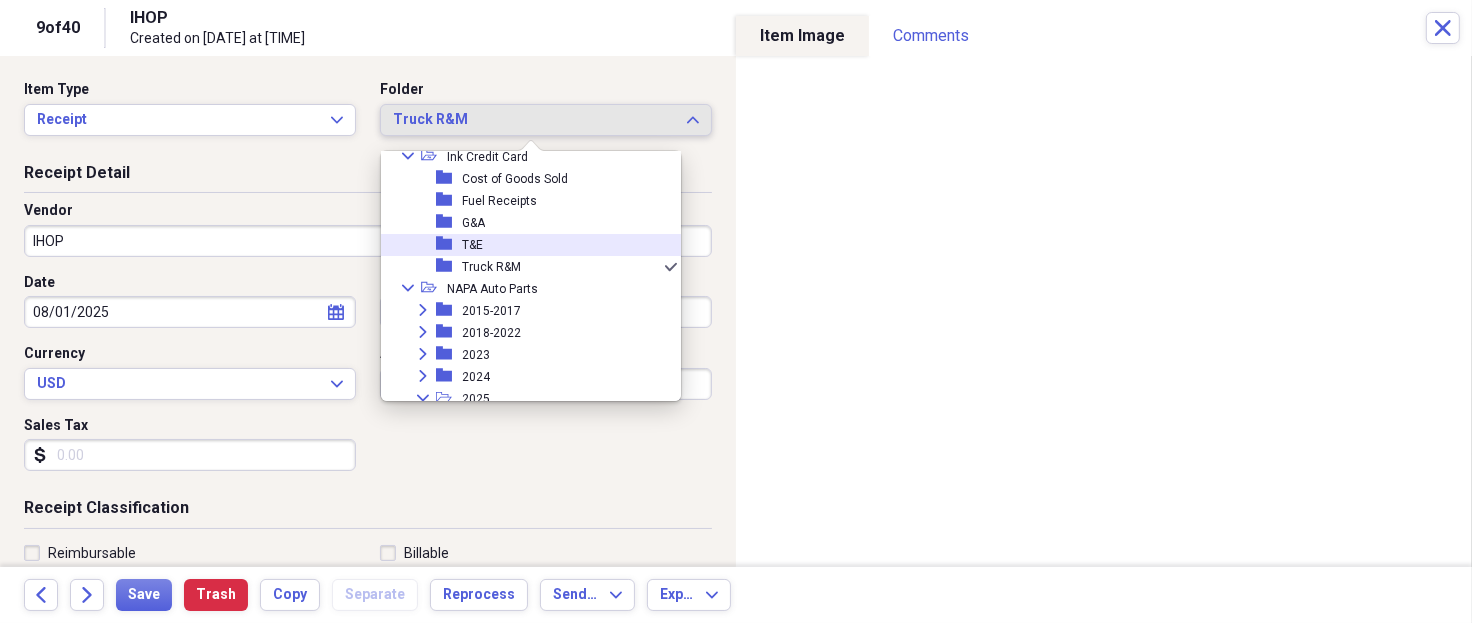 click on "T&E" at bounding box center [472, 245] 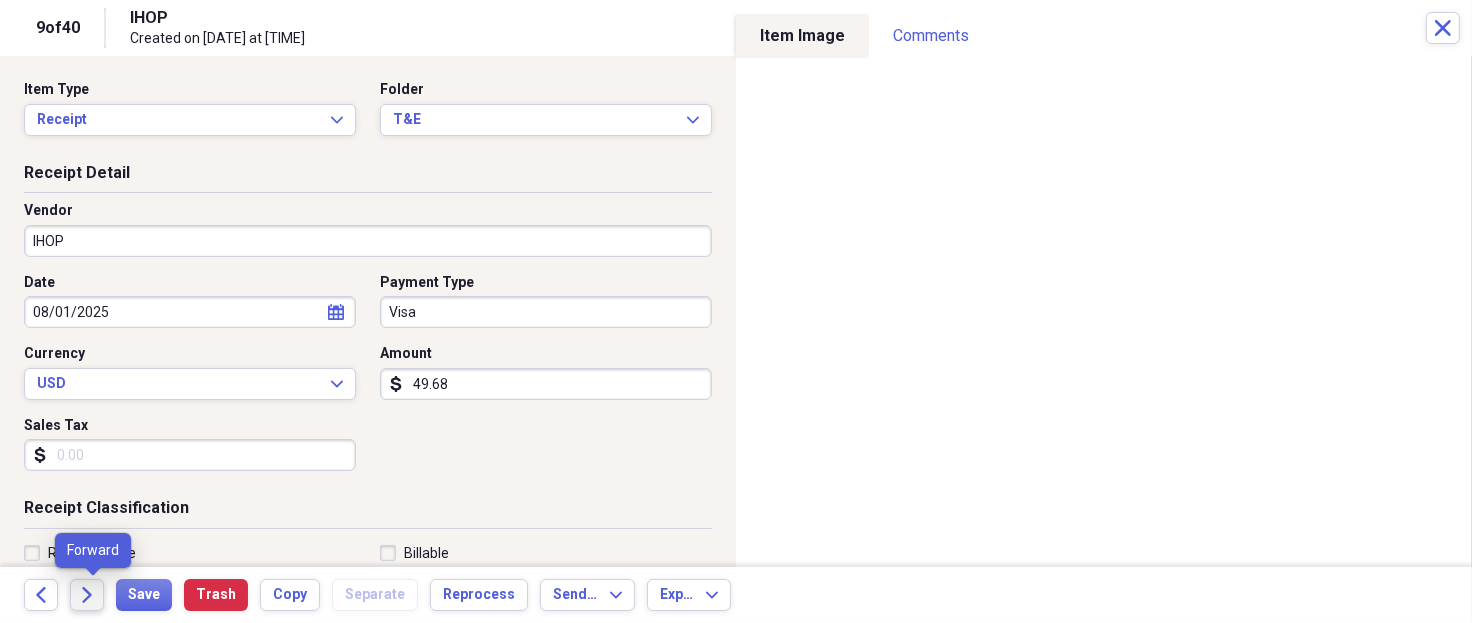 click on "Forward" 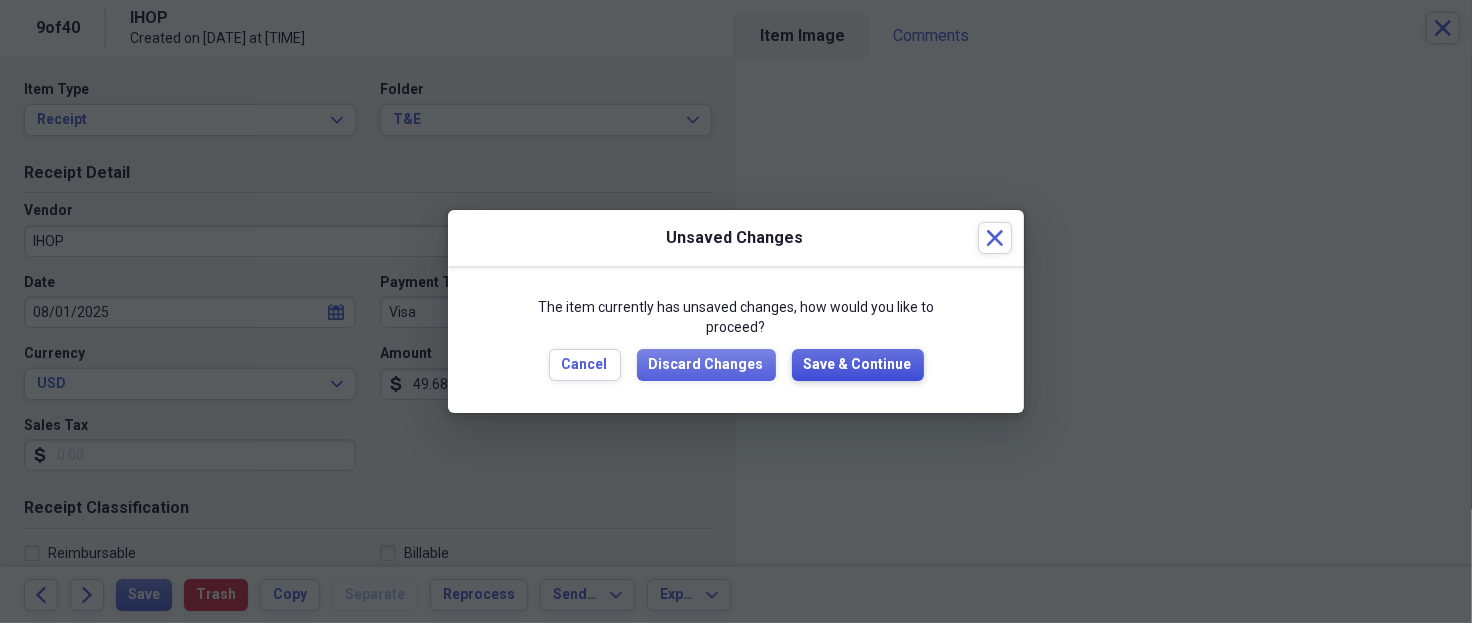 click on "Save & Continue" at bounding box center (858, 365) 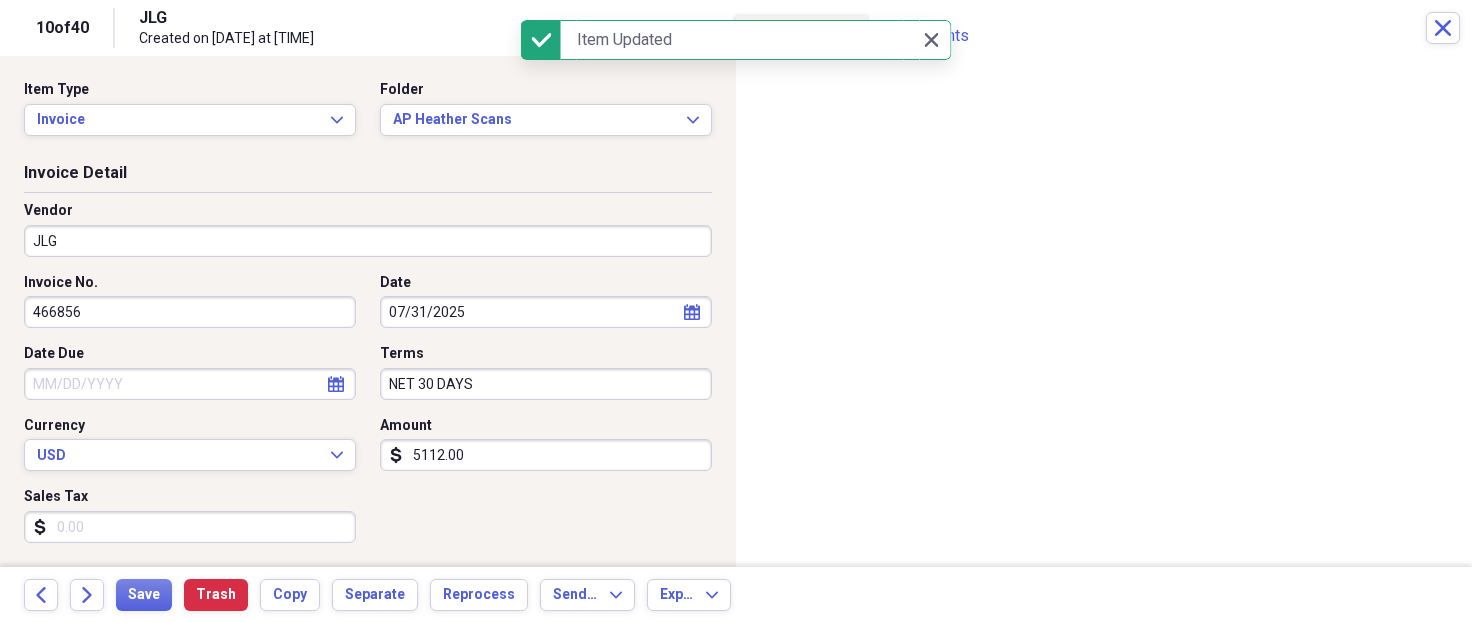 scroll, scrollTop: 0, scrollLeft: 0, axis: both 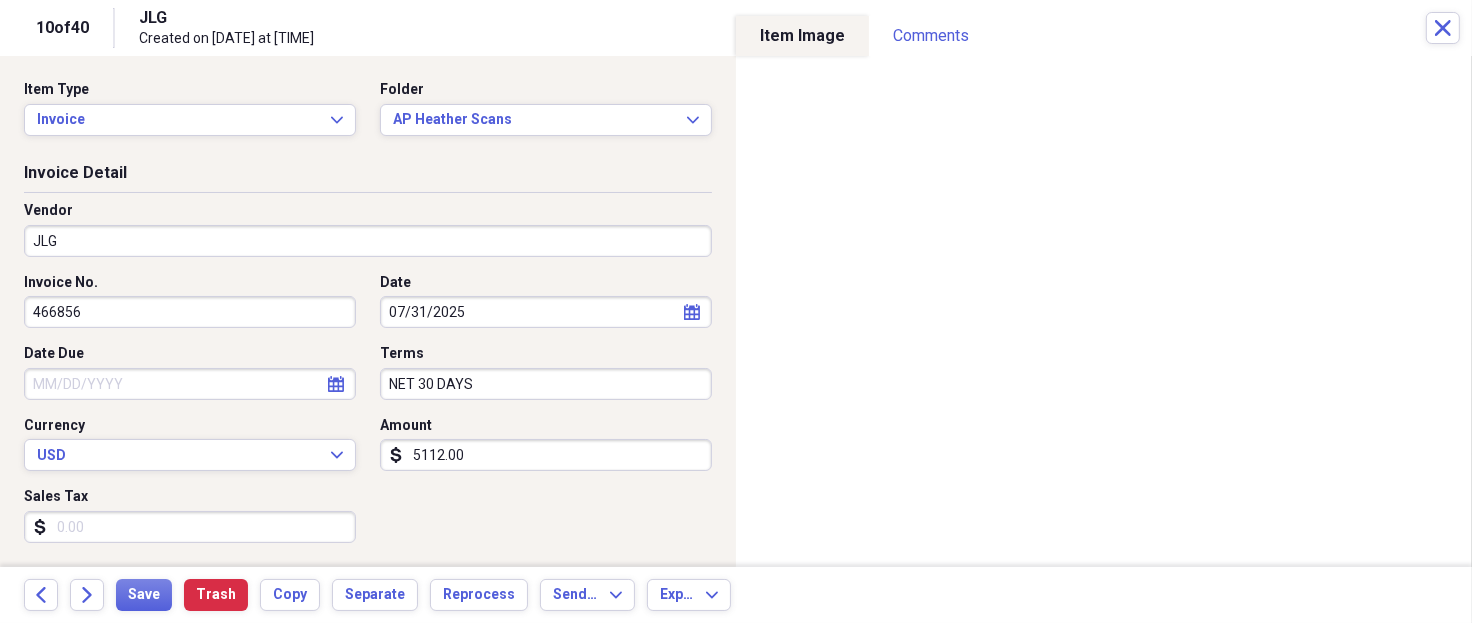 drag, startPoint x: 467, startPoint y: 453, endPoint x: 362, endPoint y: 444, distance: 105.38501 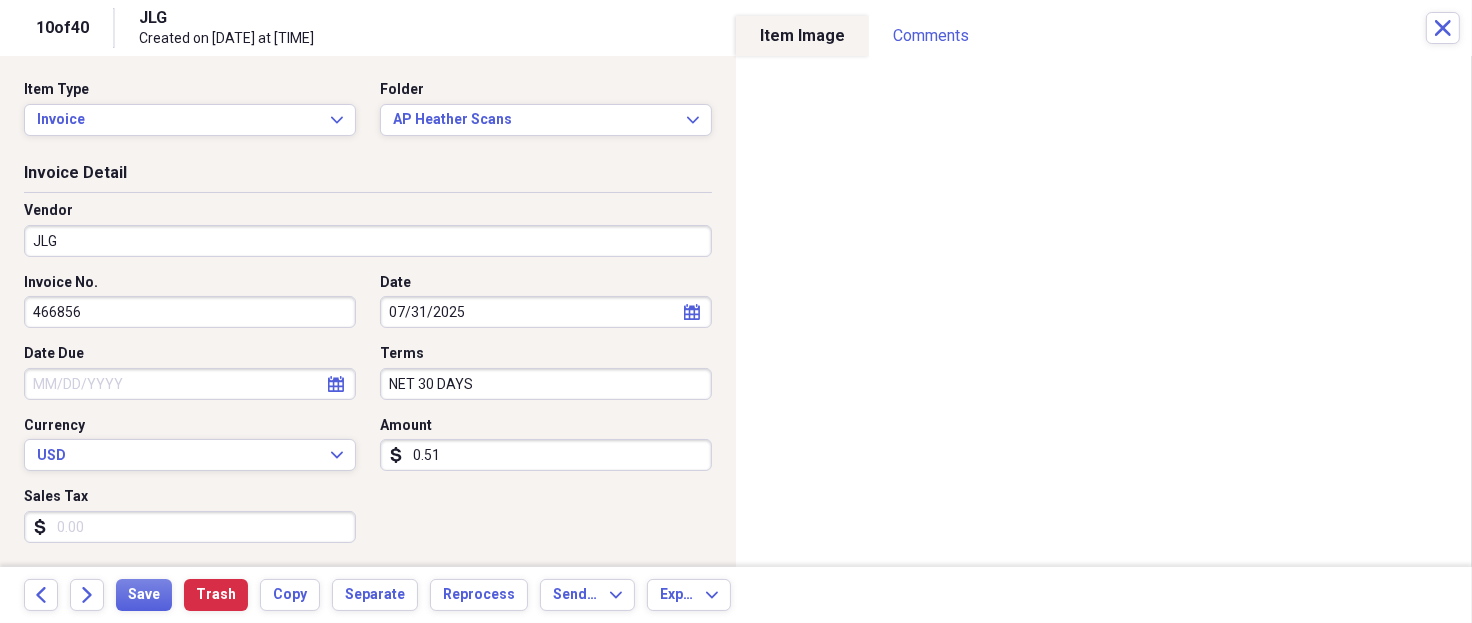 type on "0.05" 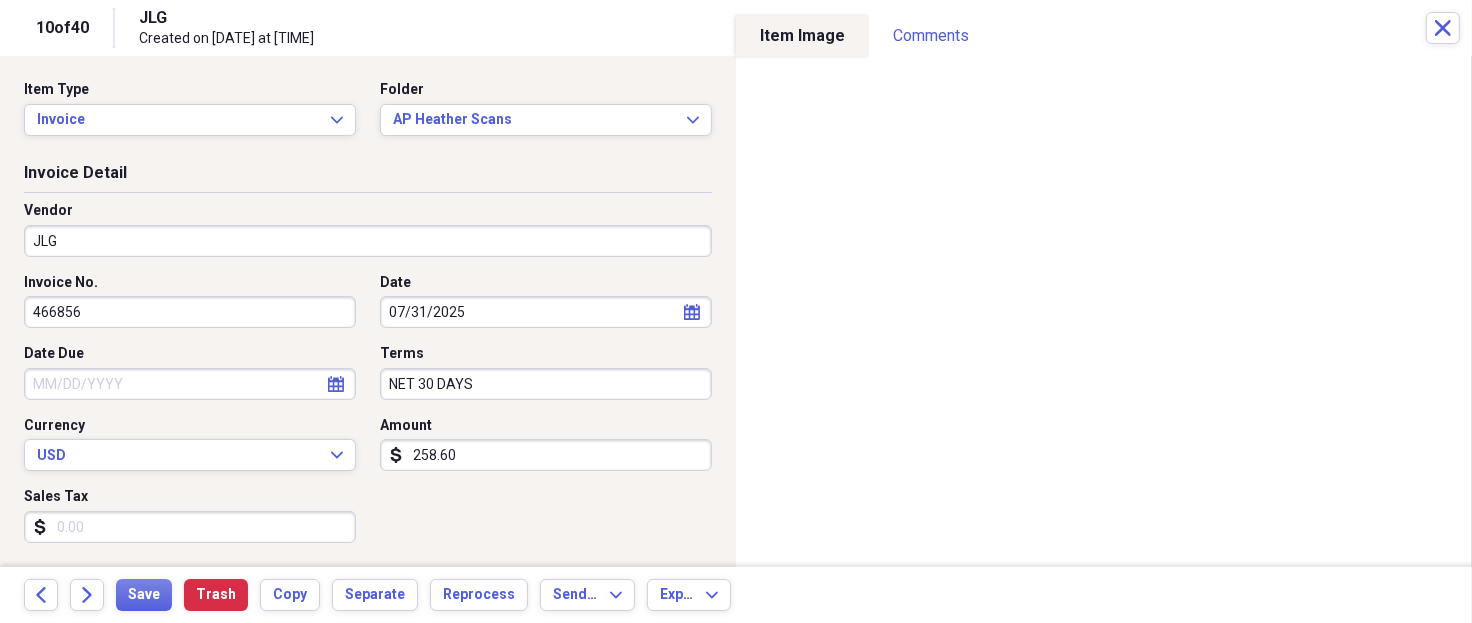 type on "258.60" 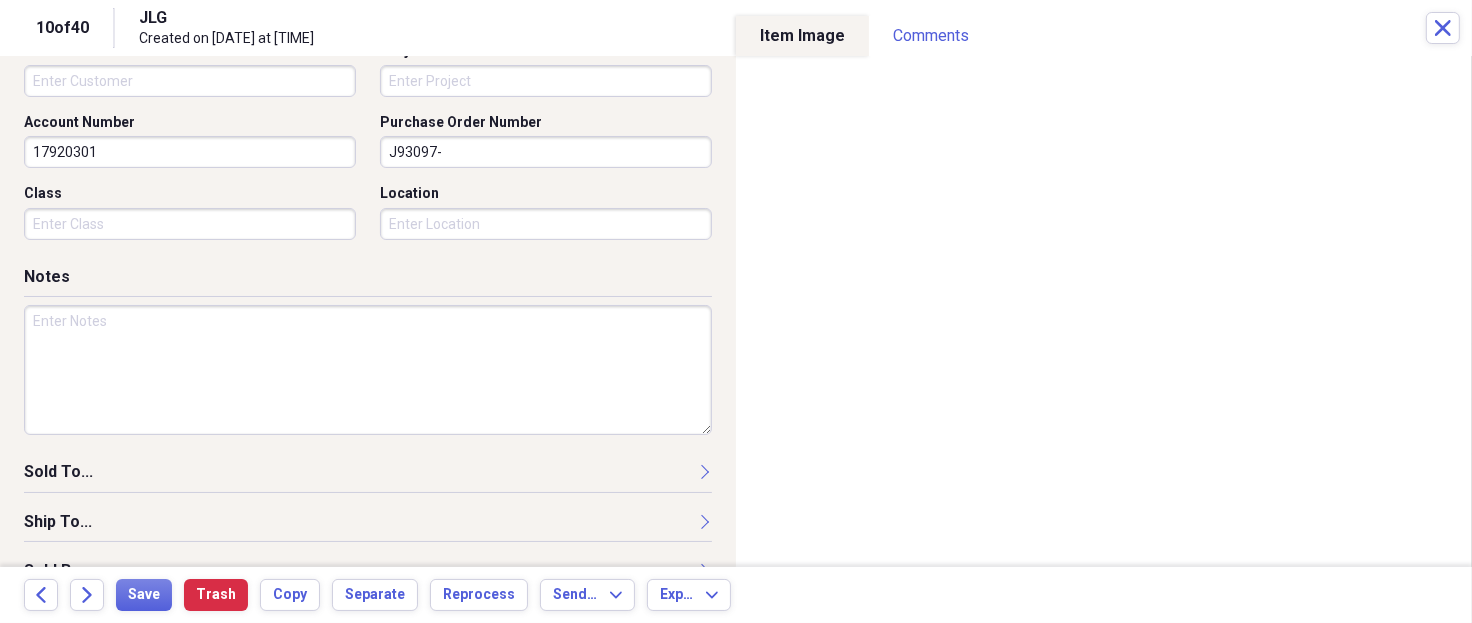 scroll, scrollTop: 666, scrollLeft: 0, axis: vertical 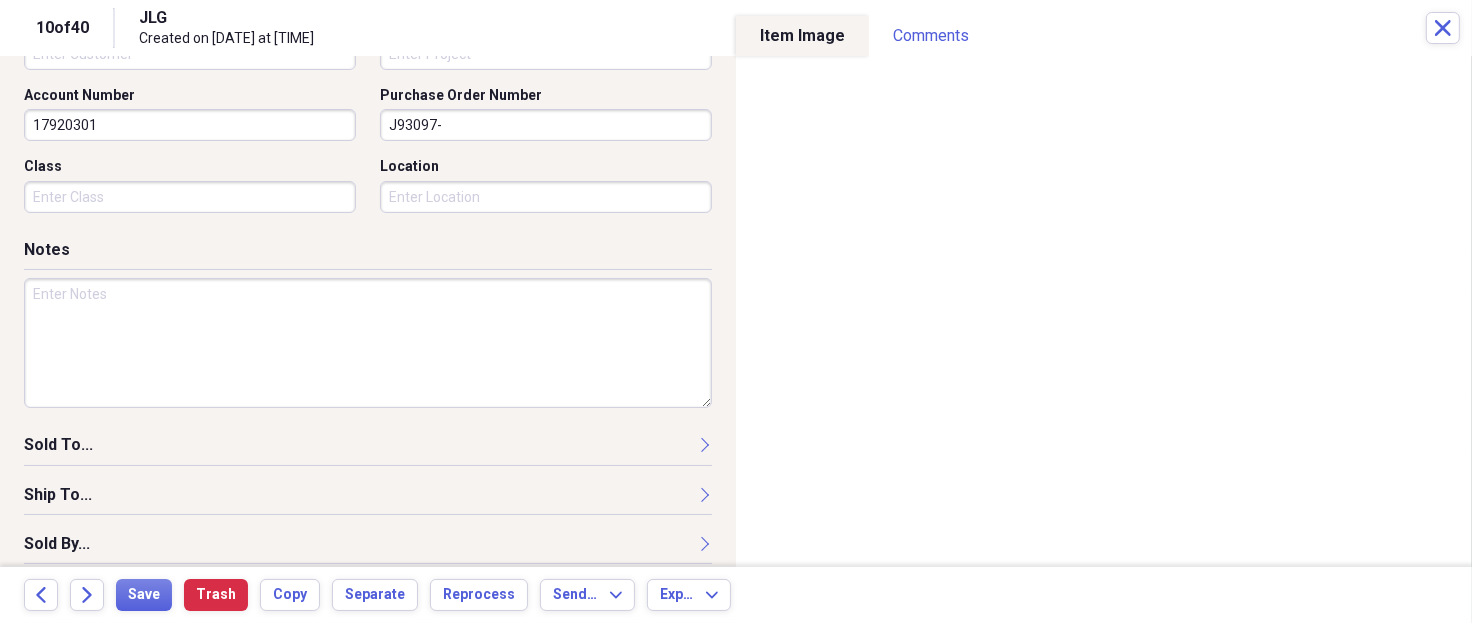 click on "J93097-" at bounding box center (546, 125) 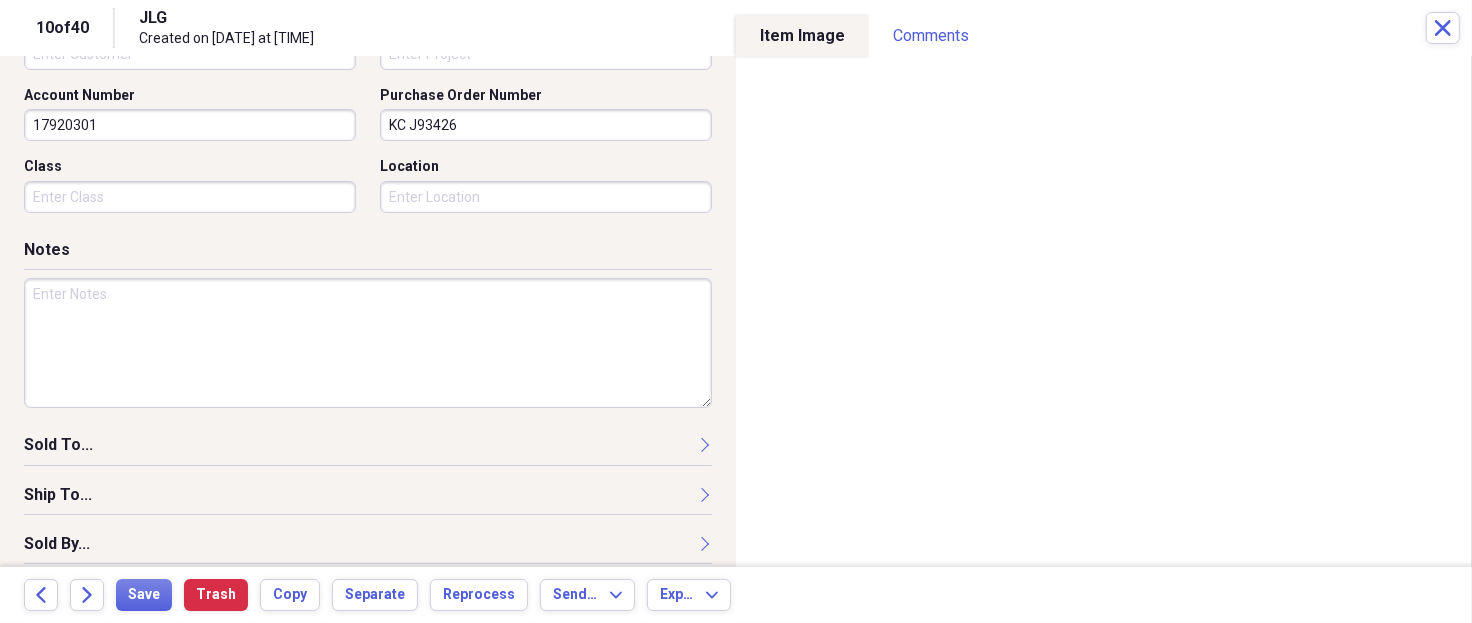 type on "KC J93426" 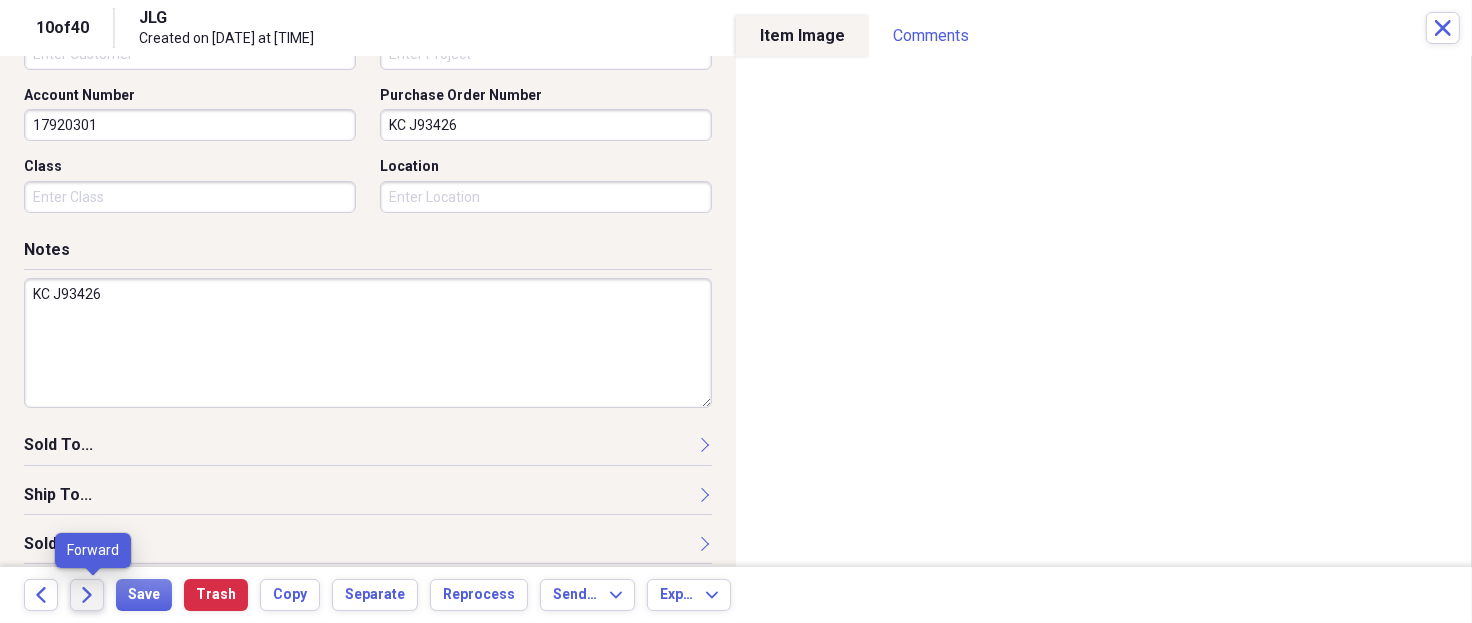 type on "KC J93426" 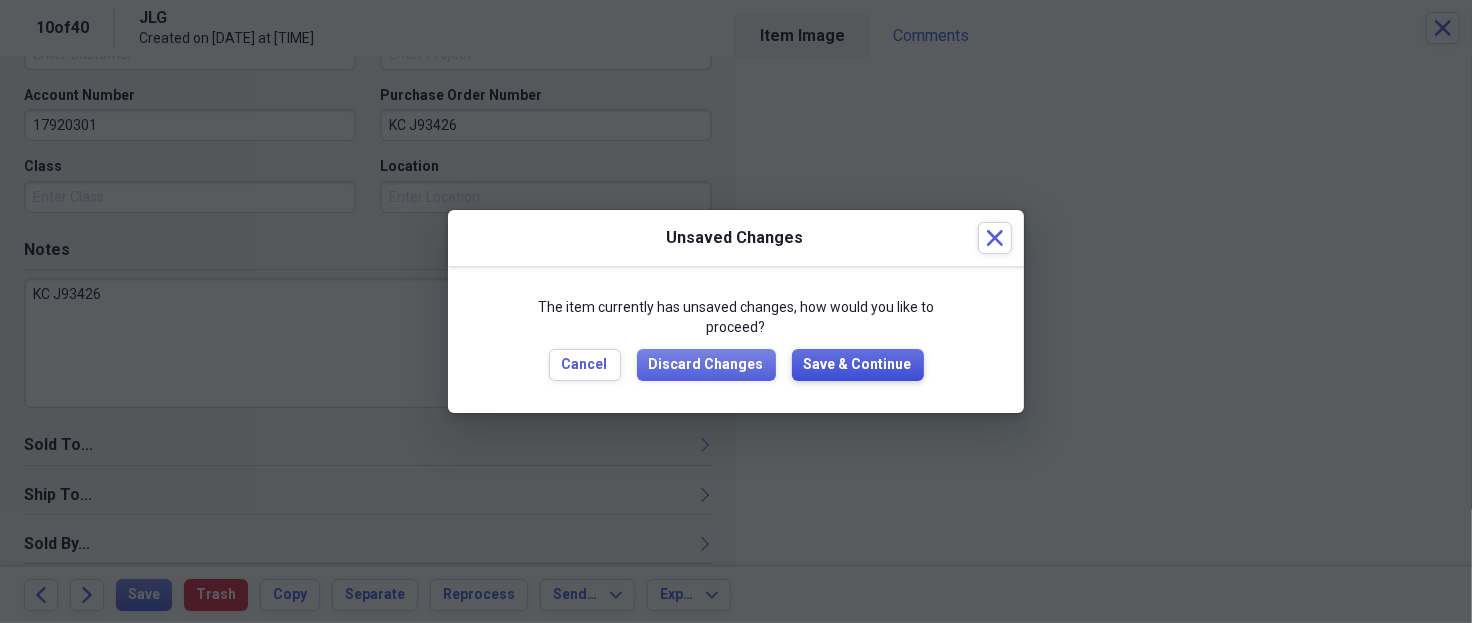 click on "Save & Continue" at bounding box center [858, 365] 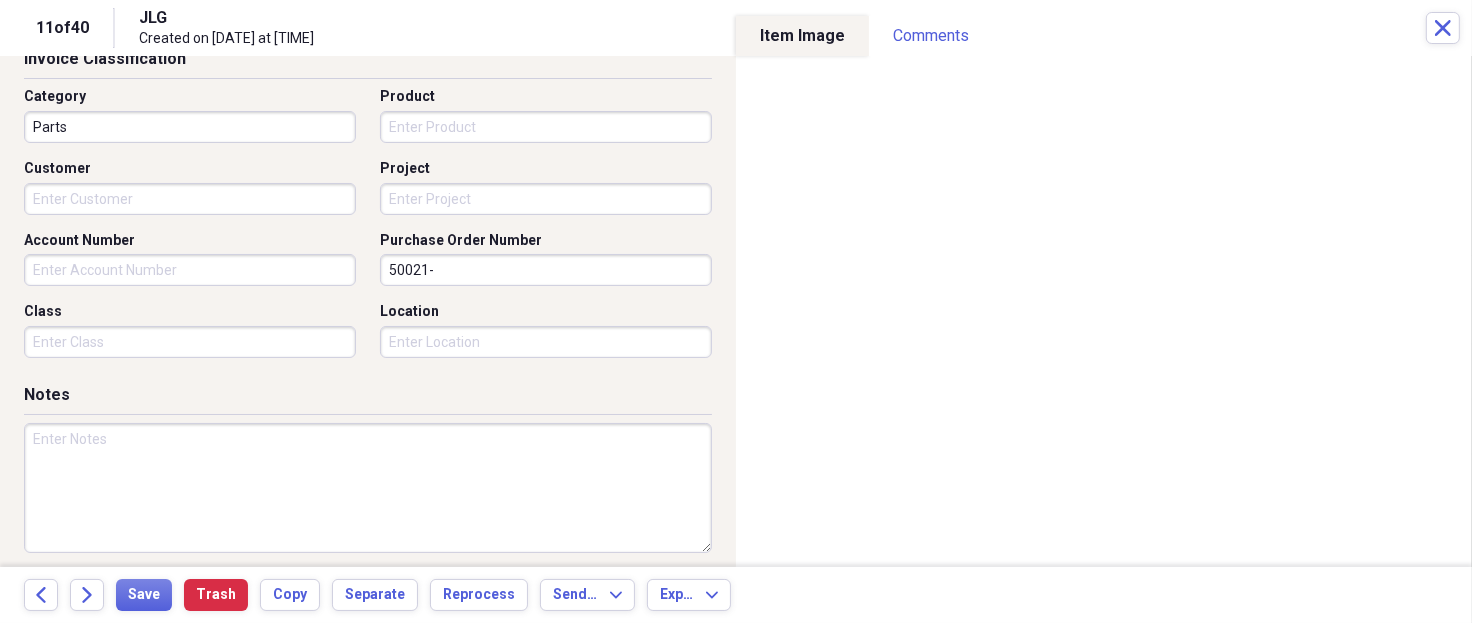 scroll, scrollTop: 666, scrollLeft: 0, axis: vertical 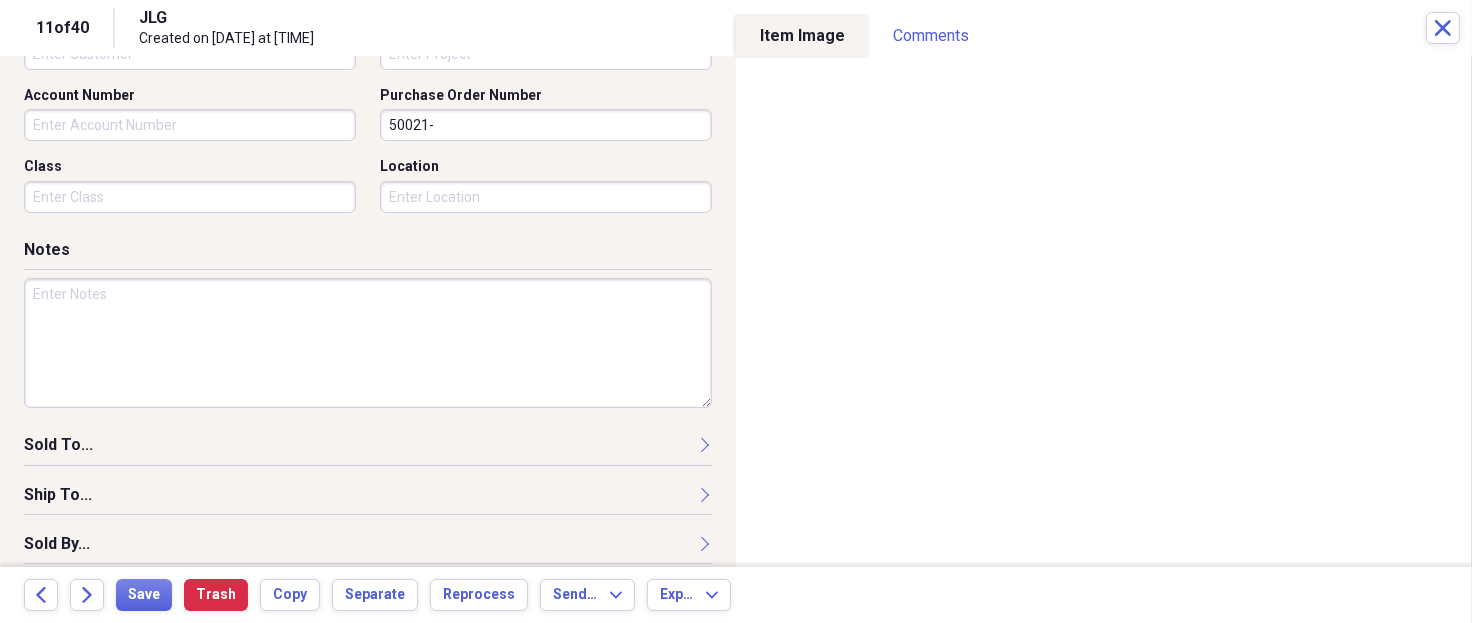 drag, startPoint x: 446, startPoint y: 117, endPoint x: 276, endPoint y: 100, distance: 170.84789 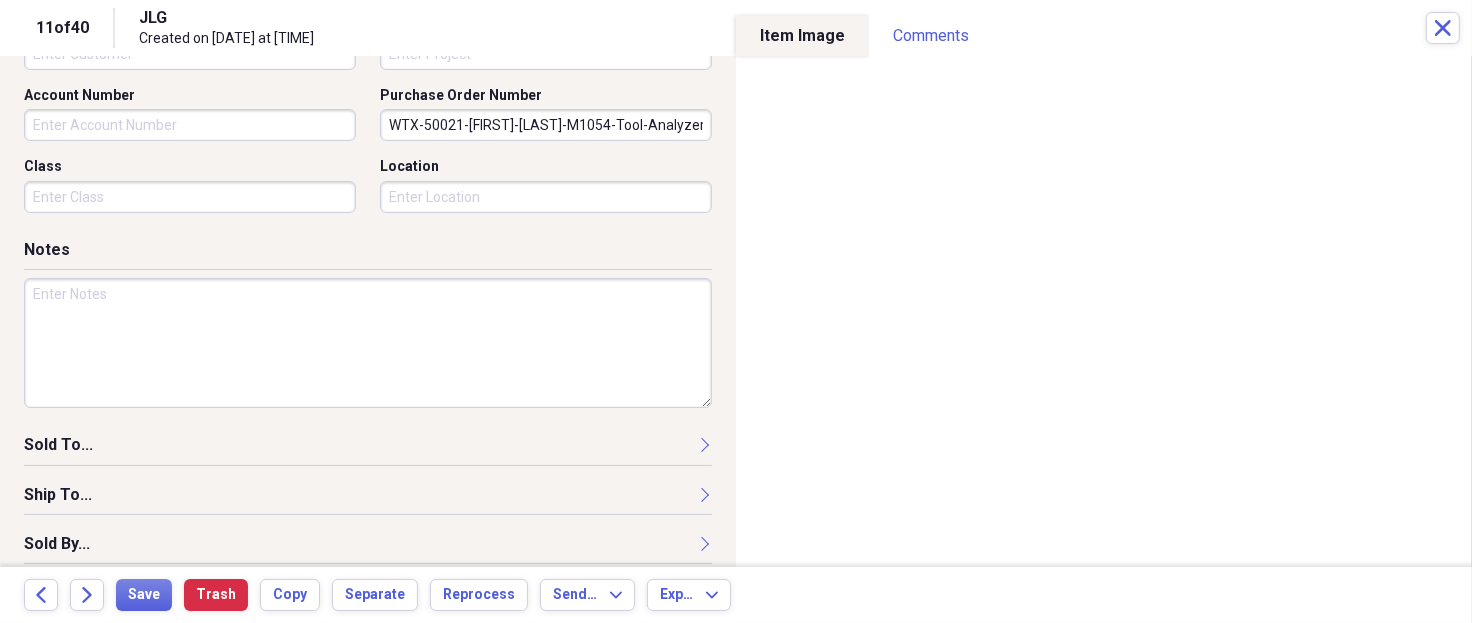 type on "WTX-50021-MarcGray-M1054-Tool-Analyzer" 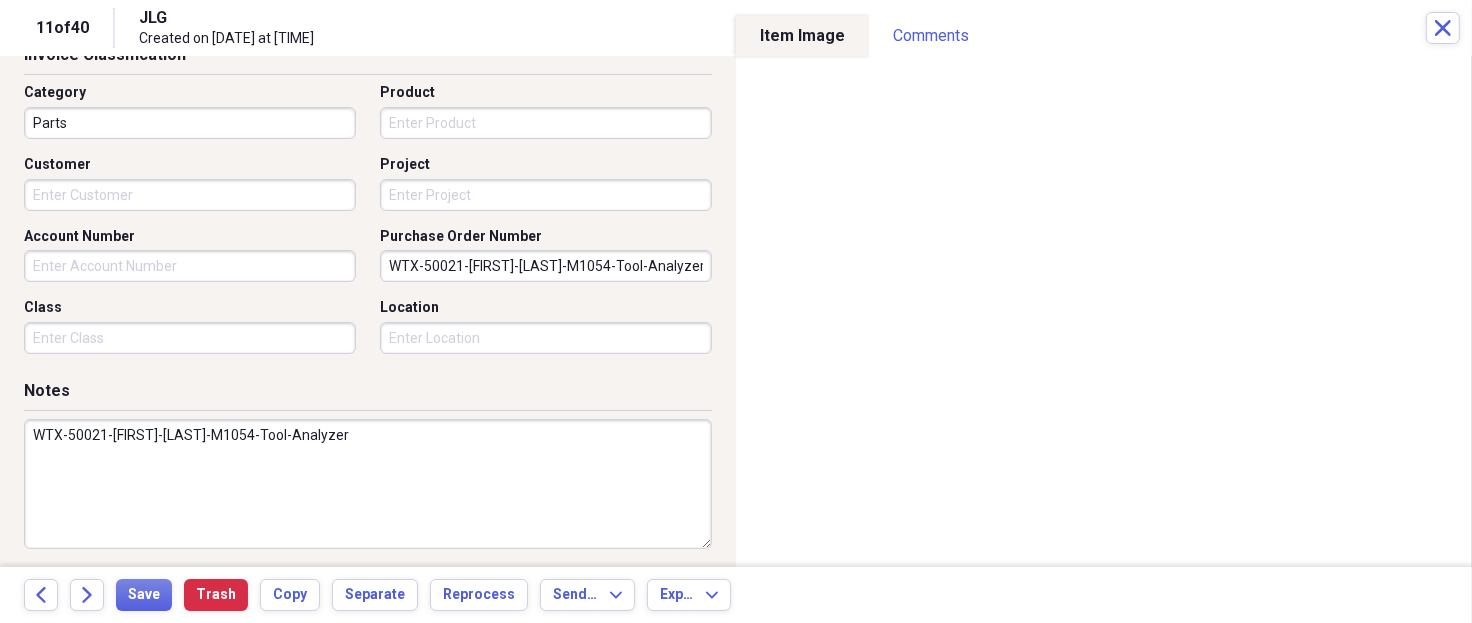 scroll, scrollTop: 533, scrollLeft: 0, axis: vertical 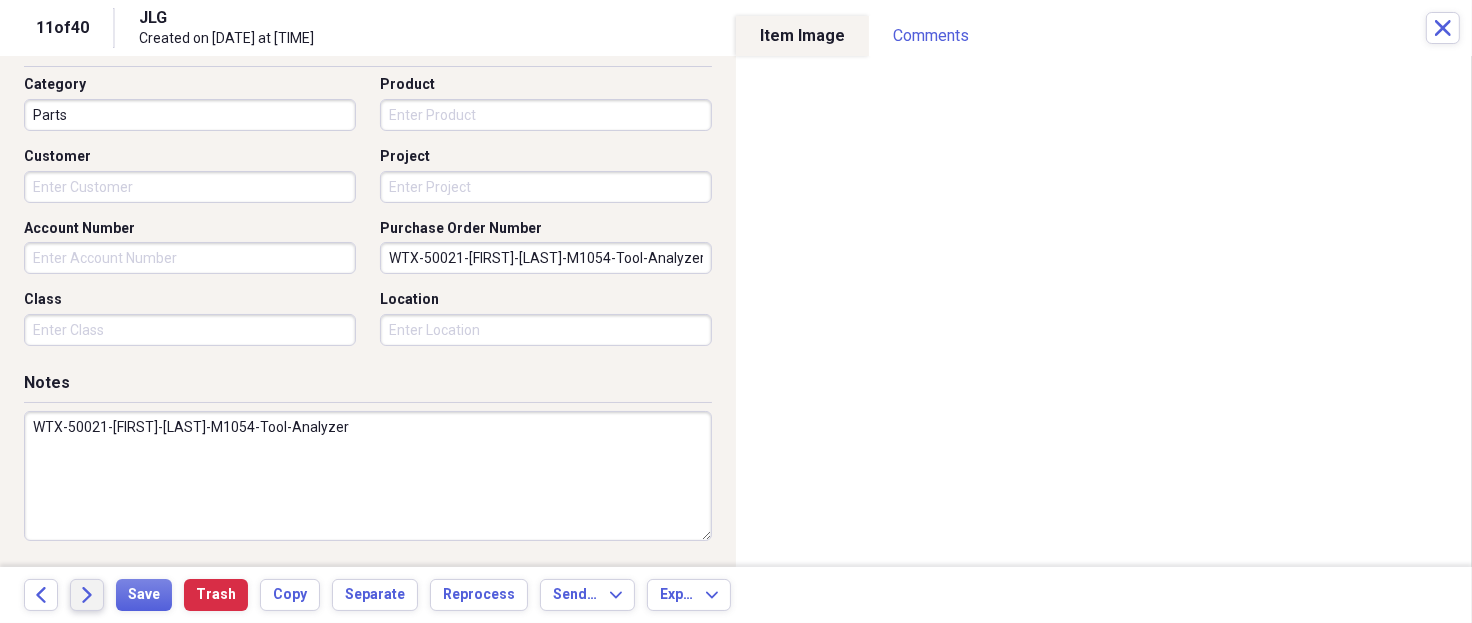 type on "WTX-50021-MarcGray-M1054-Tool-Analyzer" 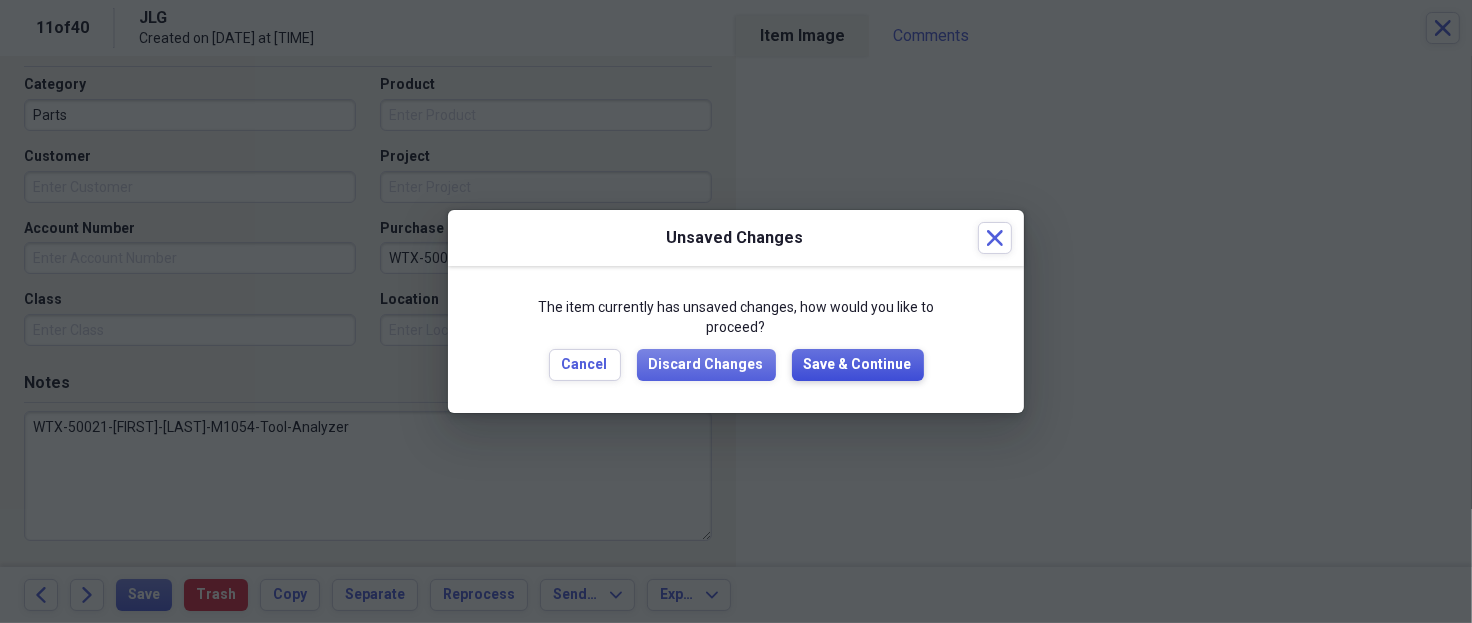 click on "Save & Continue" at bounding box center [858, 365] 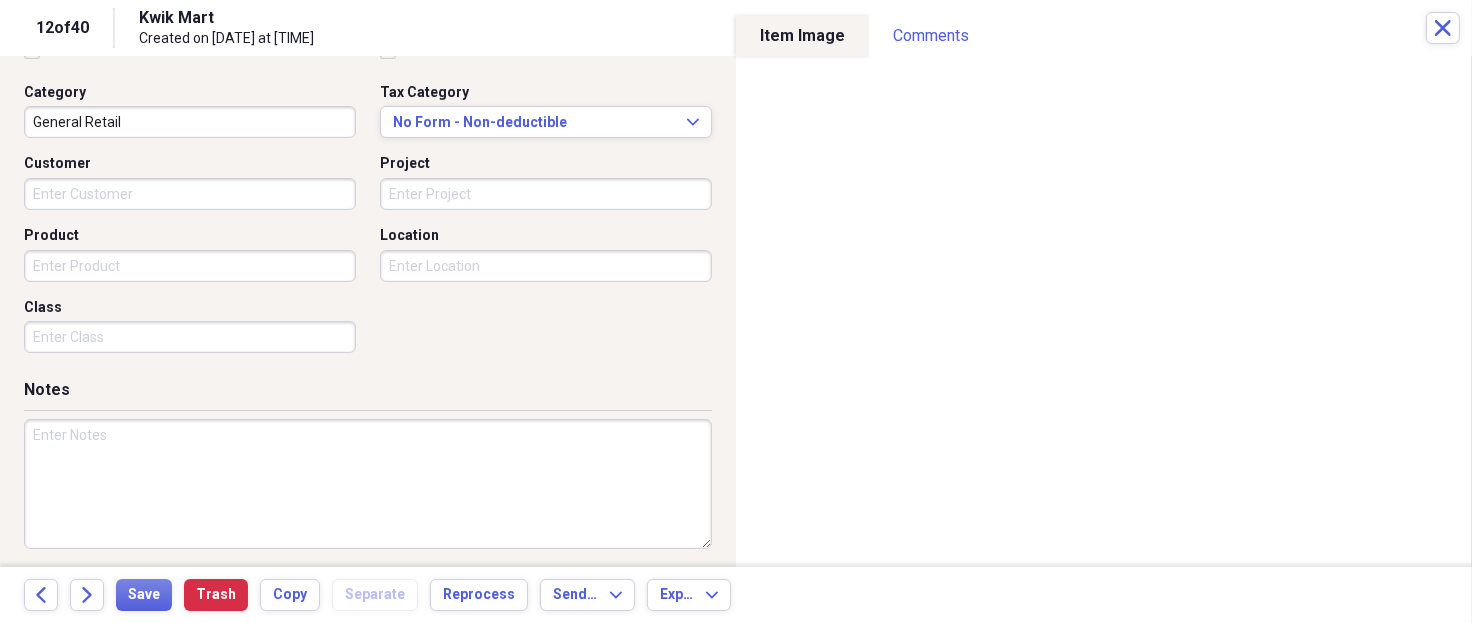 scroll, scrollTop: 508, scrollLeft: 0, axis: vertical 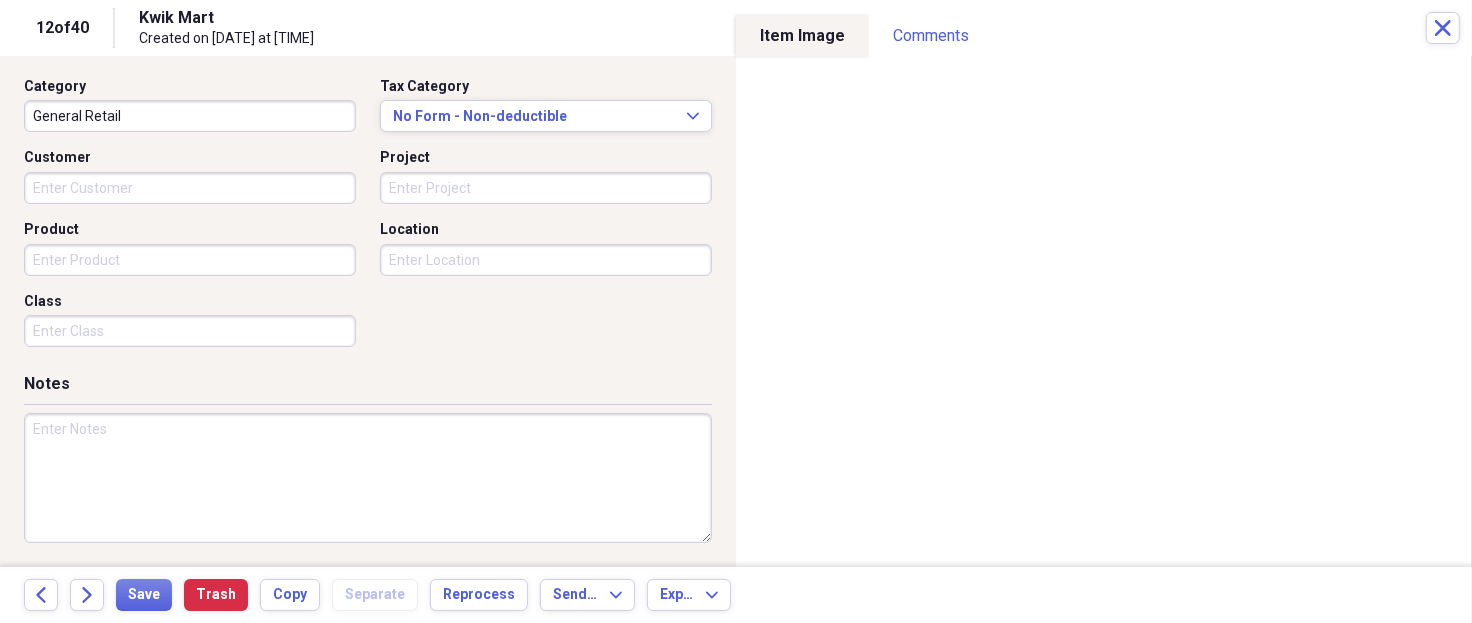 click at bounding box center (368, 478) 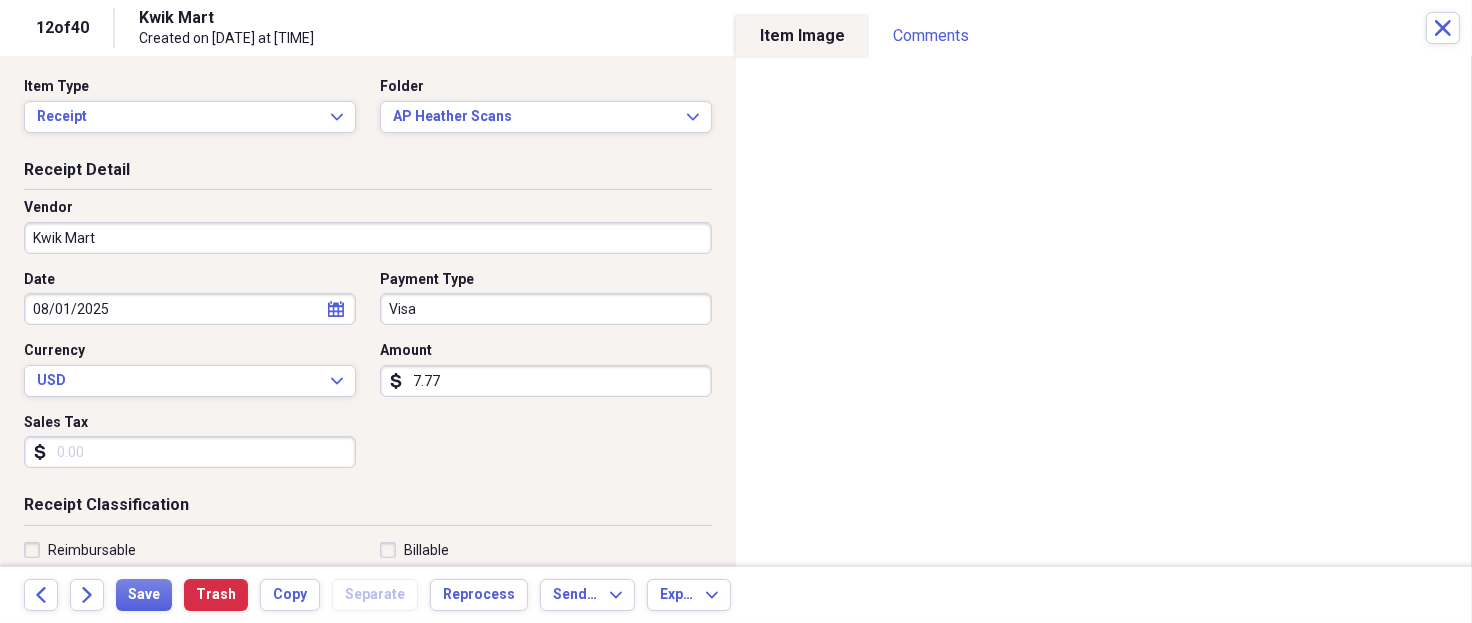 scroll, scrollTop: 0, scrollLeft: 0, axis: both 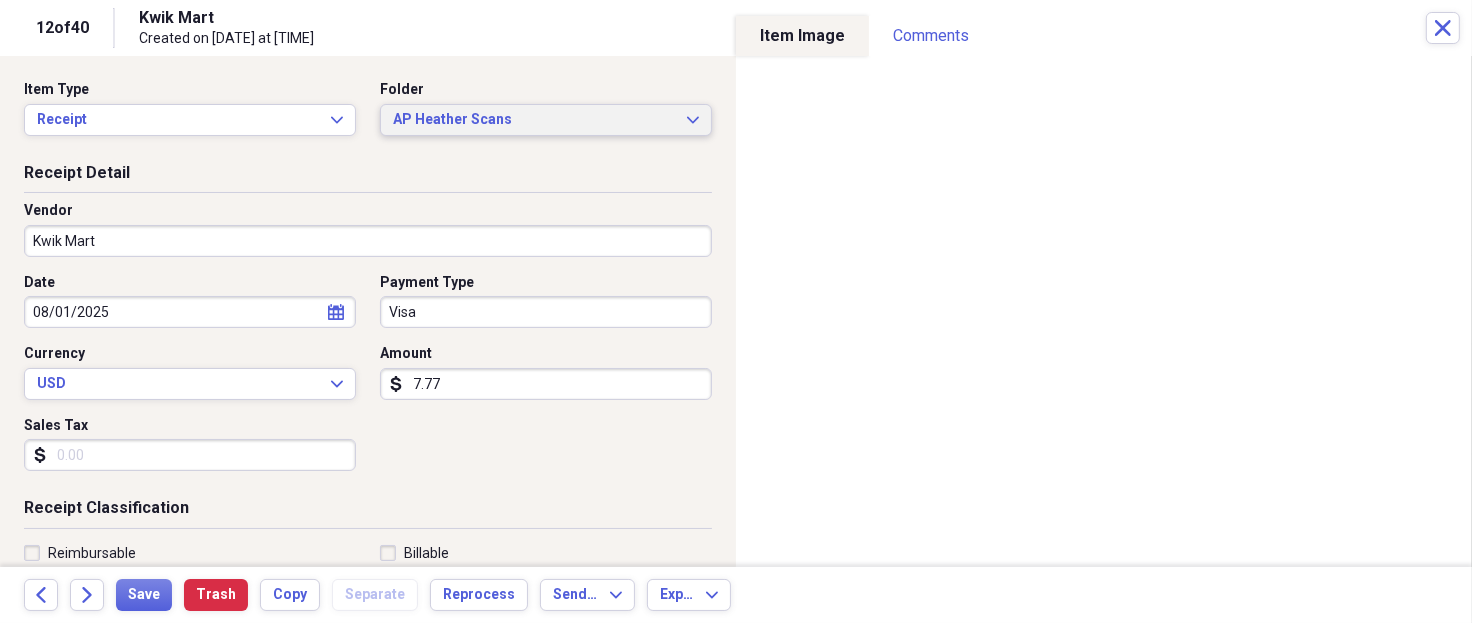 type on "DFW-Tyler Rhine 64900-Office Supply Body Armor" 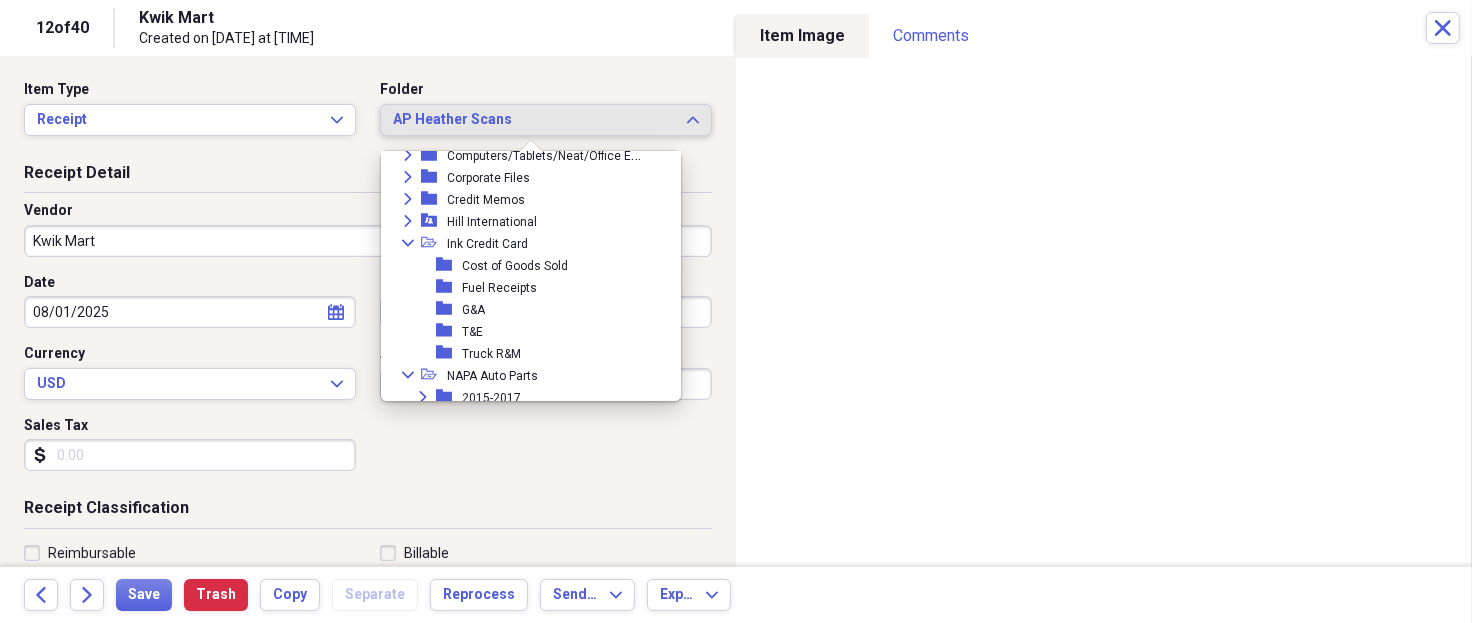 scroll, scrollTop: 133, scrollLeft: 0, axis: vertical 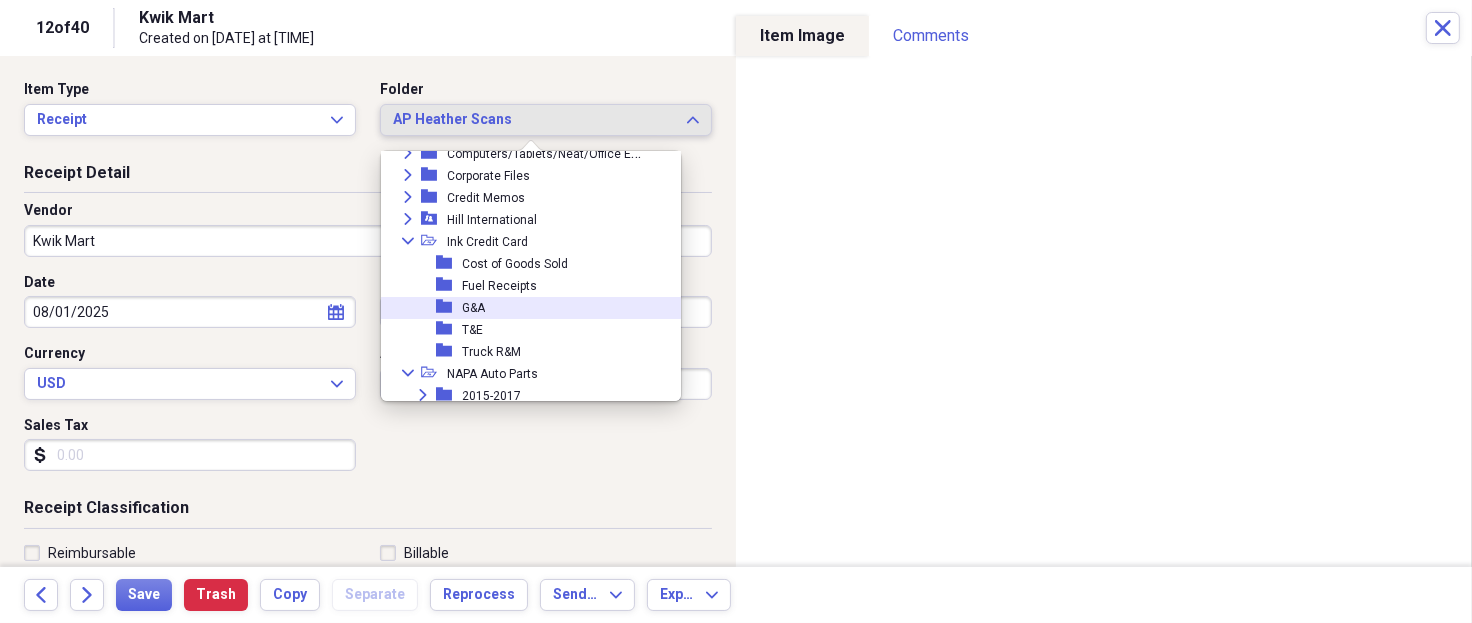 click on "folder G&A" at bounding box center [523, 308] 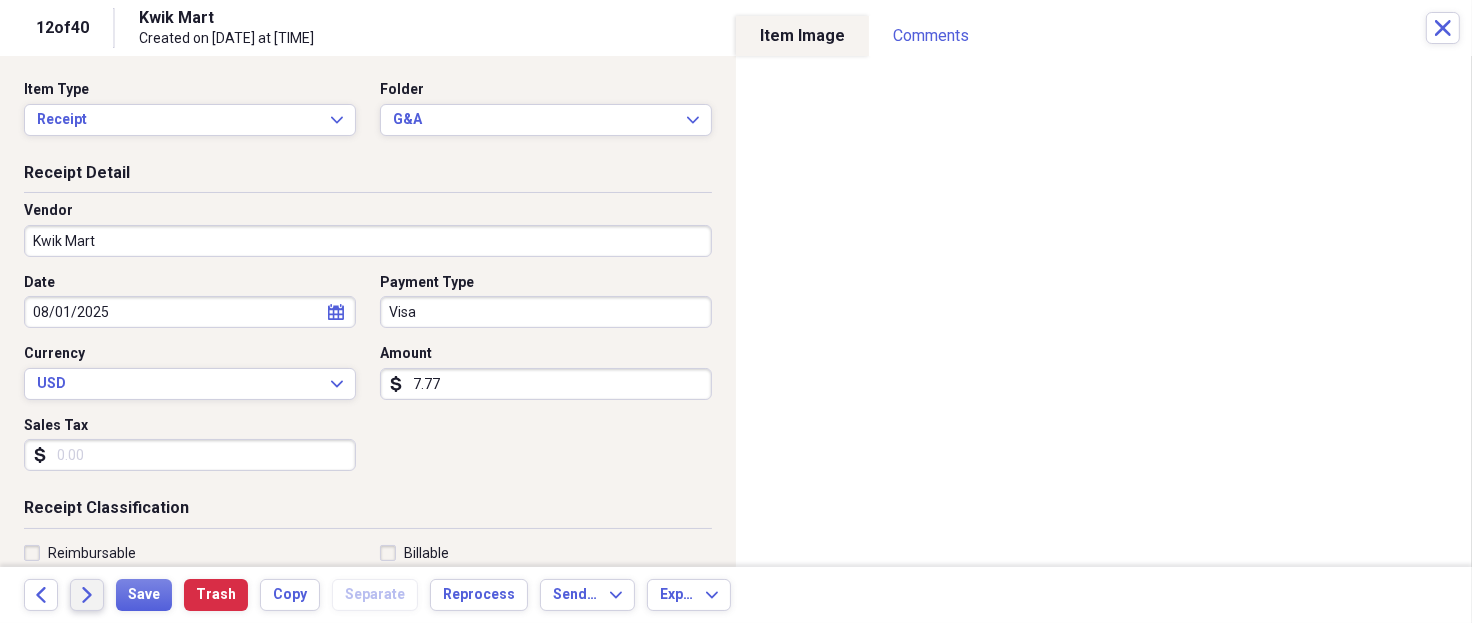 click on "Forward" at bounding box center (87, 595) 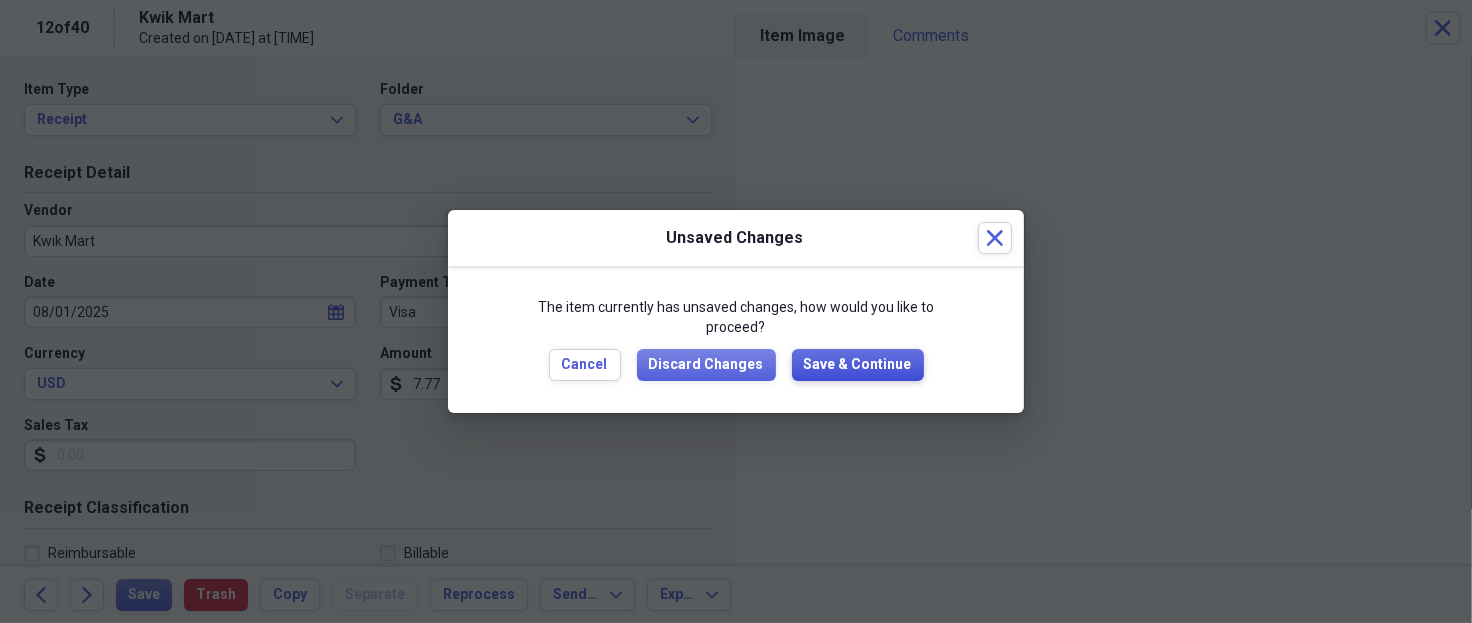 click on "Save & Continue" at bounding box center (858, 365) 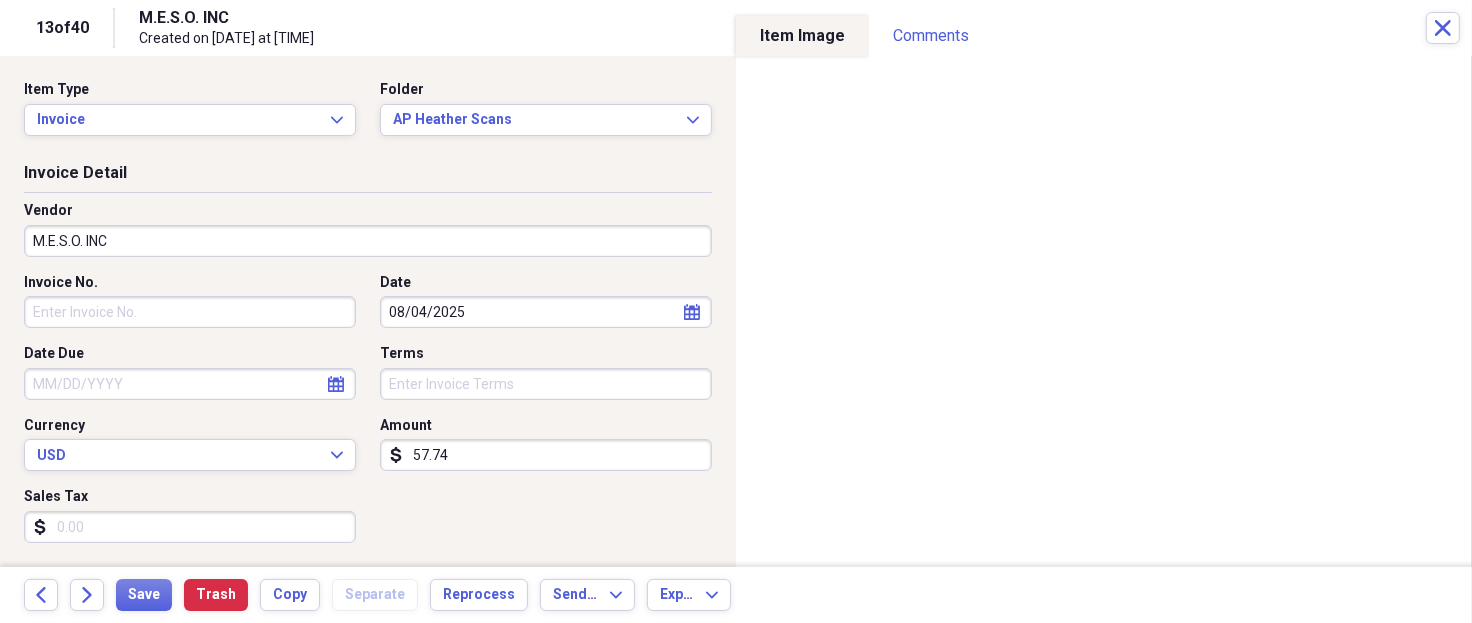click on "M.E.S.O. INC" at bounding box center (368, 241) 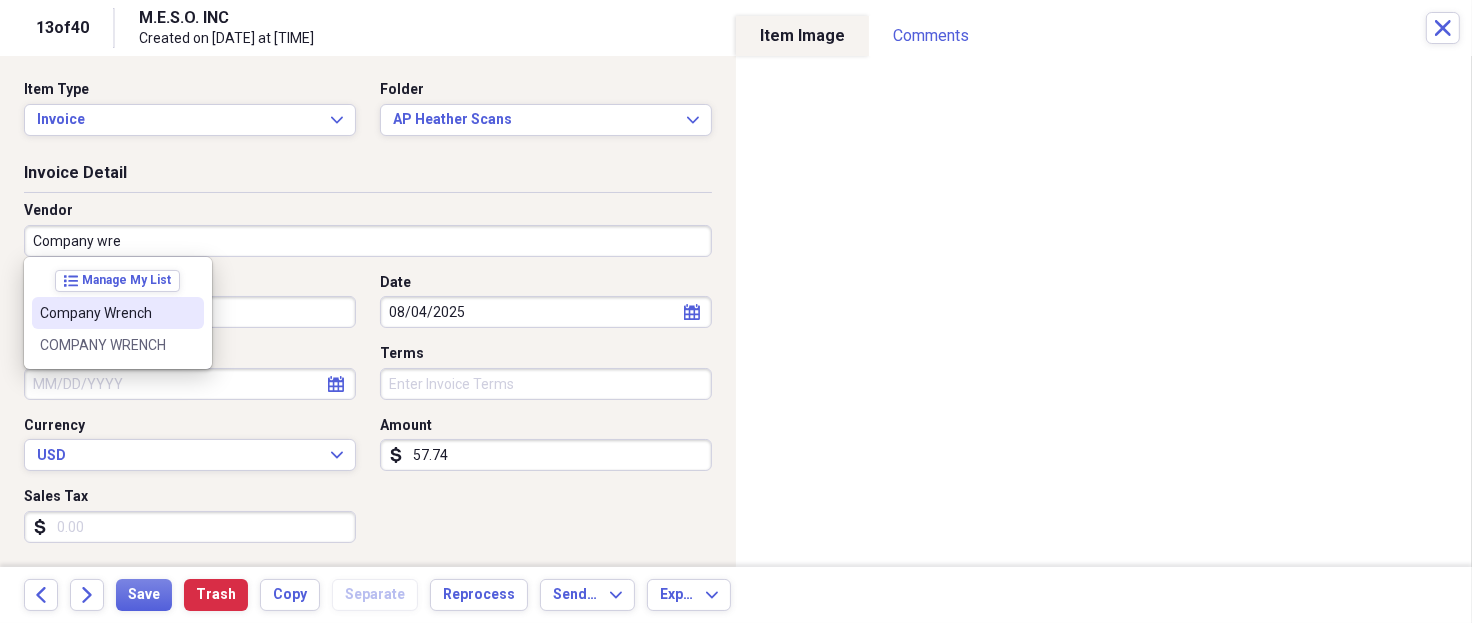 click on "Company Wrench" at bounding box center (106, 313) 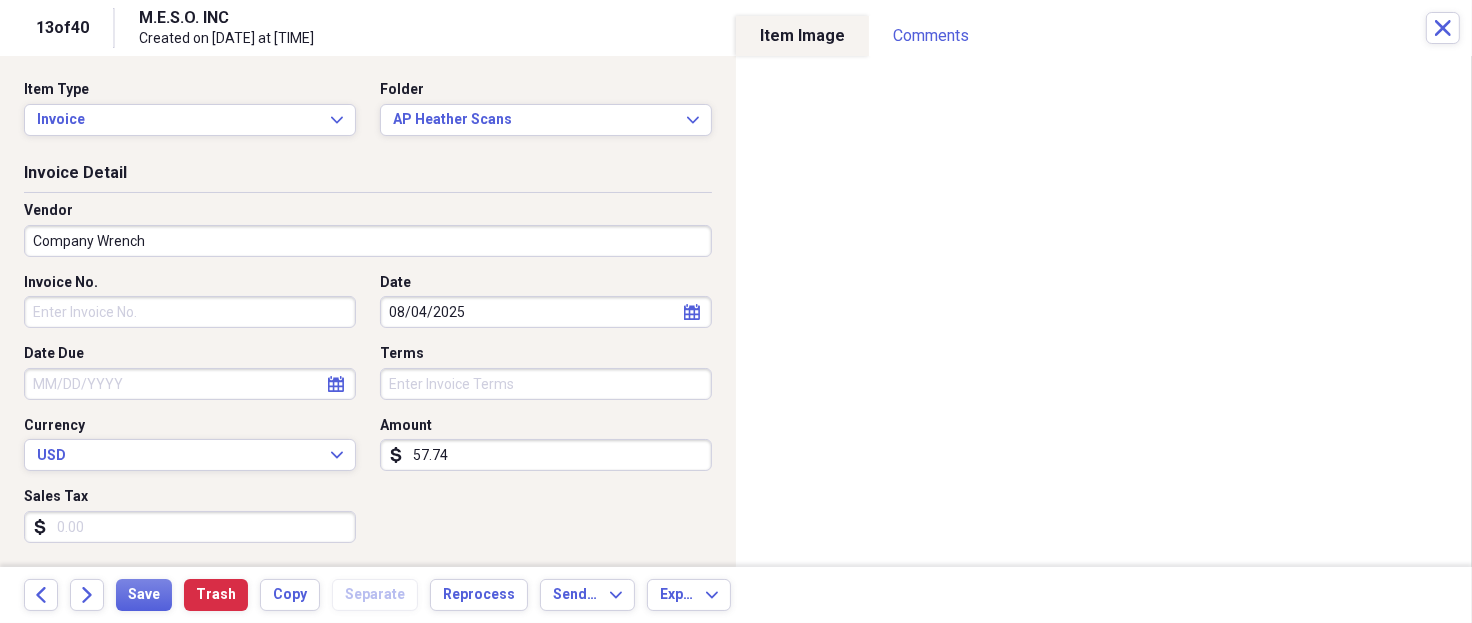click on "57.74" at bounding box center (546, 455) 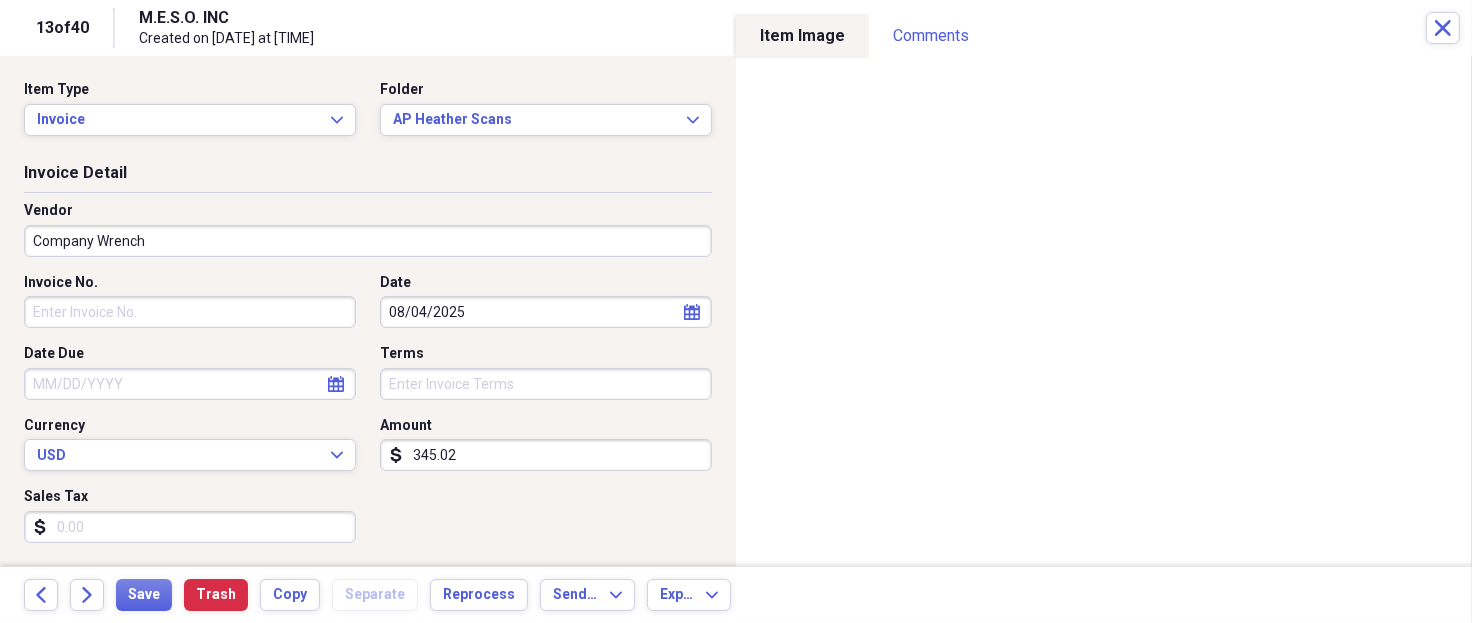 type on "345.02" 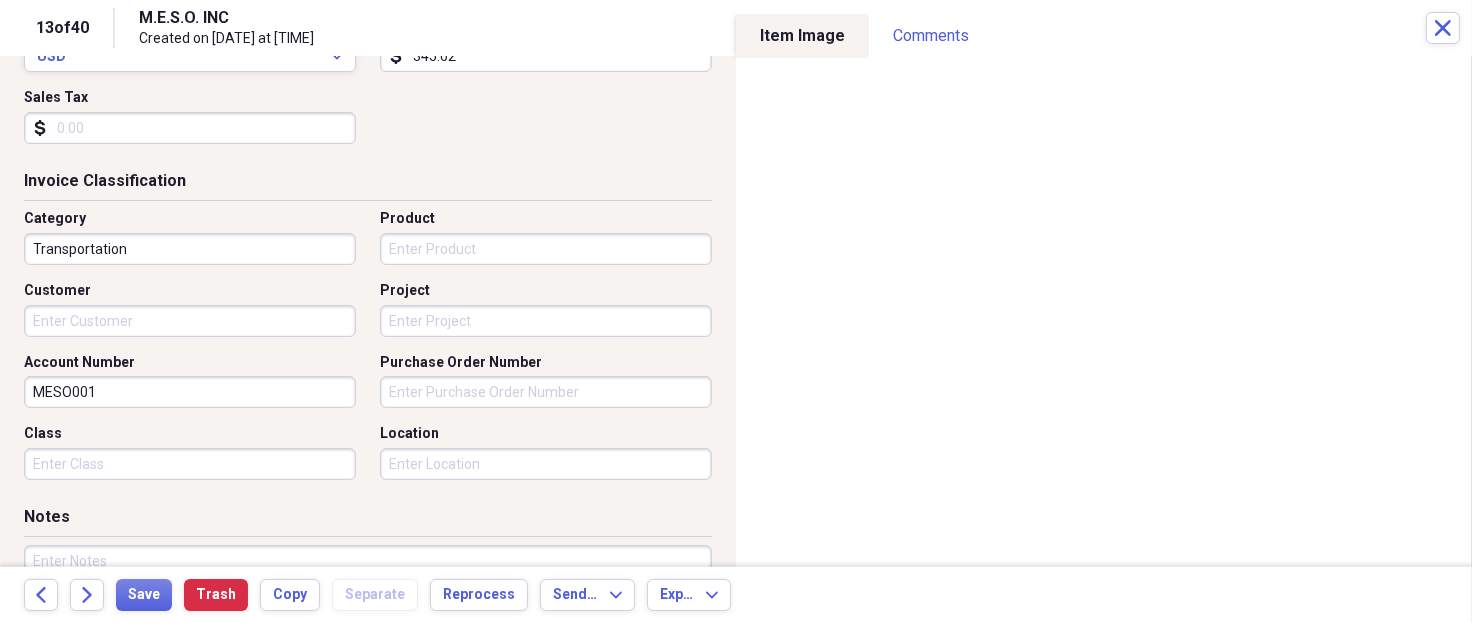 scroll, scrollTop: 533, scrollLeft: 0, axis: vertical 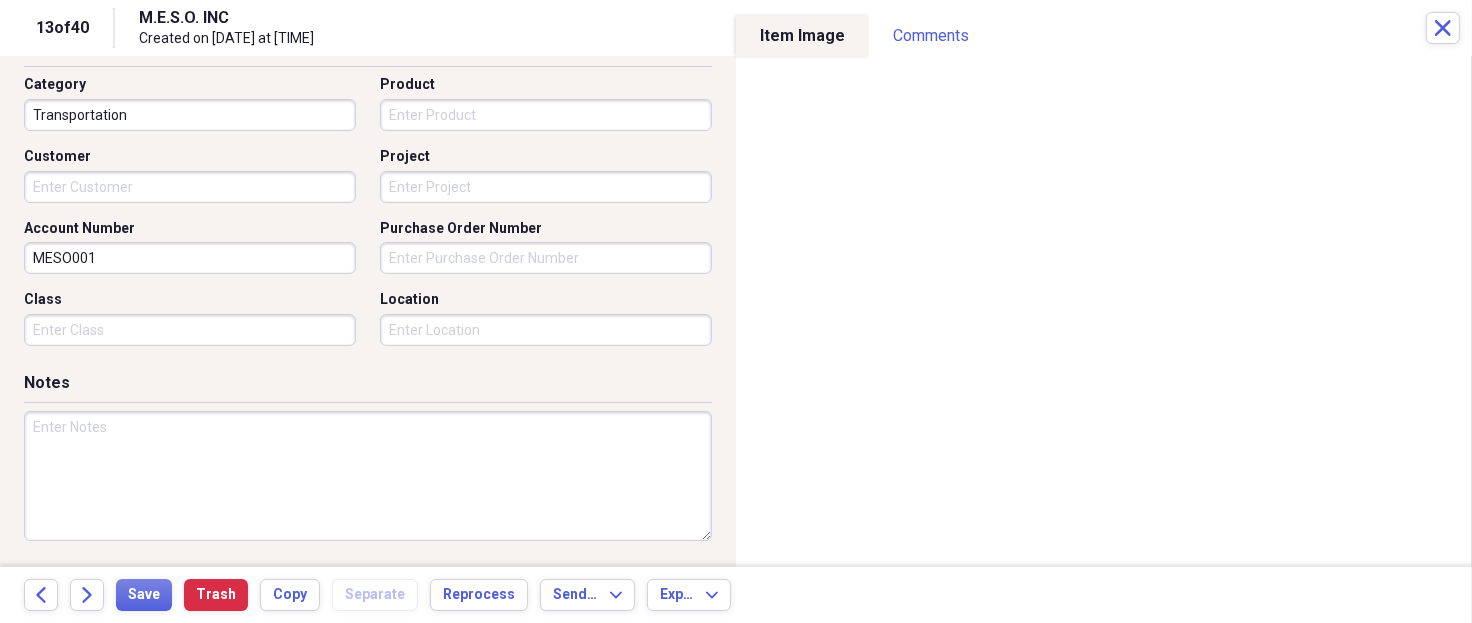 click on "Purchase Order Number" at bounding box center [546, 258] 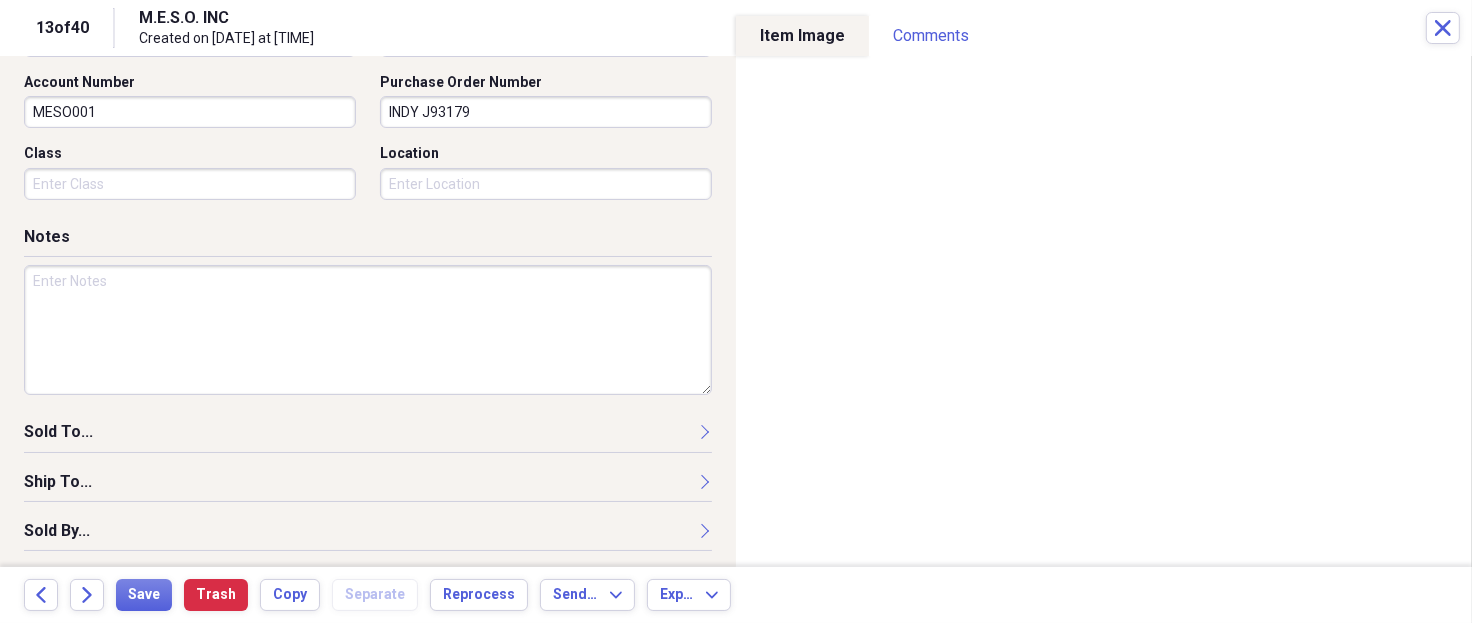 type on "INDY J93179" 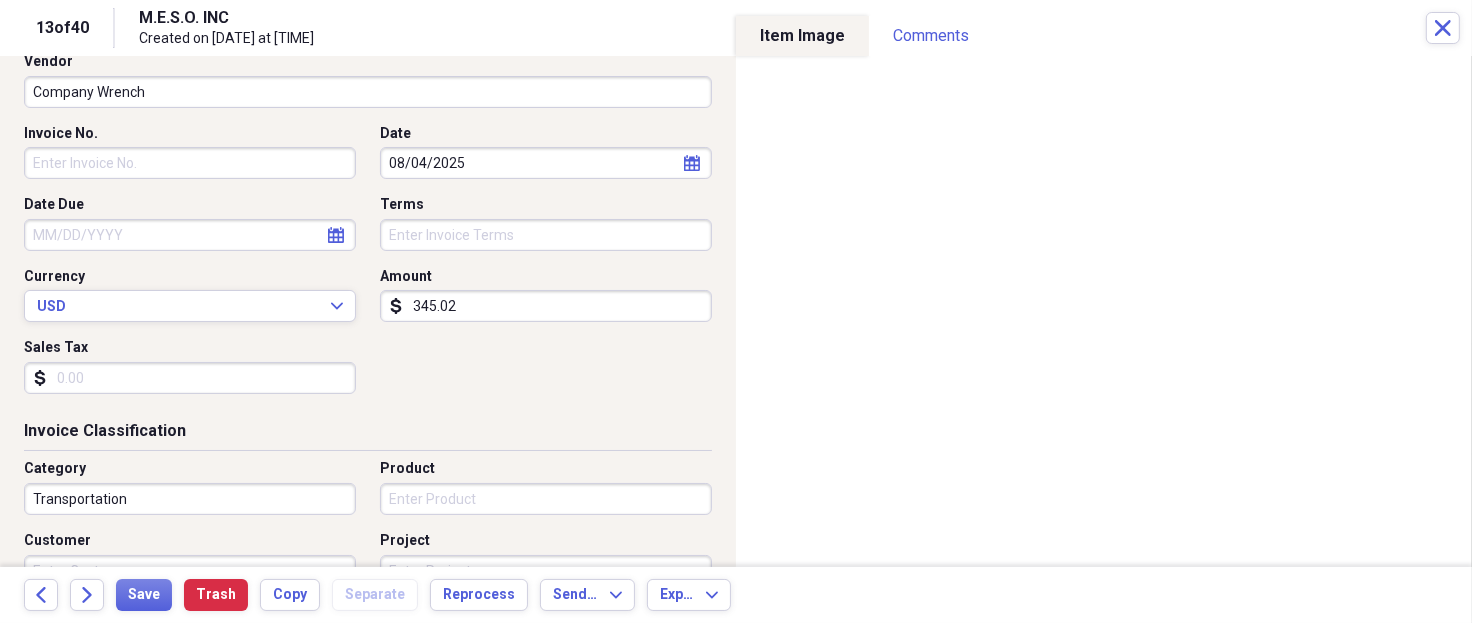 scroll, scrollTop: 279, scrollLeft: 0, axis: vertical 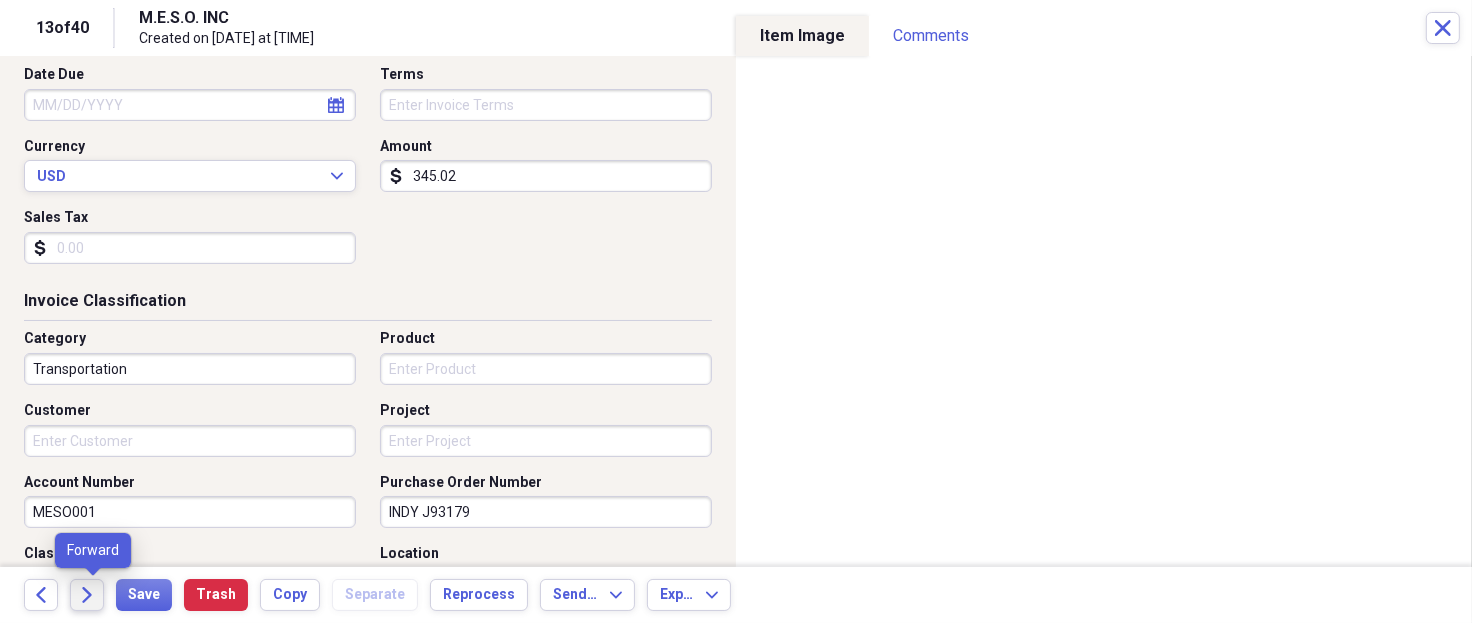 type on "INDY J93179" 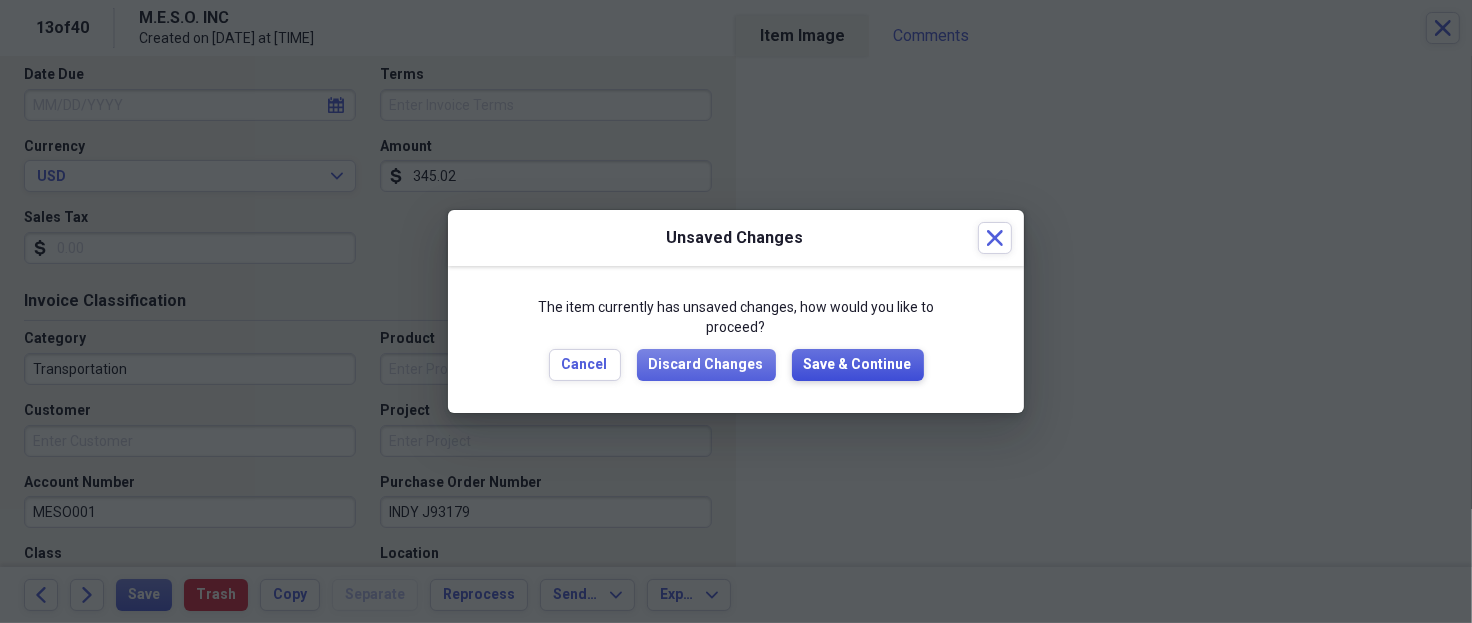 click on "Save & Continue" at bounding box center [858, 365] 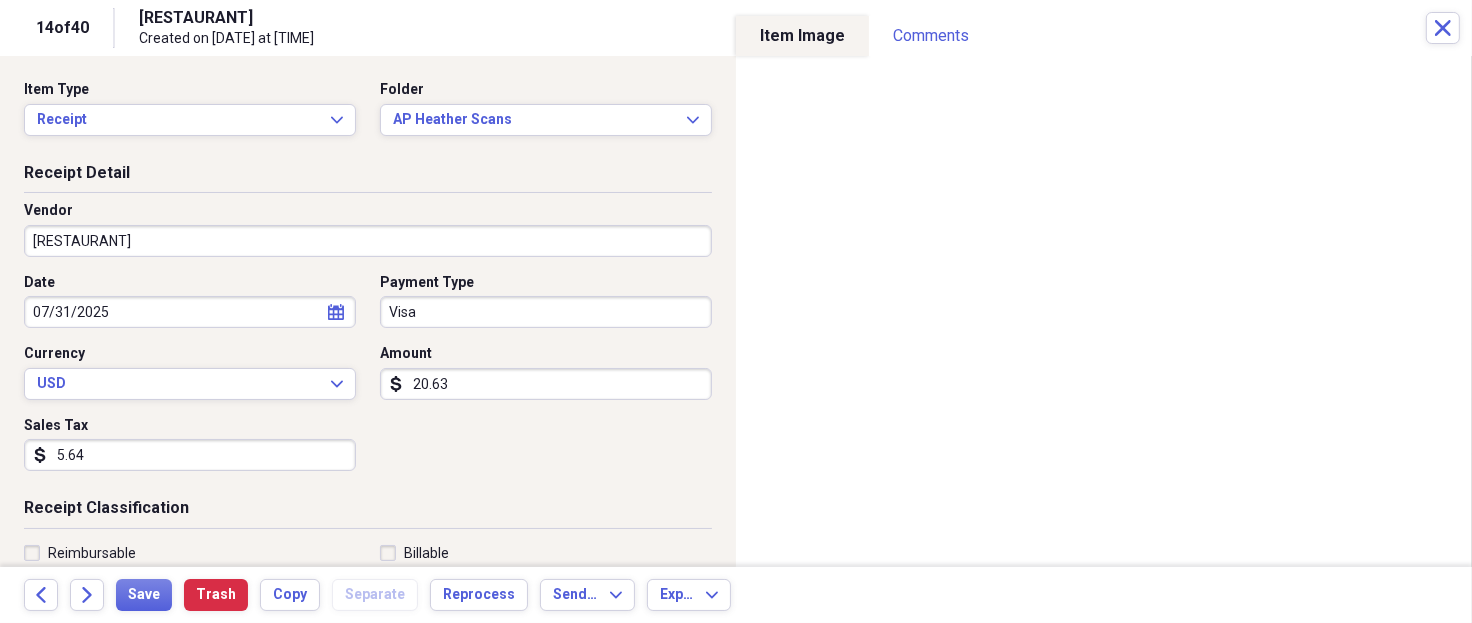 click on "20.63" at bounding box center (546, 384) 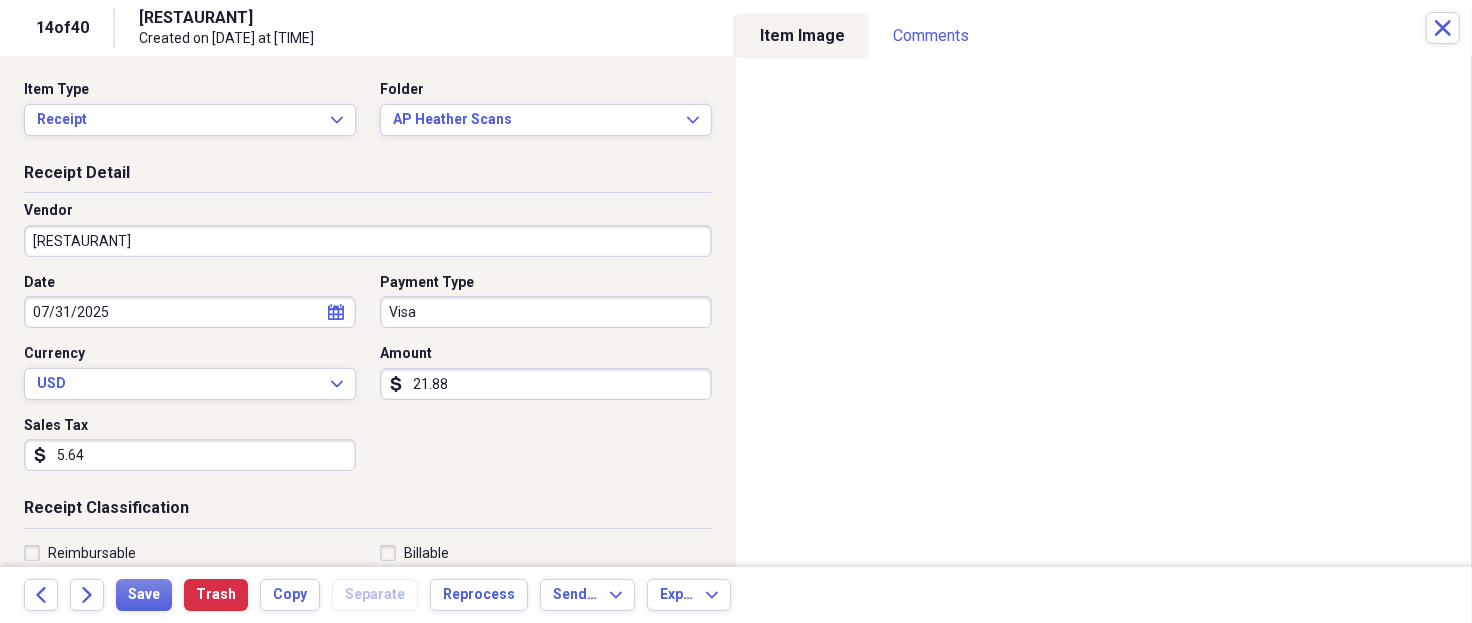 paste on "(560504017.00)" 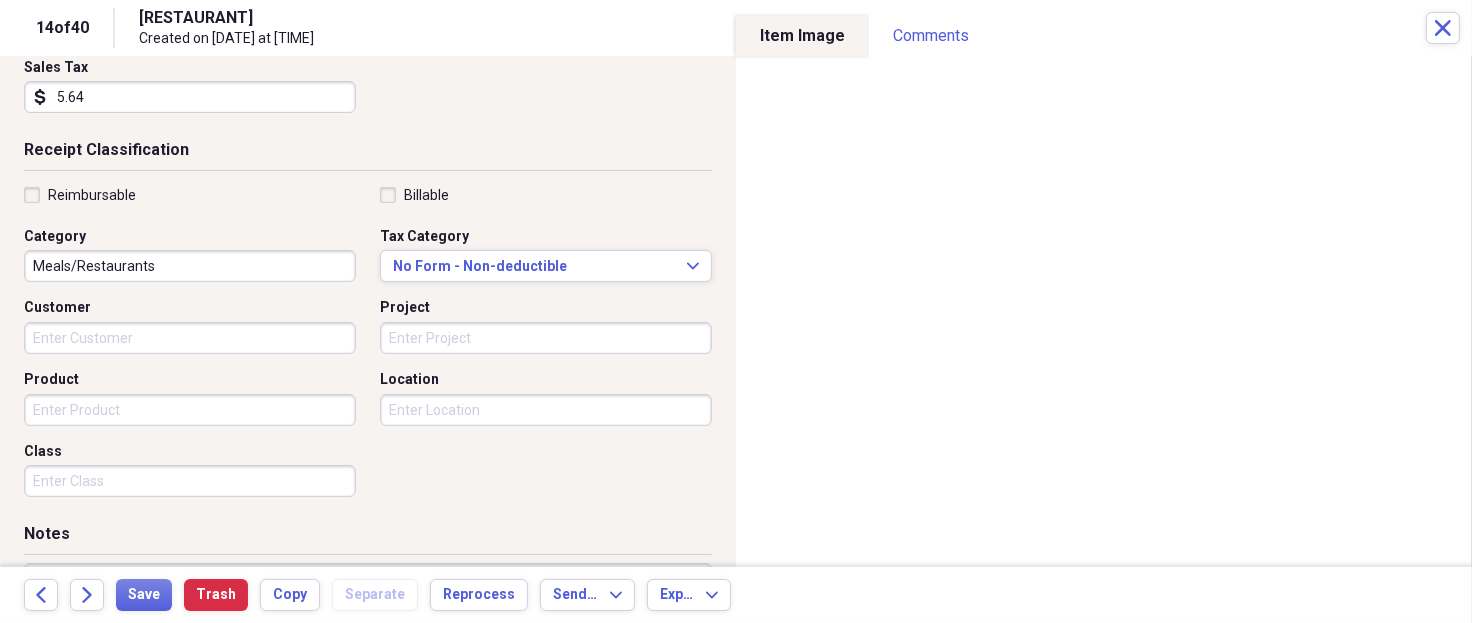 click on "Item Type Receipt Expand Folder AP Heather Scans Expand Receipt Detail Vendor Mels Honkytonk N Grill Date 07/31/2025 calendar Calendar Payment Type Visa Currency USD Expand Amount dollar-sign (560504017.00) Sales Tax dollar-sign 5.64 Receipt Classification Reimbursable Billable Category Meals/Restaurants Tax Category No Form - Non-deductible Expand Customer Project Product Location Class Notes" at bounding box center (368, 220) 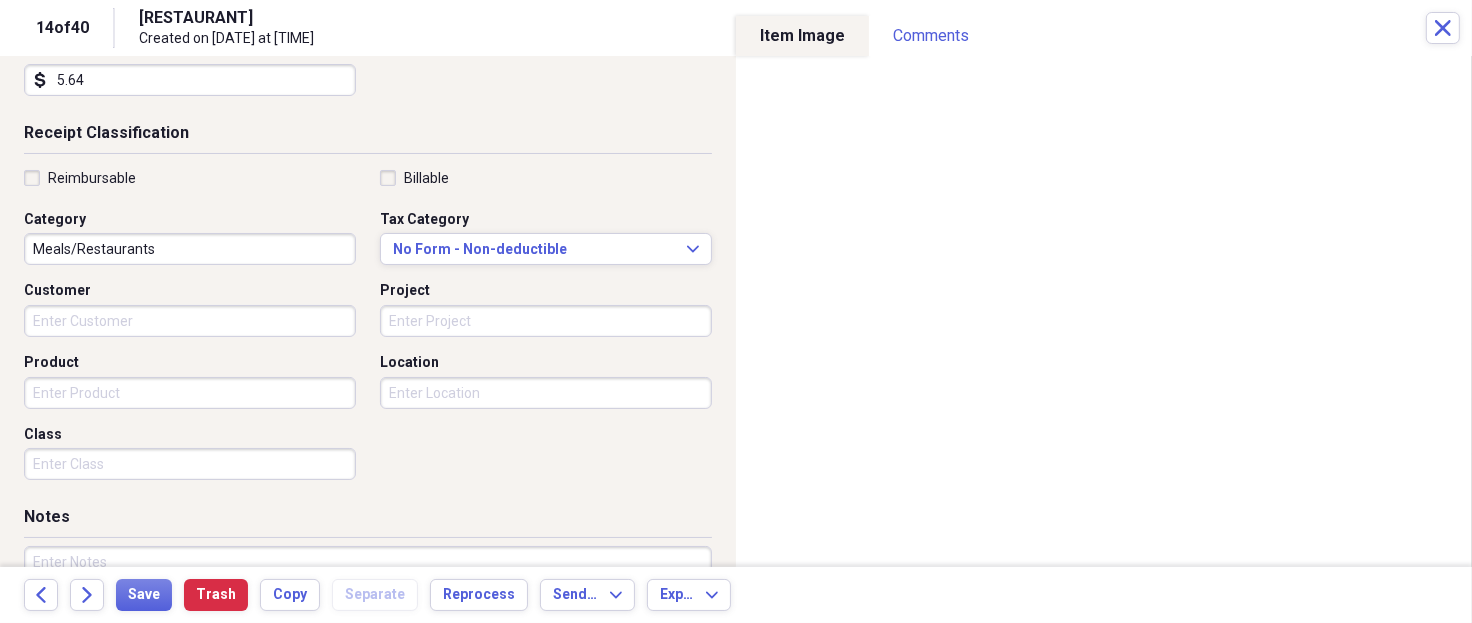 scroll, scrollTop: 241, scrollLeft: 0, axis: vertical 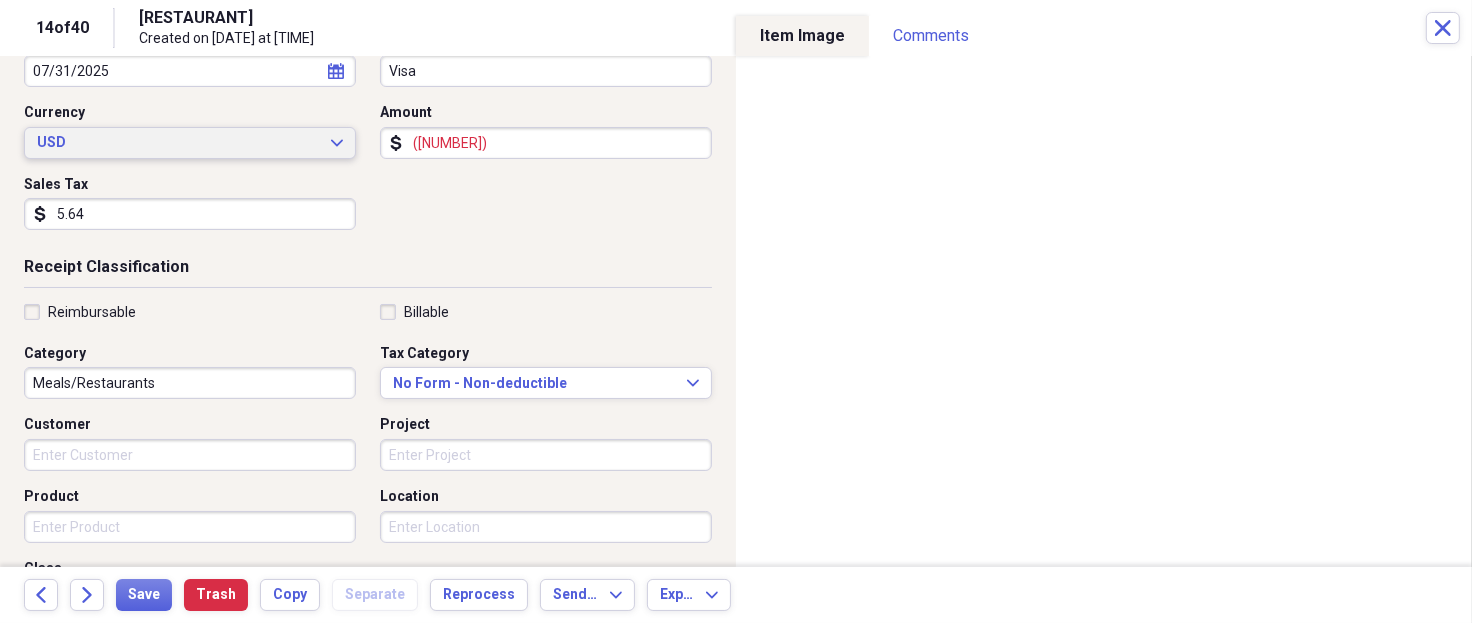 drag, startPoint x: 529, startPoint y: 131, endPoint x: 250, endPoint y: 128, distance: 279.01614 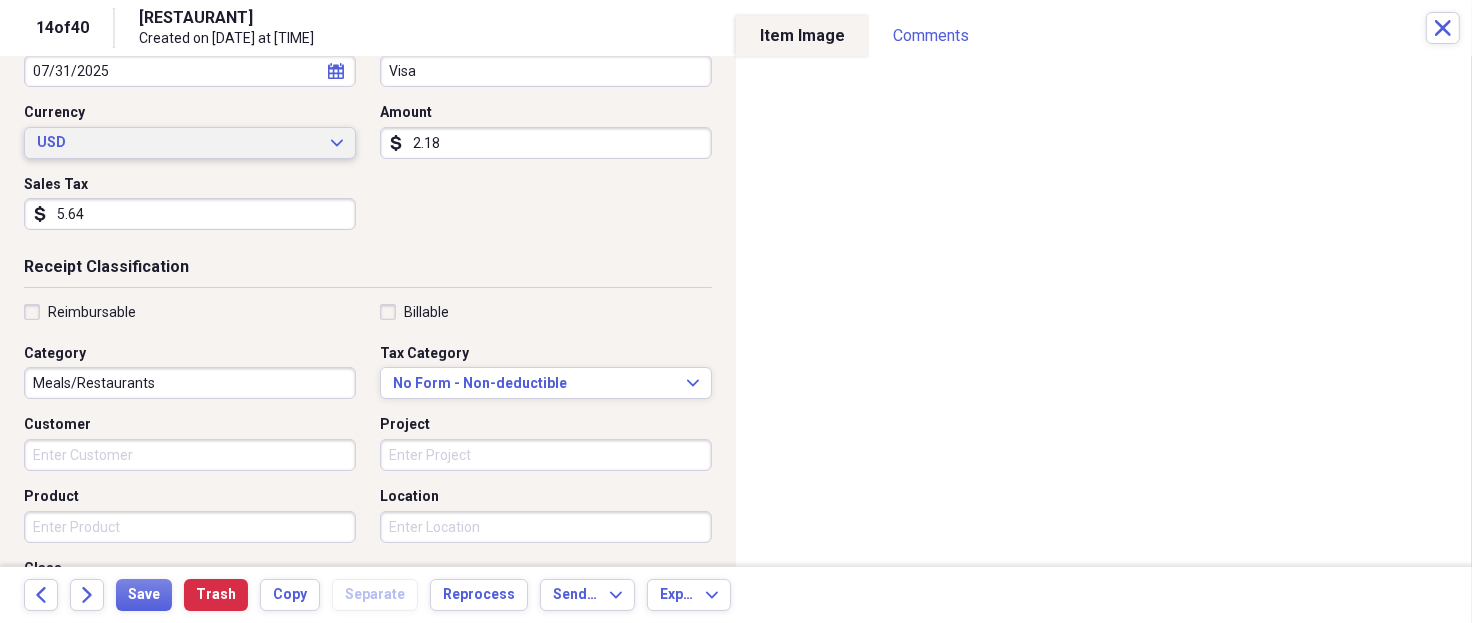 type on "21.88" 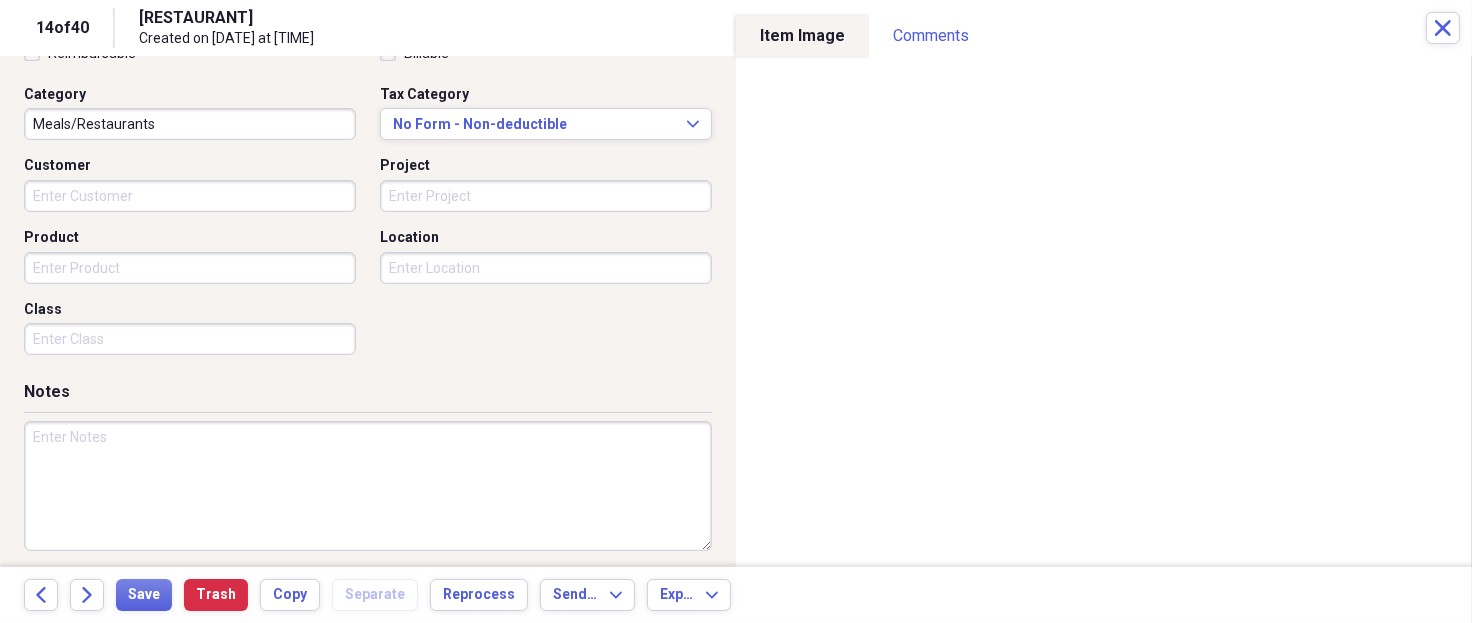scroll, scrollTop: 508, scrollLeft: 0, axis: vertical 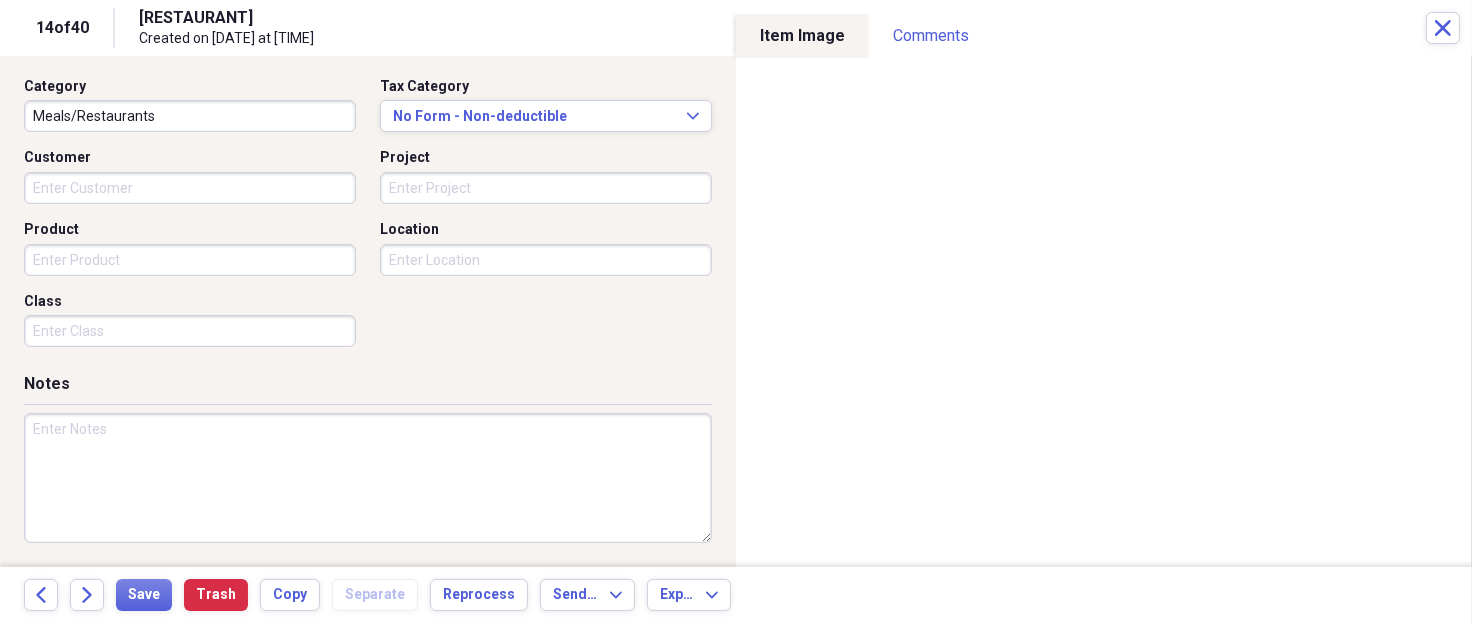 click at bounding box center (368, 478) 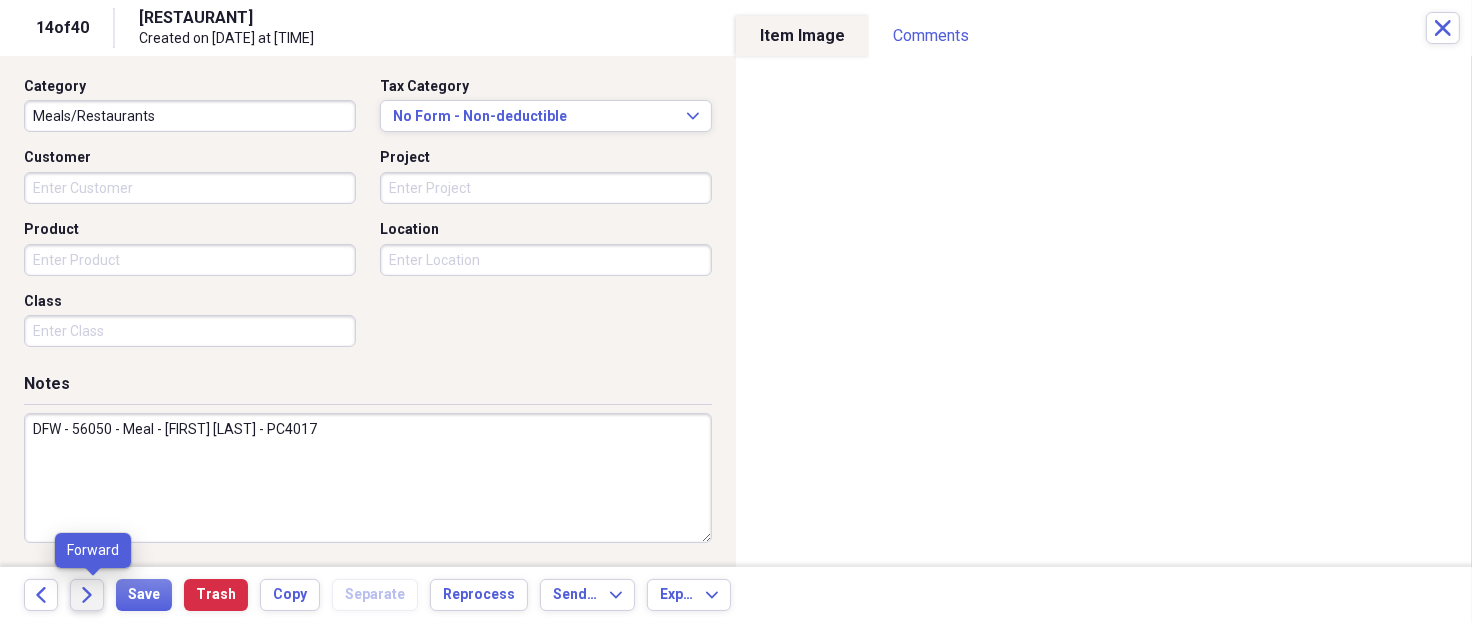type on "DFW - 56050 - Meal - [FIRST] [LAST] - PC4017" 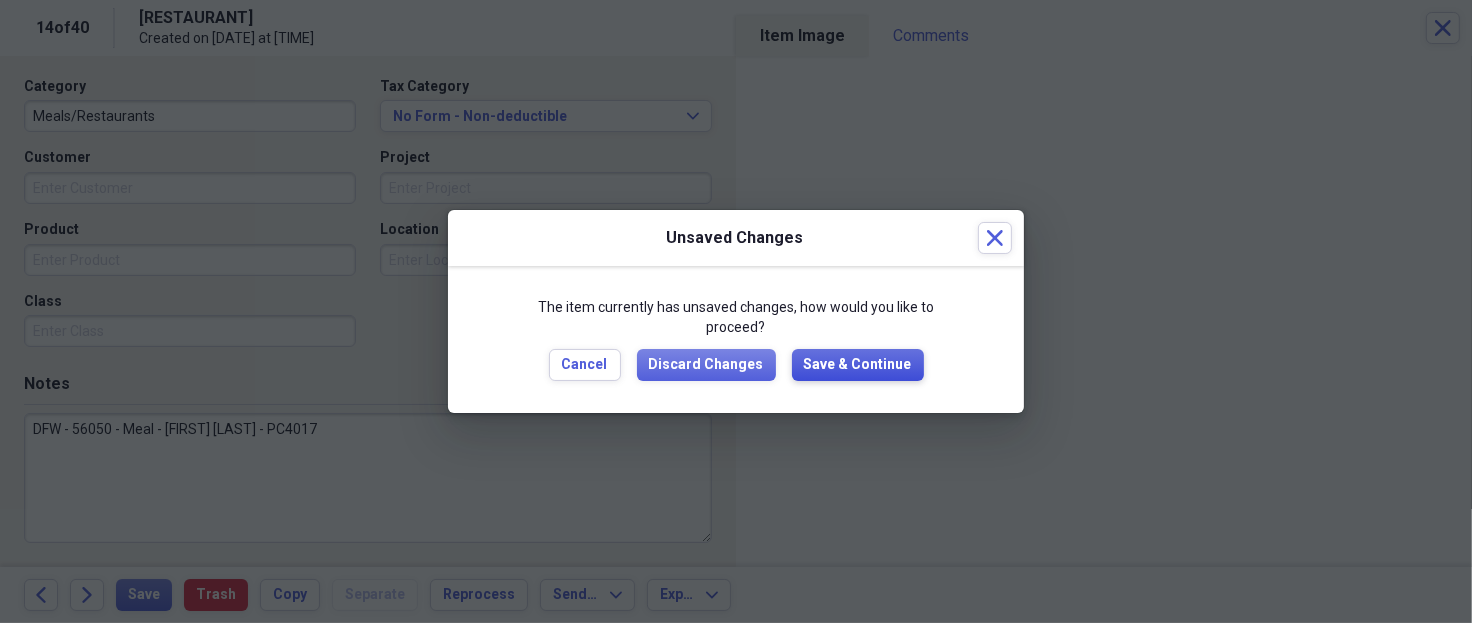 click on "Save & Continue" at bounding box center (858, 365) 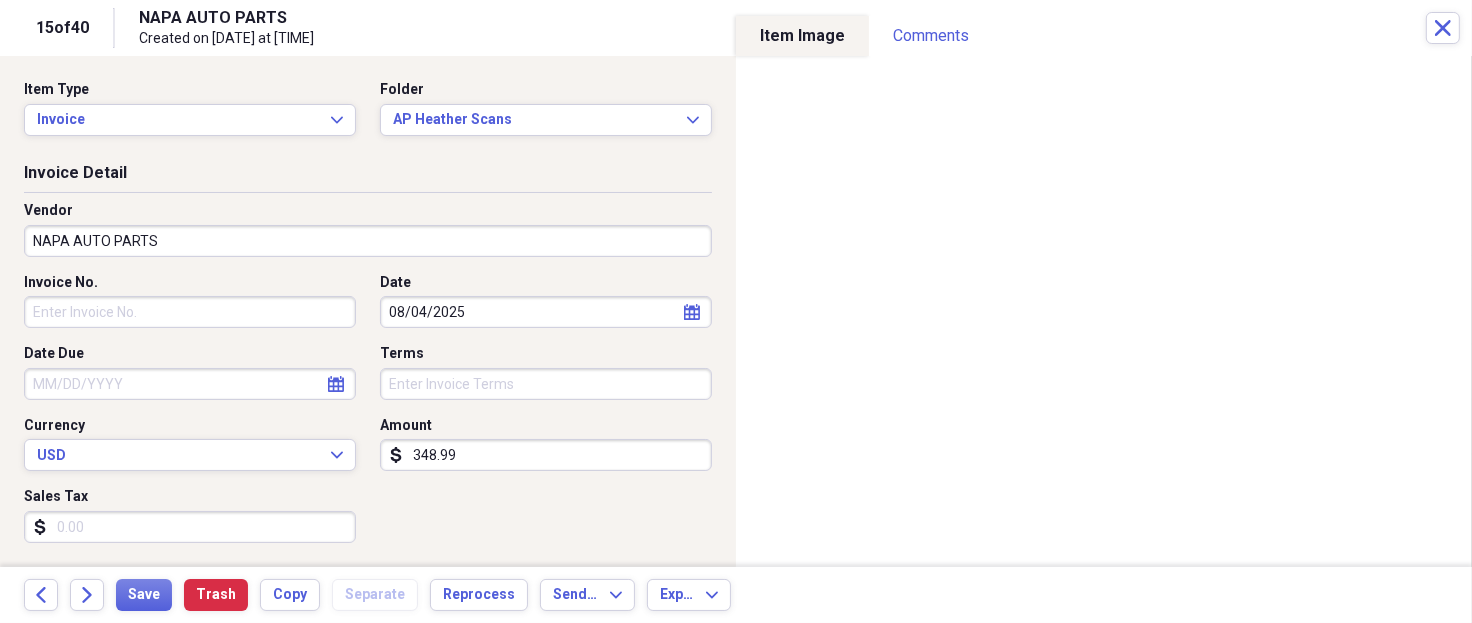 click on "Invoice No." at bounding box center [190, 312] 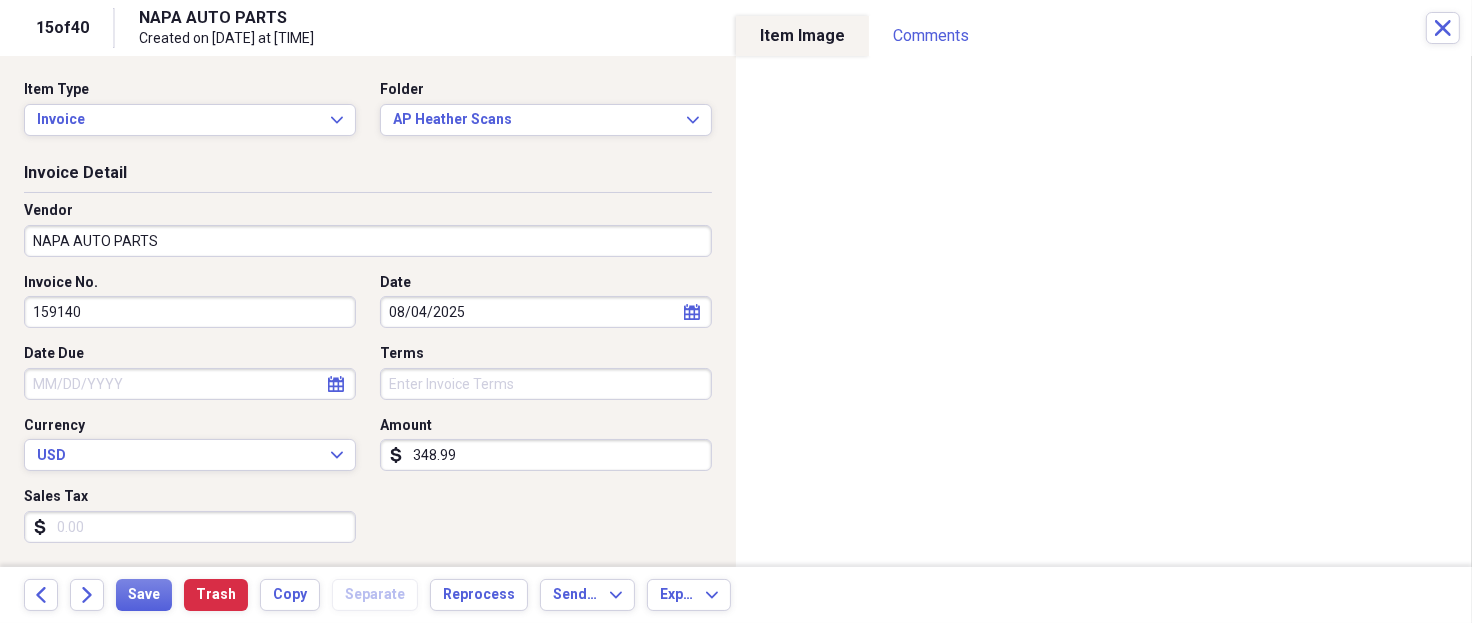 type on "159140" 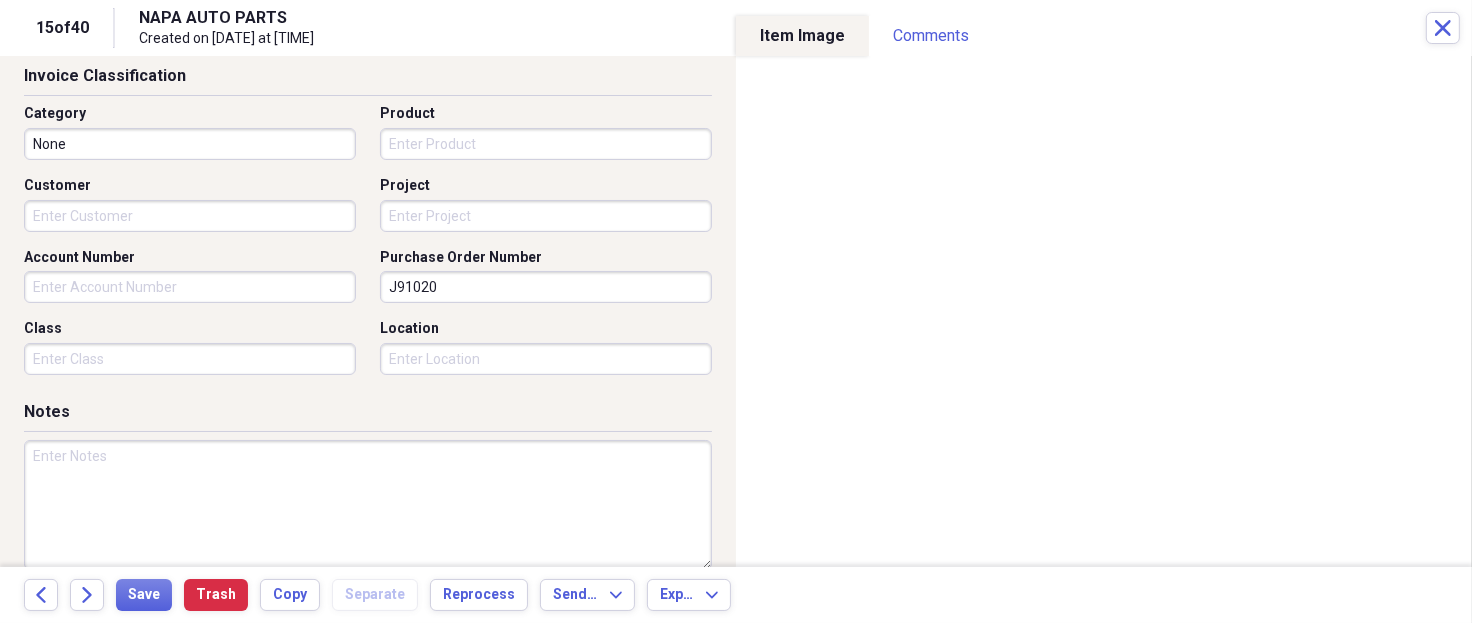 scroll, scrollTop: 666, scrollLeft: 0, axis: vertical 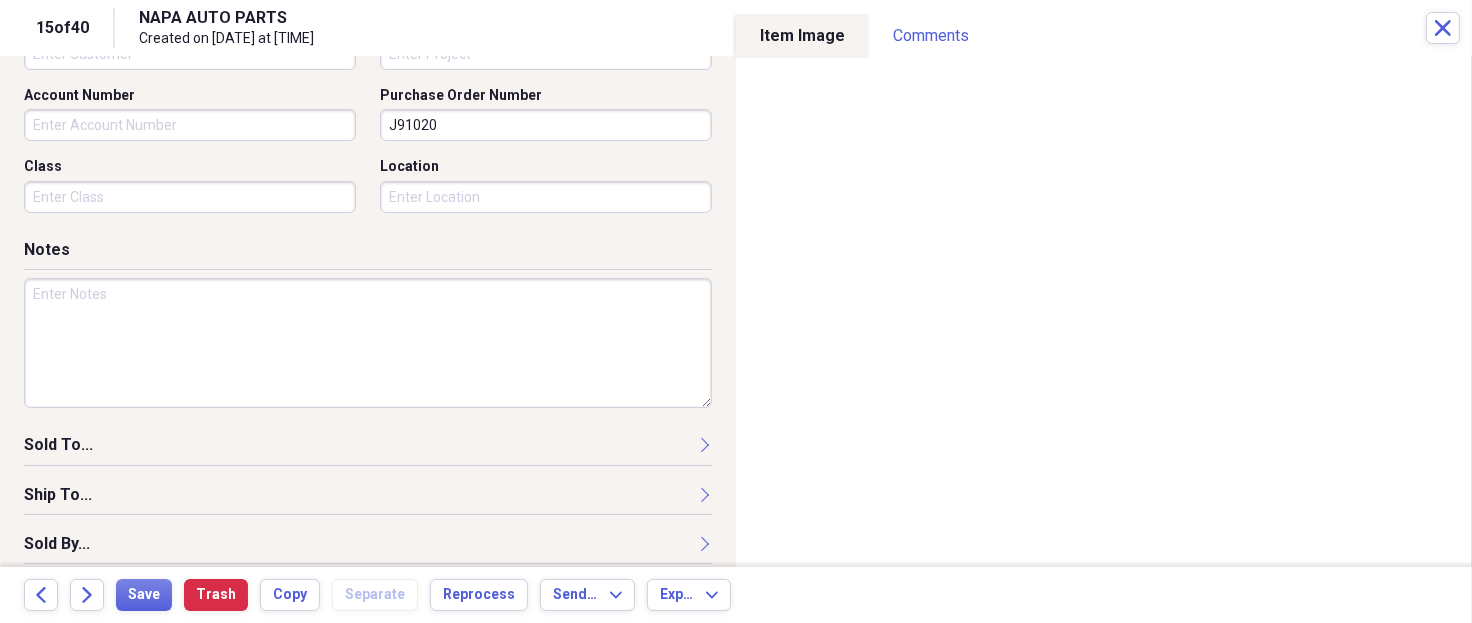 drag, startPoint x: 459, startPoint y: 128, endPoint x: 271, endPoint y: 92, distance: 191.41577 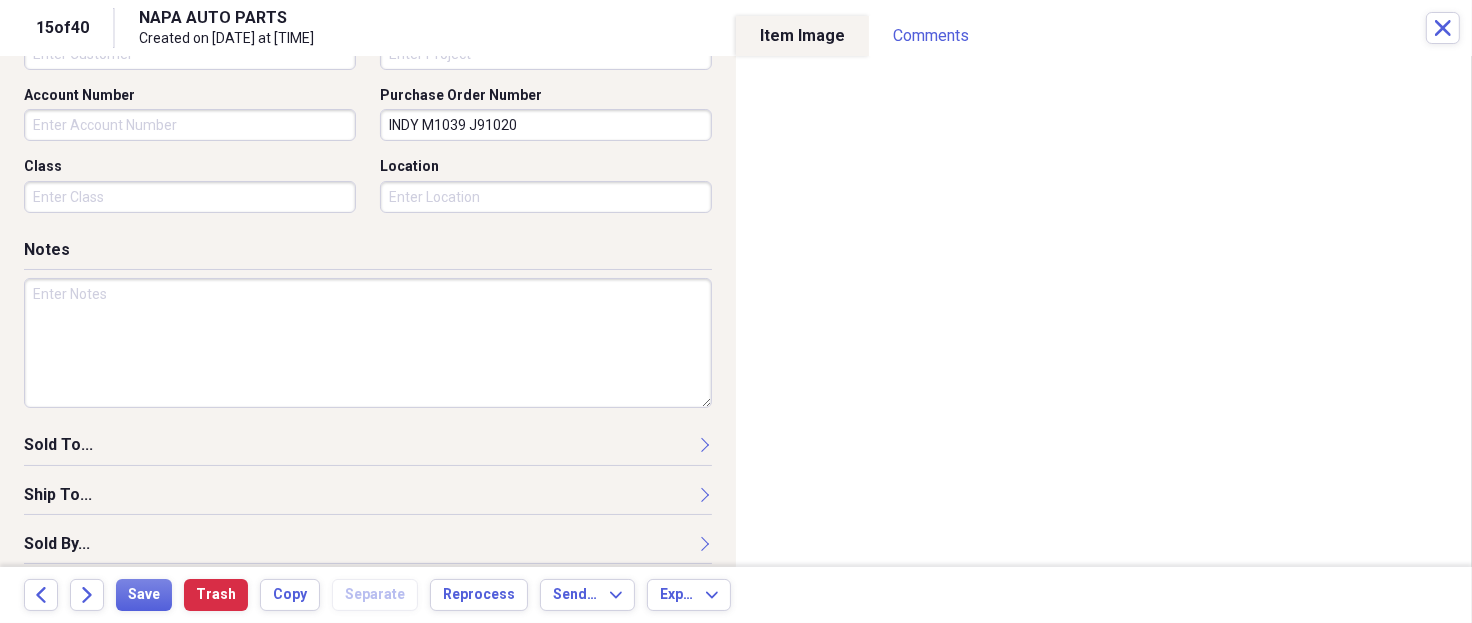 type on "INDY M1039 J91020" 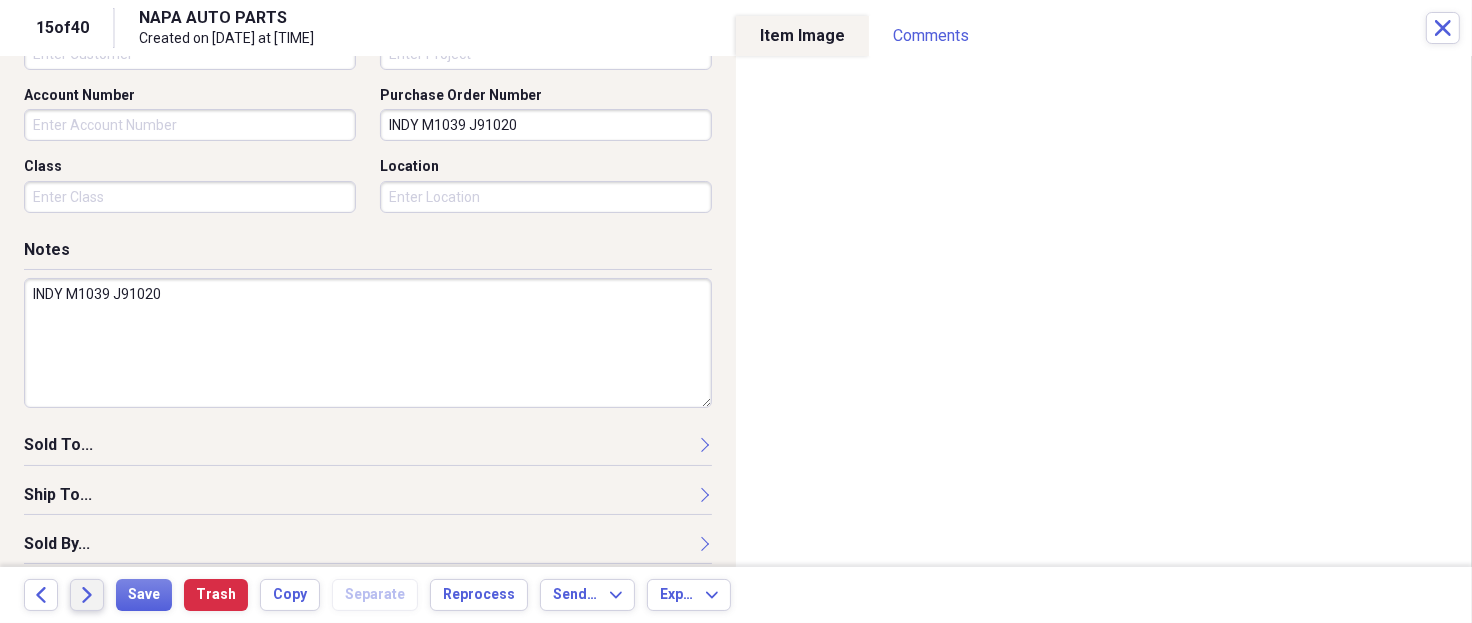 type on "INDY M1039 J91020" 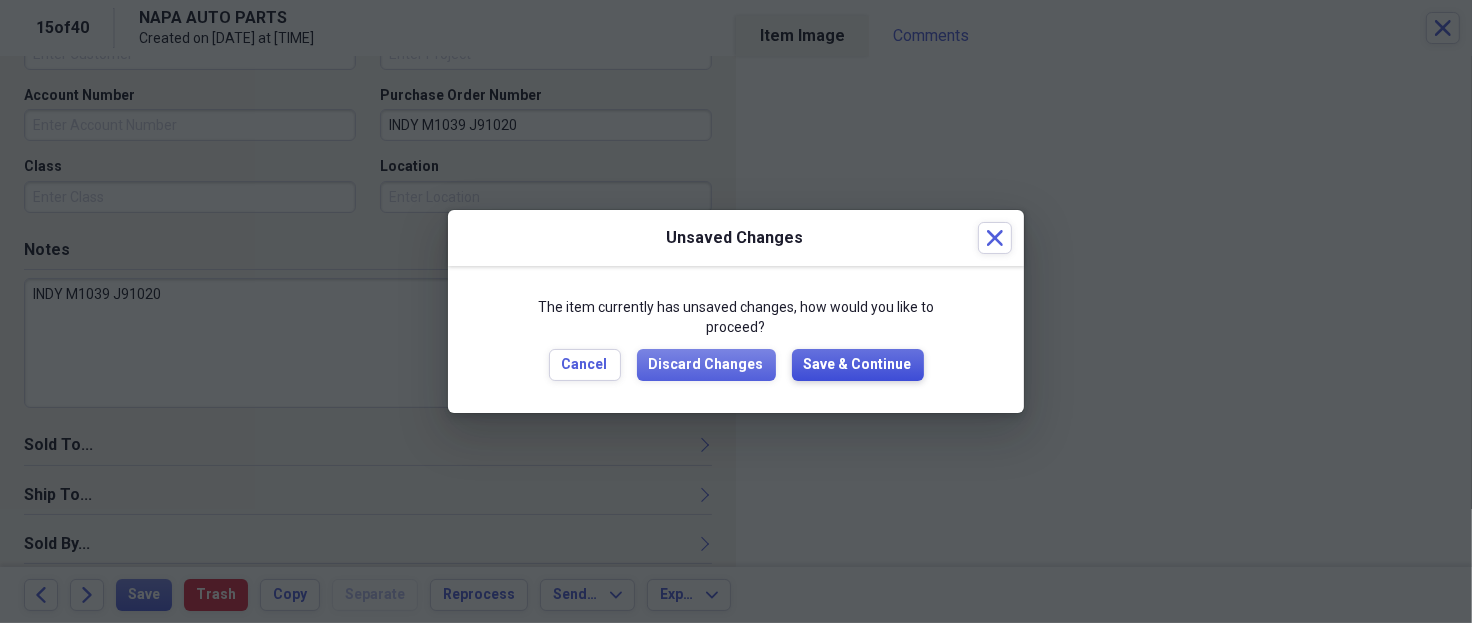 click on "Save & Continue" at bounding box center [858, 365] 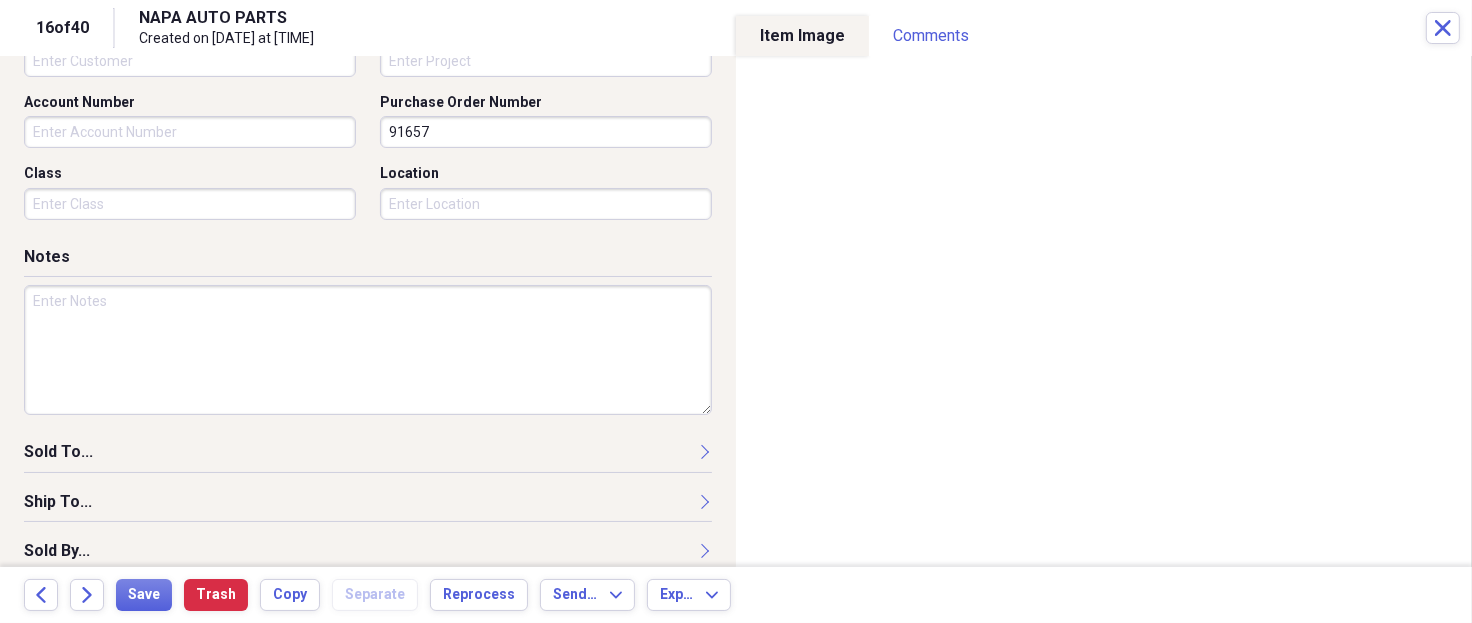 scroll, scrollTop: 666, scrollLeft: 0, axis: vertical 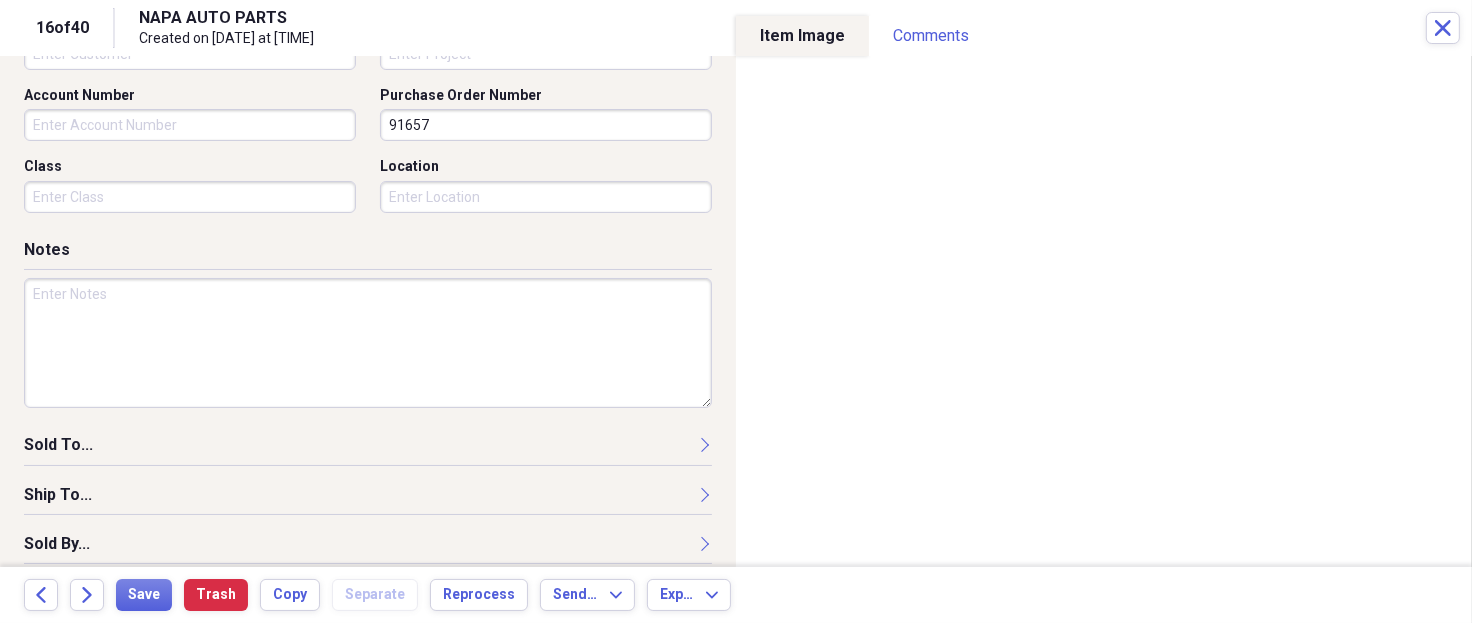 drag, startPoint x: 437, startPoint y: 120, endPoint x: 229, endPoint y: 117, distance: 208.02164 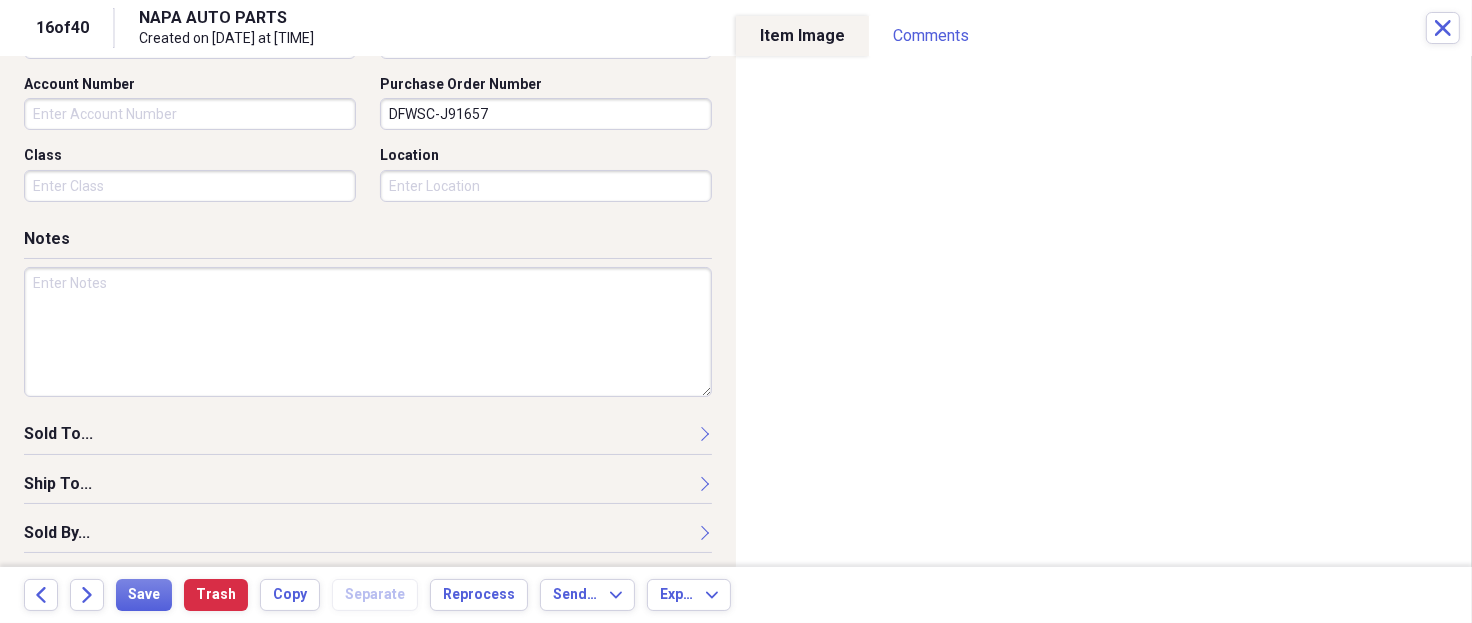 scroll, scrollTop: 679, scrollLeft: 0, axis: vertical 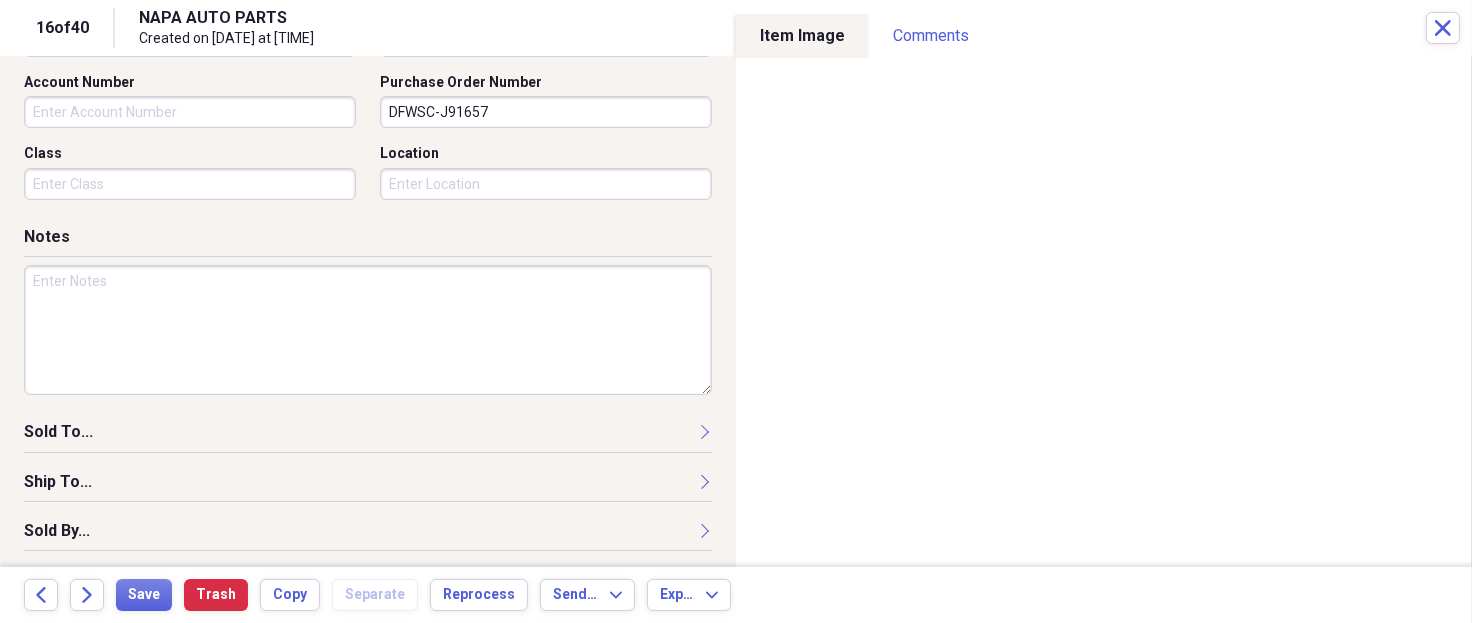 type on "DFWSC-J91657" 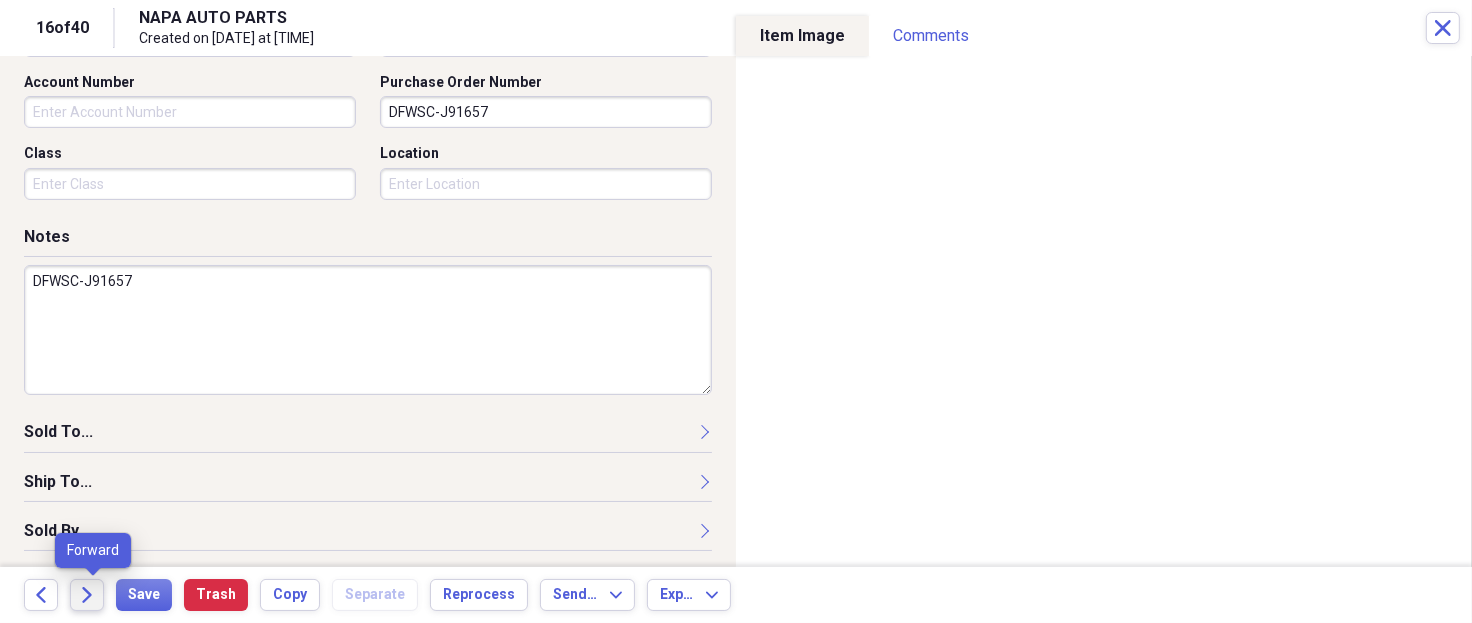 type on "DFWSC-J91657" 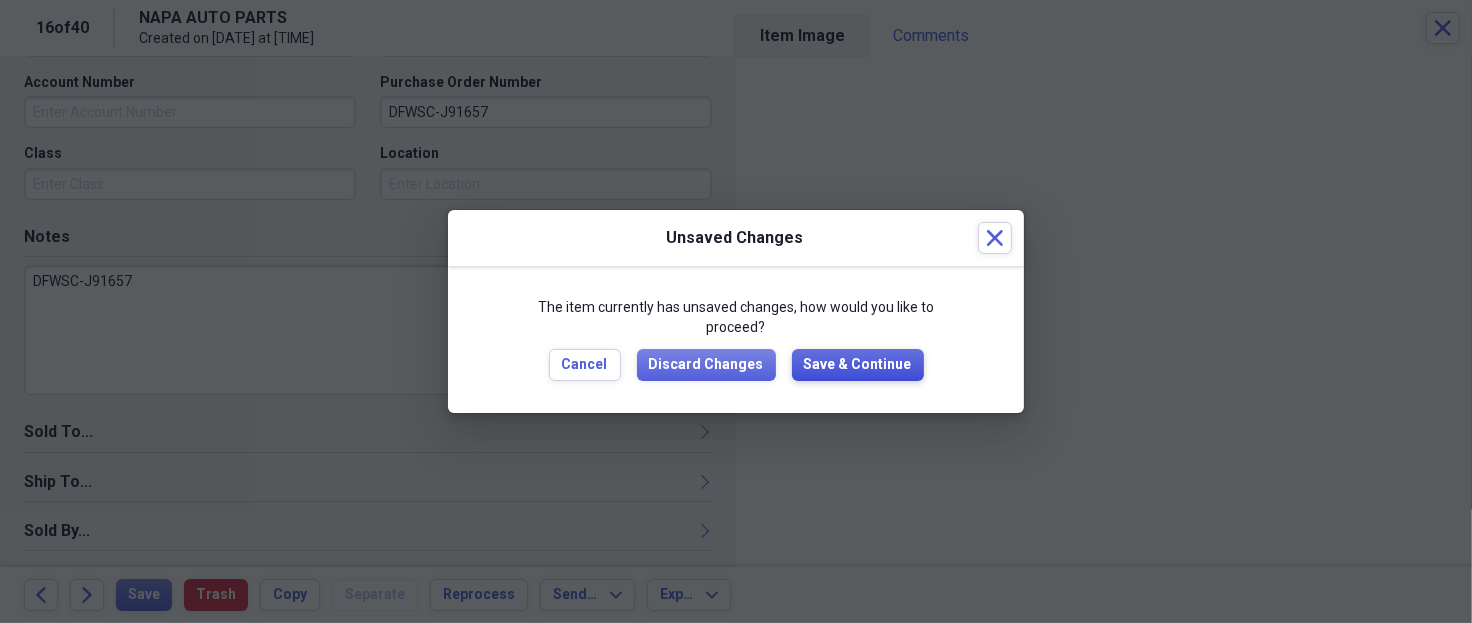 click on "Save & Continue" at bounding box center [858, 365] 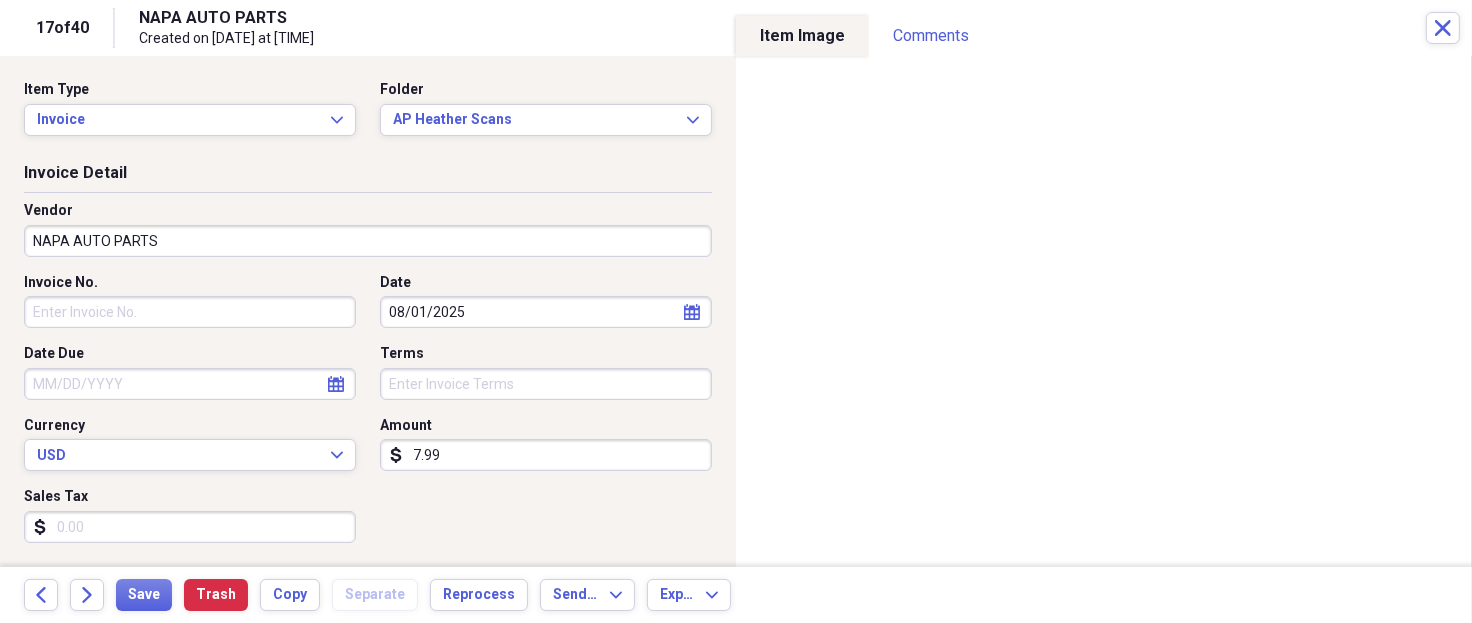 click on "Invoice No." at bounding box center [190, 312] 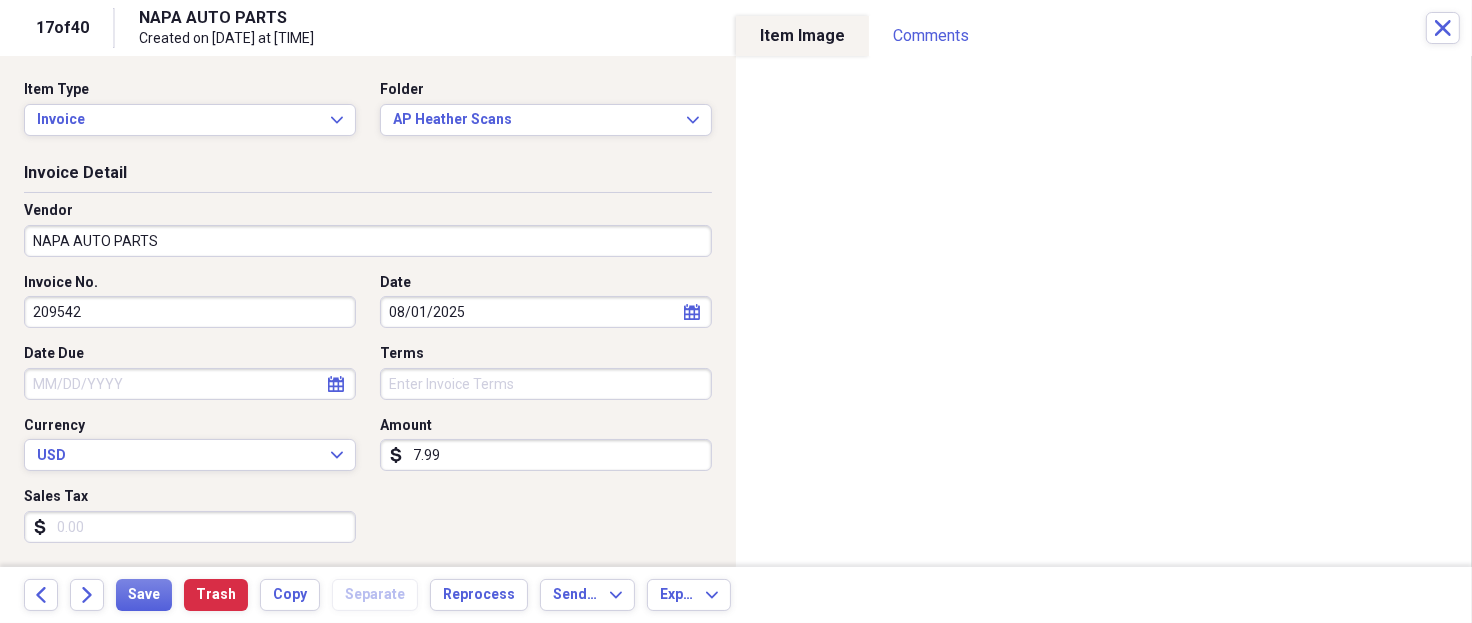 type on "209542" 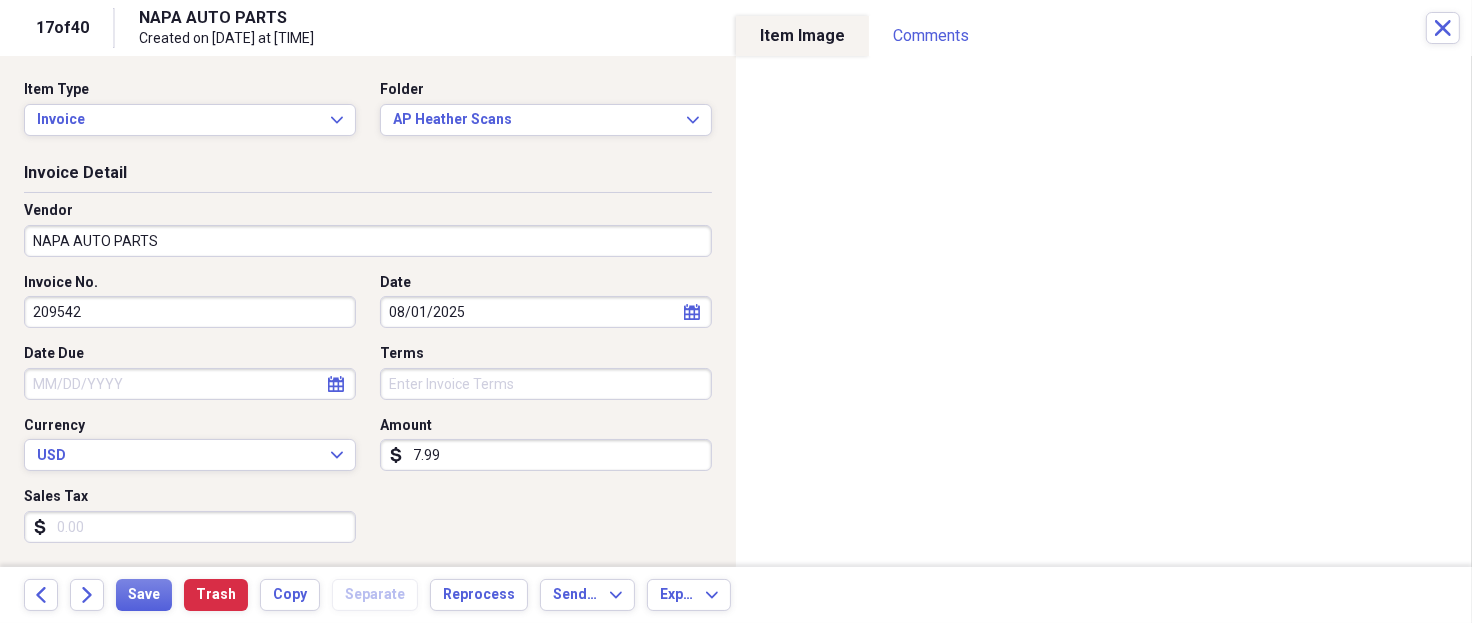 drag, startPoint x: 80, startPoint y: 314, endPoint x: 0, endPoint y: 290, distance: 83.52245 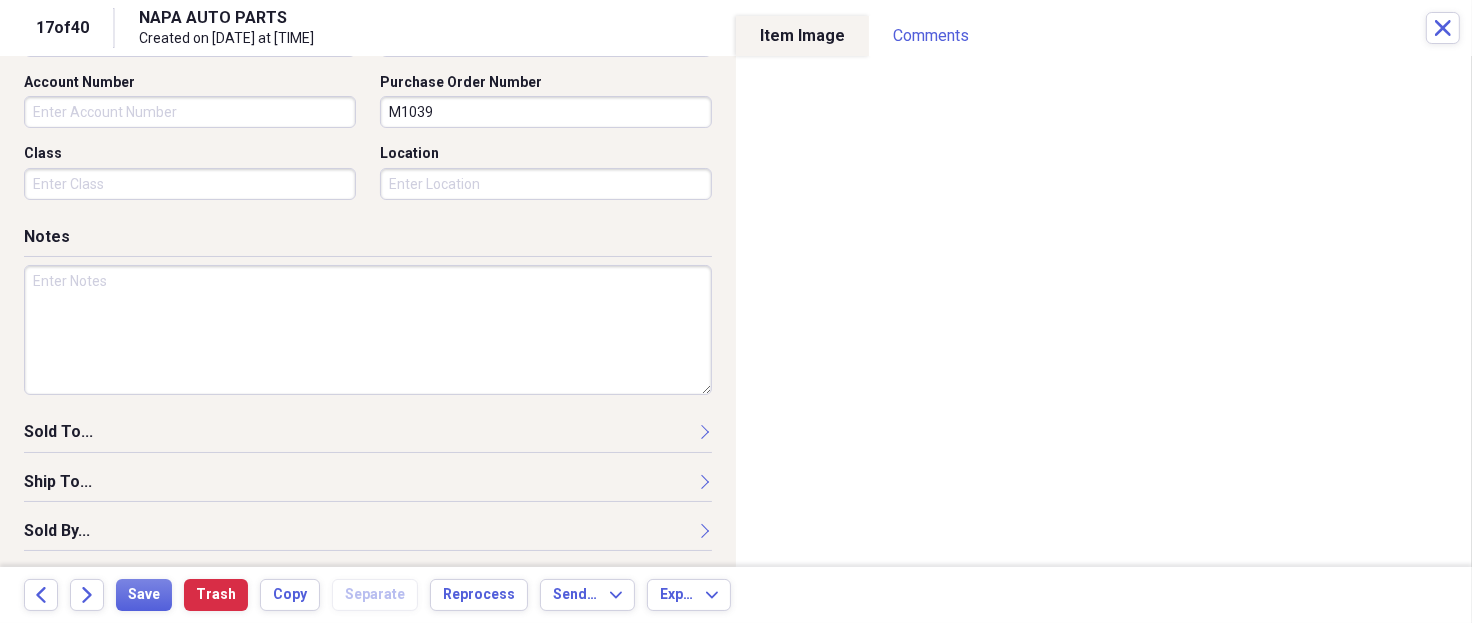 click at bounding box center (368, 330) 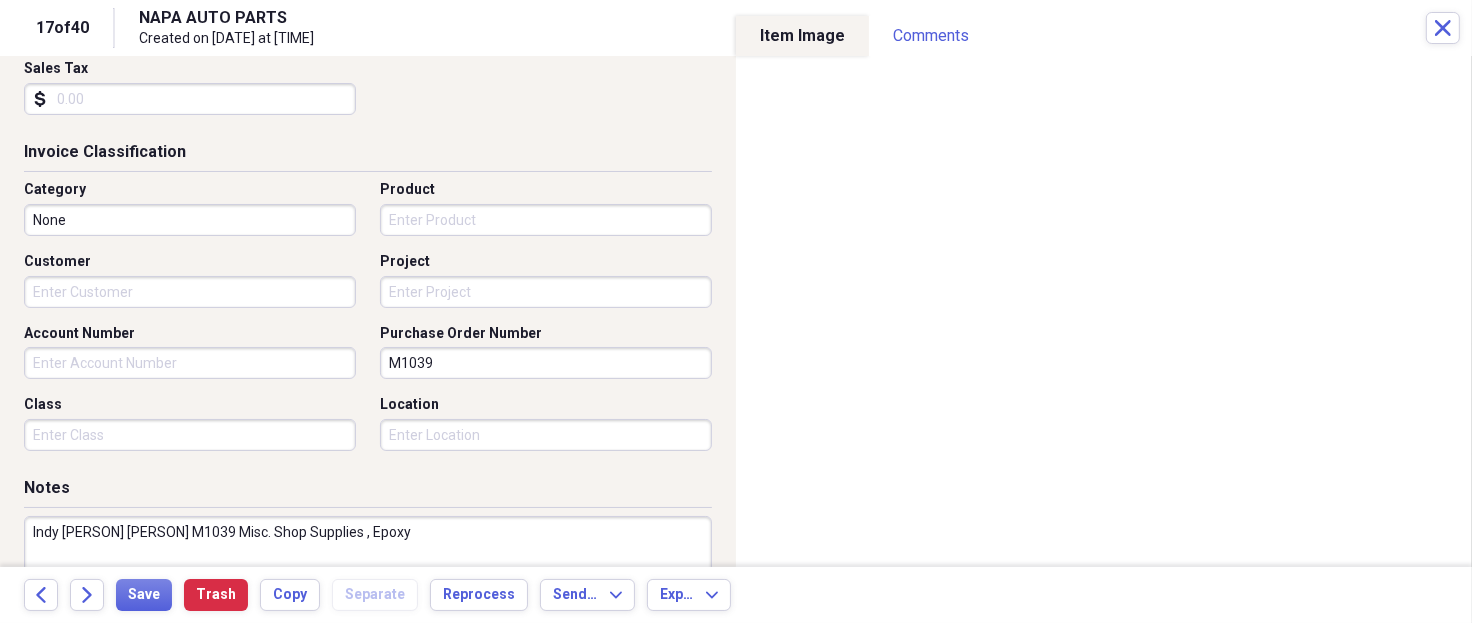 scroll, scrollTop: 412, scrollLeft: 0, axis: vertical 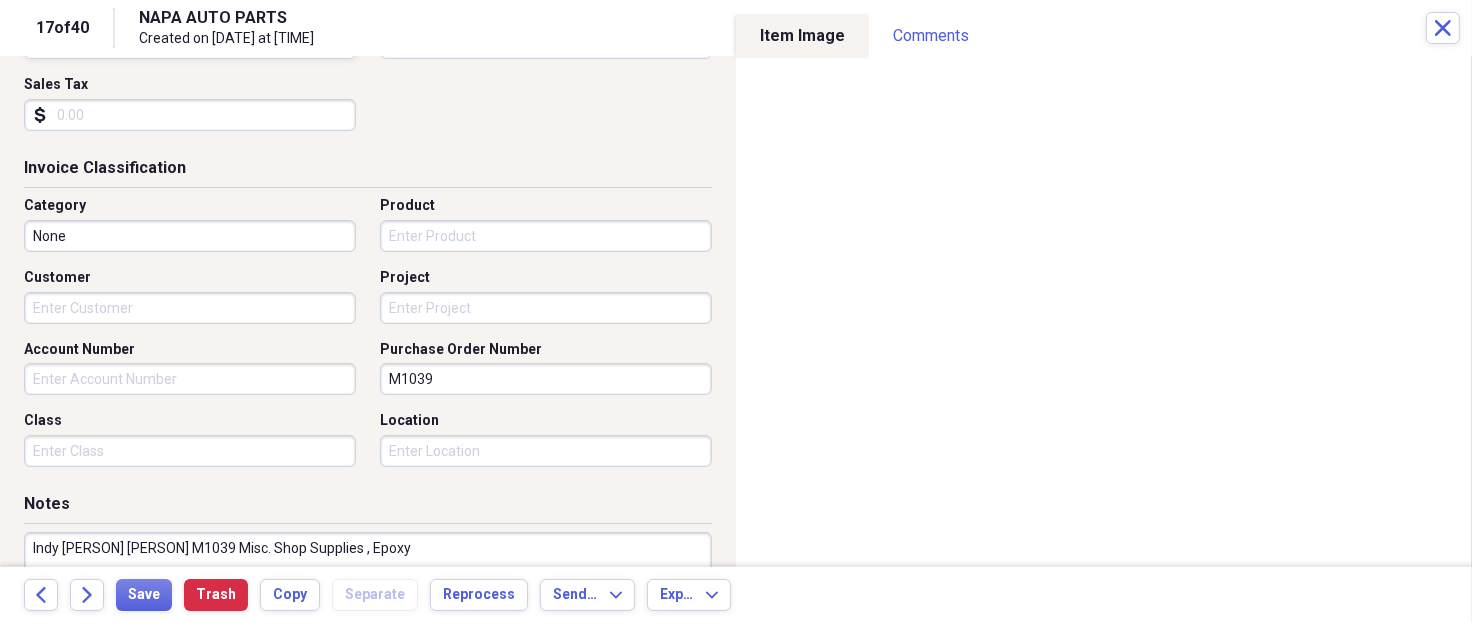 type on "Indy Wesley Reese M1039 Misc. Shop Supplies , Epoxy" 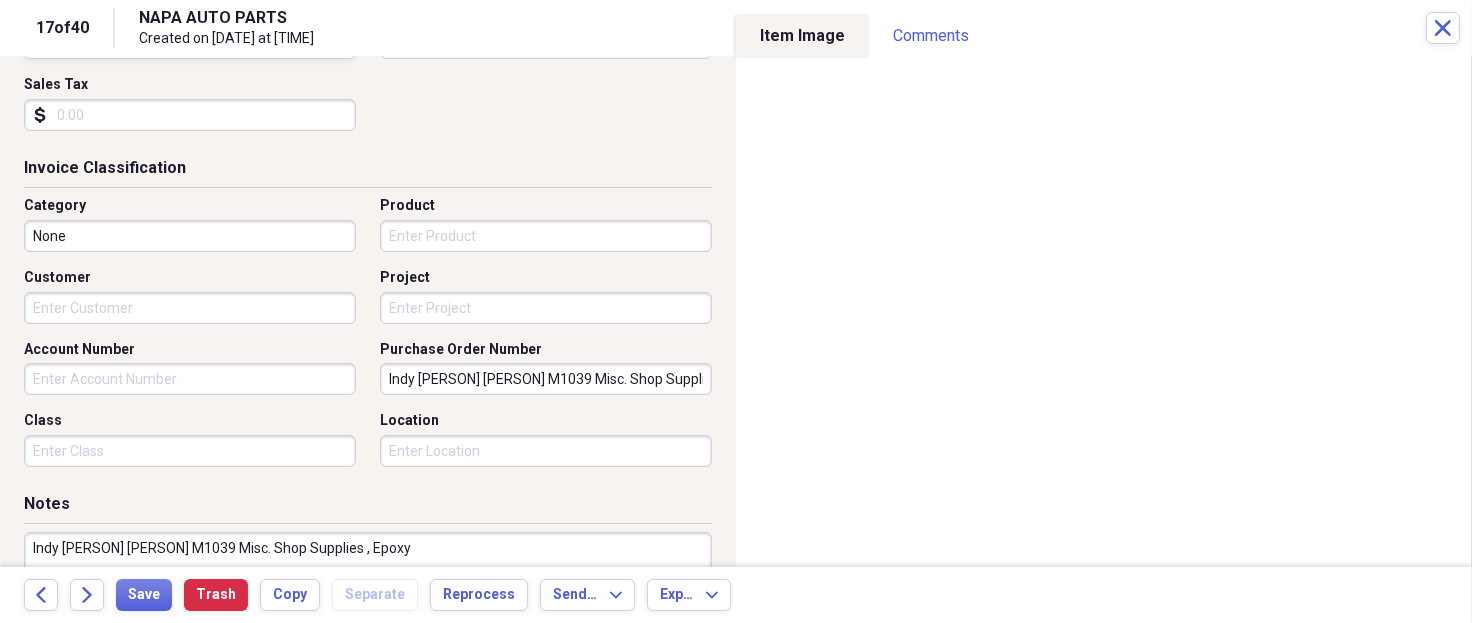 scroll, scrollTop: 0, scrollLeft: 34, axis: horizontal 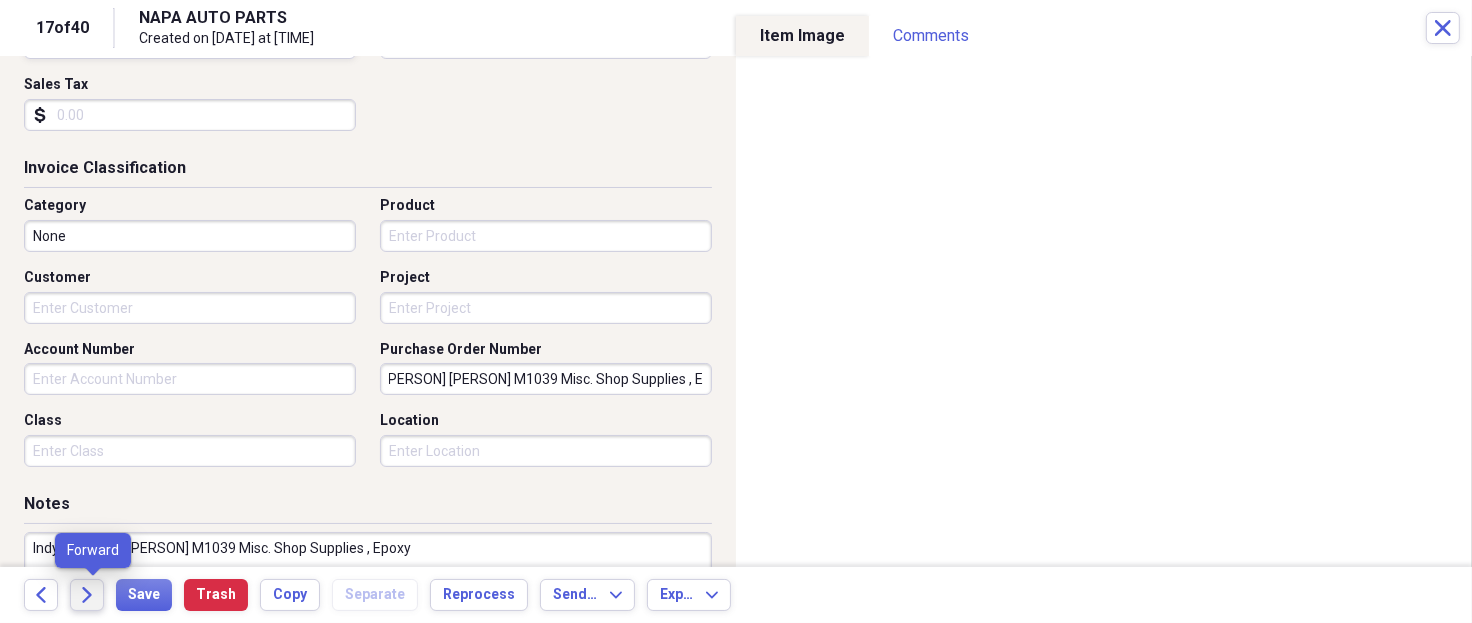 type on "Indy Wesley Reese M1039 Misc. Shop Supplies , Epoxy" 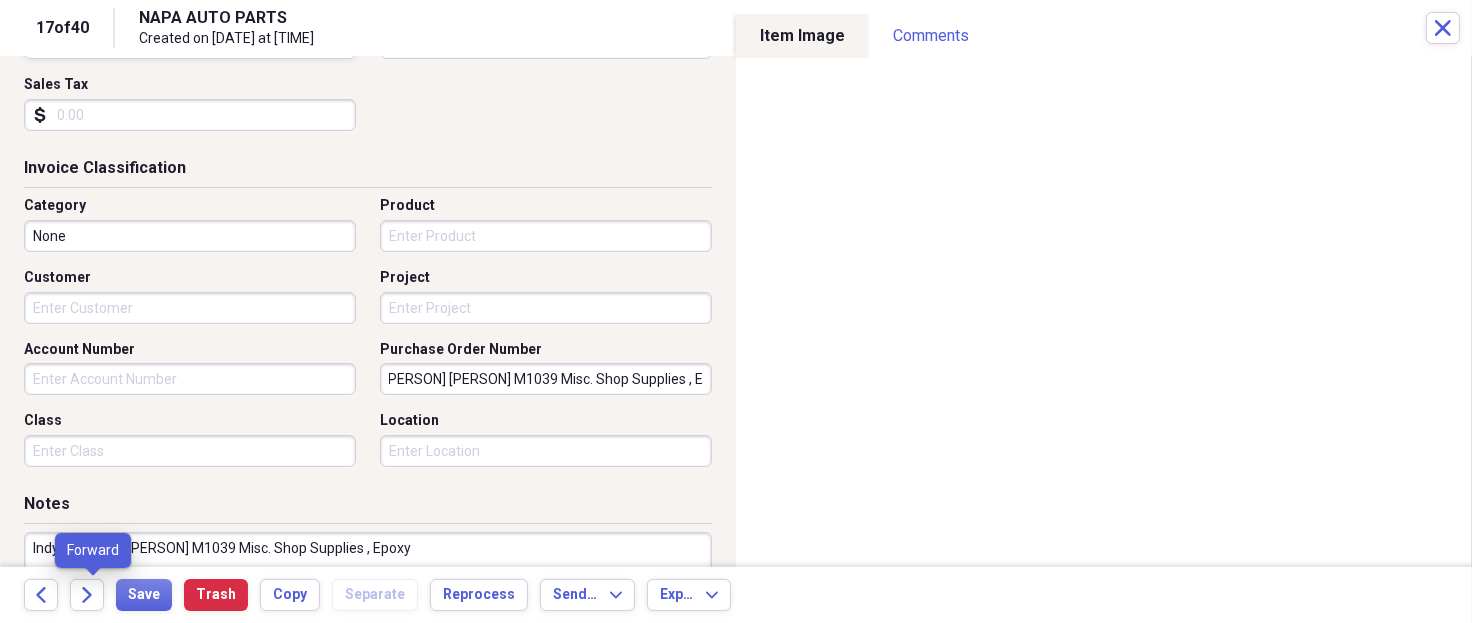 scroll, scrollTop: 0, scrollLeft: 0, axis: both 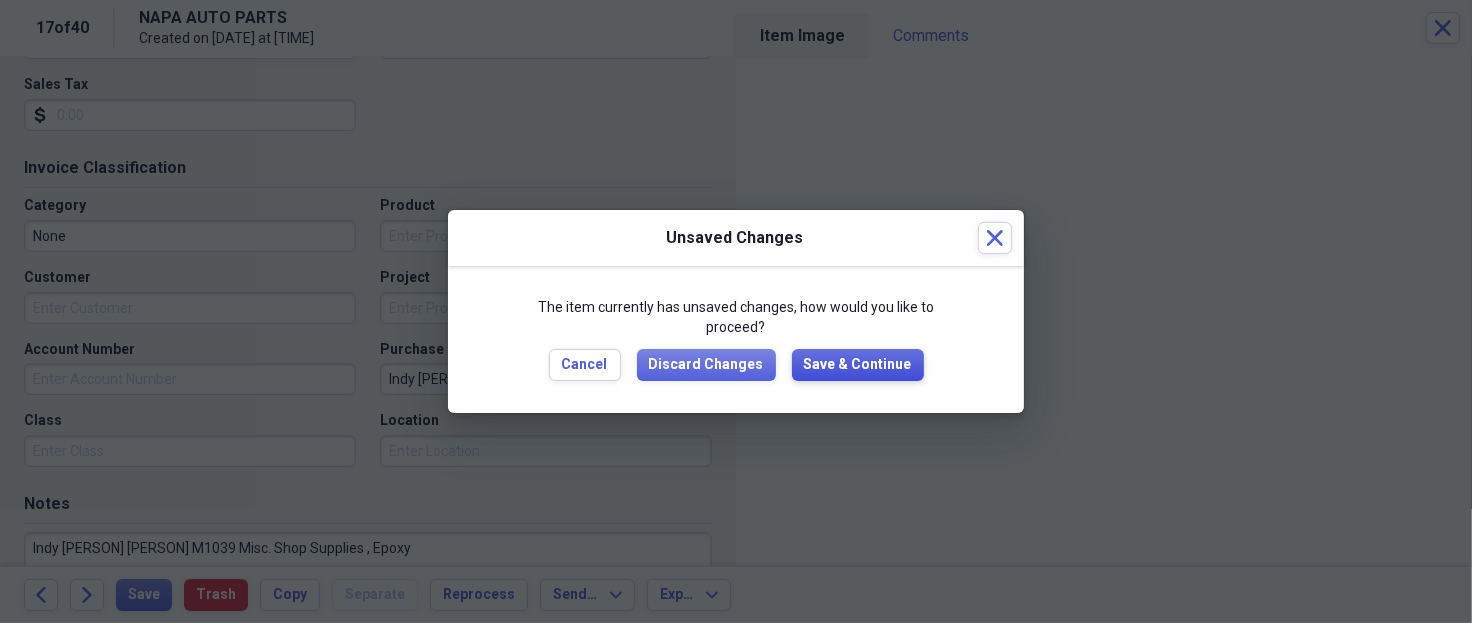click on "Save & Continue" at bounding box center (858, 365) 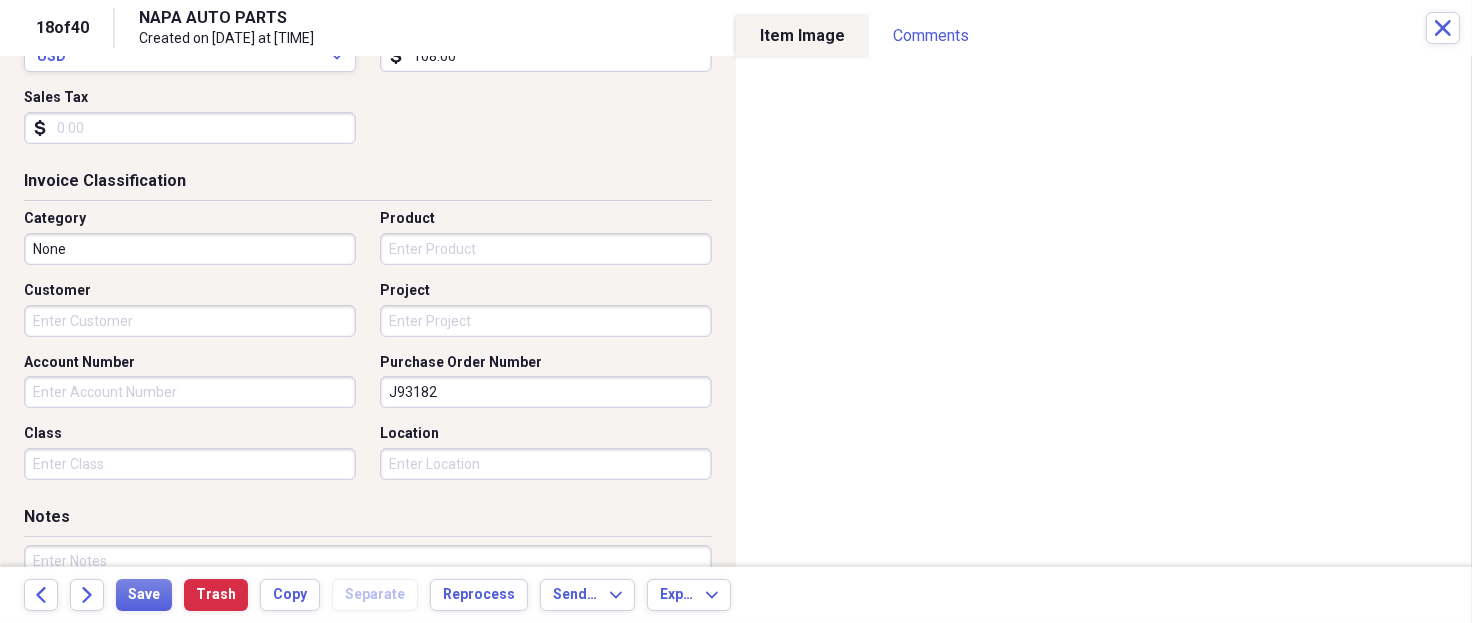 scroll, scrollTop: 399, scrollLeft: 0, axis: vertical 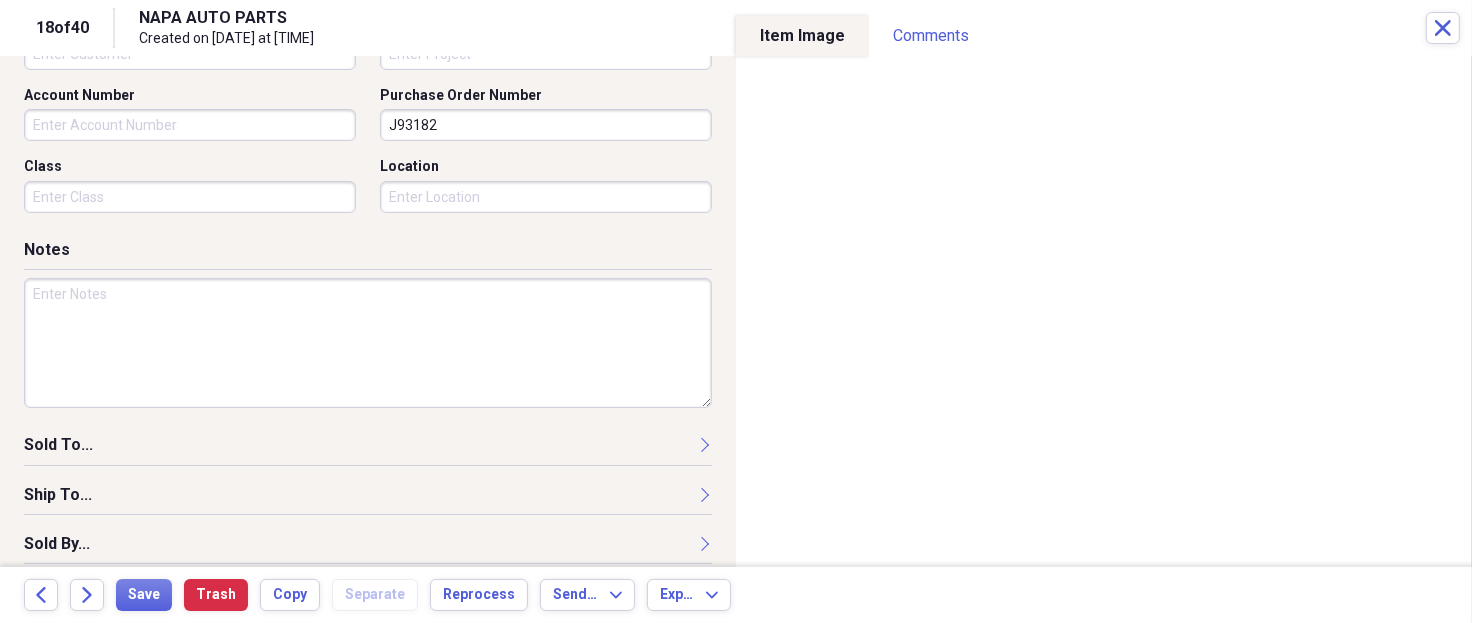 drag, startPoint x: 454, startPoint y: 131, endPoint x: 217, endPoint y: 104, distance: 238.53302 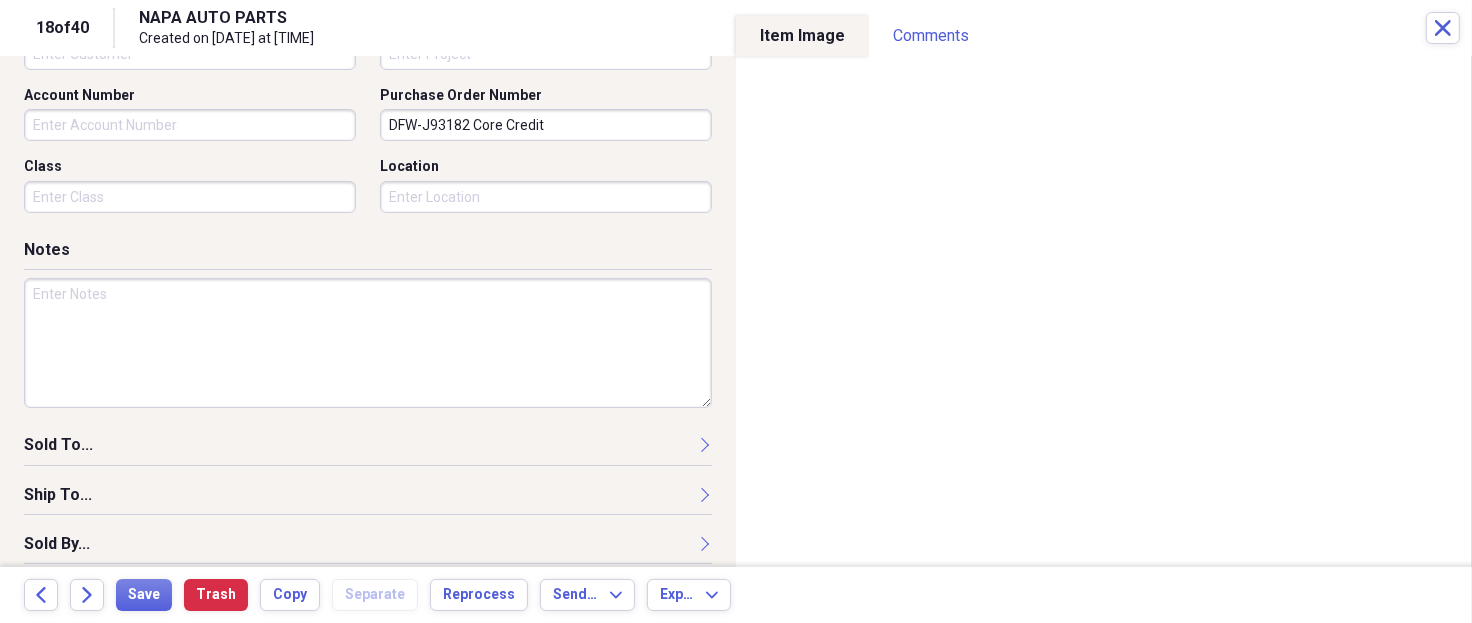 type on "DFW-J93182 Core Credit" 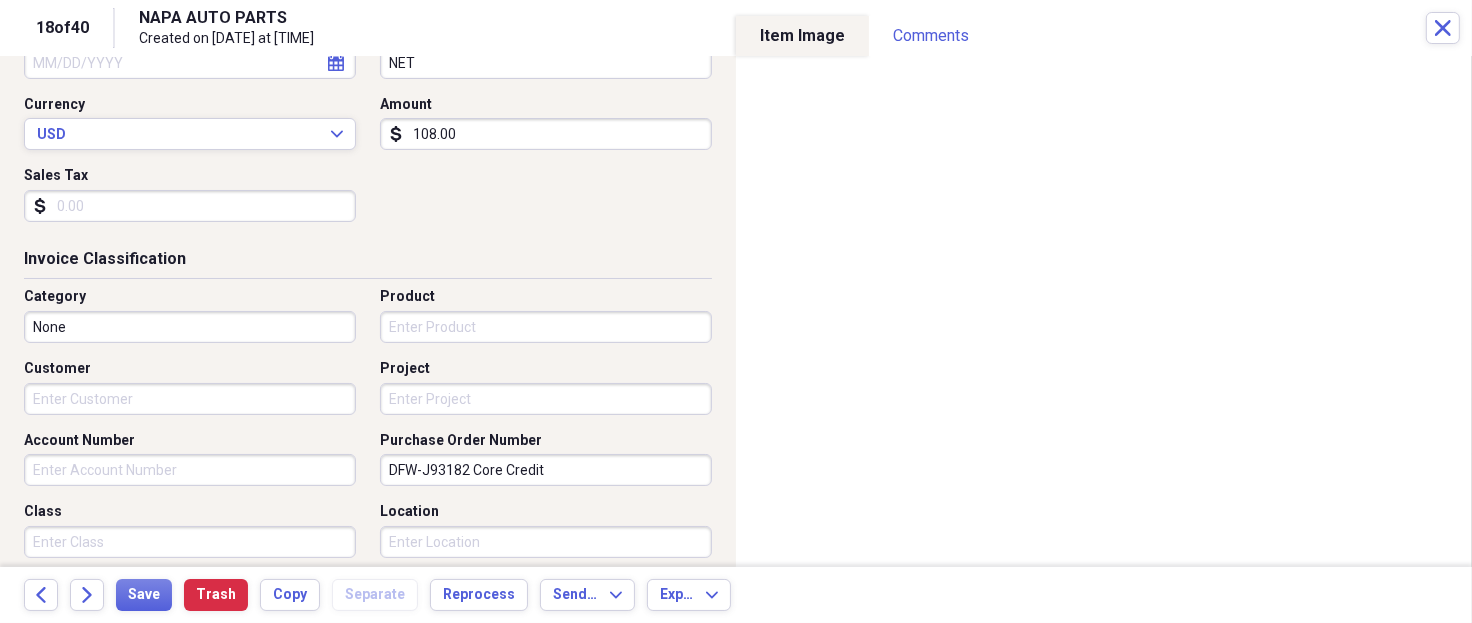 scroll, scrollTop: 266, scrollLeft: 0, axis: vertical 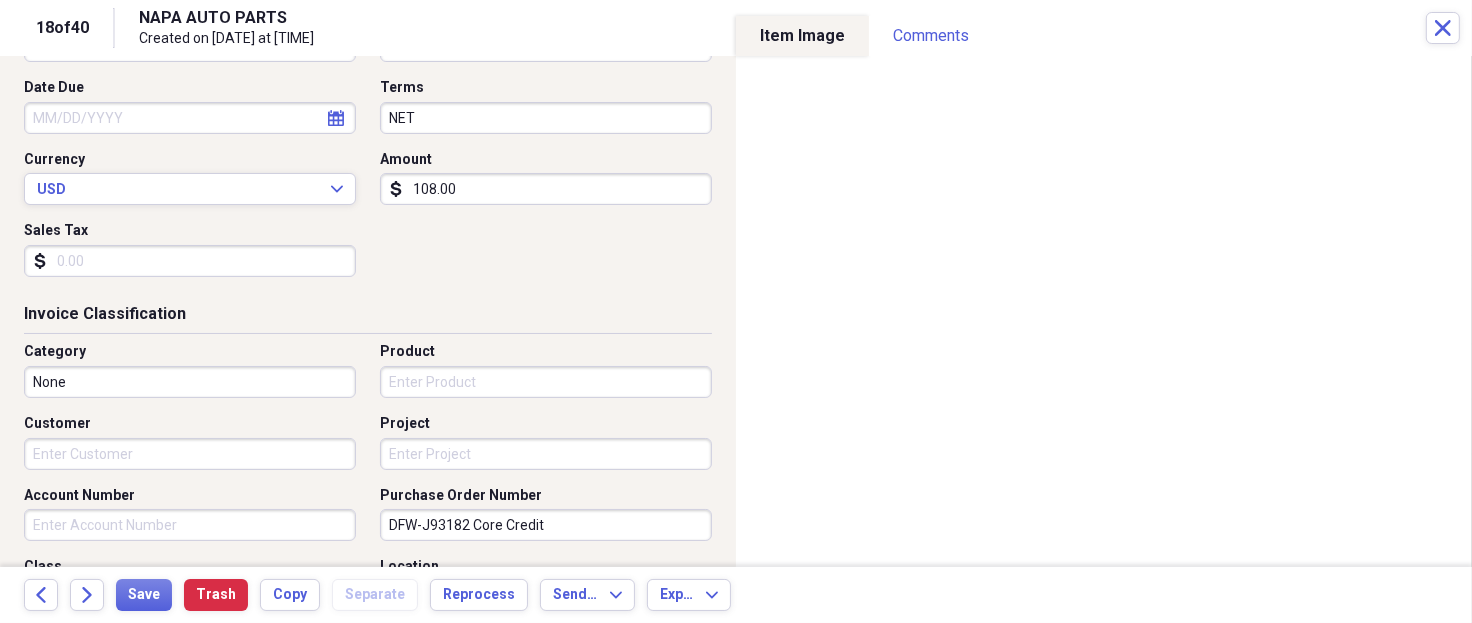 type on "DFW-J93182 Core Credit" 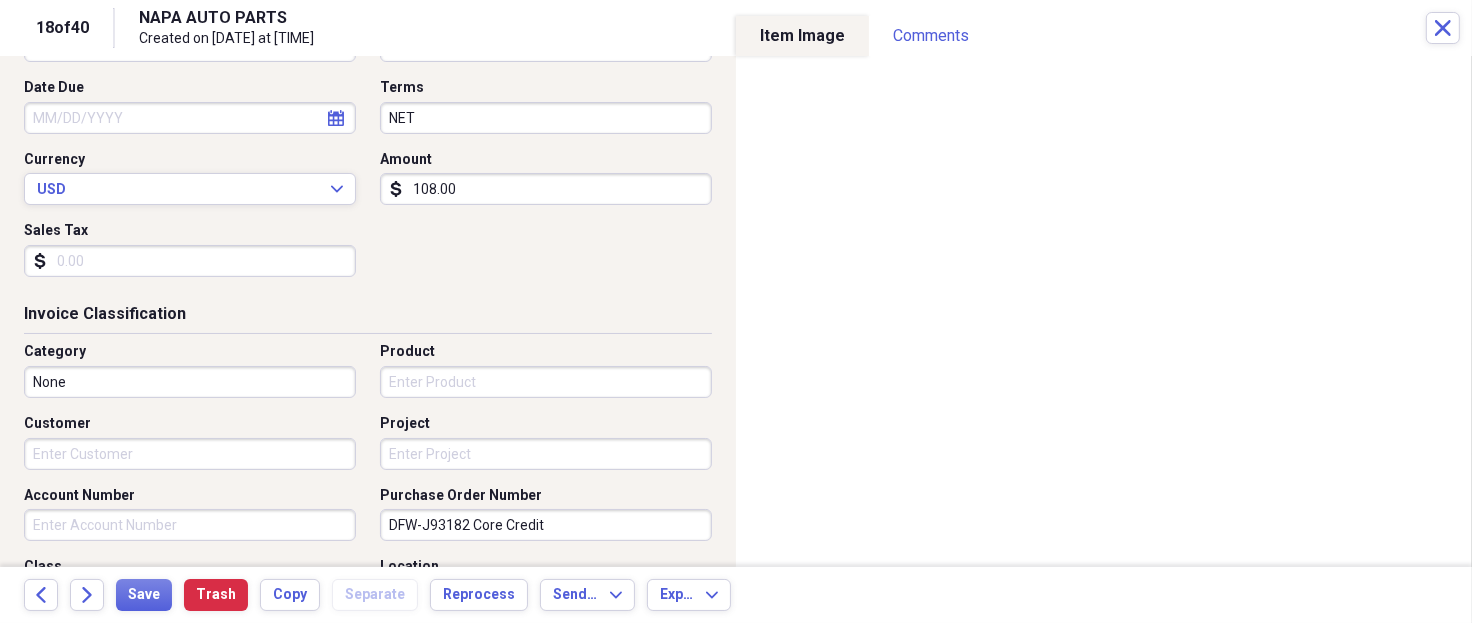 type on "(108.00)" 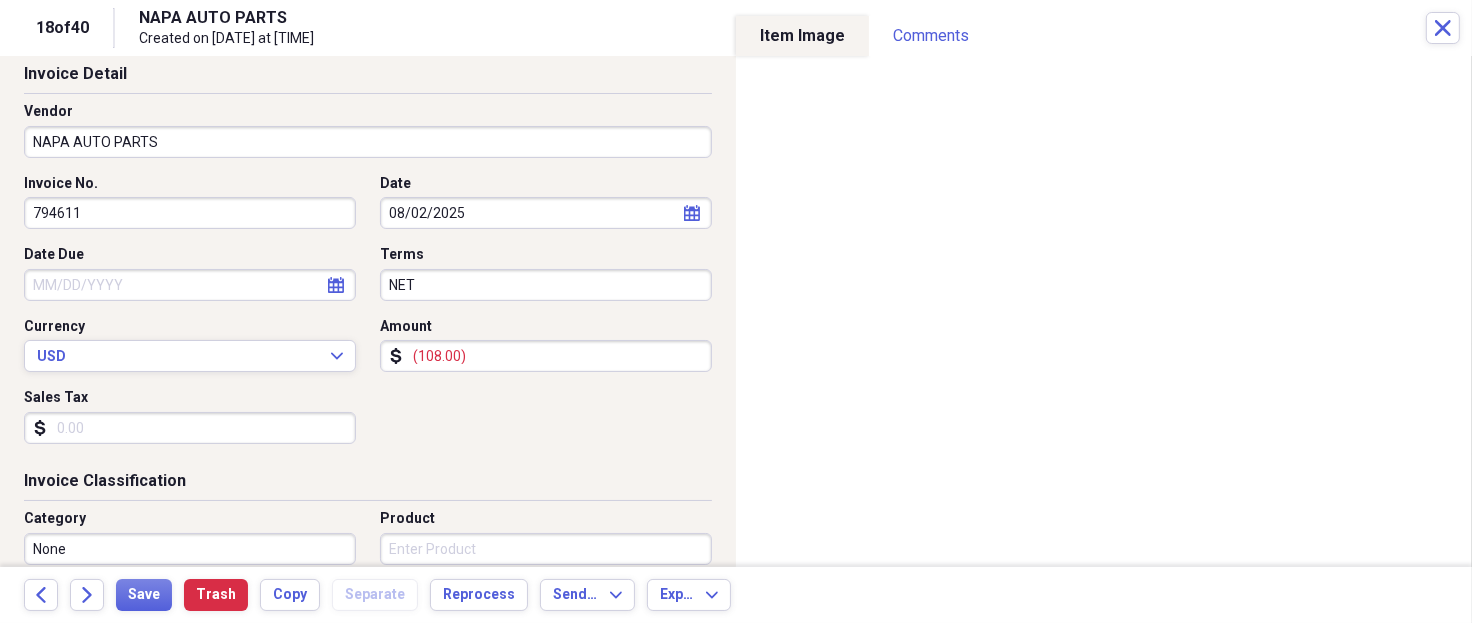 scroll, scrollTop: 0, scrollLeft: 0, axis: both 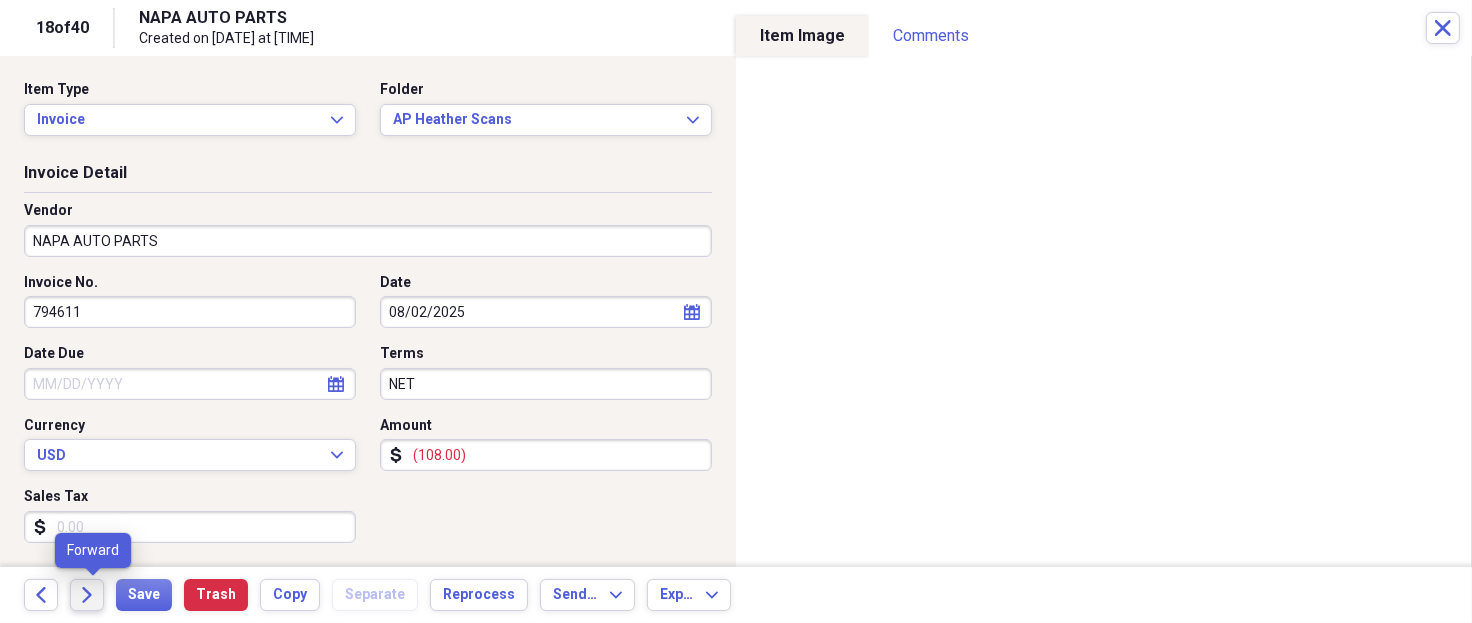 click on "Forward" 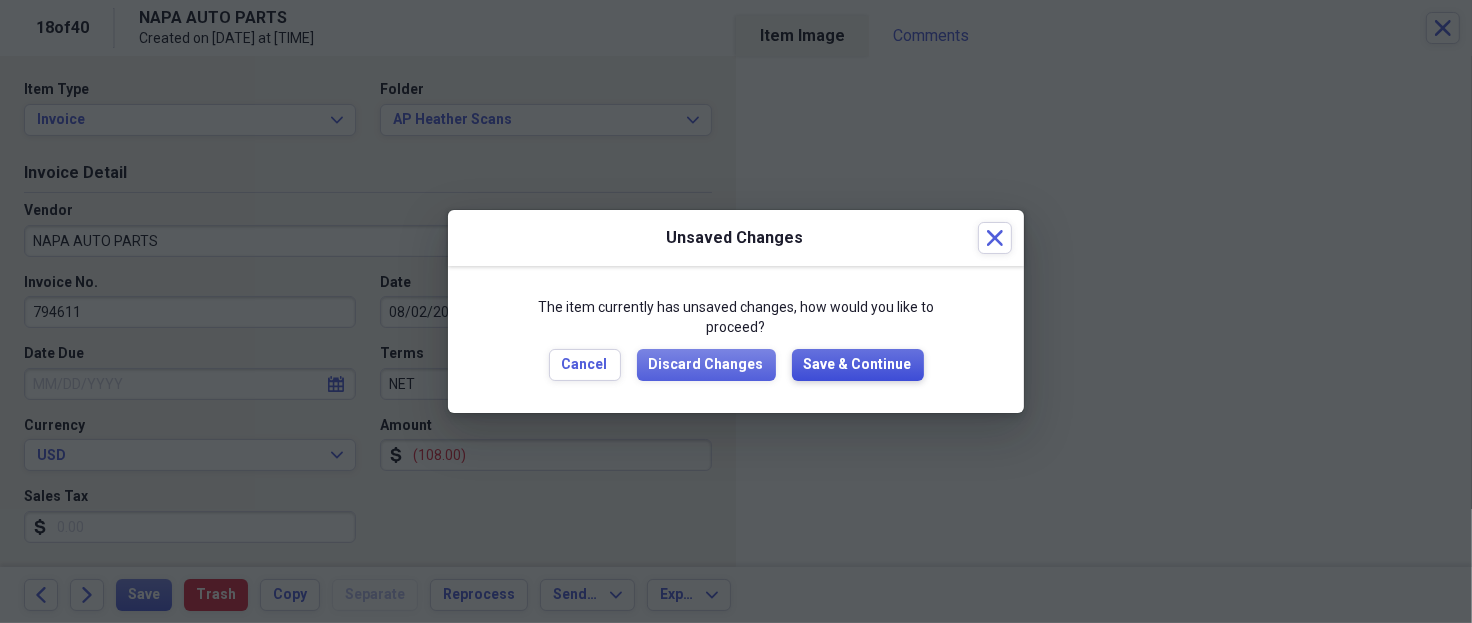 click on "Save & Continue" at bounding box center (858, 365) 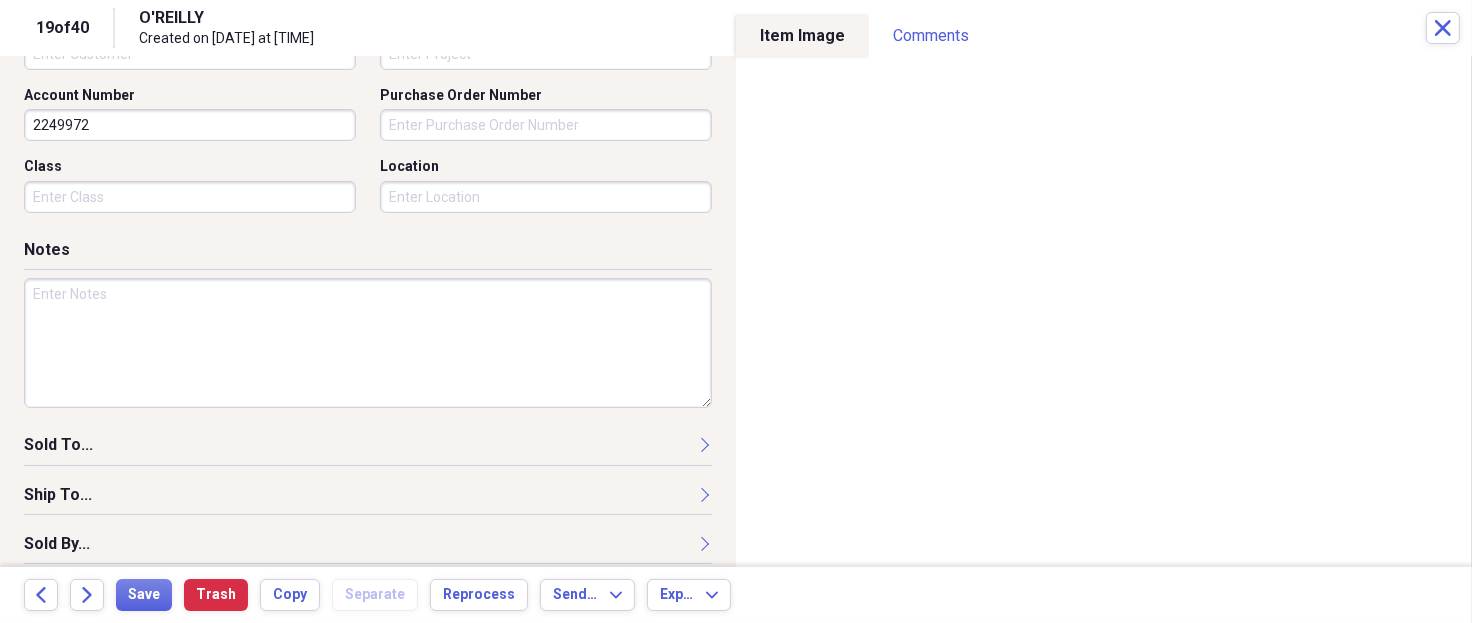 scroll, scrollTop: 533, scrollLeft: 0, axis: vertical 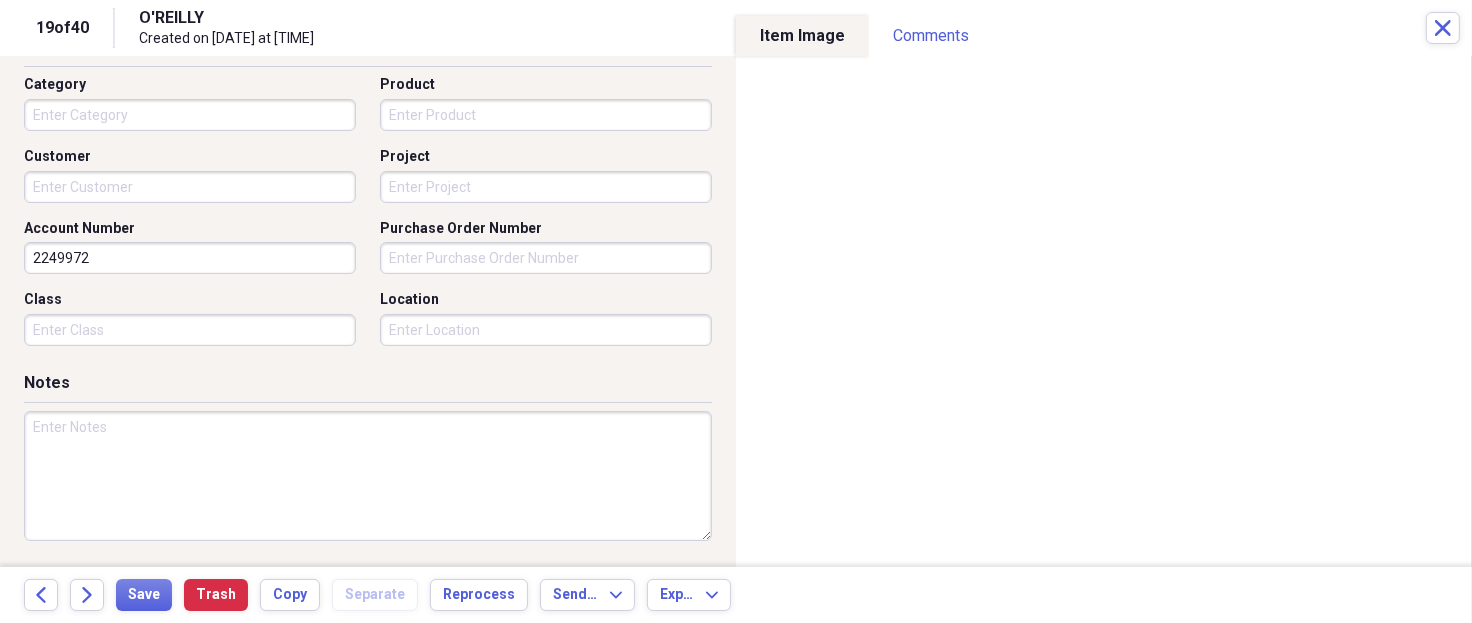 click on "Purchase Order Number" at bounding box center [546, 258] 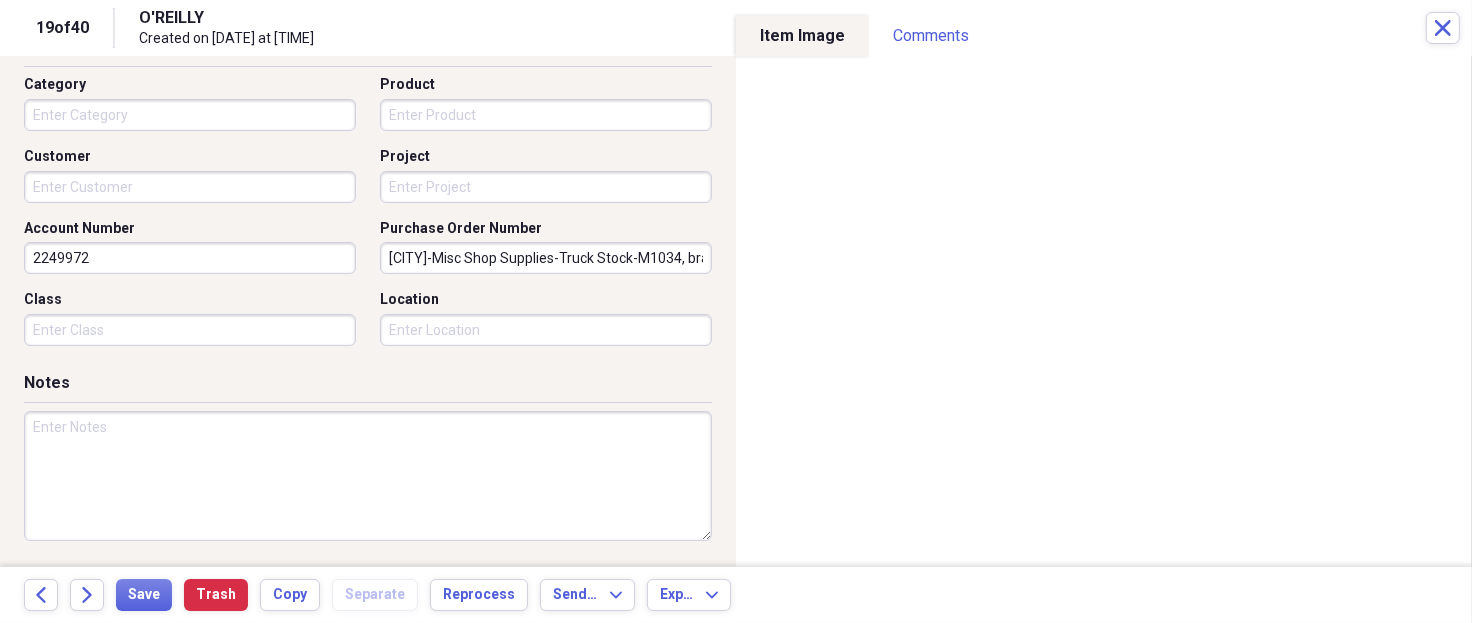 scroll, scrollTop: 0, scrollLeft: 193, axis: horizontal 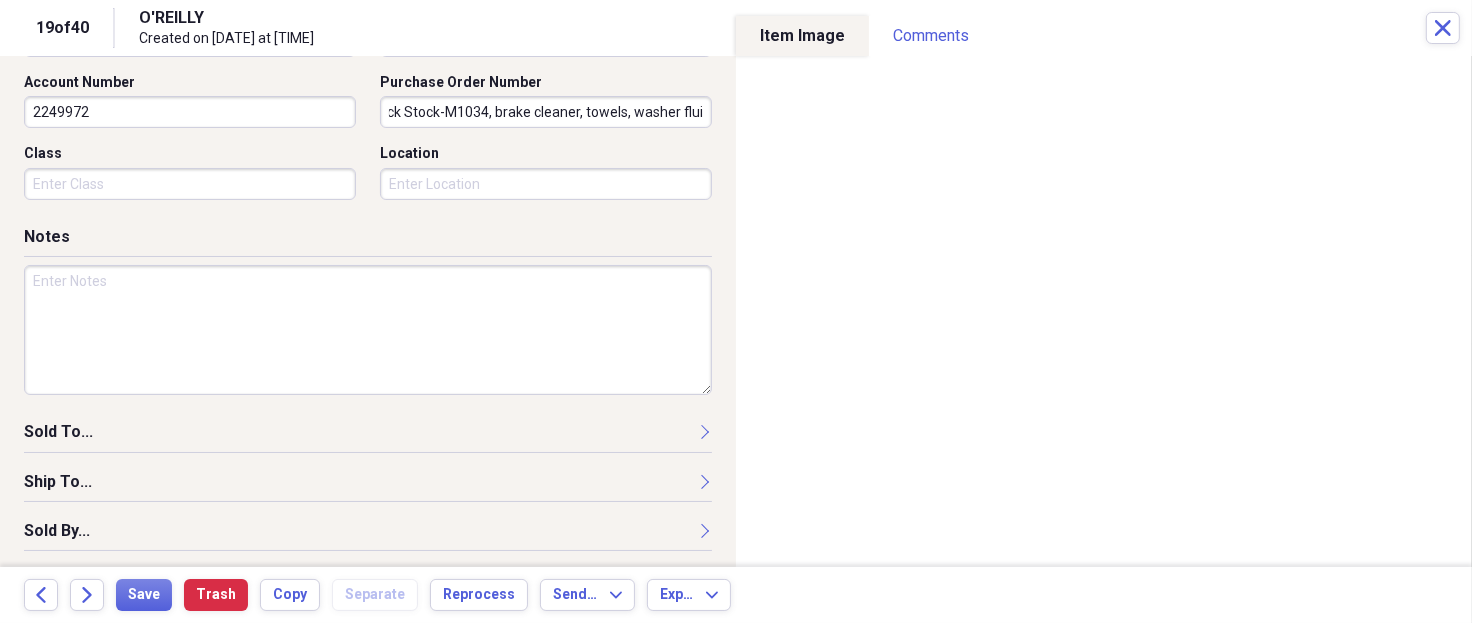 type on "HOU-Misc Shop Supplies-Truck Stock-M1034, brake cleaner, towels, washer fluid" 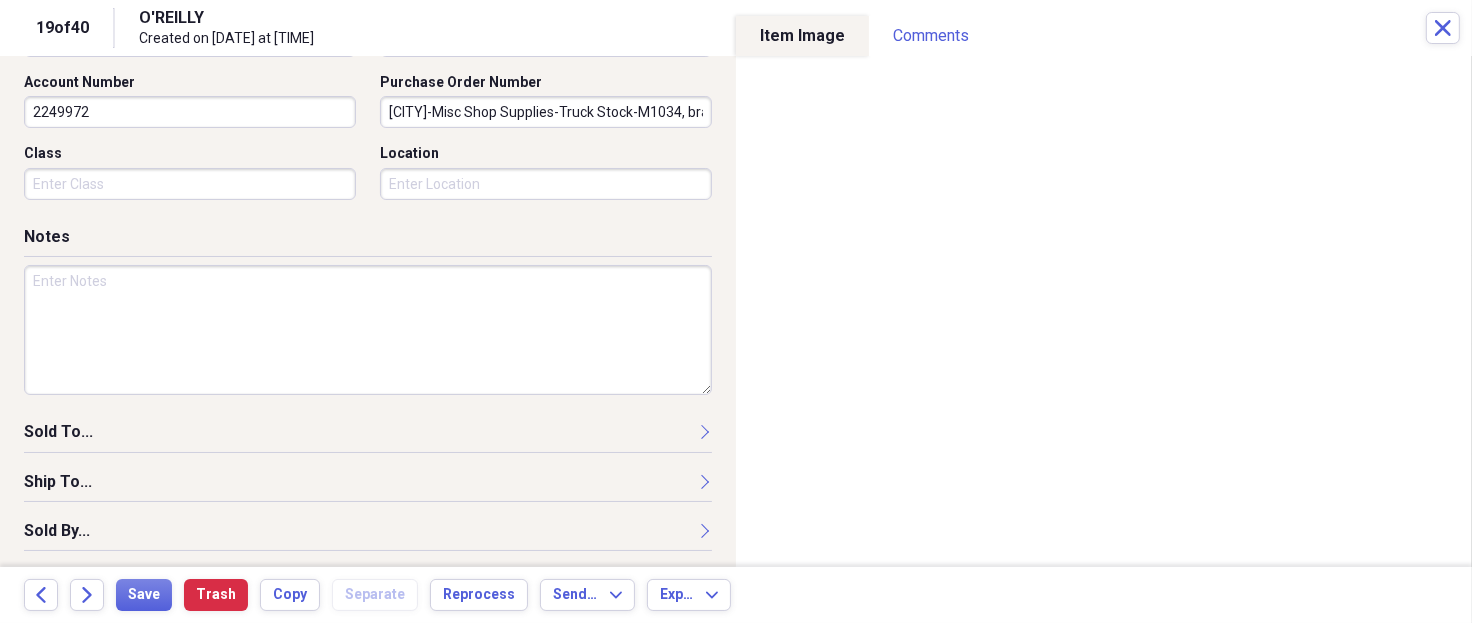 paste on "HOU-Misc Shop Supplies-Truck Stock-M1034, brake cleaner, towels, washer fluid" 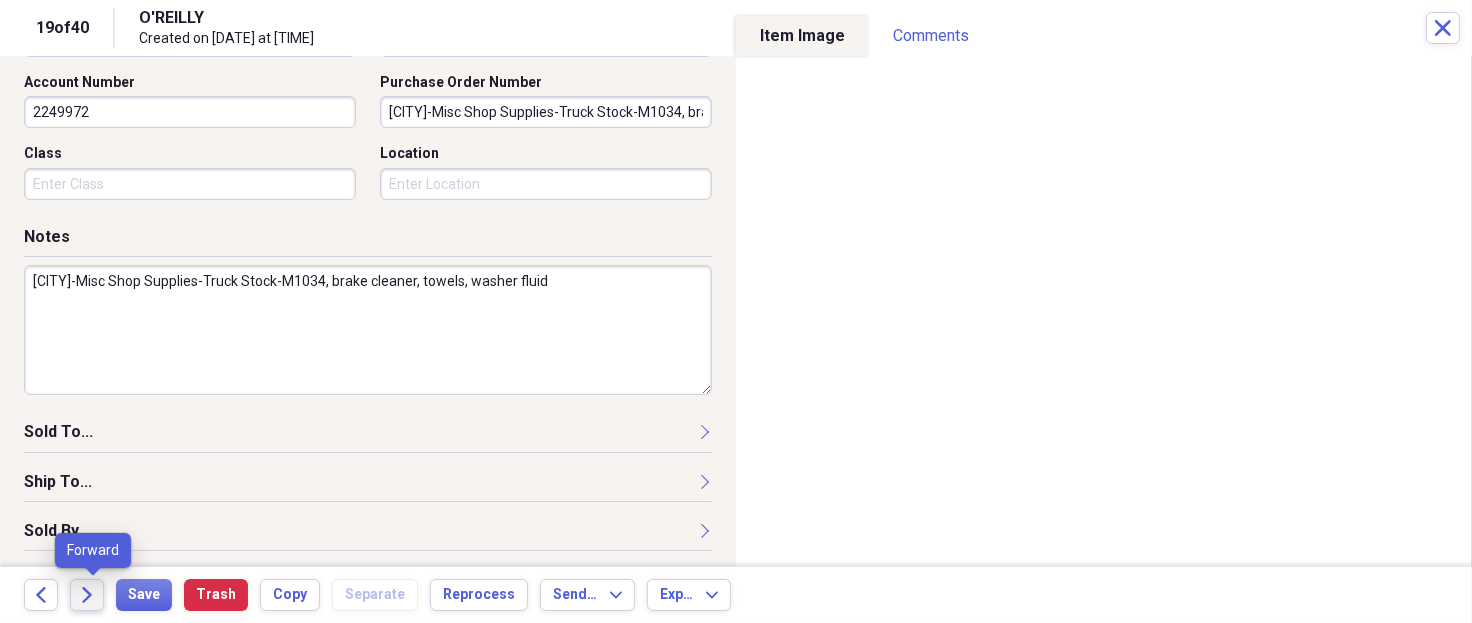 type on "HOU-Misc Shop Supplies-Truck Stock-M1034, brake cleaner, towels, washer fluid" 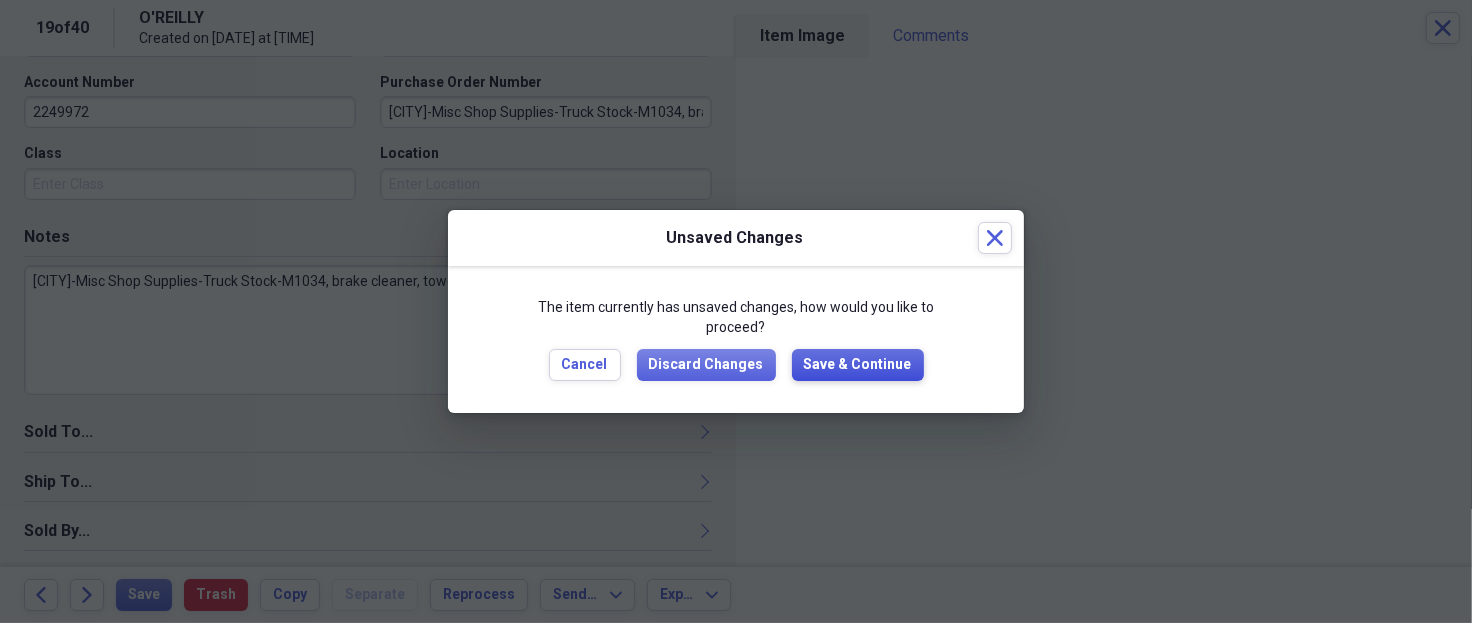 click on "Save & Continue" at bounding box center (858, 365) 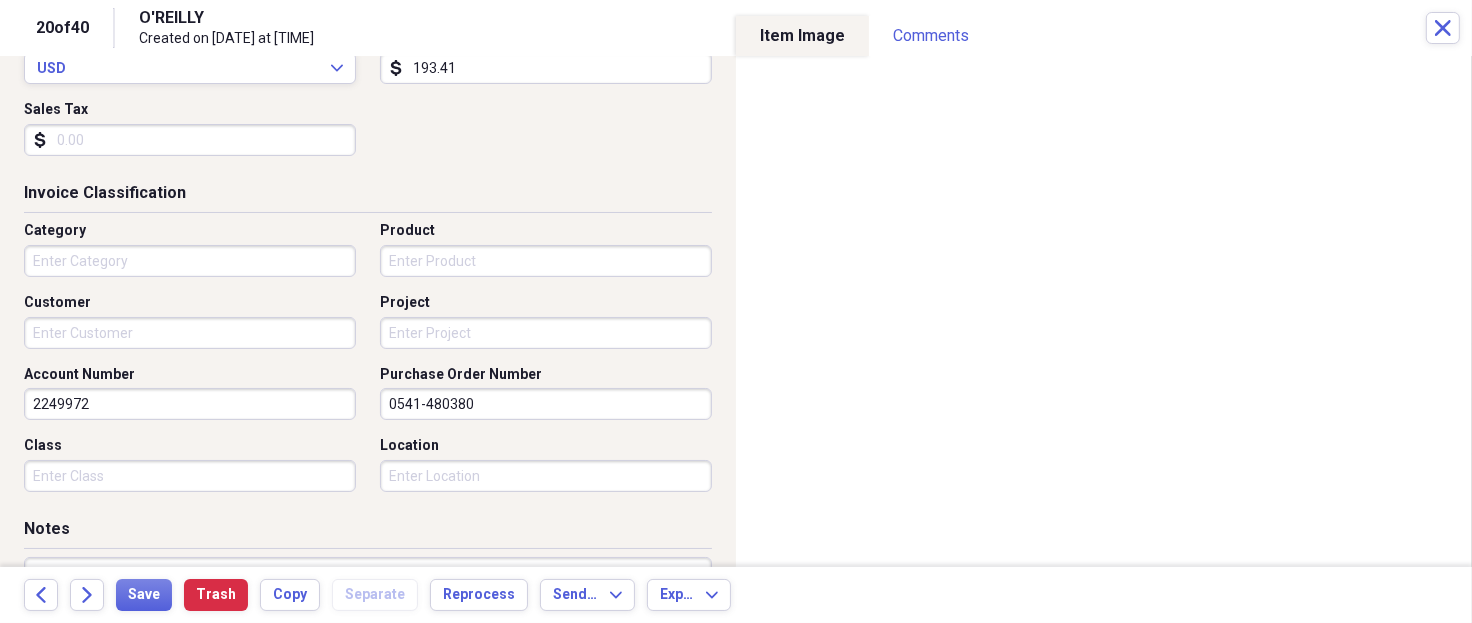 scroll, scrollTop: 399, scrollLeft: 0, axis: vertical 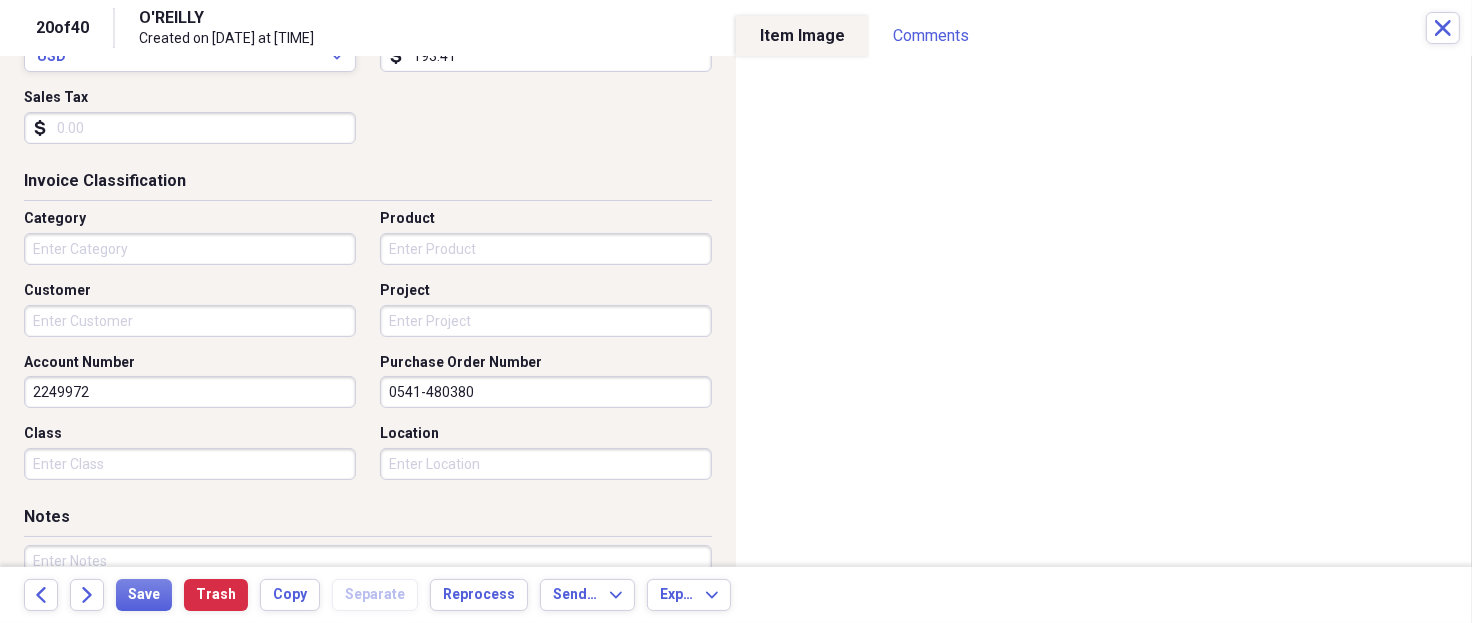 drag, startPoint x: 483, startPoint y: 386, endPoint x: 263, endPoint y: 367, distance: 220.81892 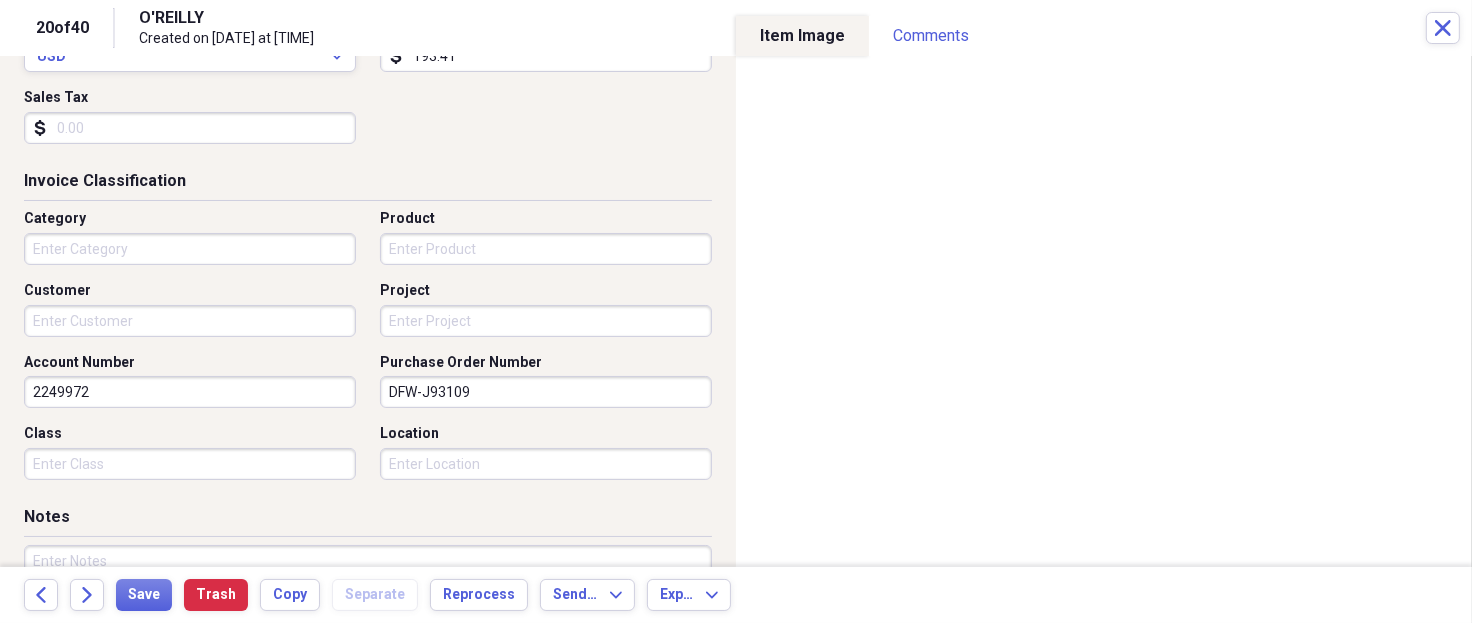 scroll, scrollTop: 666, scrollLeft: 0, axis: vertical 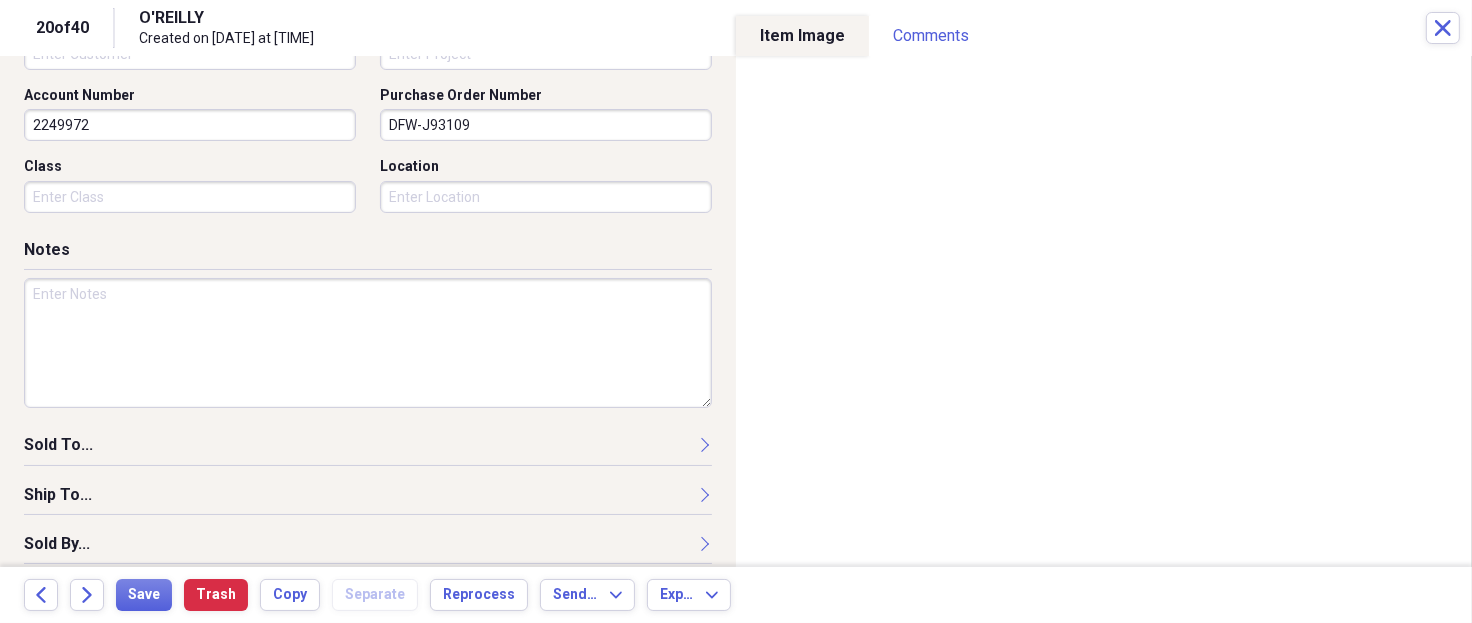 type on "DFW-J93109" 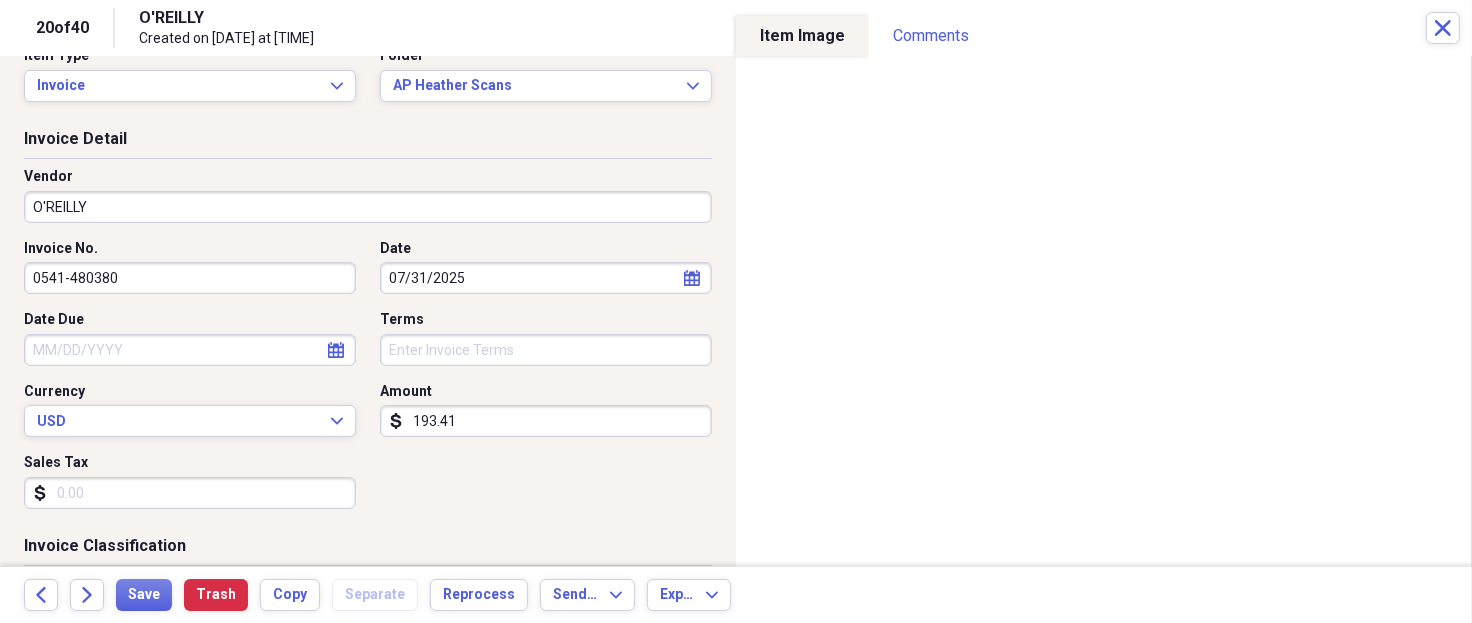 scroll, scrollTop: 0, scrollLeft: 0, axis: both 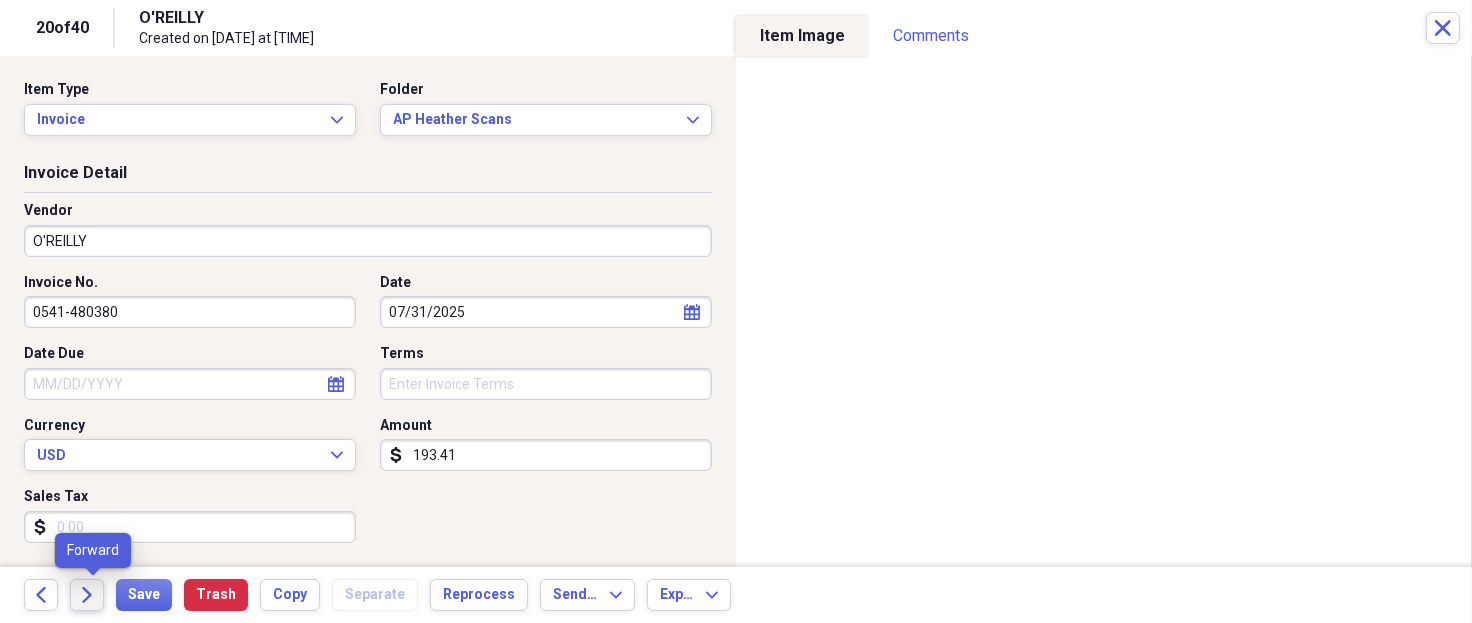 type on "DFW-J93109" 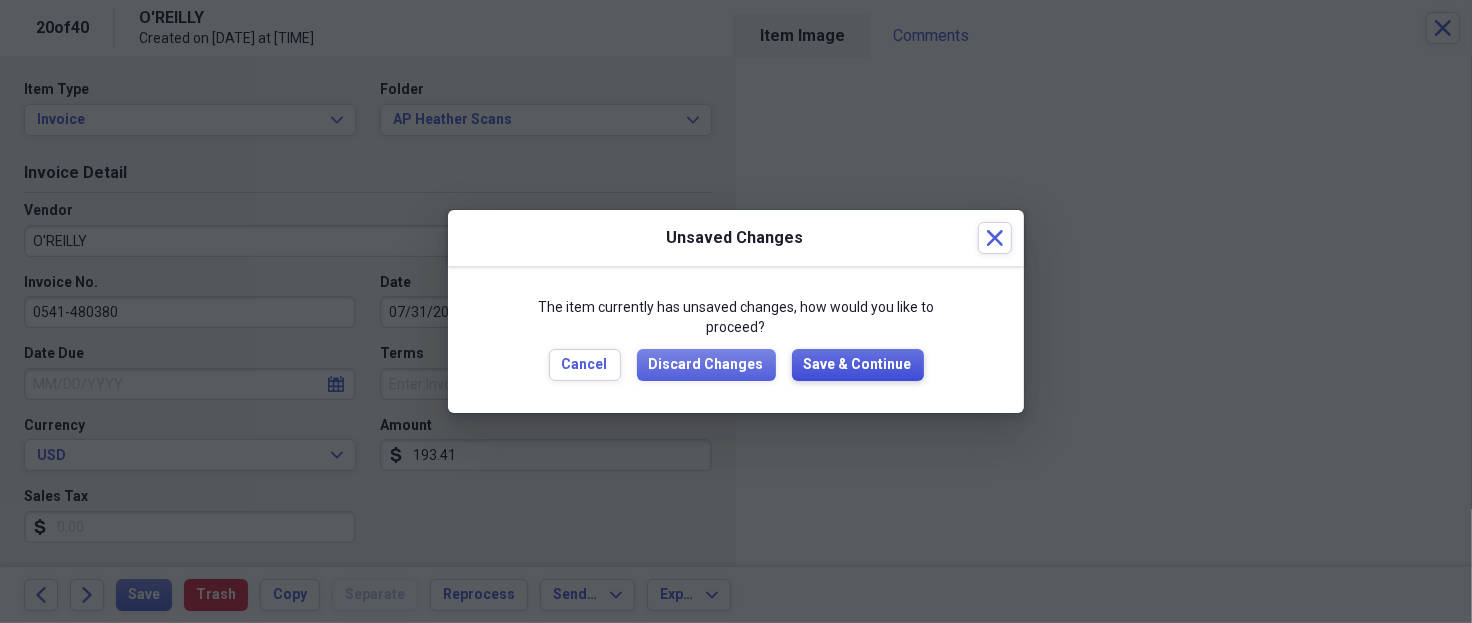 click on "Save & Continue" at bounding box center [858, 365] 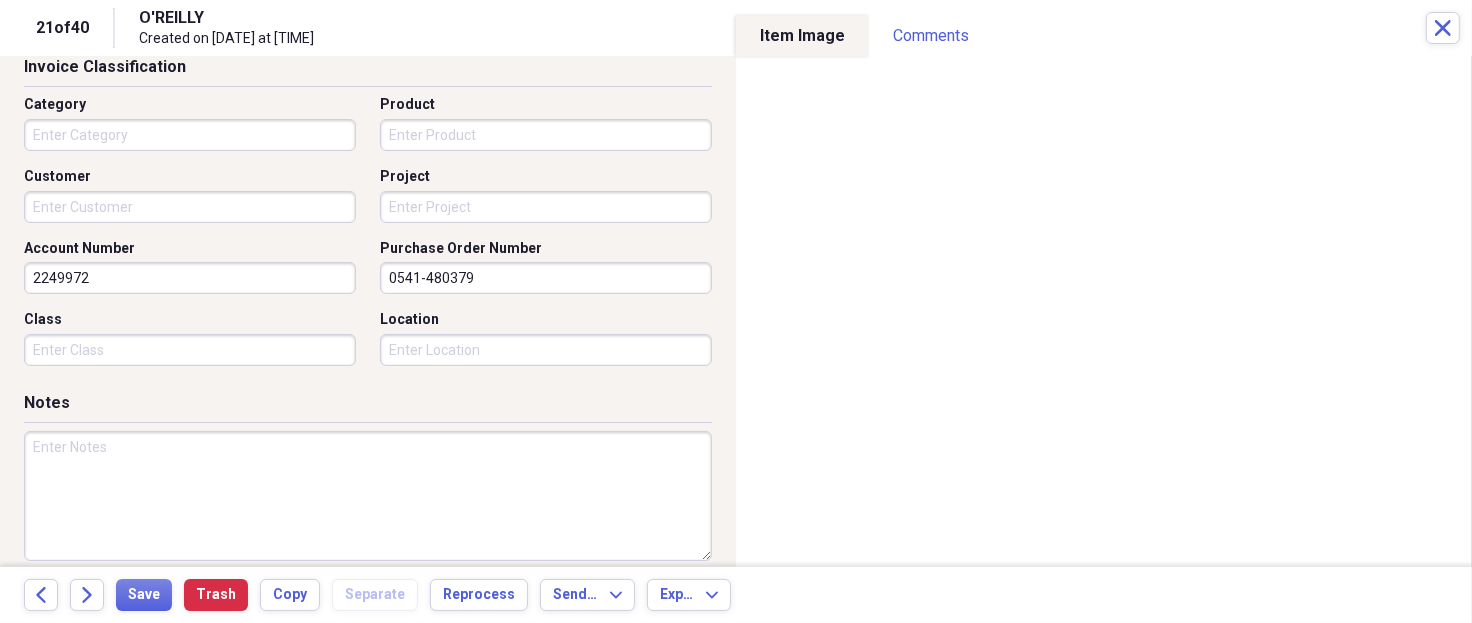 scroll, scrollTop: 533, scrollLeft: 0, axis: vertical 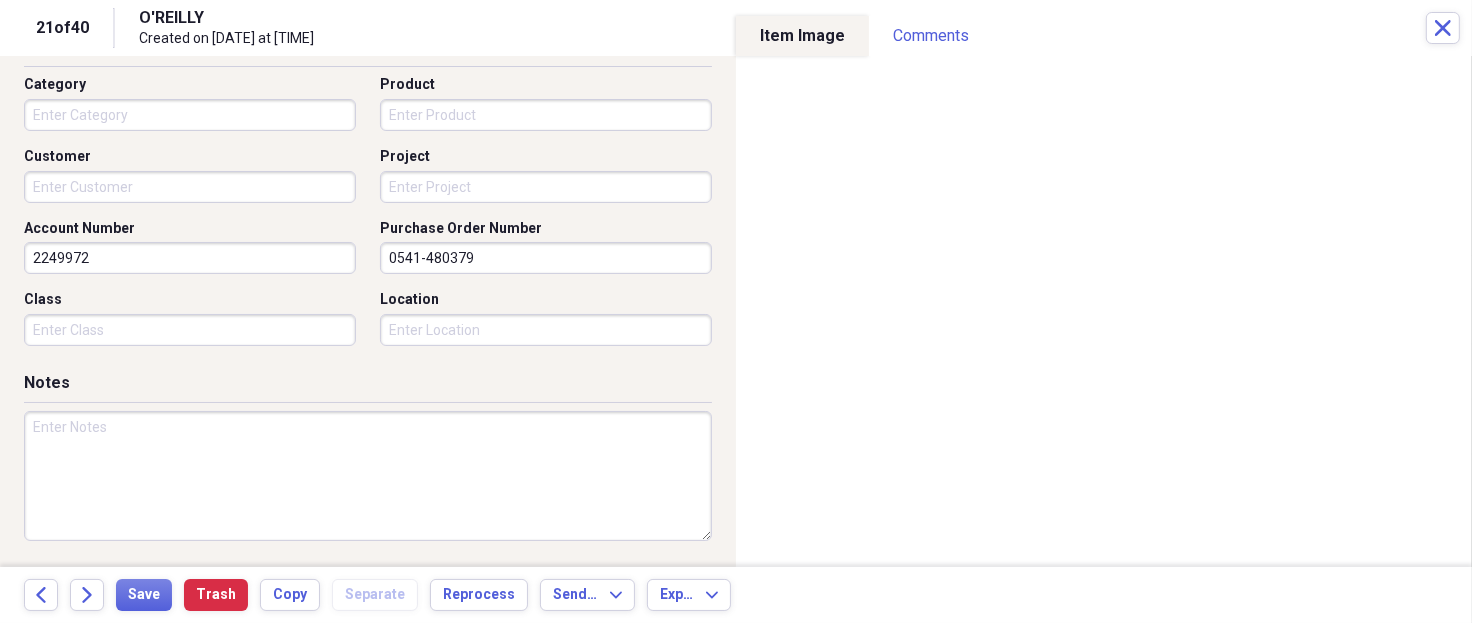 drag, startPoint x: 483, startPoint y: 257, endPoint x: 189, endPoint y: 246, distance: 294.20572 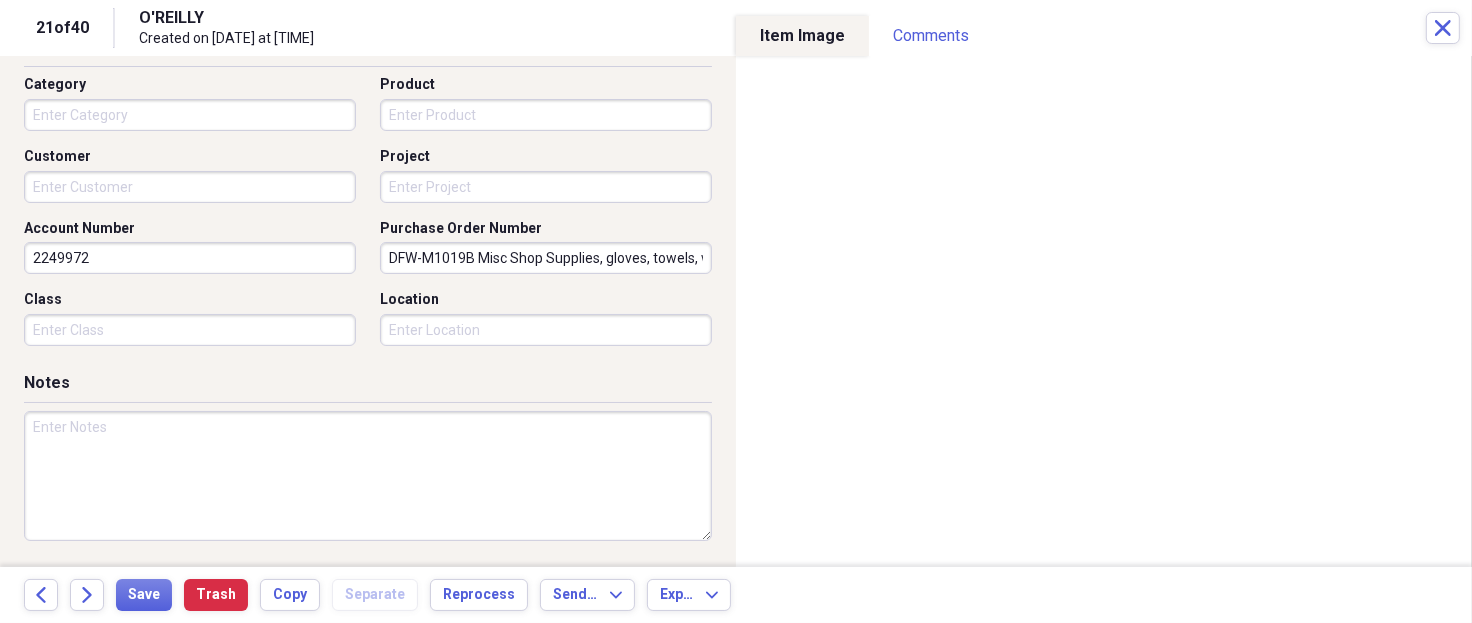 scroll, scrollTop: 0, scrollLeft: 81, axis: horizontal 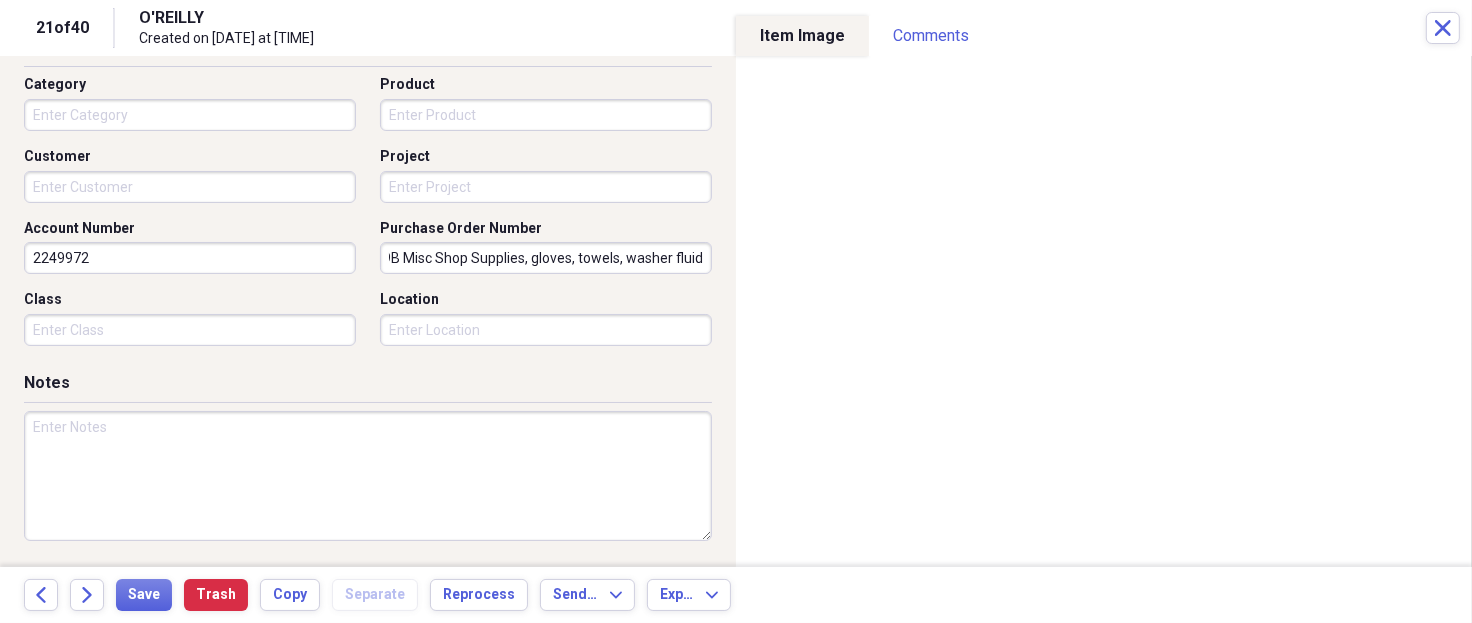 type on "DFW-M1019B Misc Shop Supplies, gloves, towels, washer fluid" 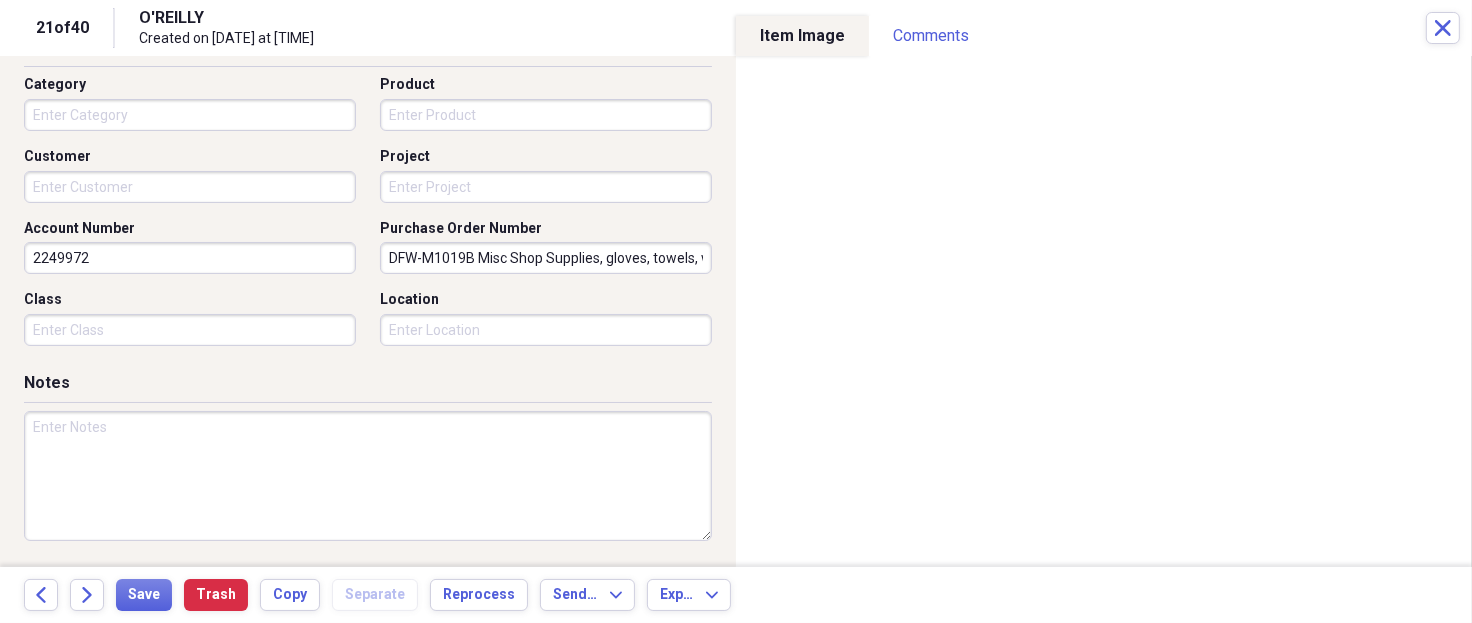 paste on "DFW-M1019B Misc Shop Supplies, gloves, towels, washer fluid" 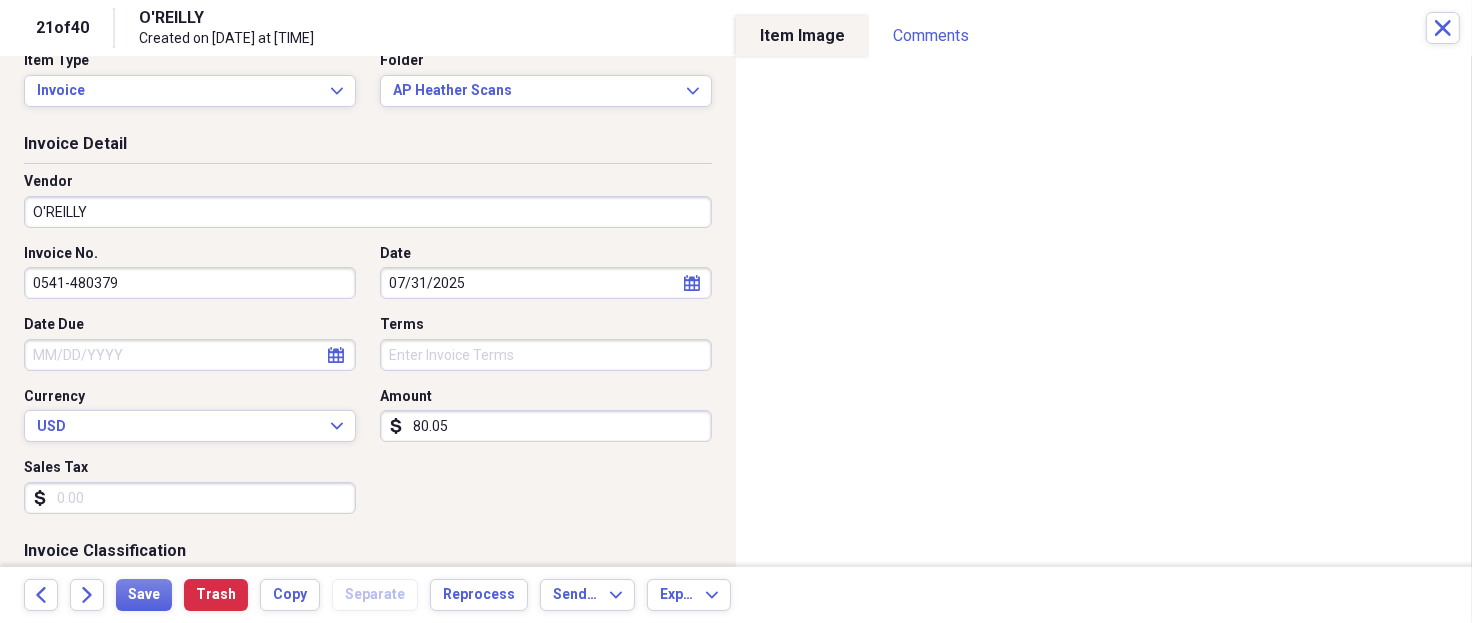 scroll, scrollTop: 0, scrollLeft: 0, axis: both 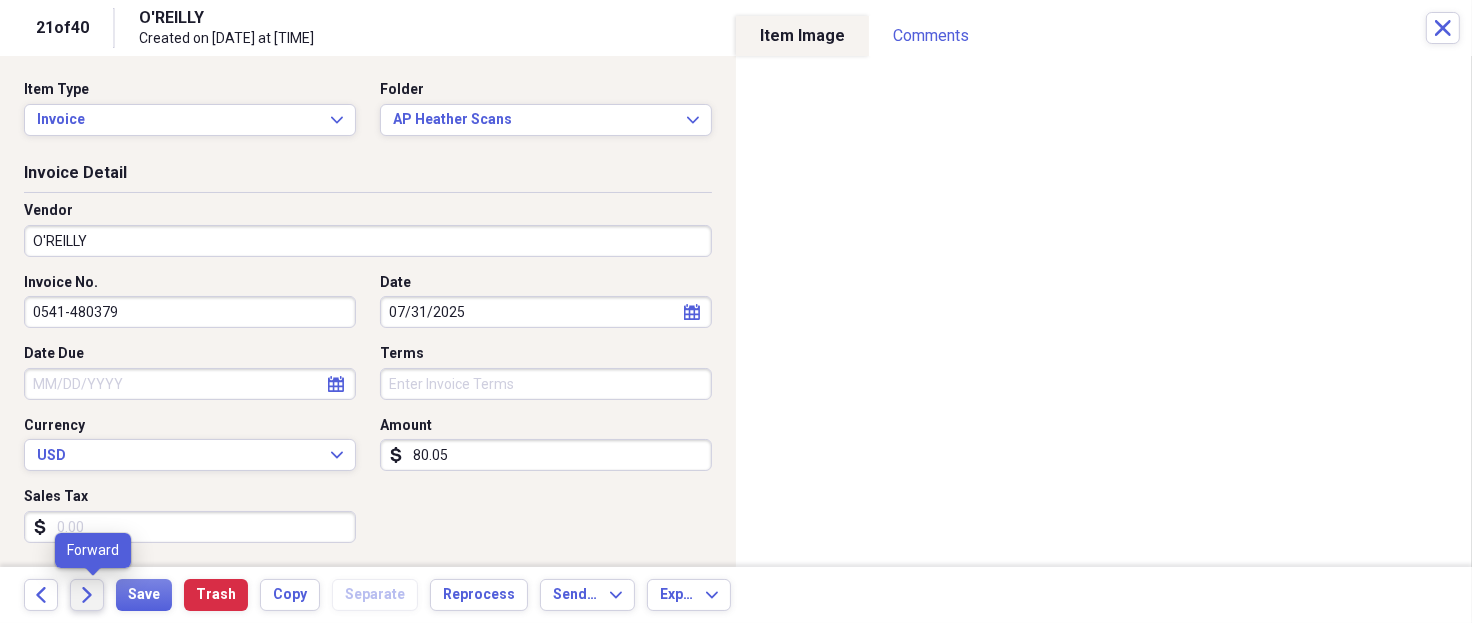 type on "DFW-M1019B Misc Shop Supplies, gloves, towels, washer fluid" 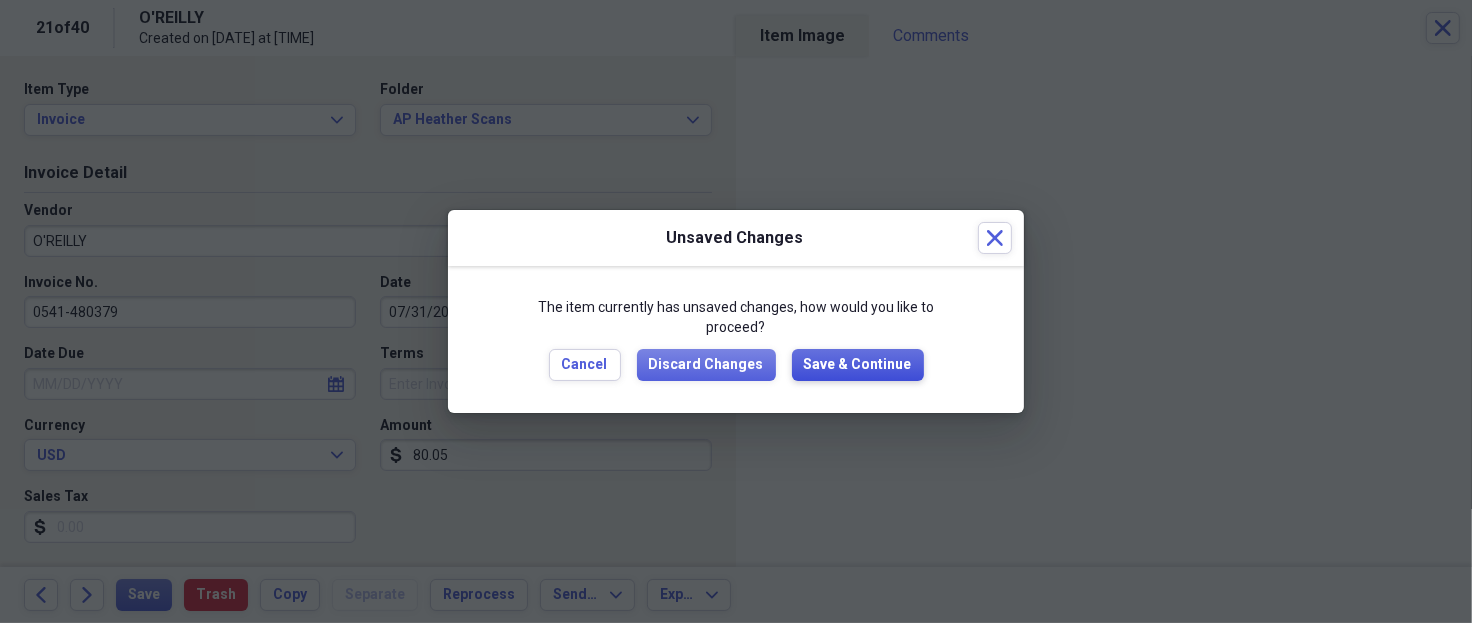 click on "Save & Continue" at bounding box center (858, 365) 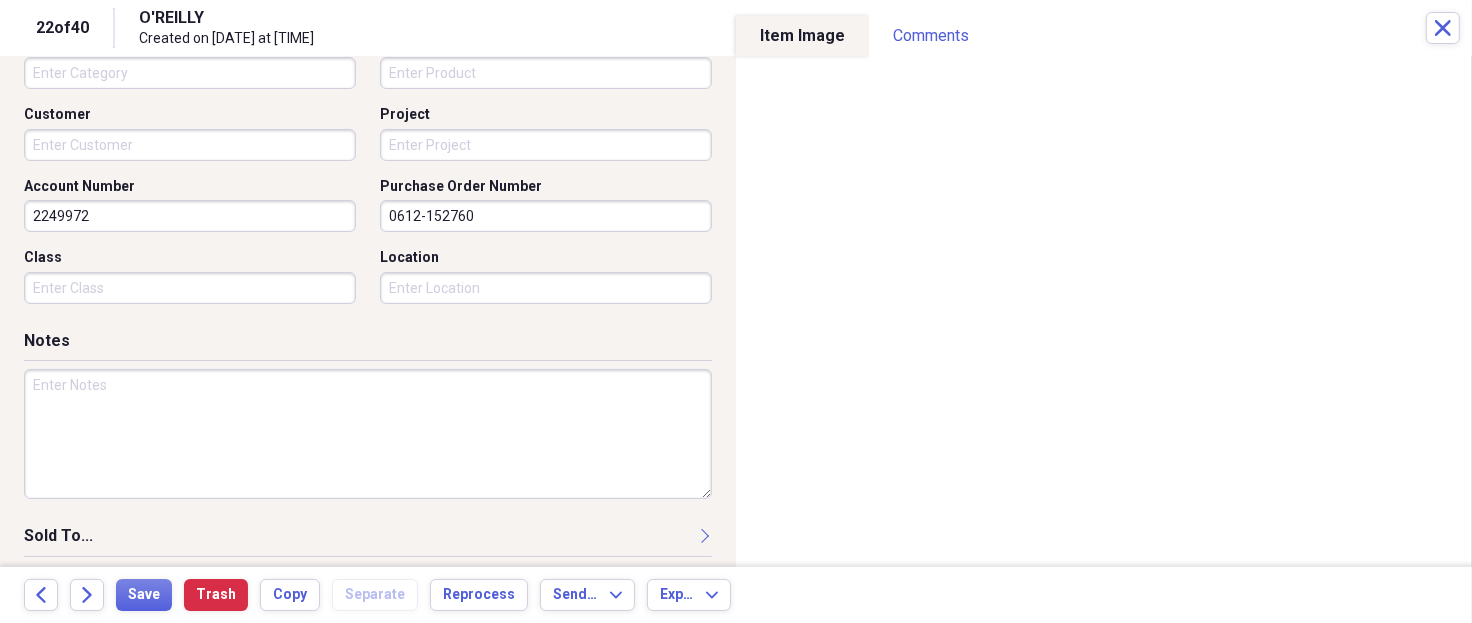 scroll, scrollTop: 533, scrollLeft: 0, axis: vertical 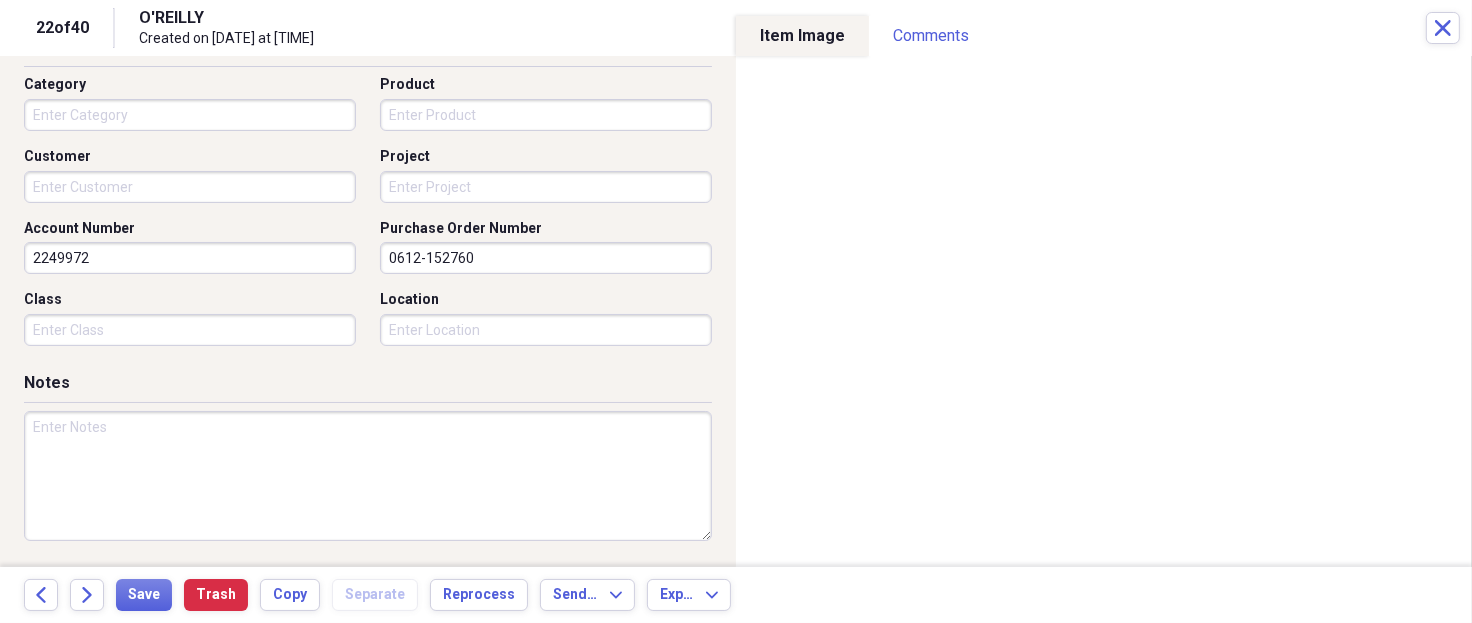drag, startPoint x: 488, startPoint y: 254, endPoint x: 249, endPoint y: 235, distance: 239.75404 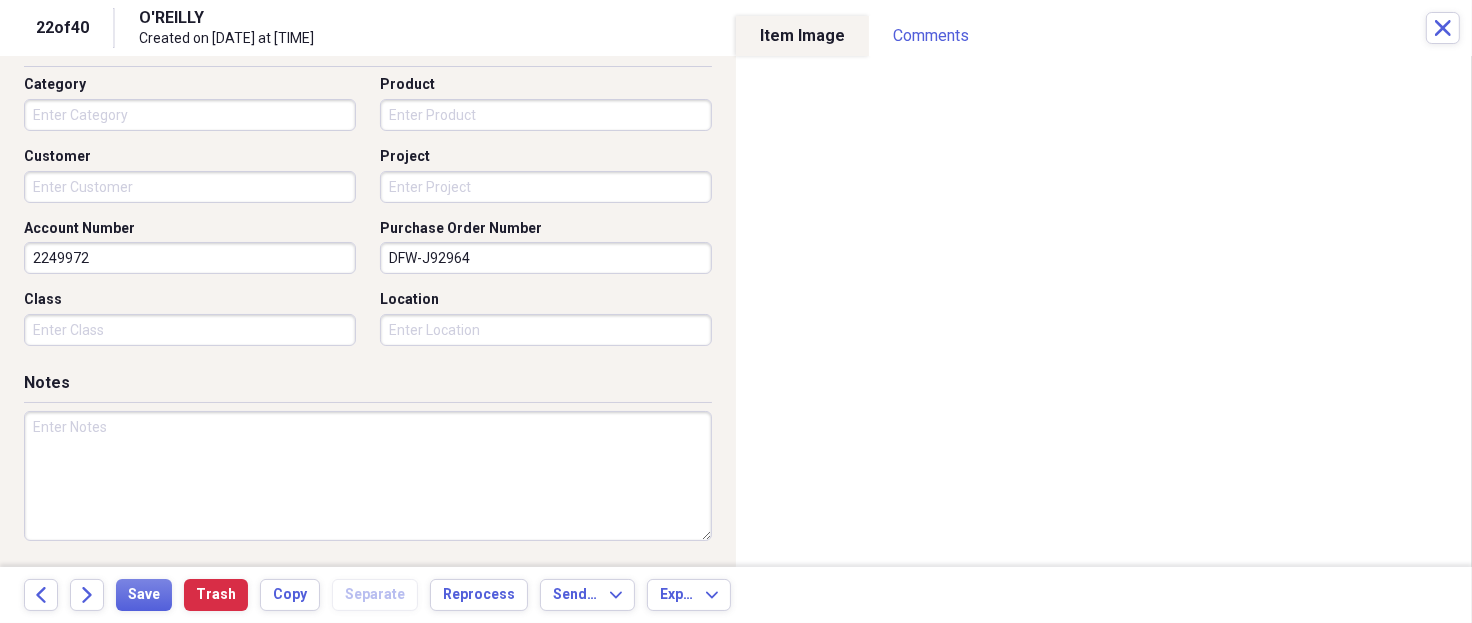 type on "DFW-J92964" 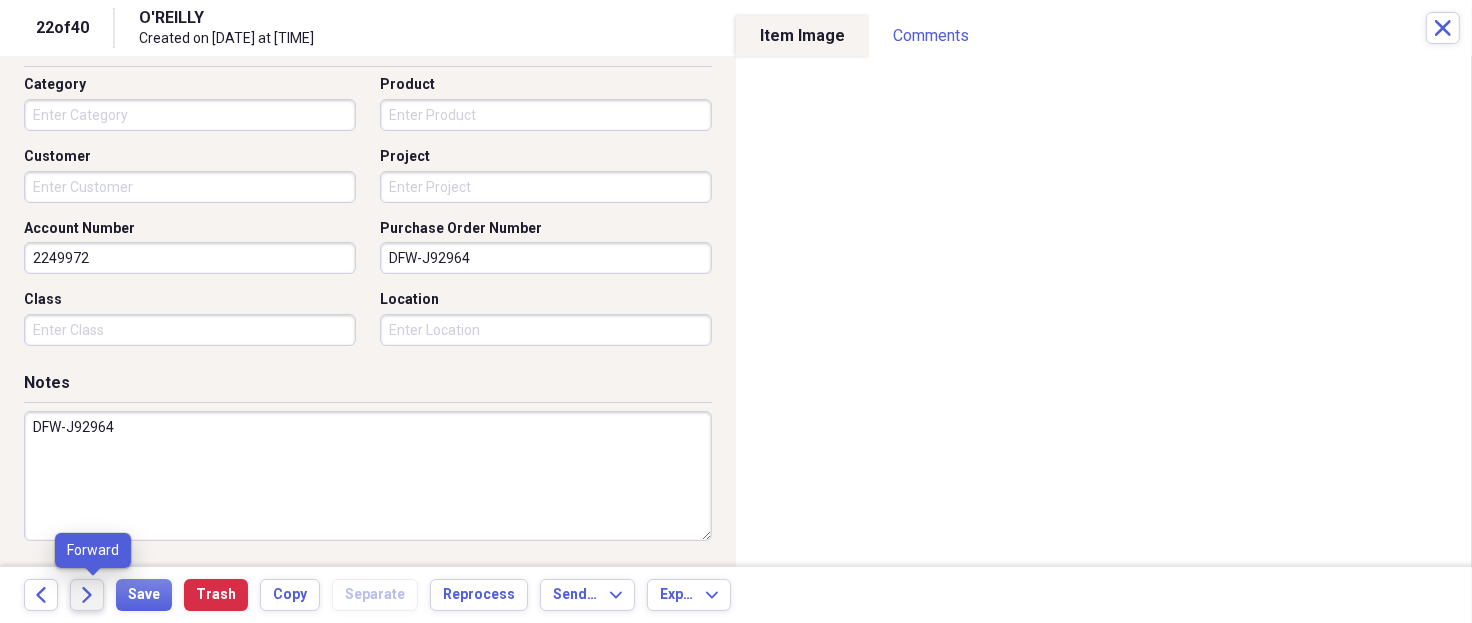 type on "DFW-J92964" 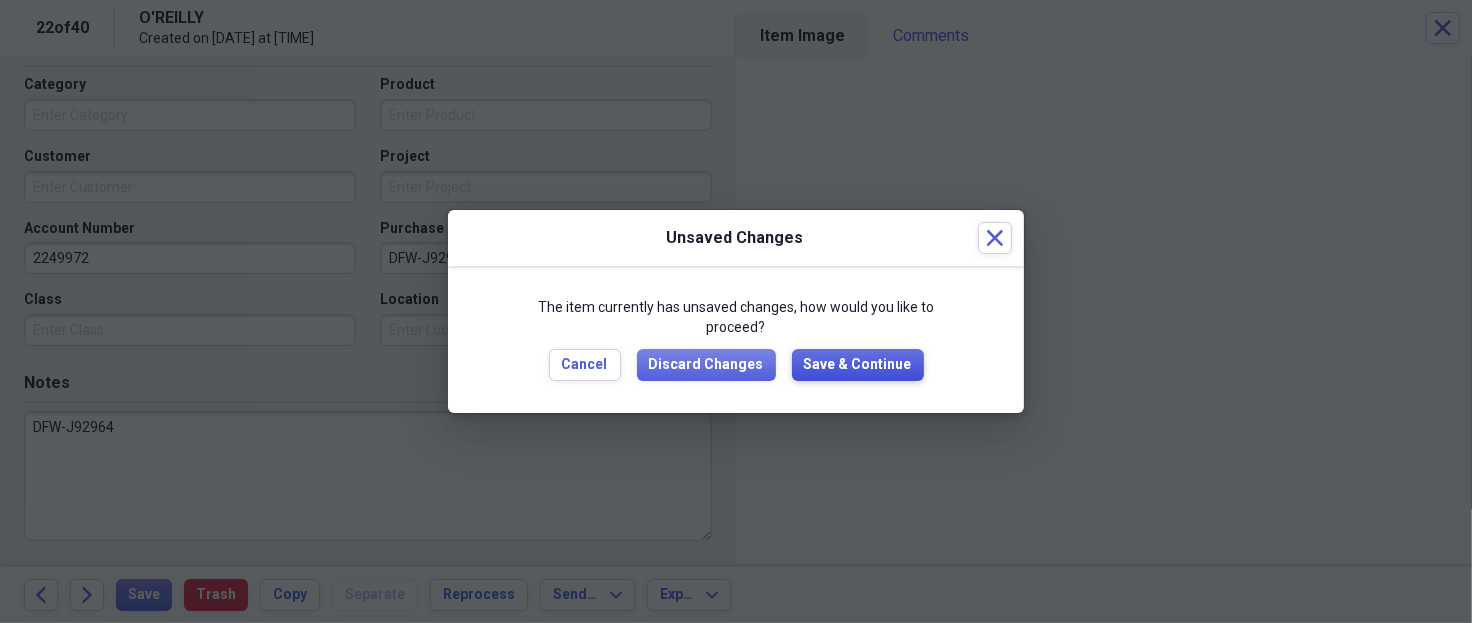 click on "Save & Continue" at bounding box center [858, 365] 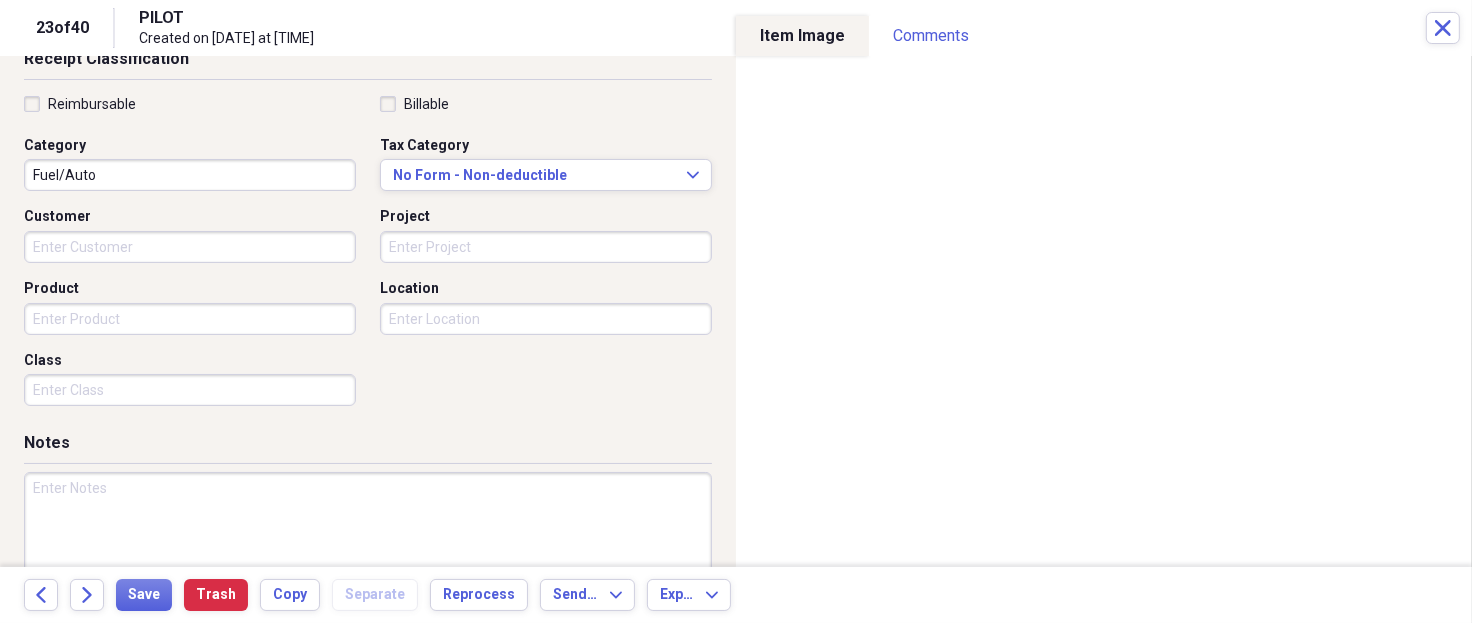 scroll, scrollTop: 508, scrollLeft: 0, axis: vertical 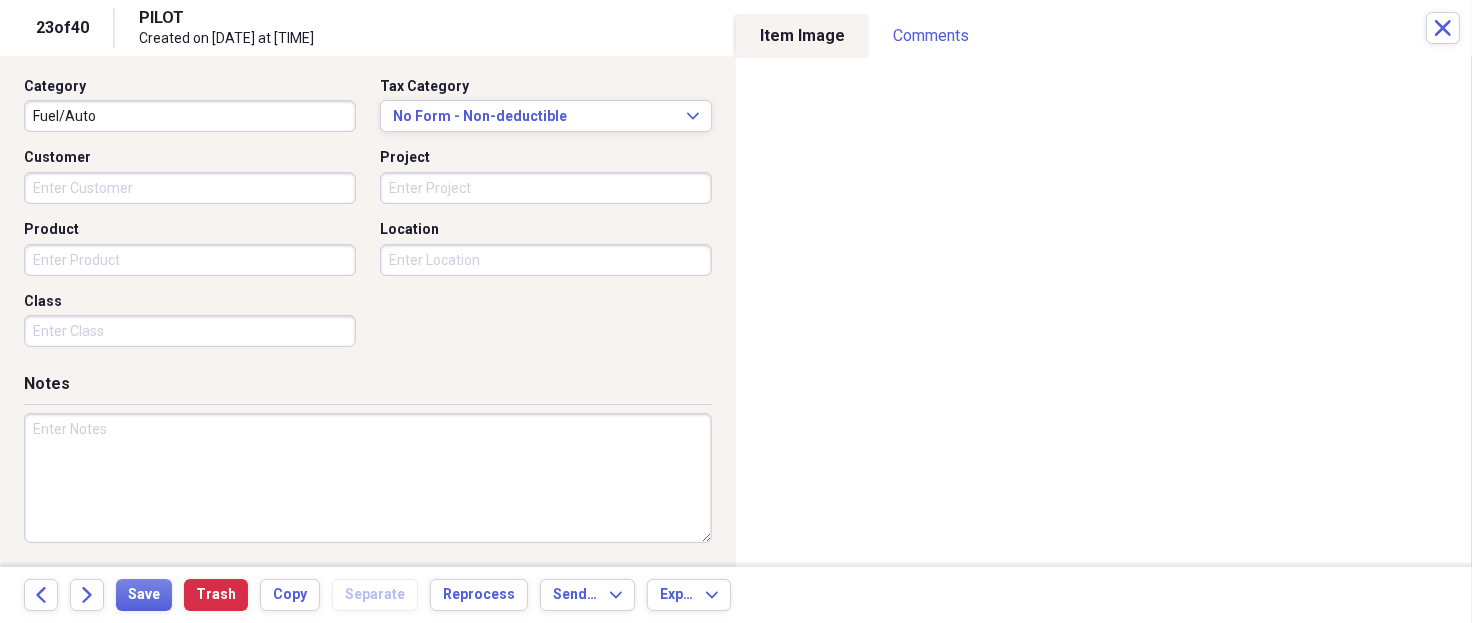 click at bounding box center [368, 478] 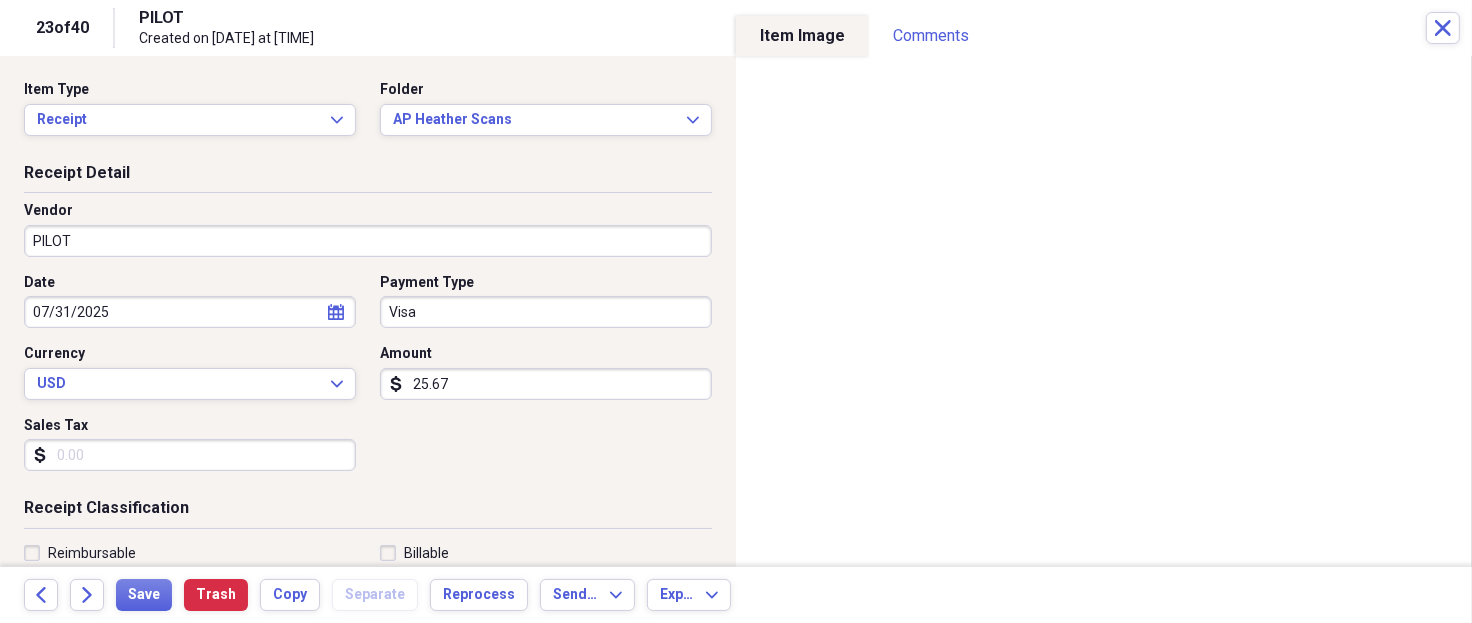 scroll, scrollTop: 0, scrollLeft: 0, axis: both 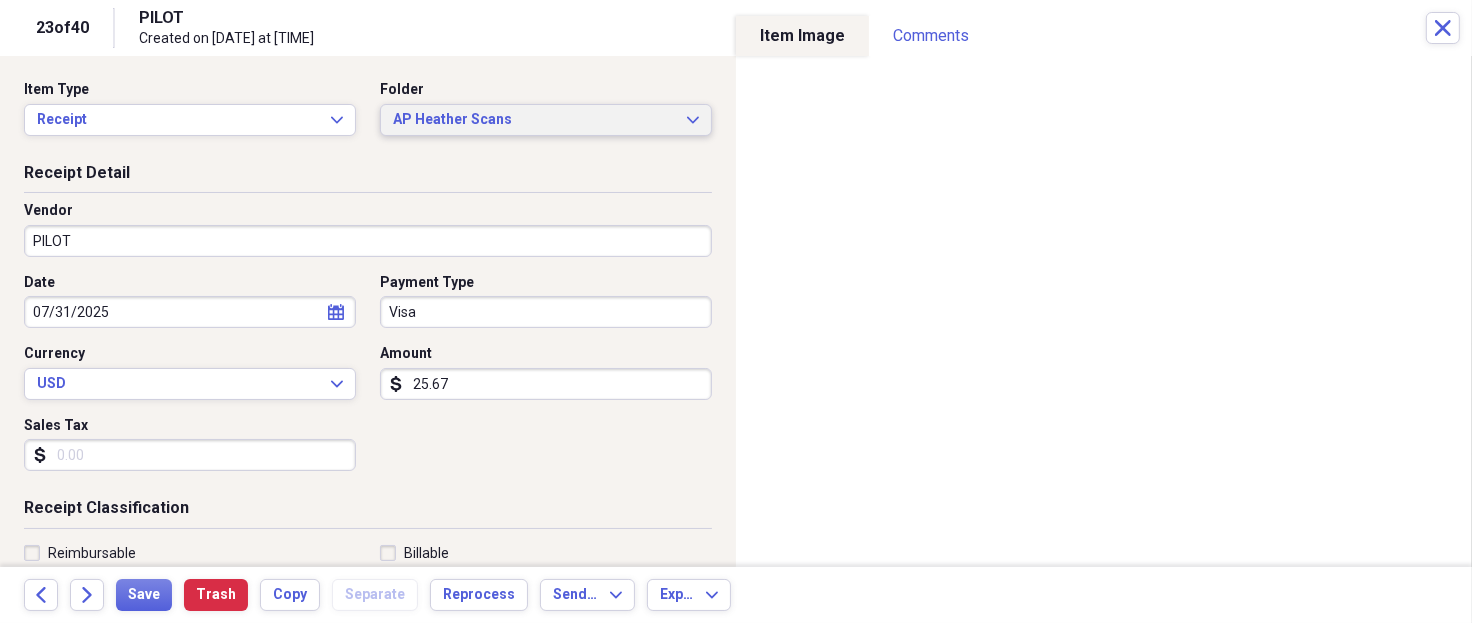 type on "Corp - Ollie -M1027-Travel to KS -DEF" 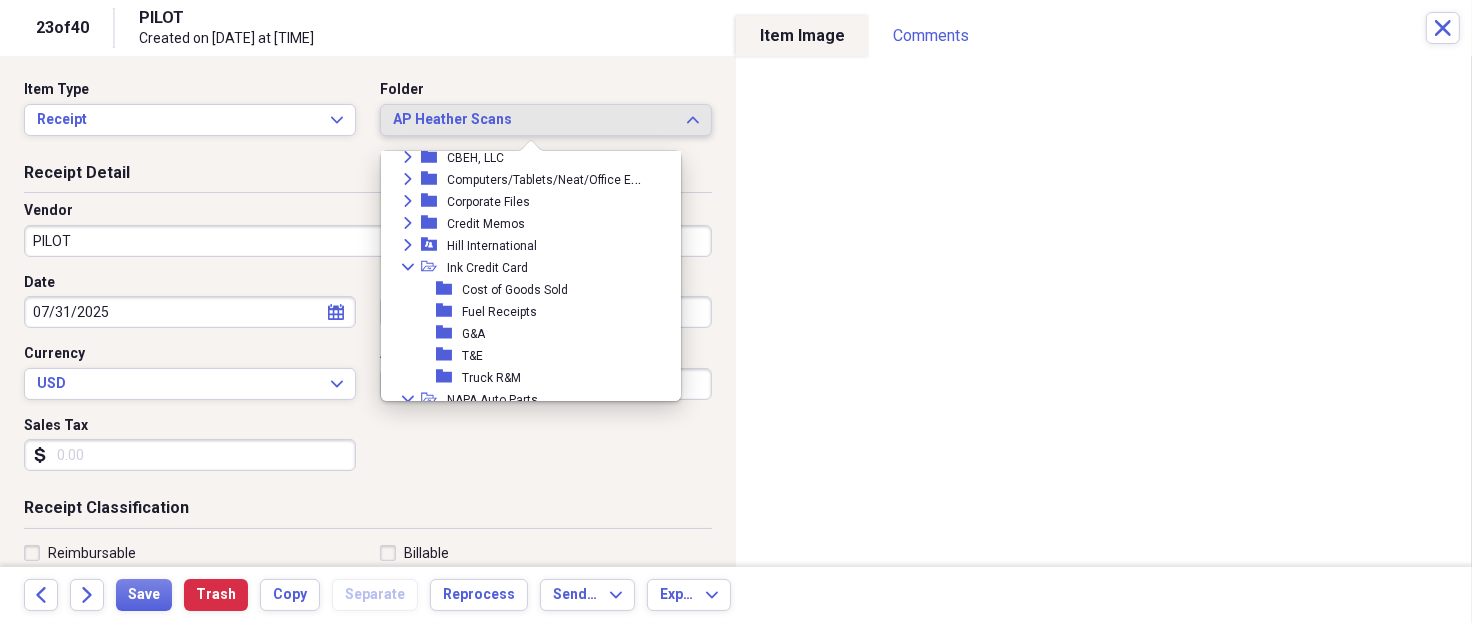 scroll, scrollTop: 133, scrollLeft: 0, axis: vertical 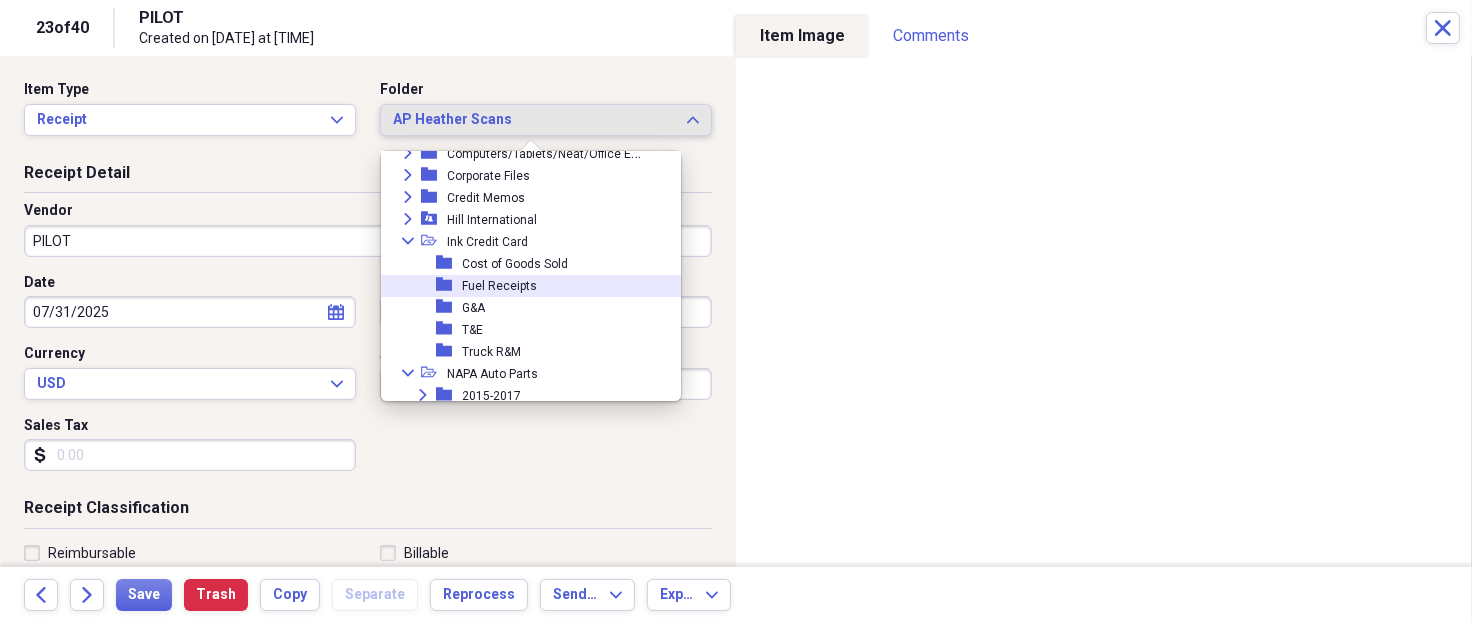 click on "Fuel Receipts" at bounding box center (499, 286) 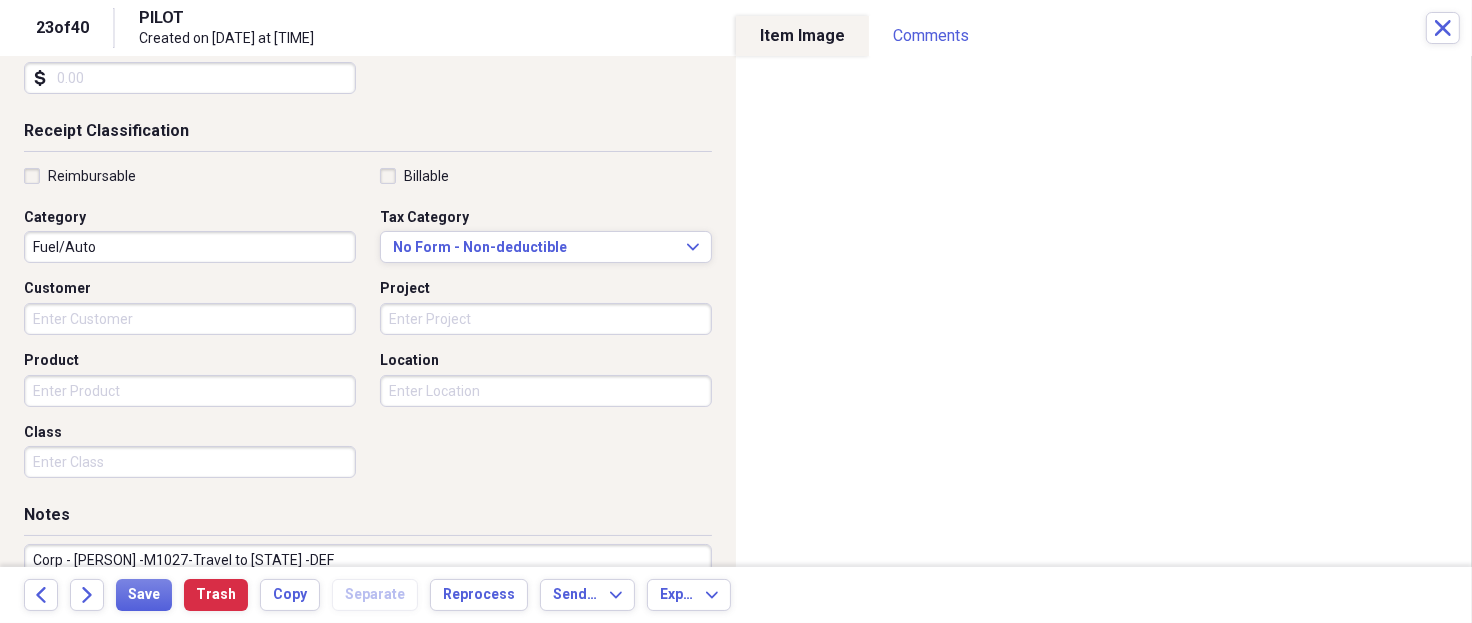 scroll, scrollTop: 399, scrollLeft: 0, axis: vertical 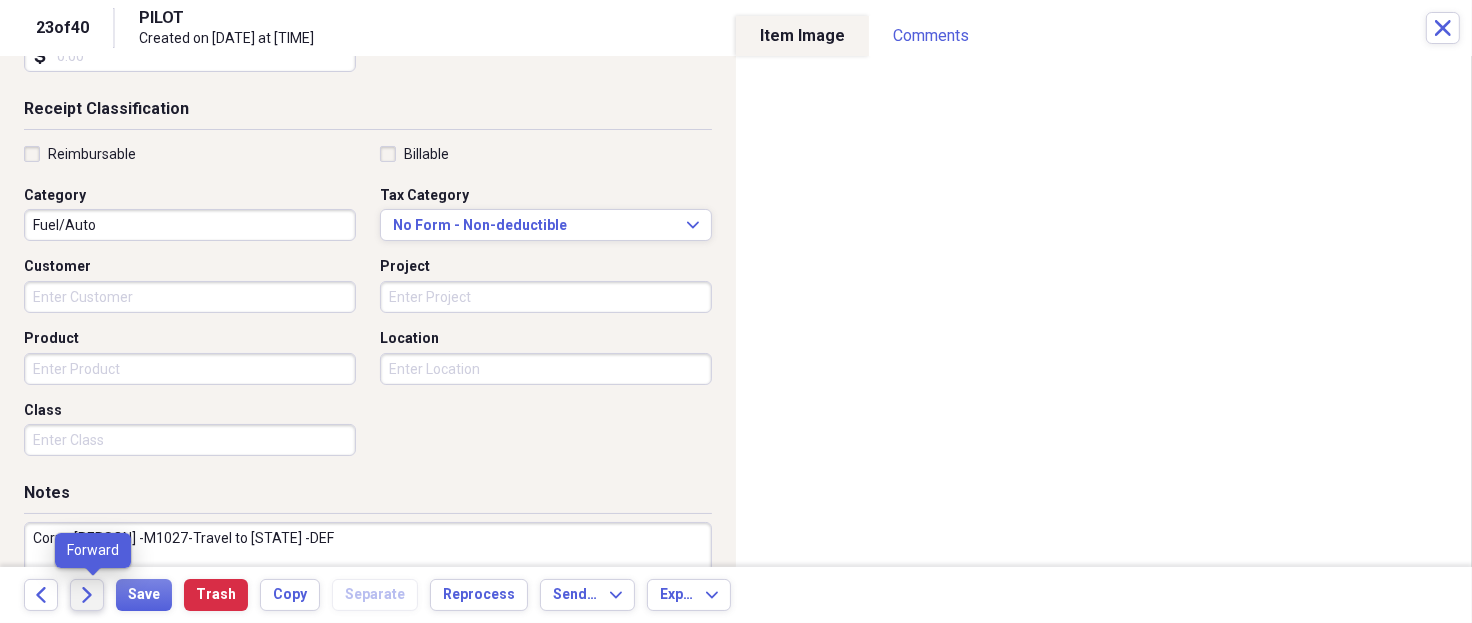 click on "Forward" 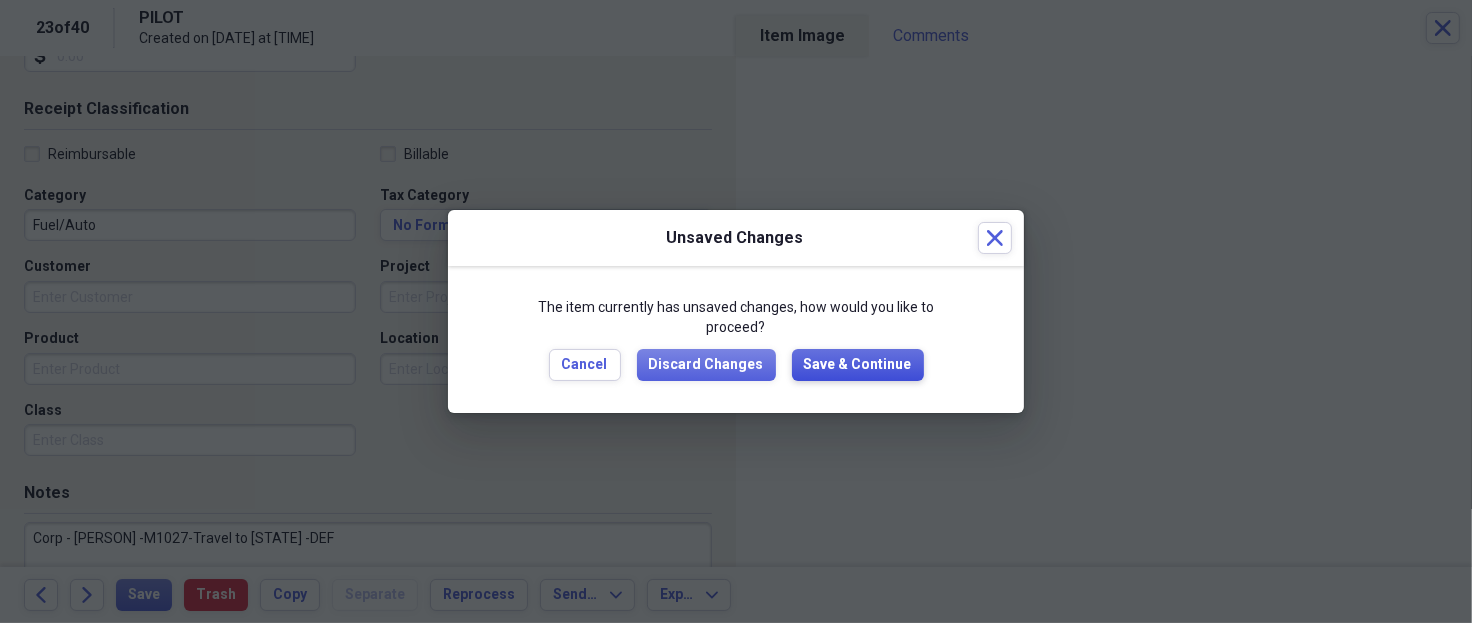 click on "Save & Continue" at bounding box center [858, 365] 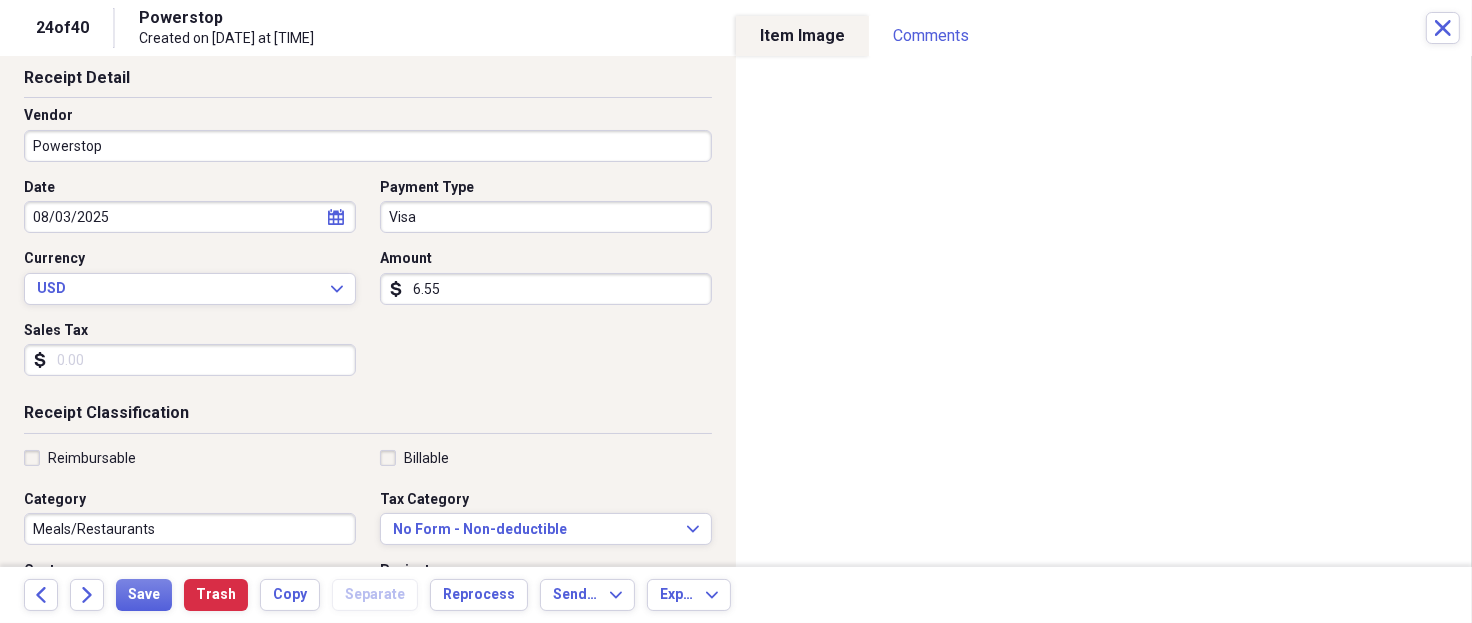 scroll, scrollTop: 508, scrollLeft: 0, axis: vertical 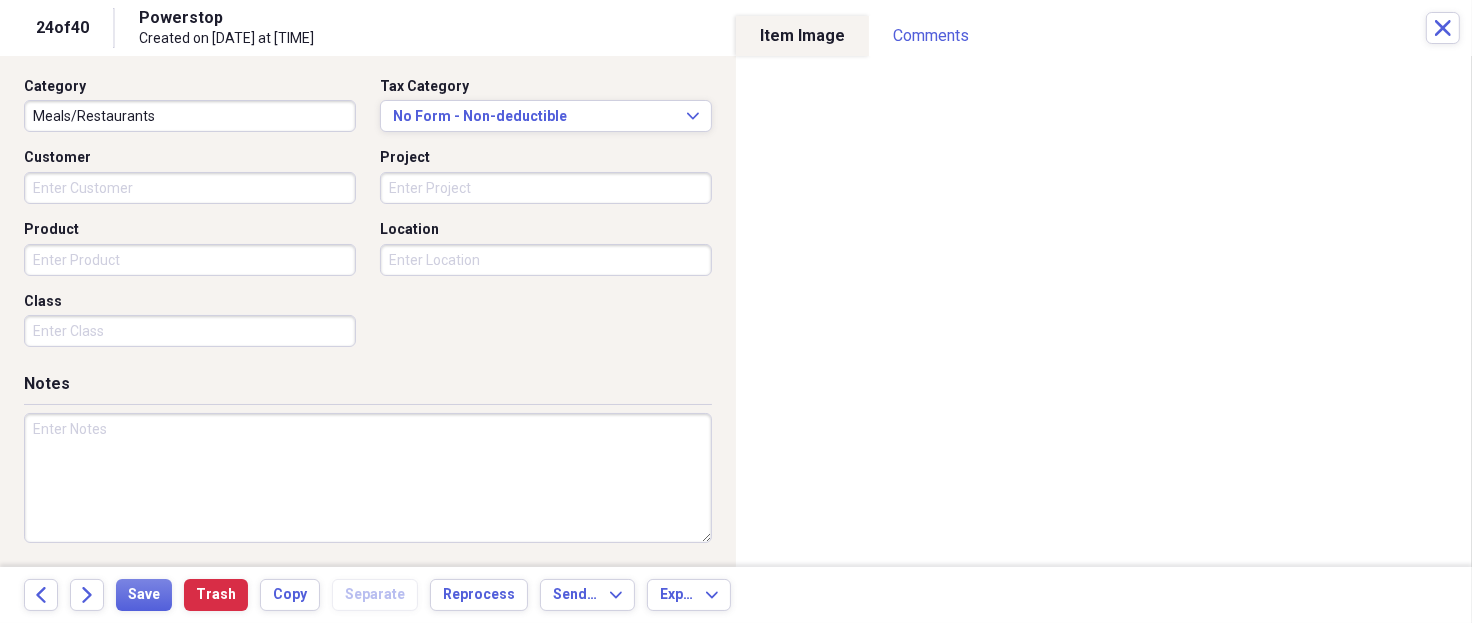 click at bounding box center (368, 478) 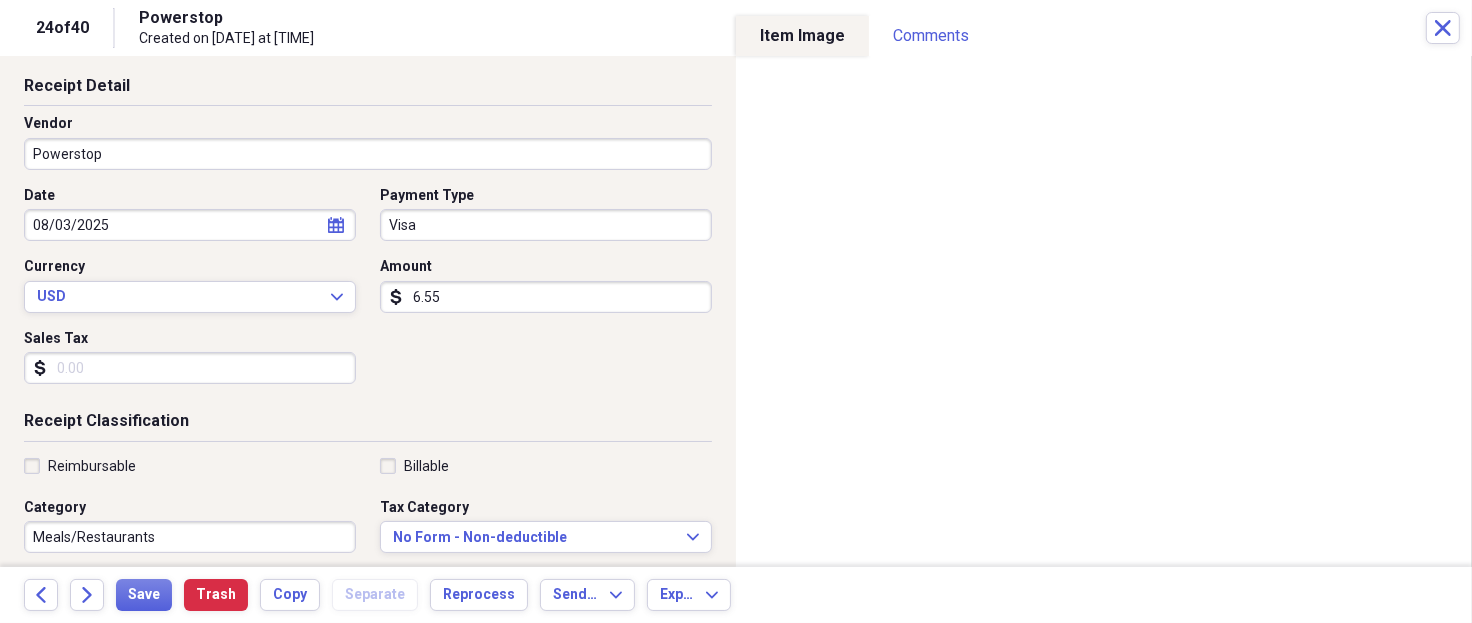 scroll, scrollTop: 0, scrollLeft: 0, axis: both 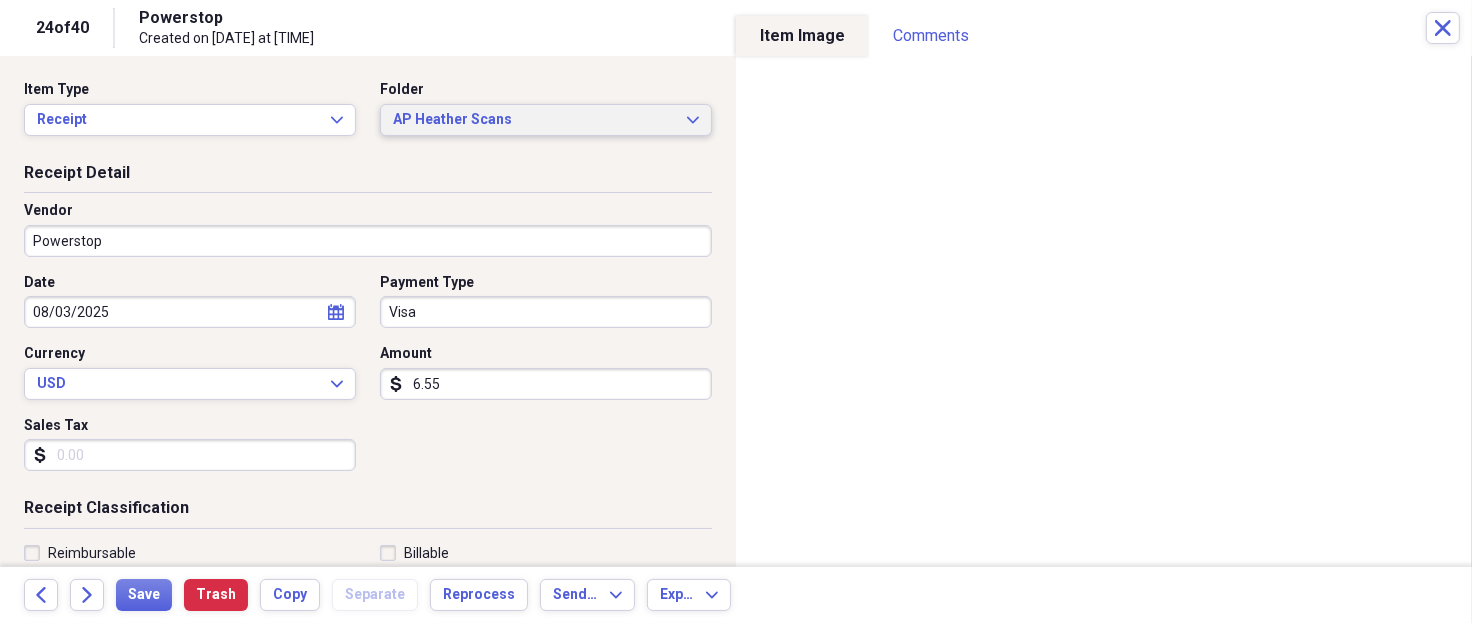 type on "KC-Nick Worthy-Drinks- Sunbelt PC307 Granite City IL." 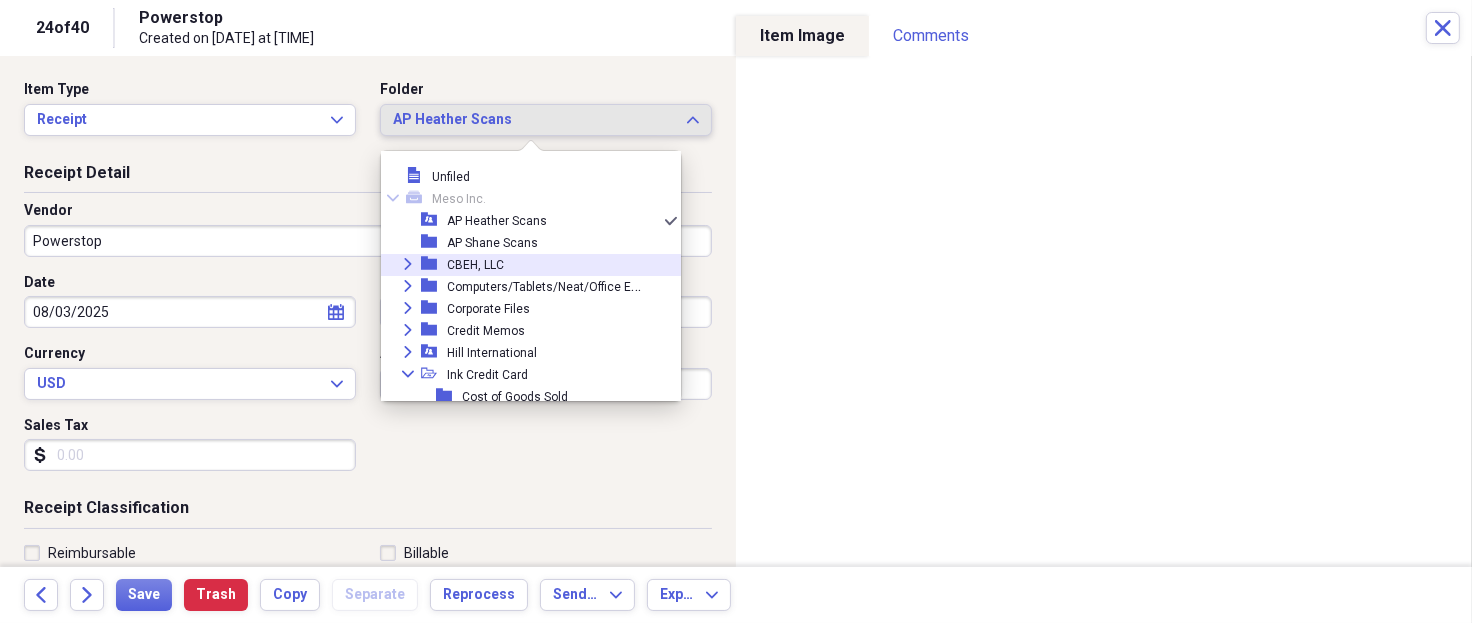 scroll, scrollTop: 266, scrollLeft: 0, axis: vertical 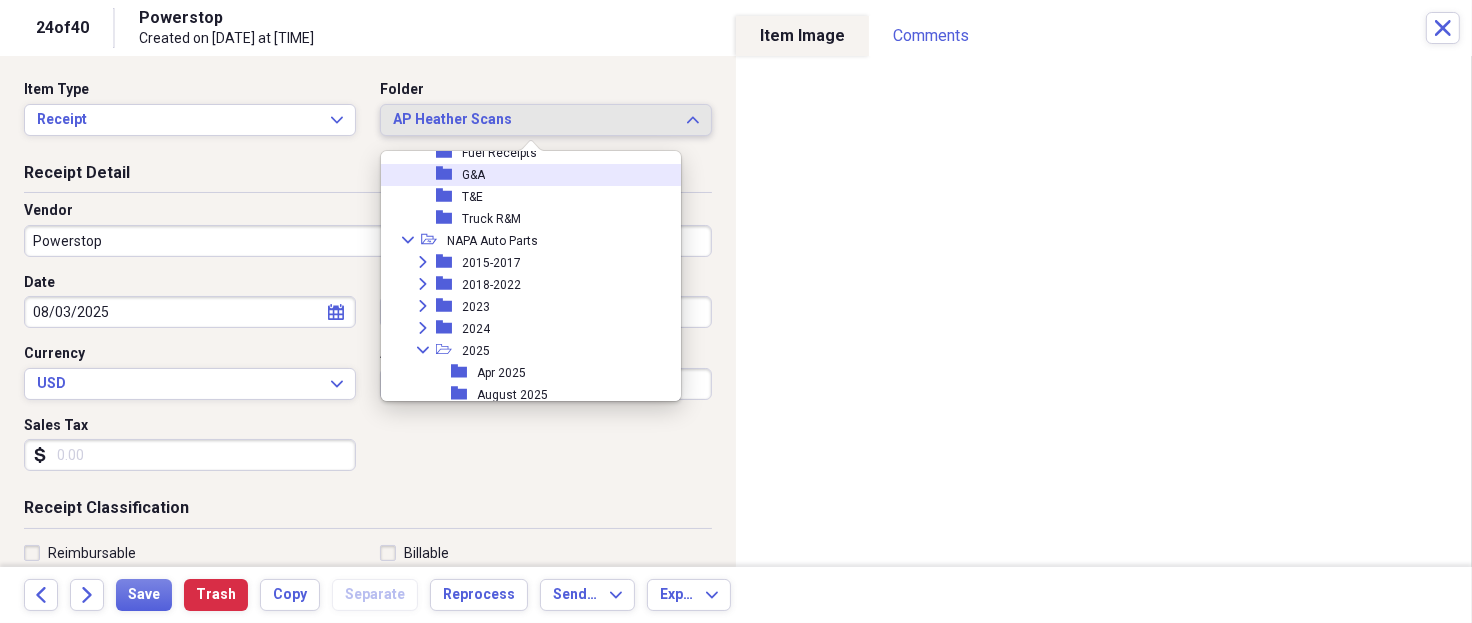 drag, startPoint x: 475, startPoint y: 177, endPoint x: 435, endPoint y: 250, distance: 83.240616 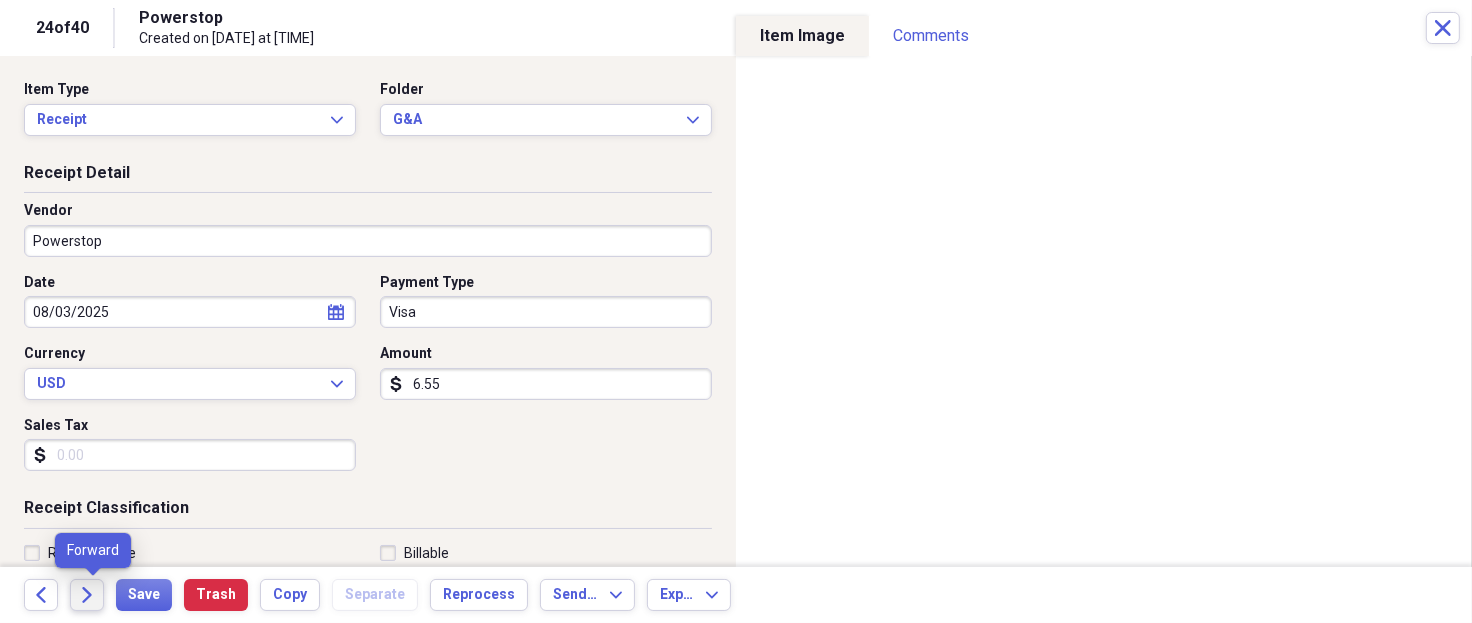 click on "Forward" 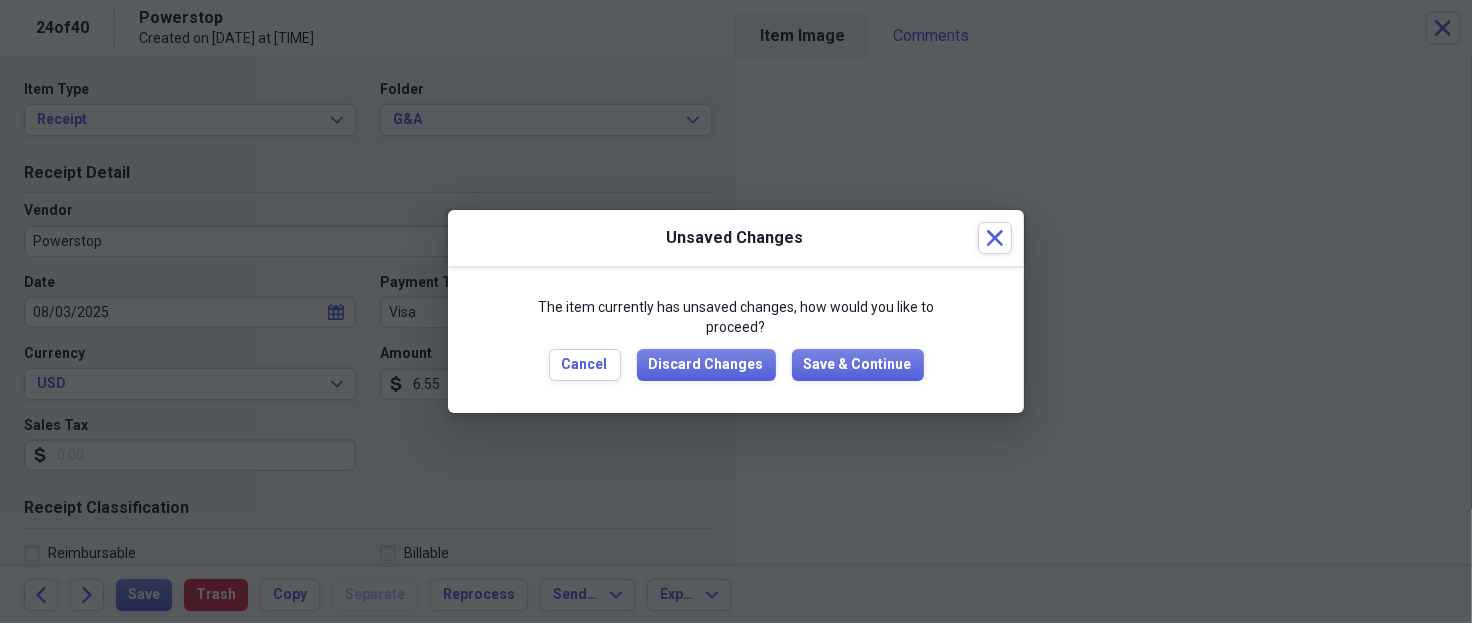 click on "The item currently has unsaved changes, how would you like to proceed?" at bounding box center [736, 317] 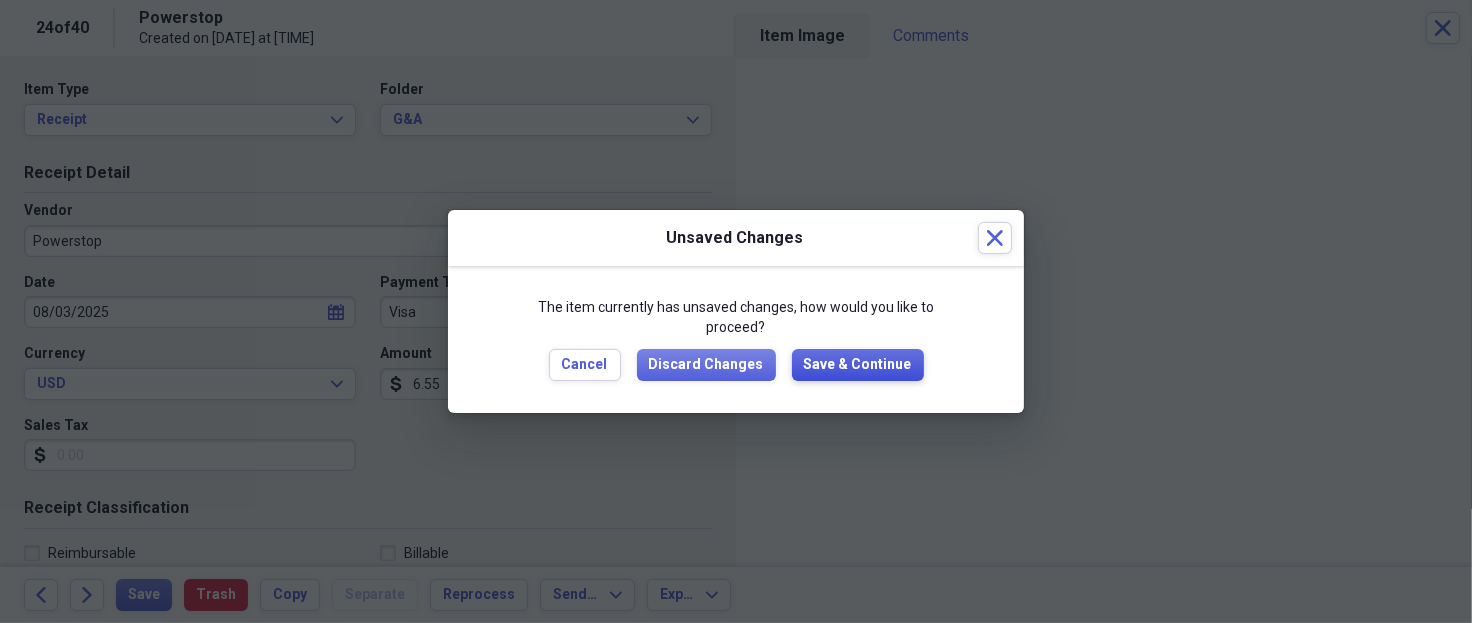 click on "Save & Continue" at bounding box center (858, 365) 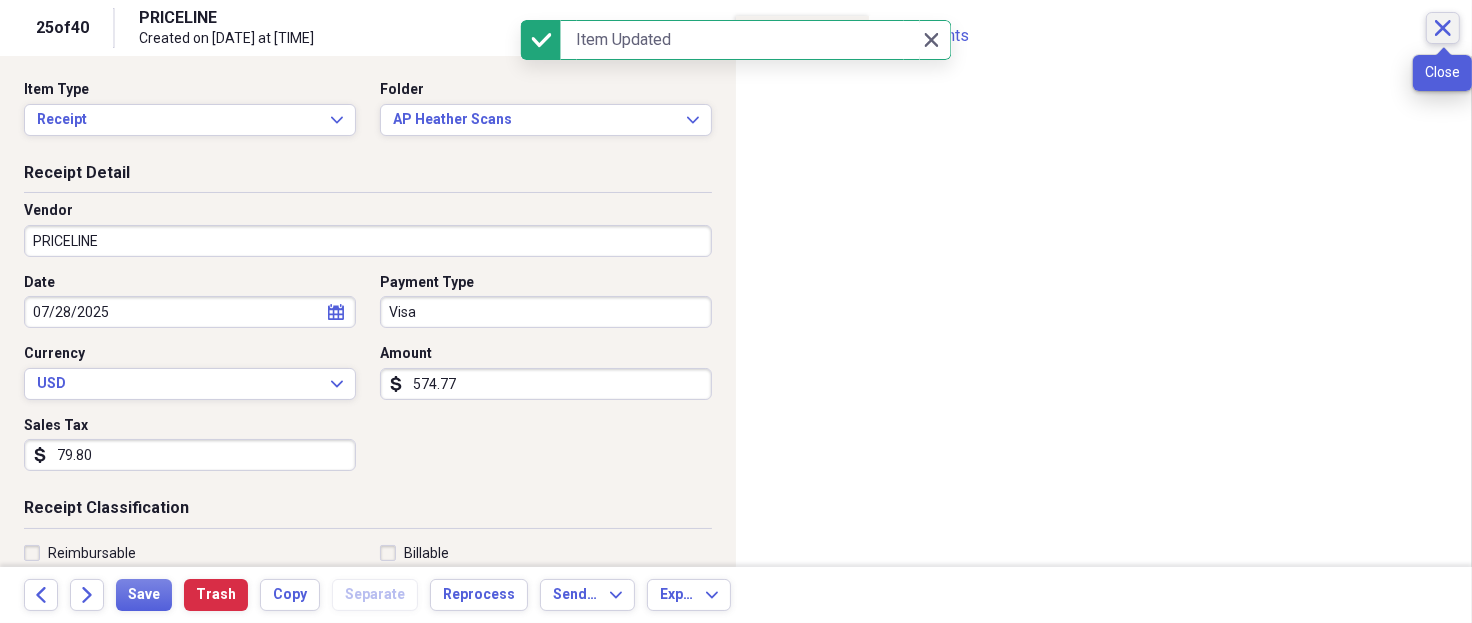 click on "Close" 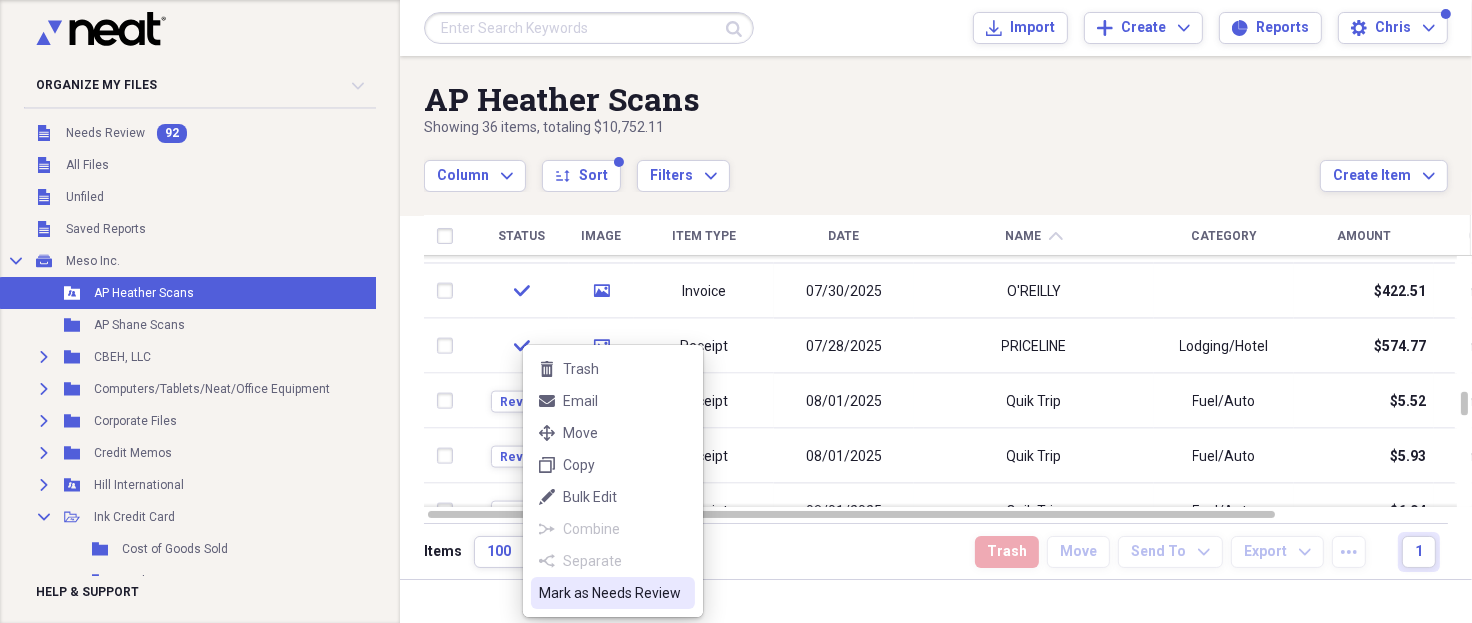 click on "Mark as Needs Review" at bounding box center [613, 593] 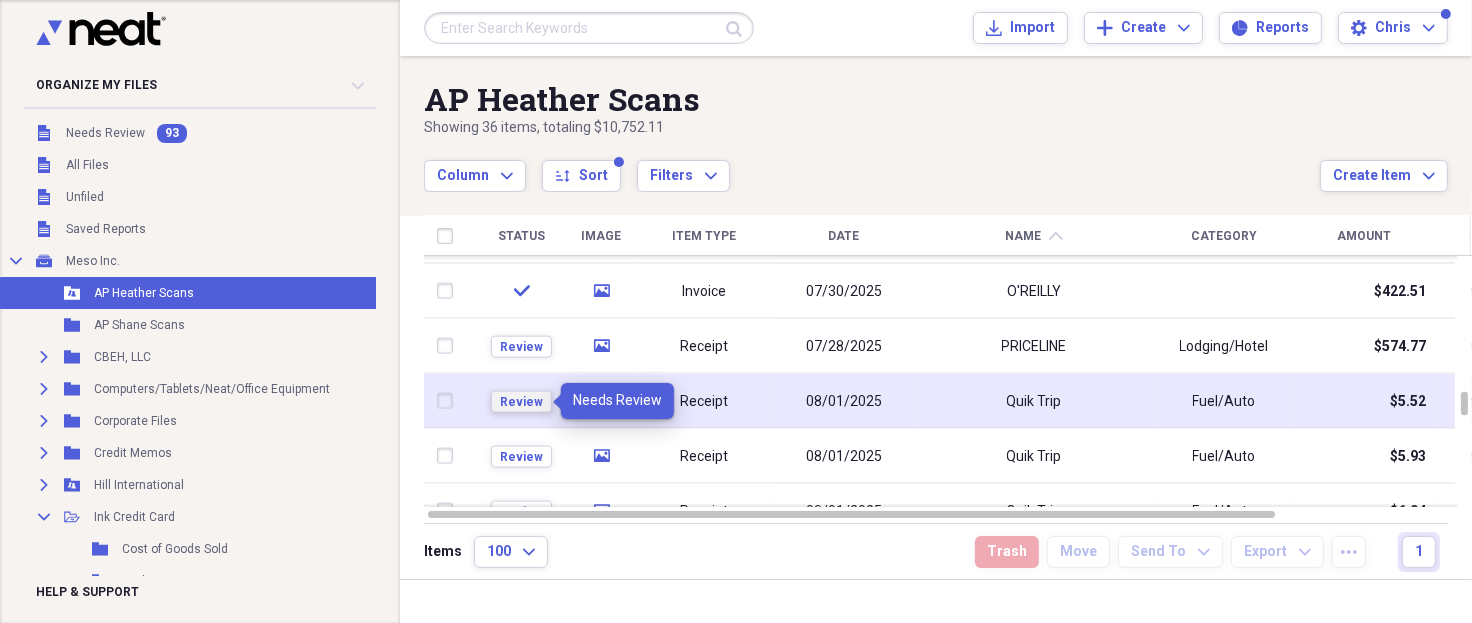 click on "Review" at bounding box center [521, 401] 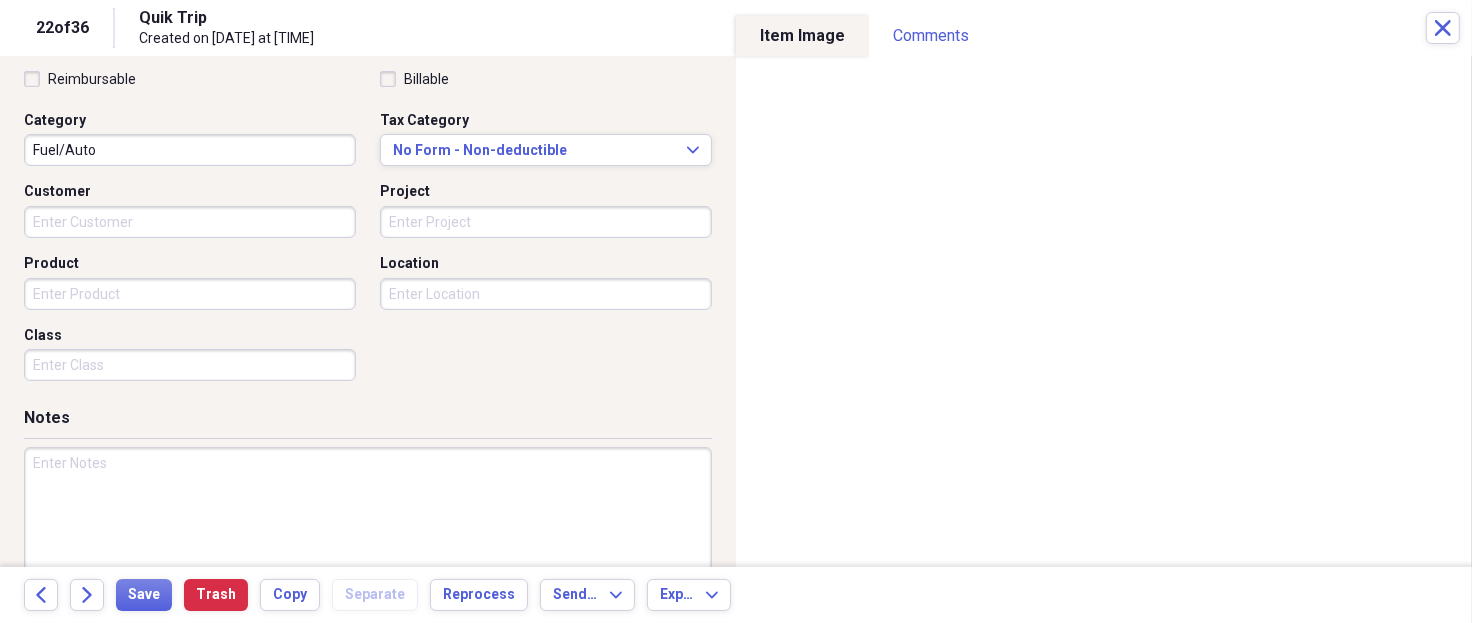 scroll, scrollTop: 508, scrollLeft: 0, axis: vertical 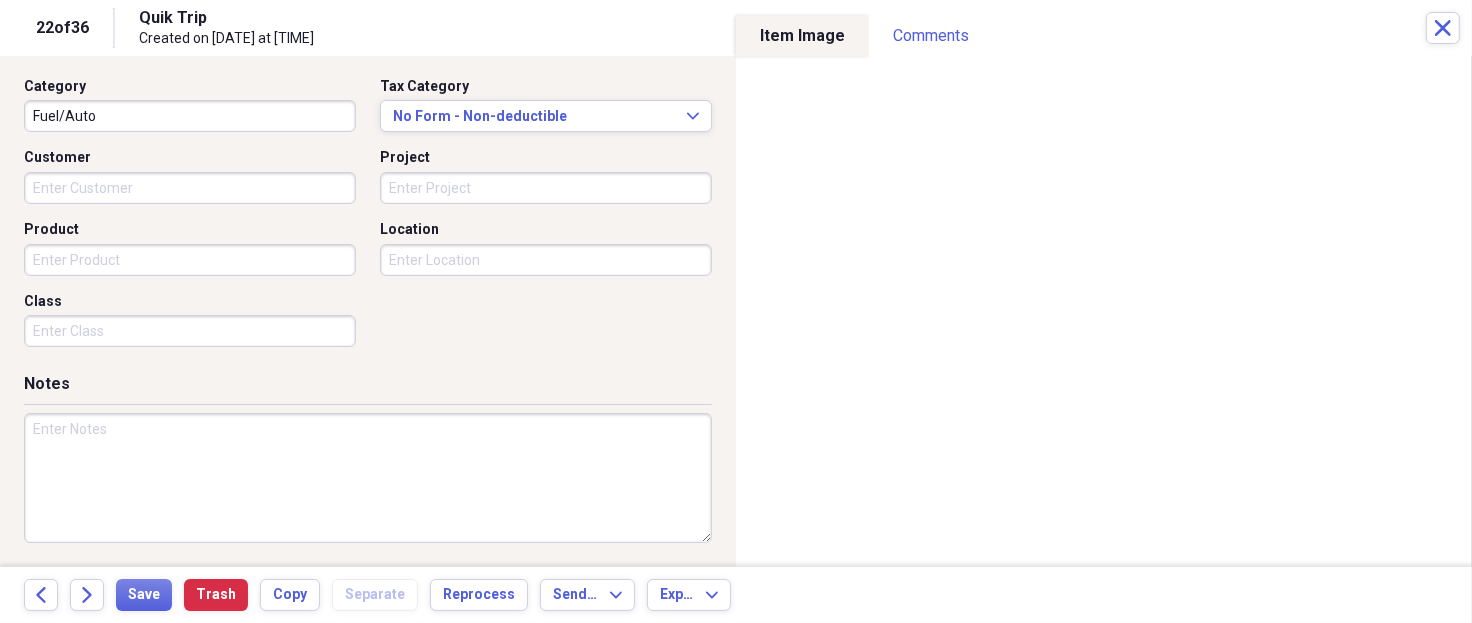 click at bounding box center [368, 478] 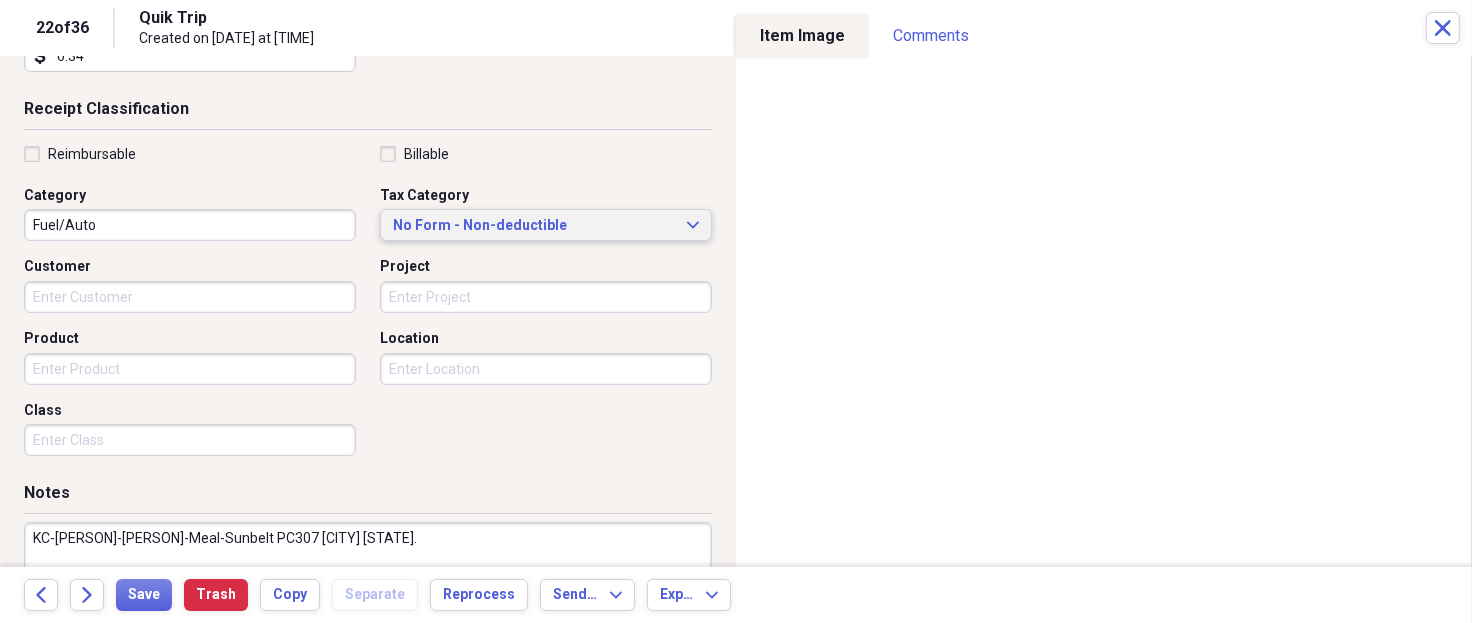 scroll, scrollTop: 0, scrollLeft: 0, axis: both 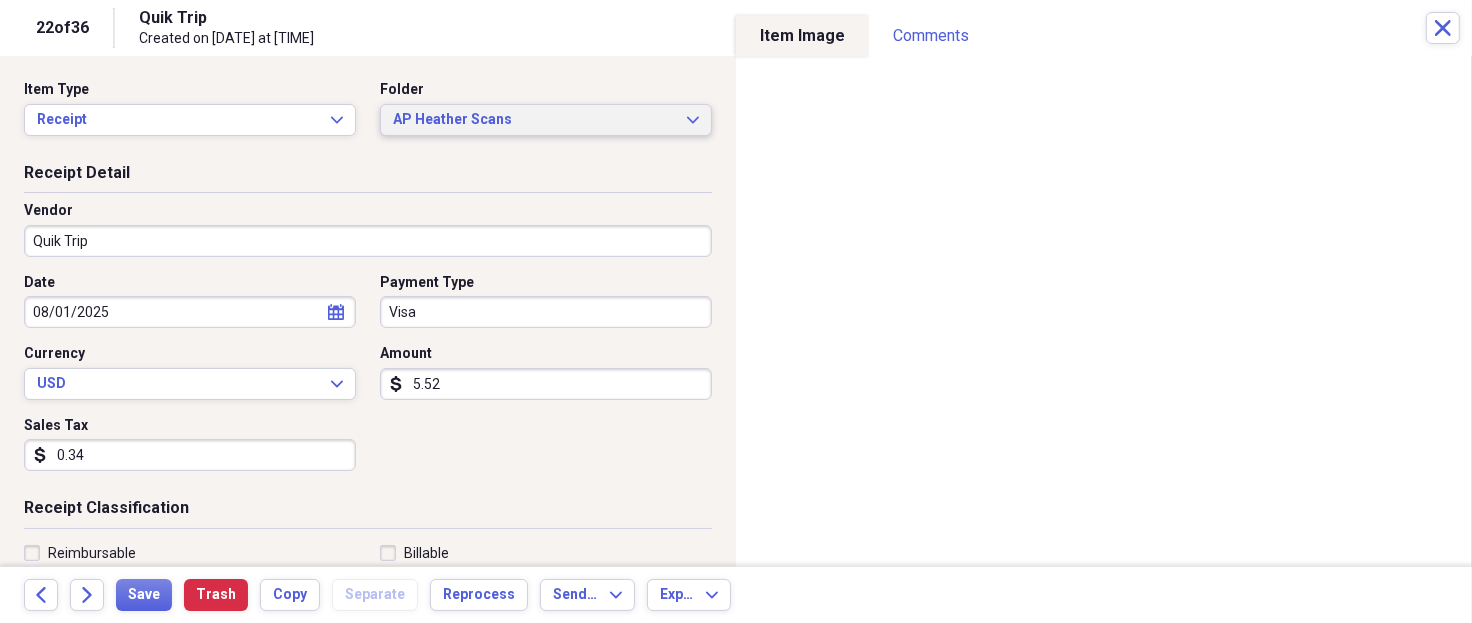 type on "KC-Nick Worthy-Meal-Sunbelt PC307 Granite City IL." 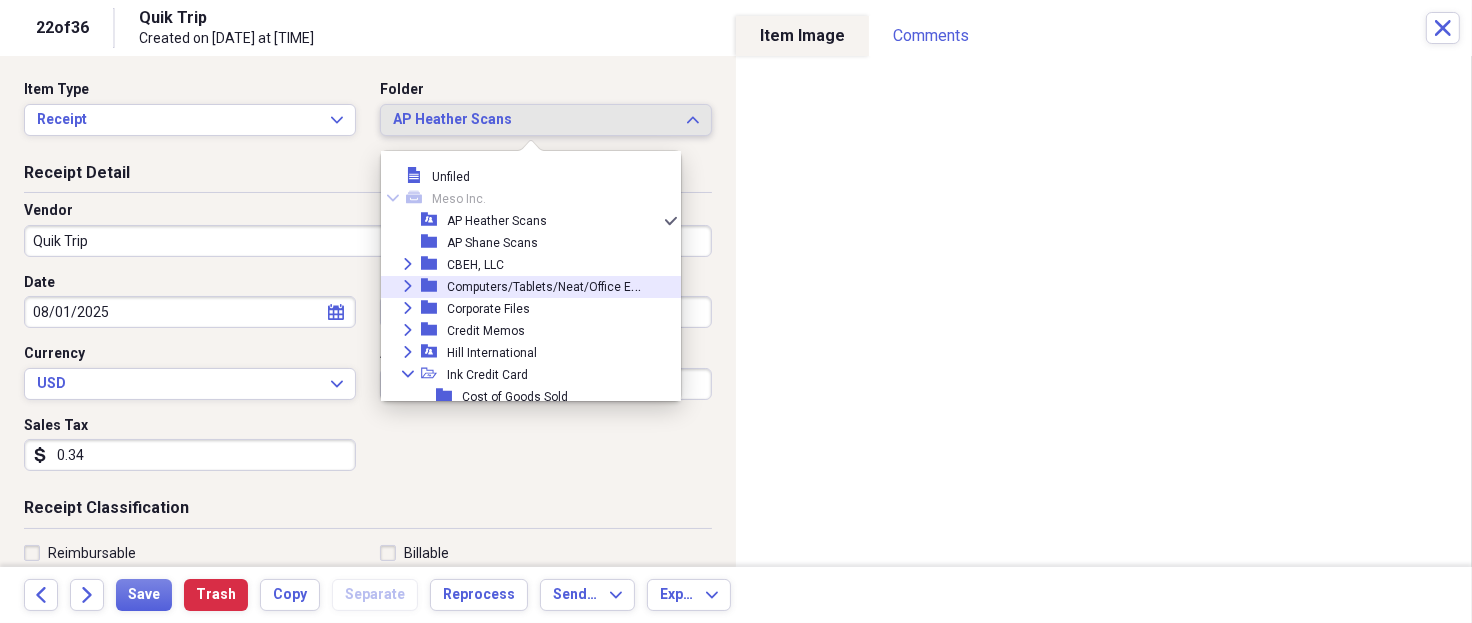 scroll, scrollTop: 133, scrollLeft: 0, axis: vertical 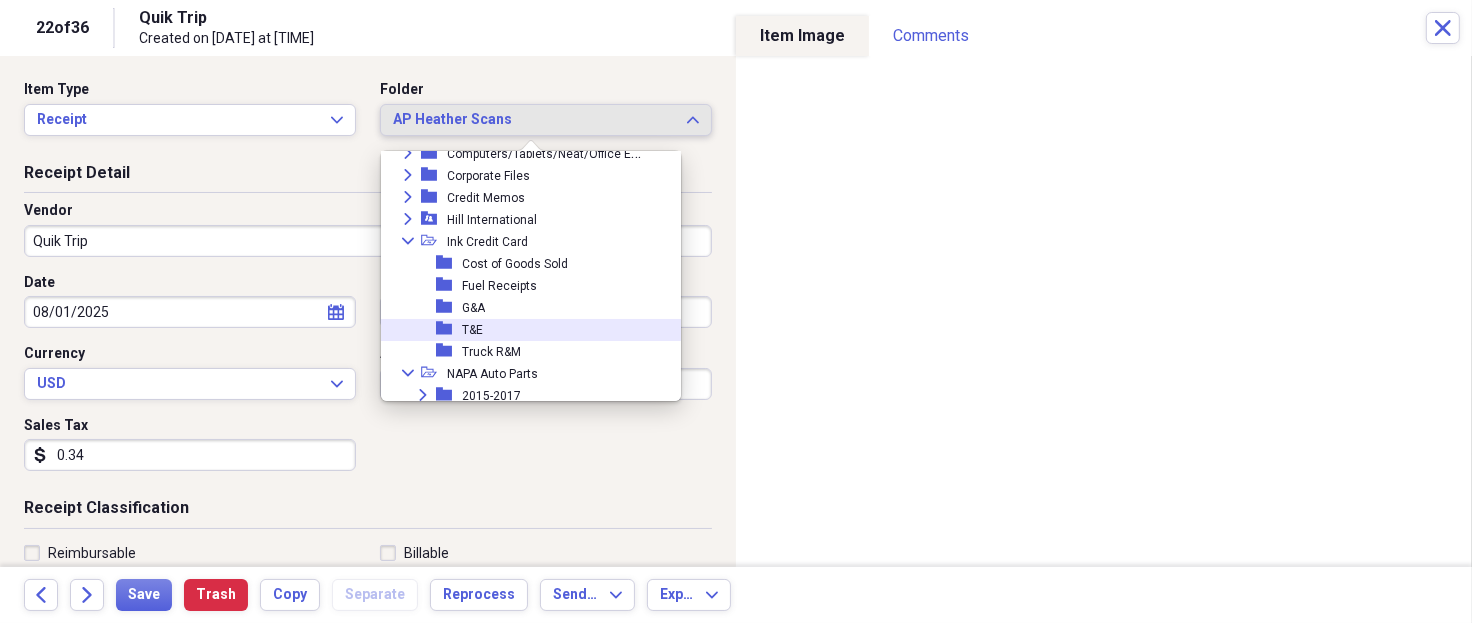 click on "T&E" at bounding box center (472, 330) 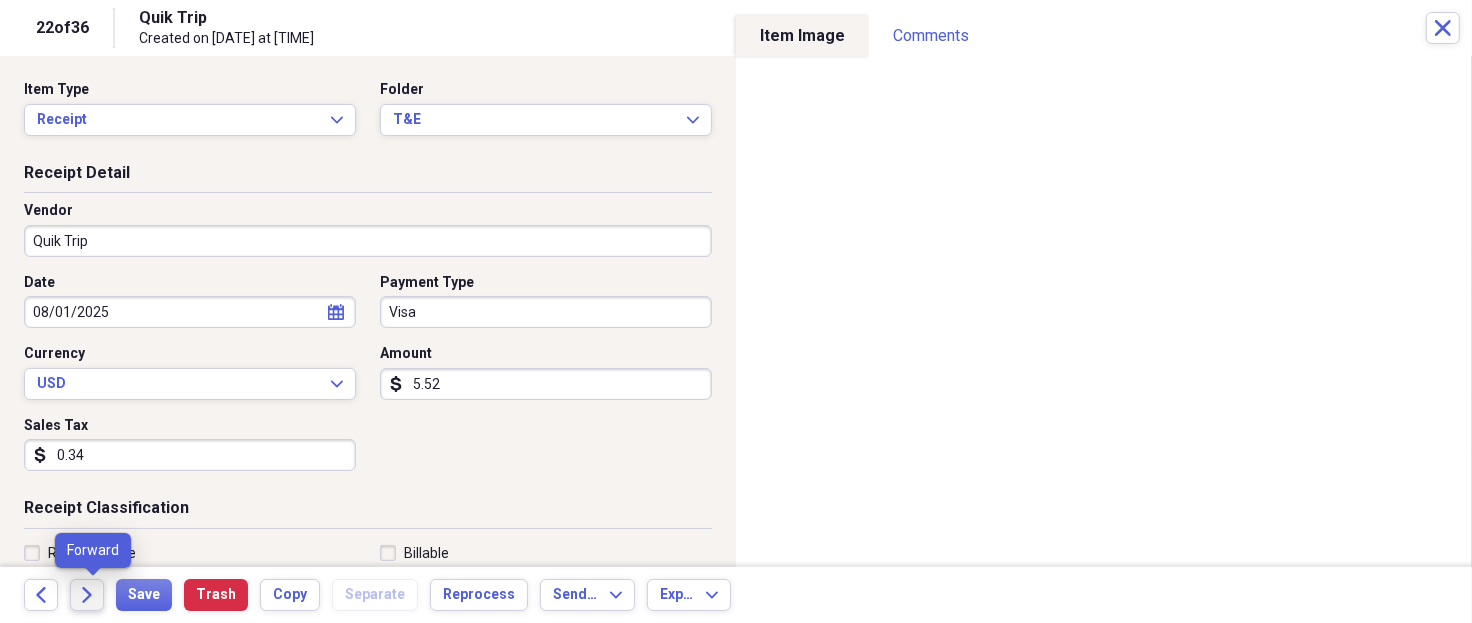 click on "Forward" at bounding box center (87, 595) 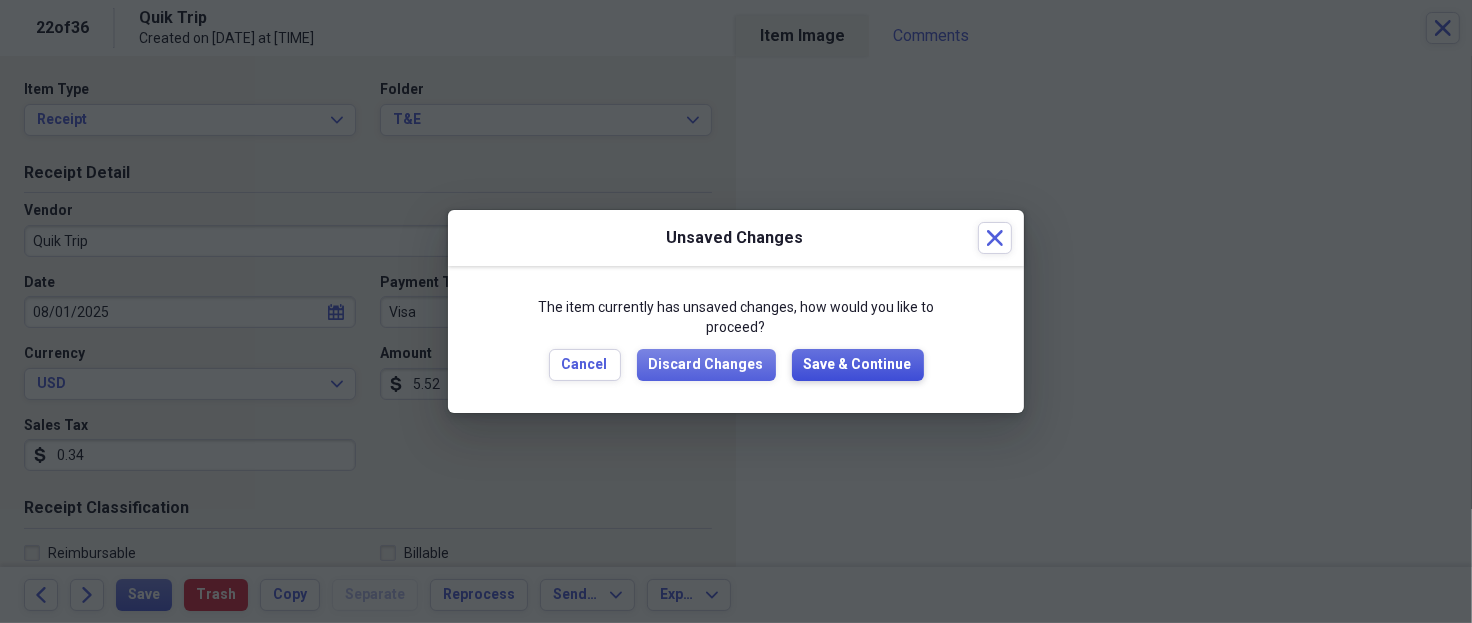 click on "Save & Continue" at bounding box center (858, 365) 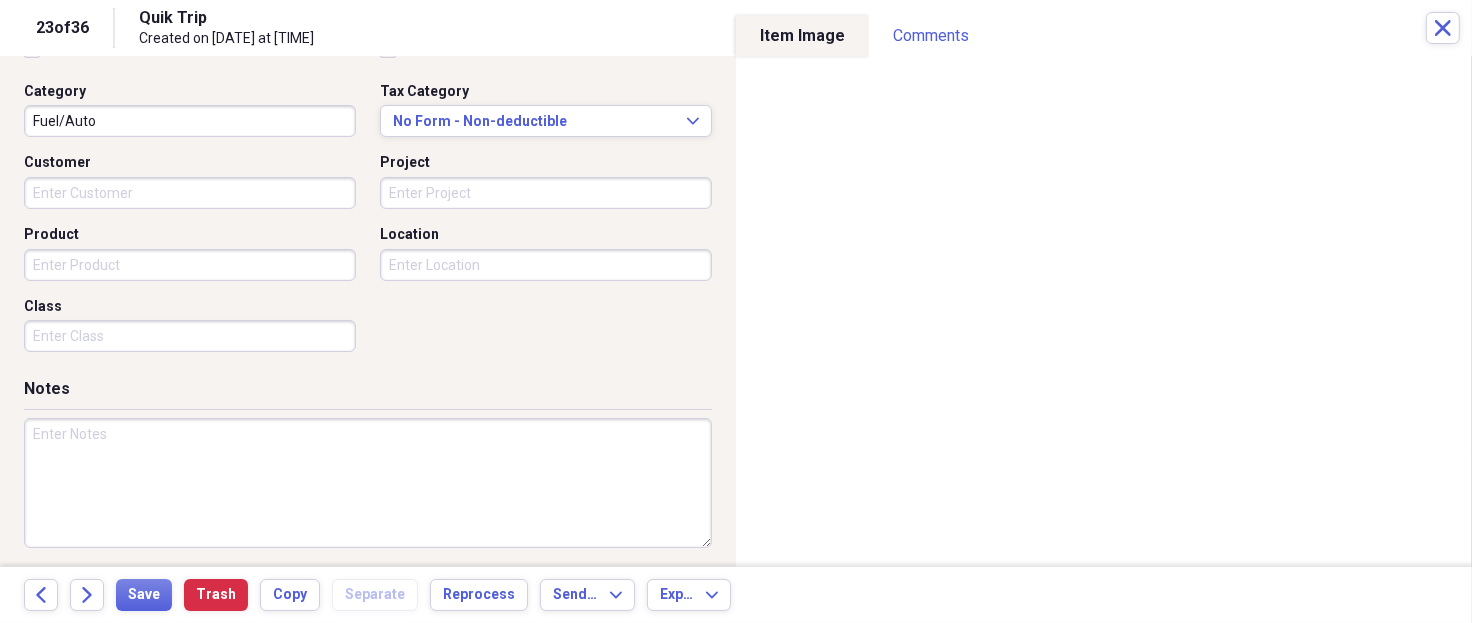 scroll, scrollTop: 508, scrollLeft: 0, axis: vertical 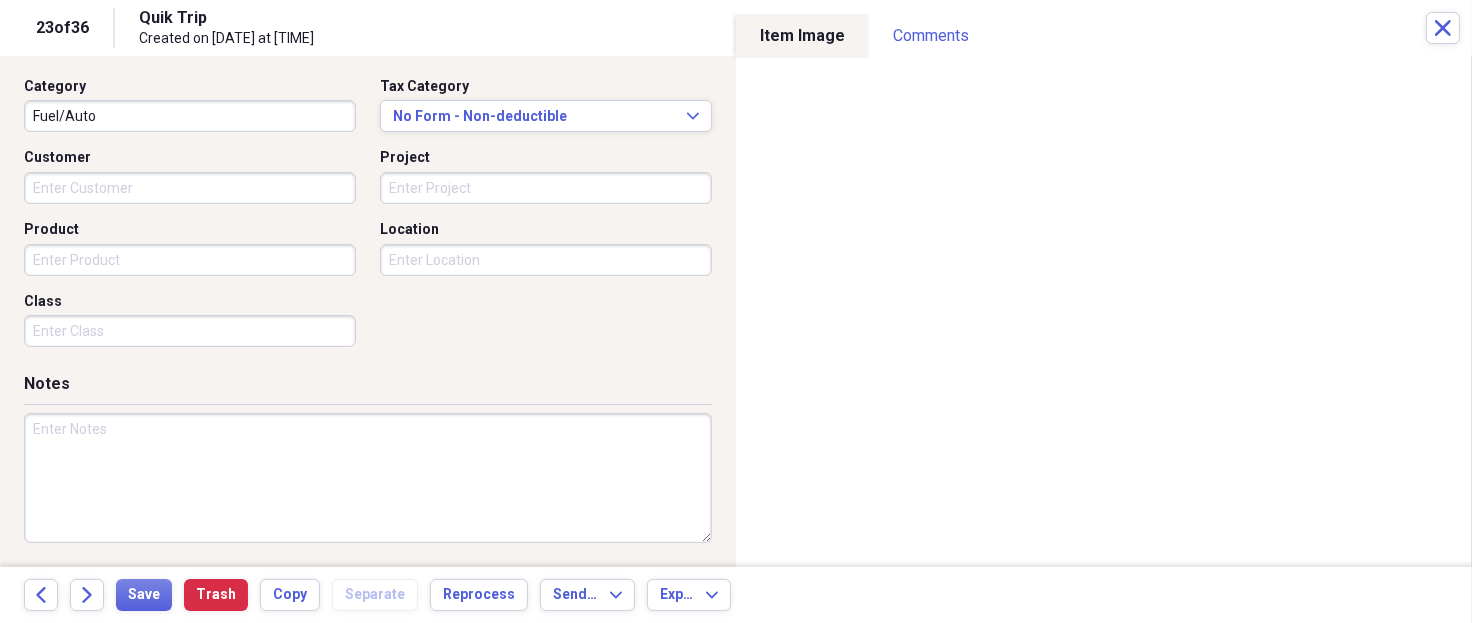 click at bounding box center (368, 478) 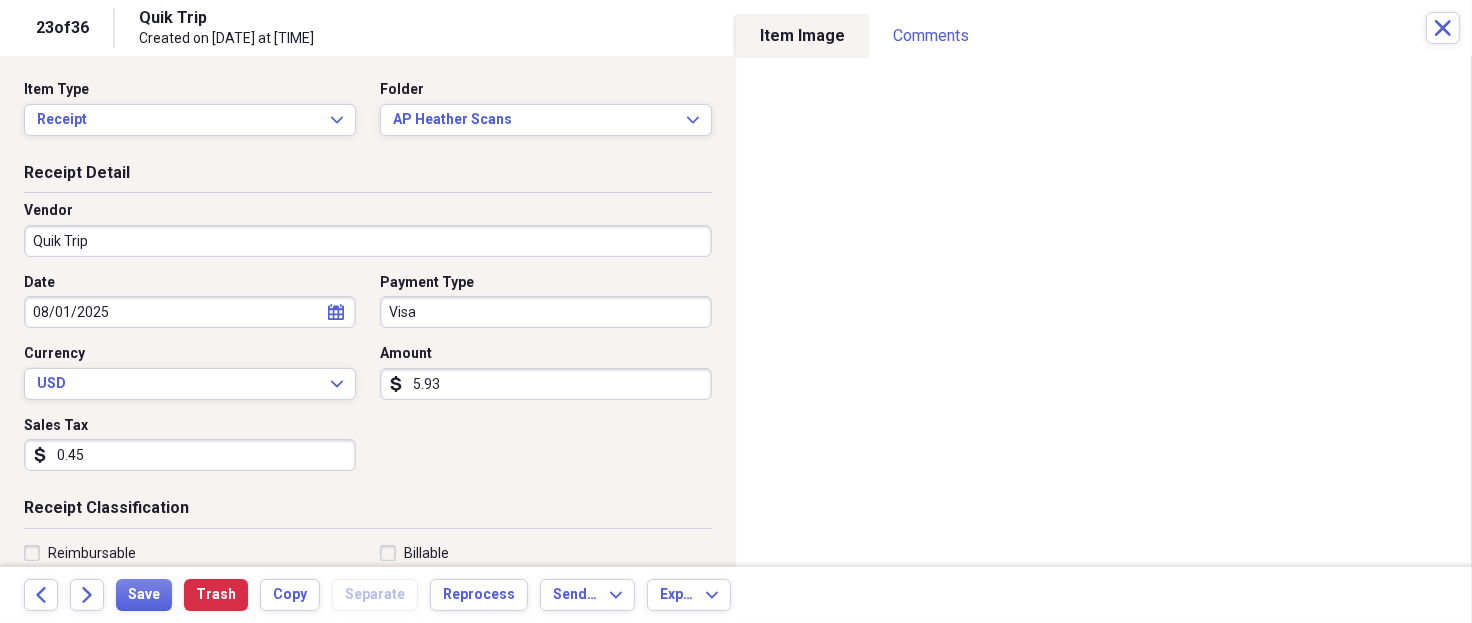 scroll, scrollTop: 0, scrollLeft: 0, axis: both 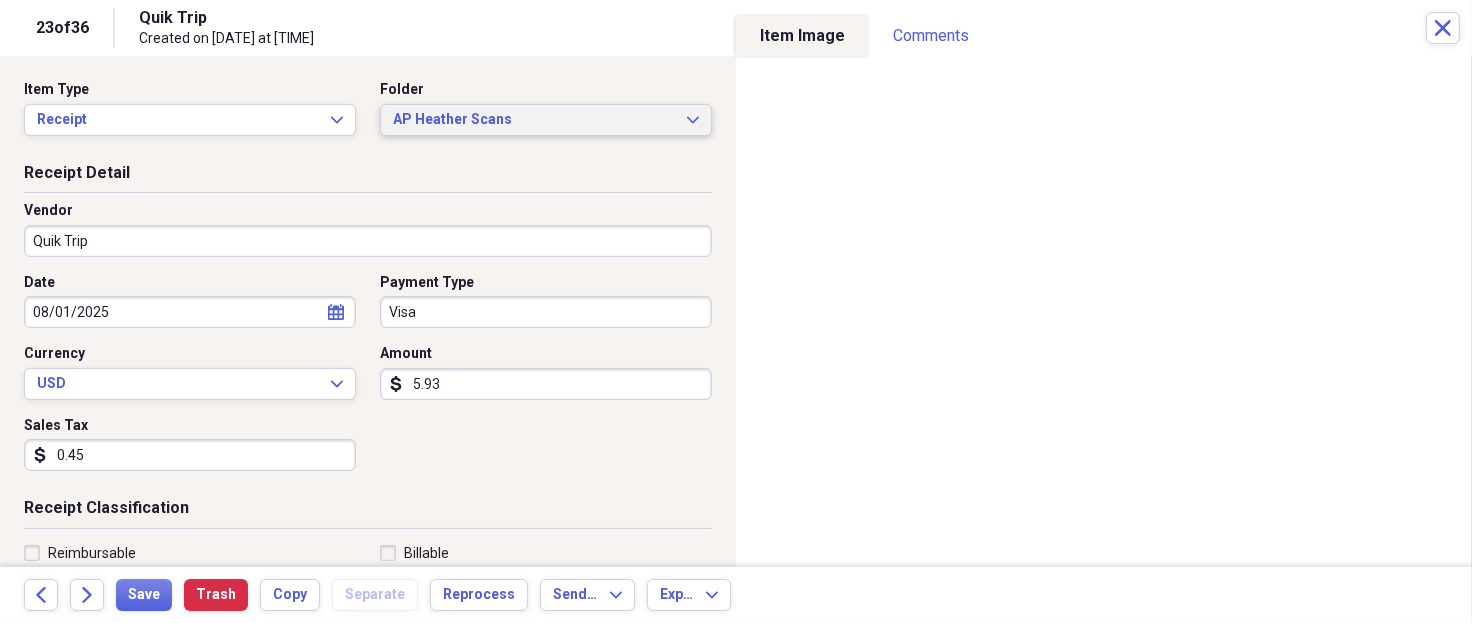 type on "DFW-64900-Office Supplies-Alex Hernandez" 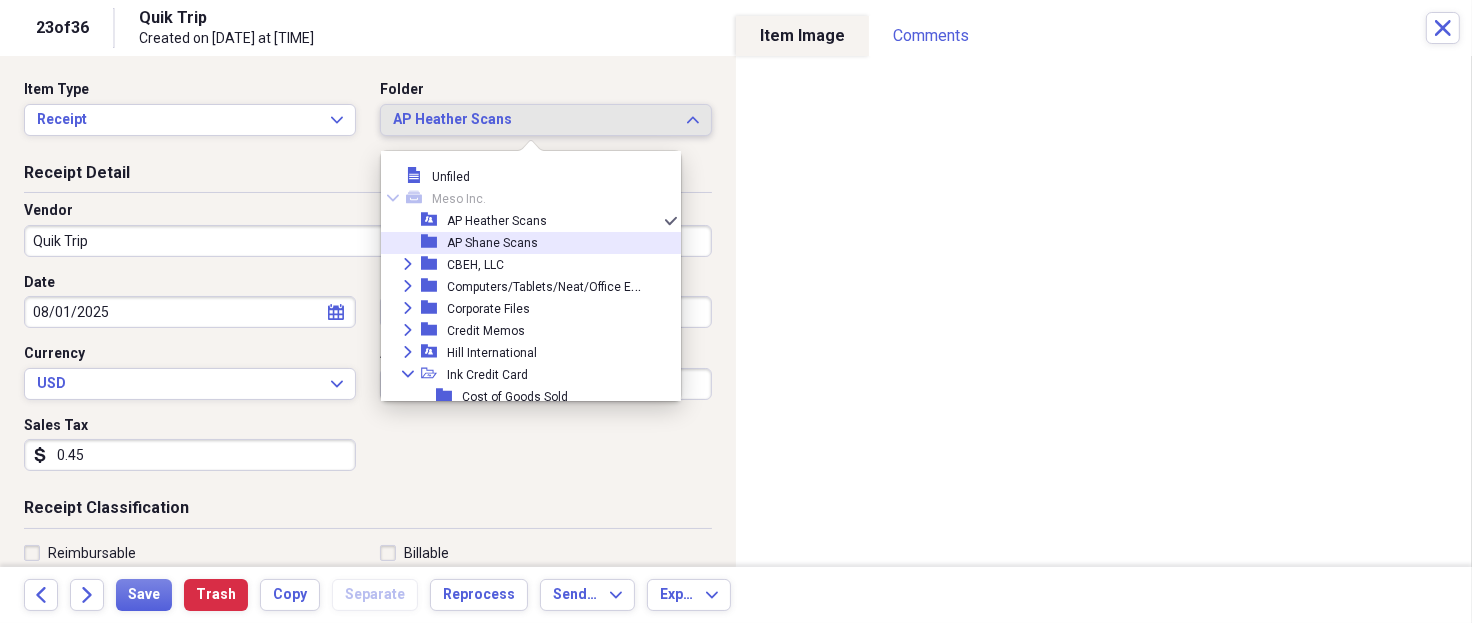scroll, scrollTop: 133, scrollLeft: 0, axis: vertical 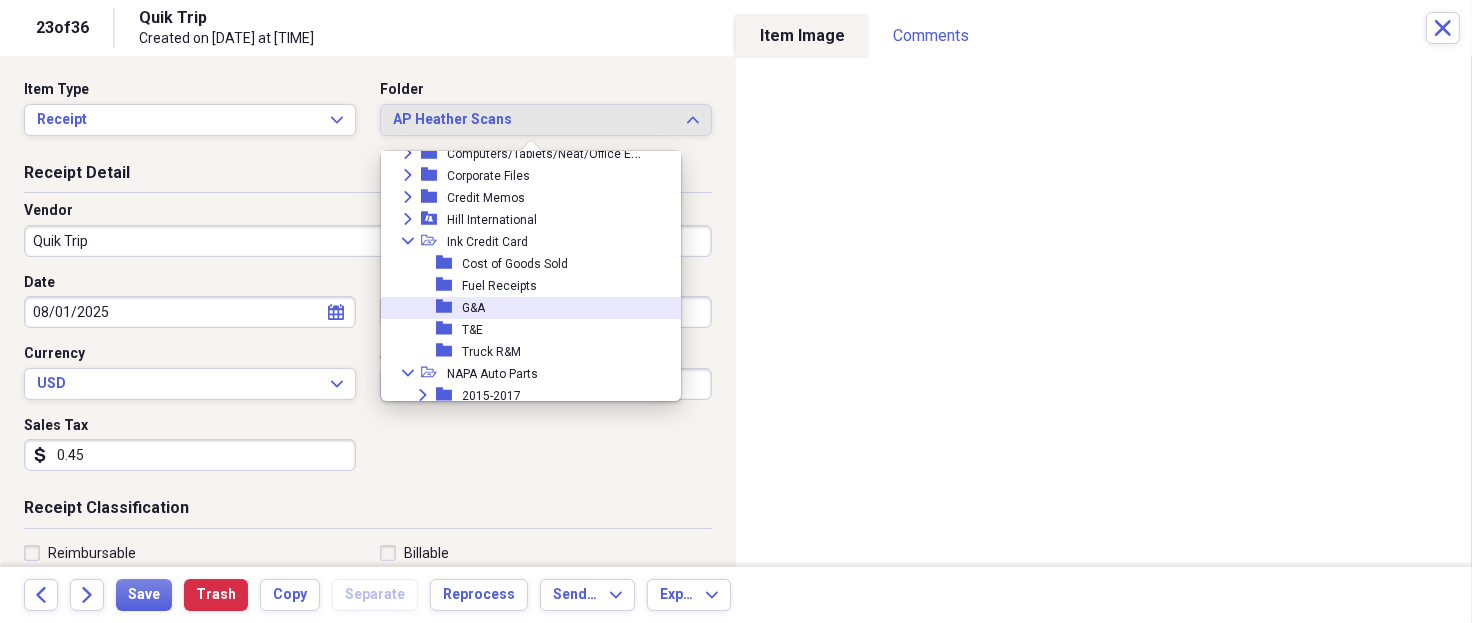 click on "folder G&A" at bounding box center (523, 308) 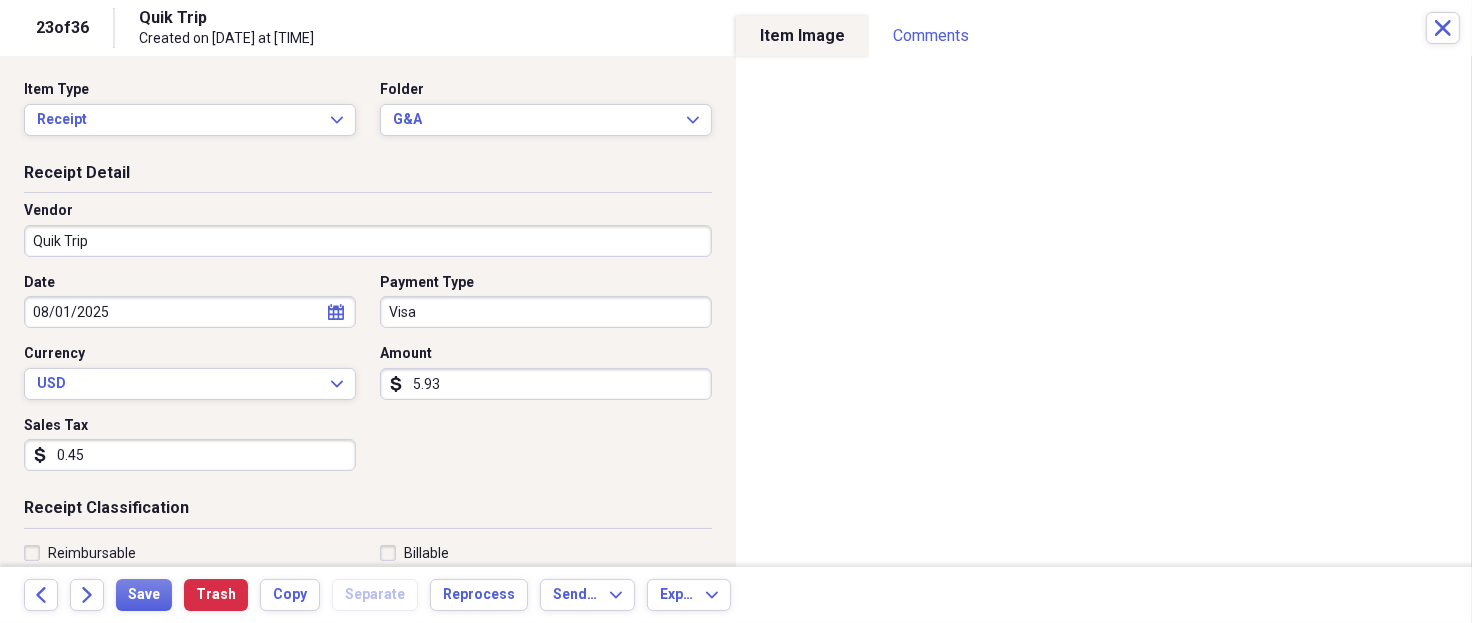 click on "Back Forward Save Trash Copy Separate Reprocess Send To Expand Export Expand" at bounding box center (736, 595) 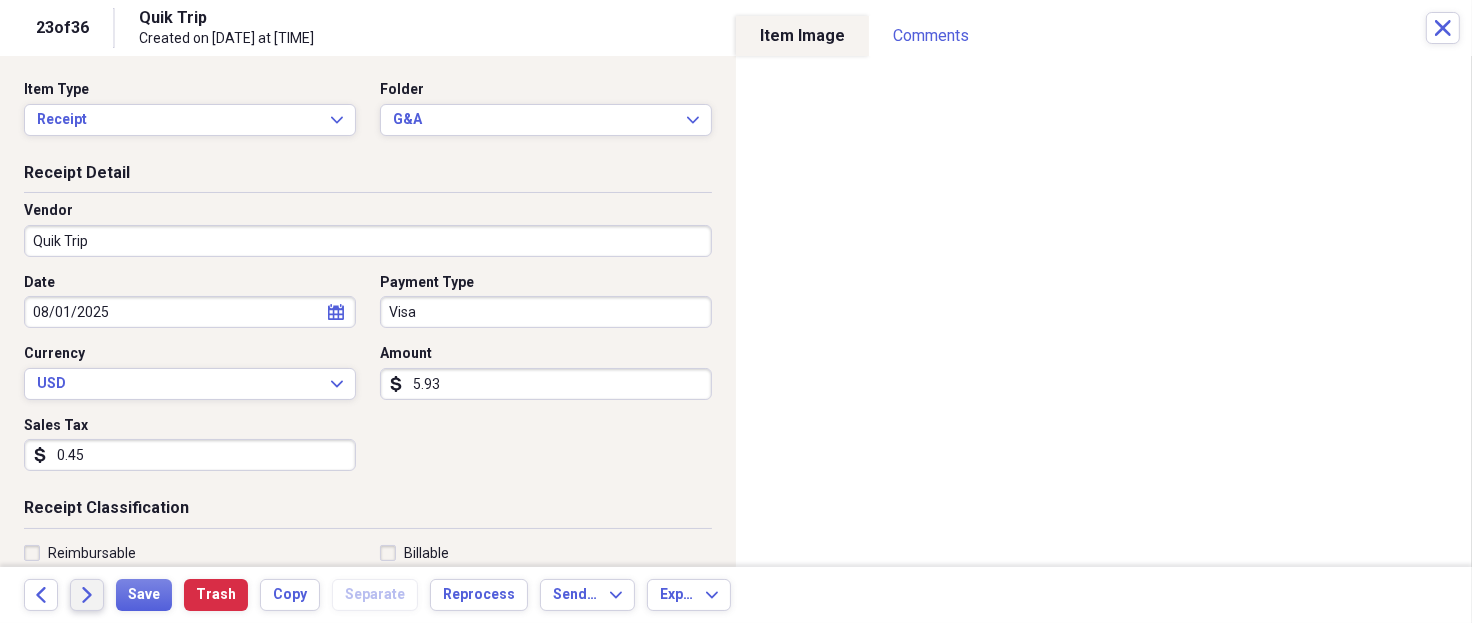 click on "Forward" at bounding box center (87, 595) 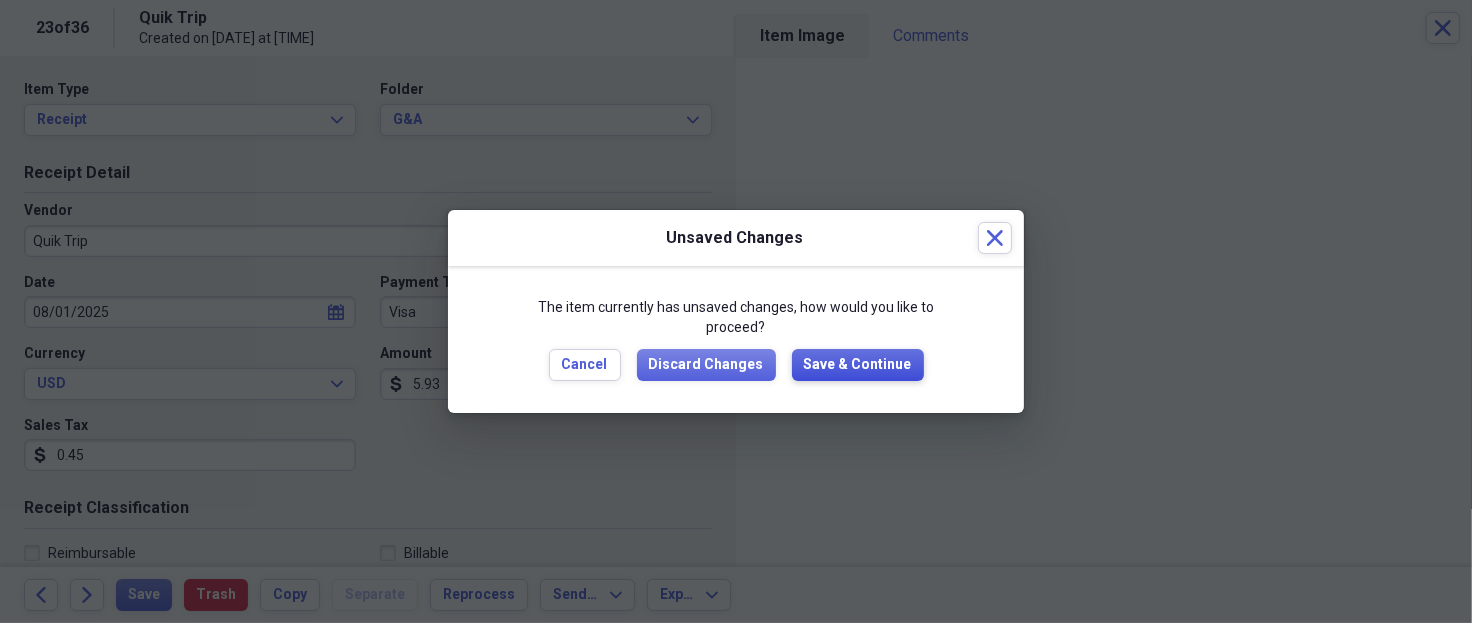 click on "Save & Continue" at bounding box center (858, 365) 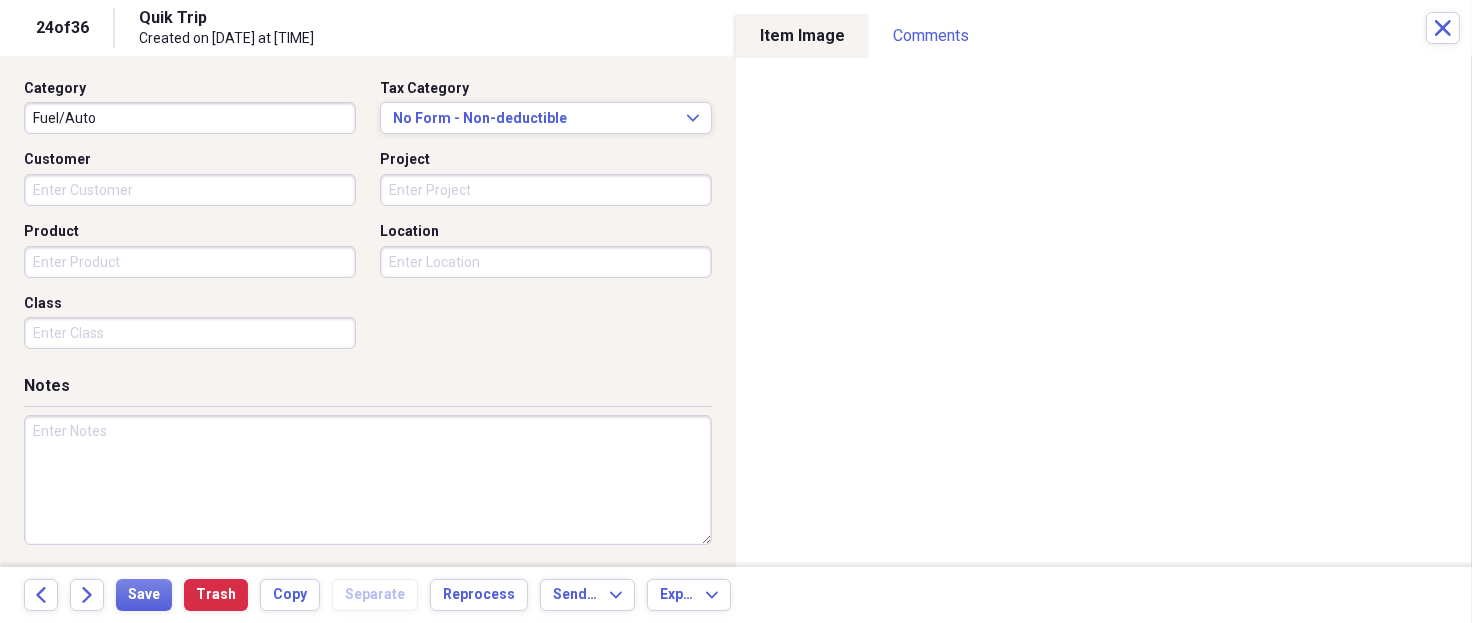 scroll, scrollTop: 508, scrollLeft: 0, axis: vertical 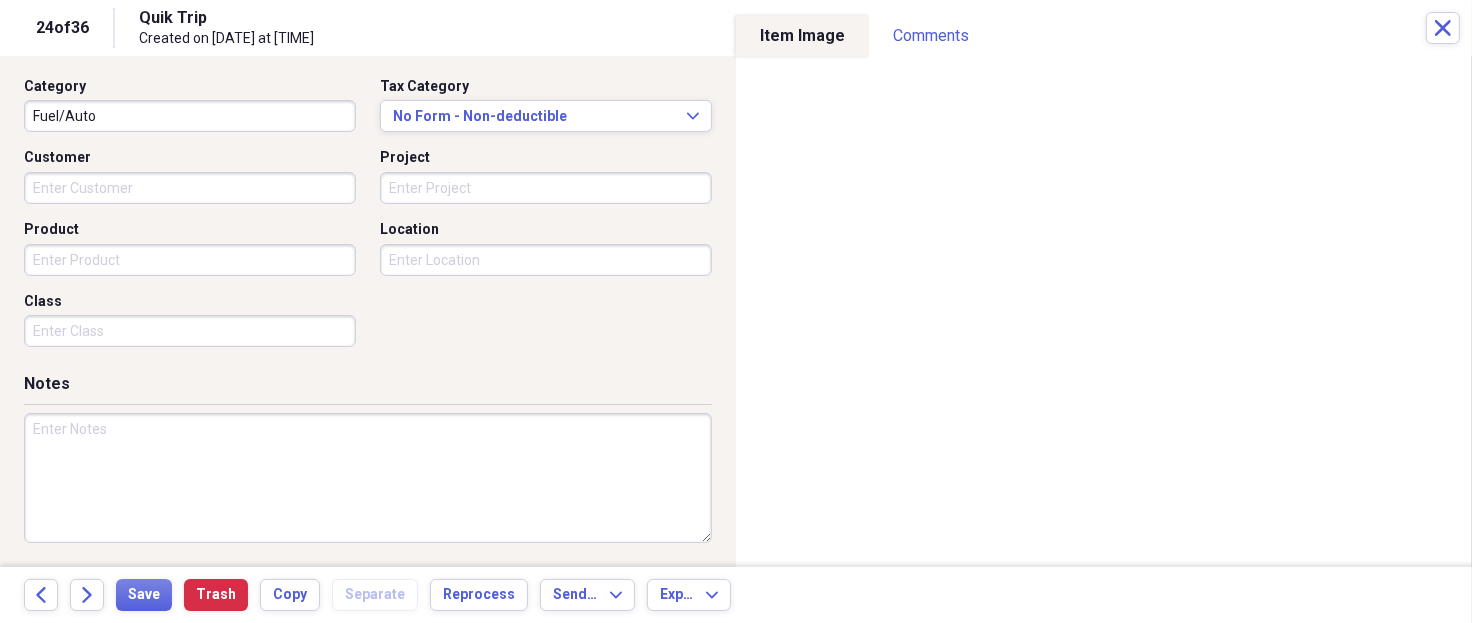 click at bounding box center [368, 478] 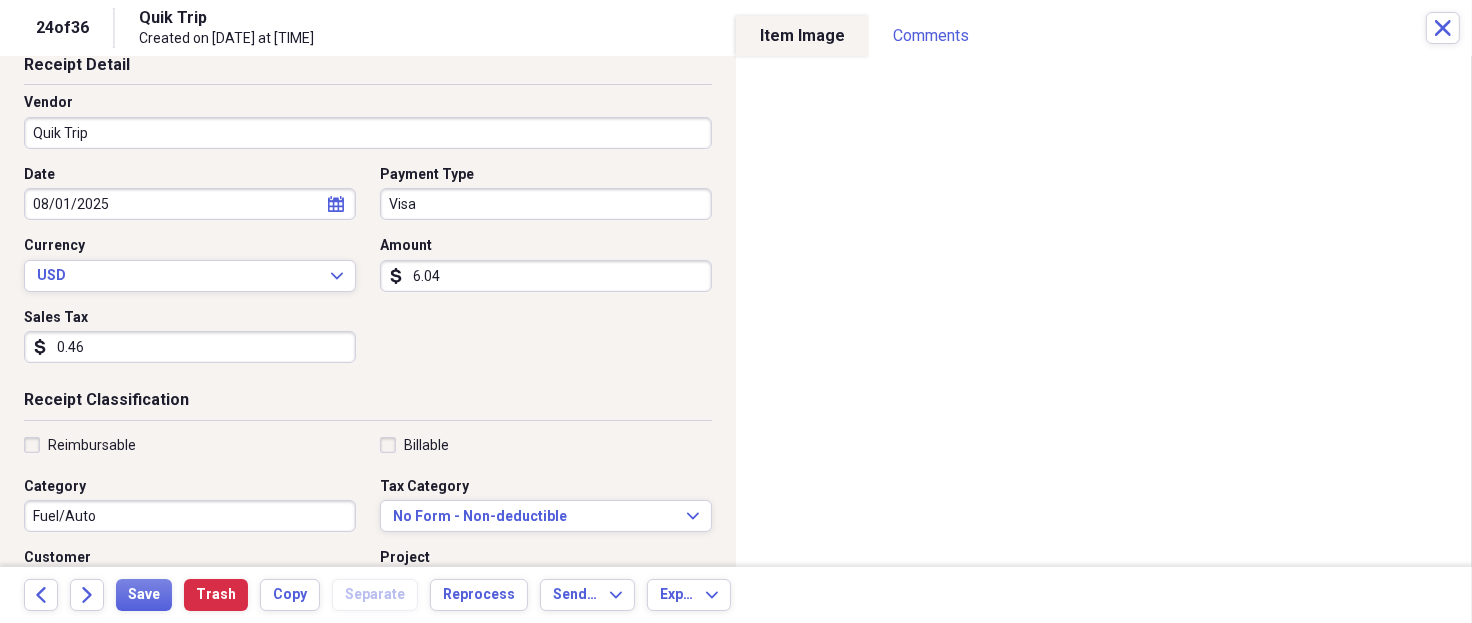 scroll, scrollTop: 0, scrollLeft: 0, axis: both 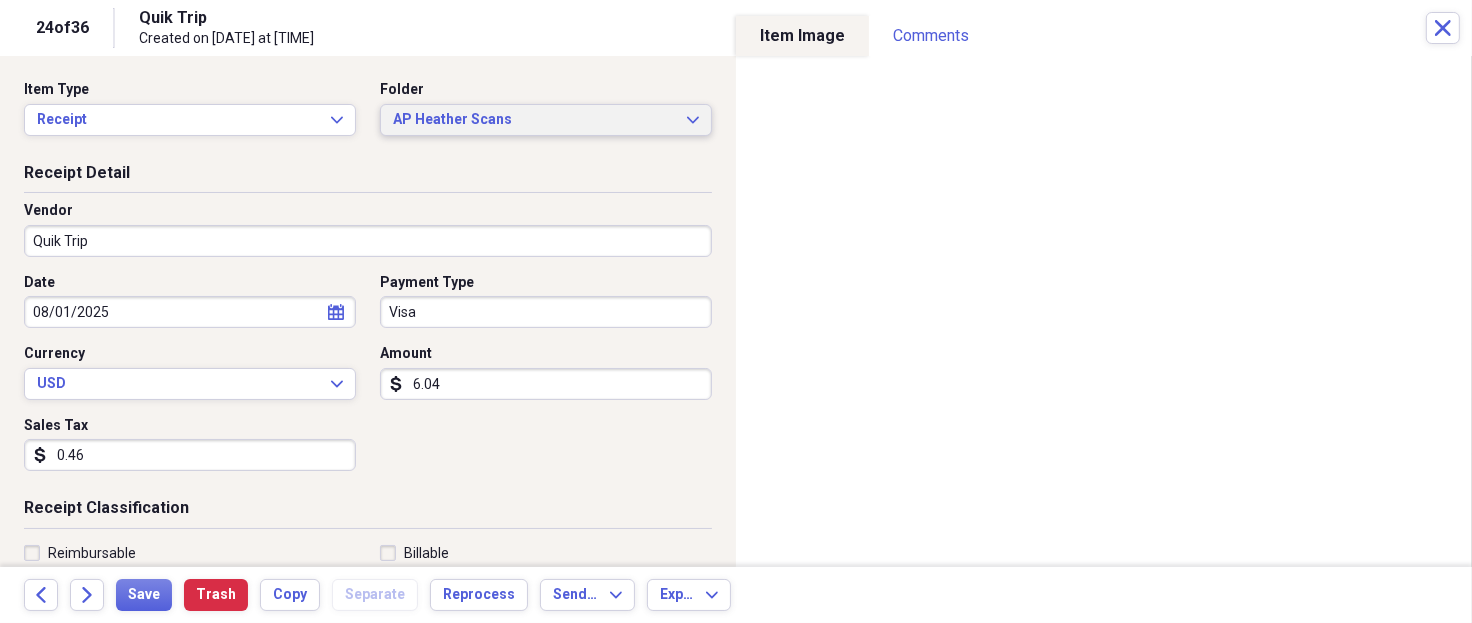 type on "WTX-64900-WyattWieder-PC511-Ice" 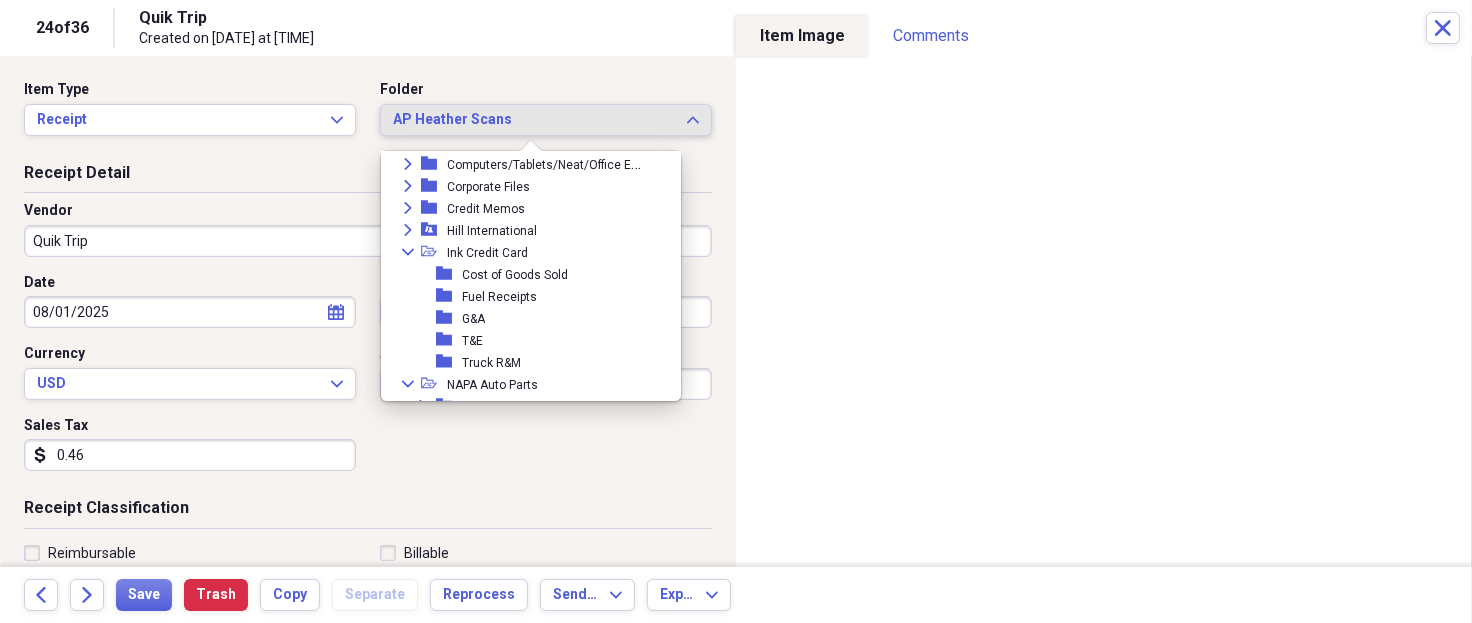 scroll, scrollTop: 133, scrollLeft: 0, axis: vertical 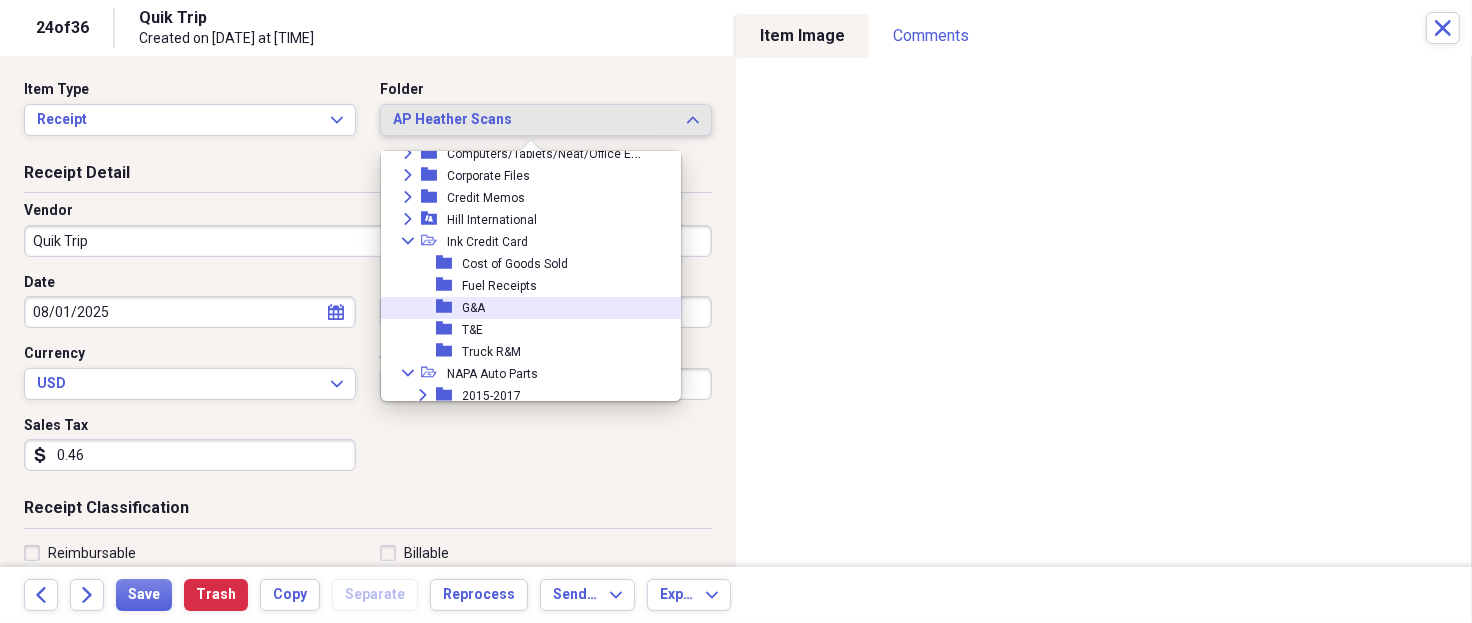 click on "G&A" at bounding box center [473, 308] 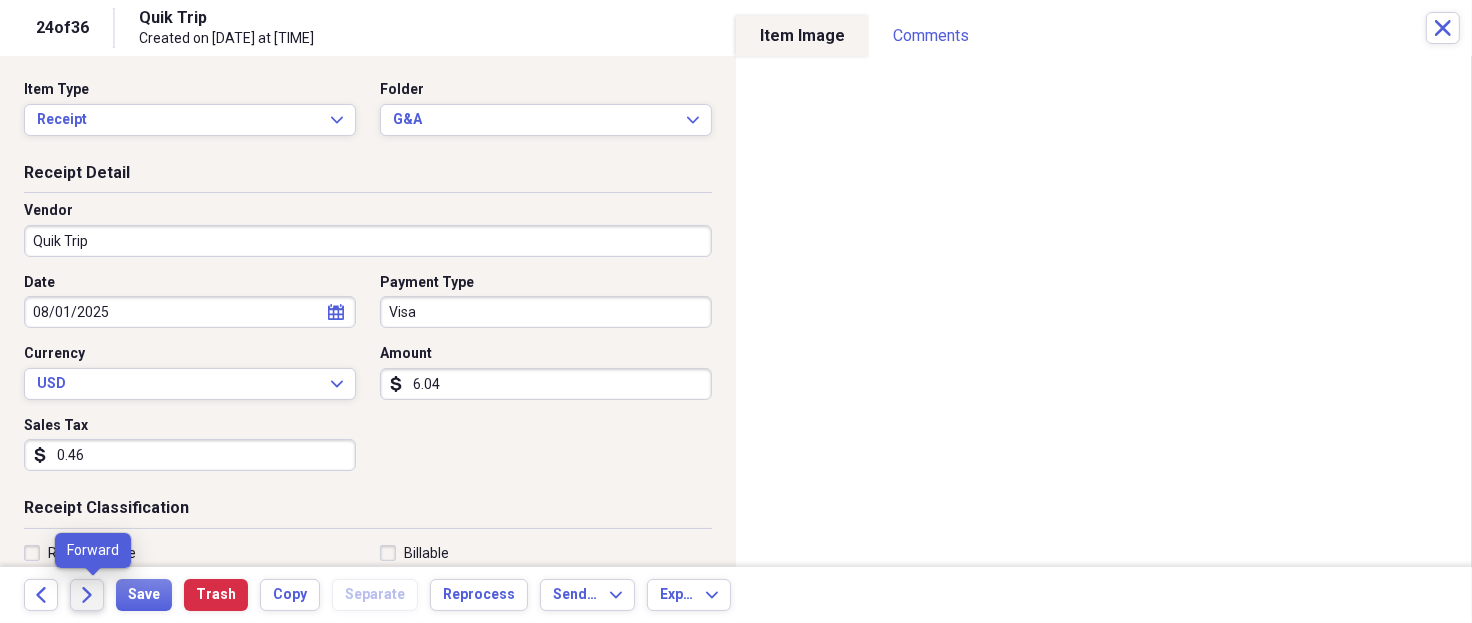 click 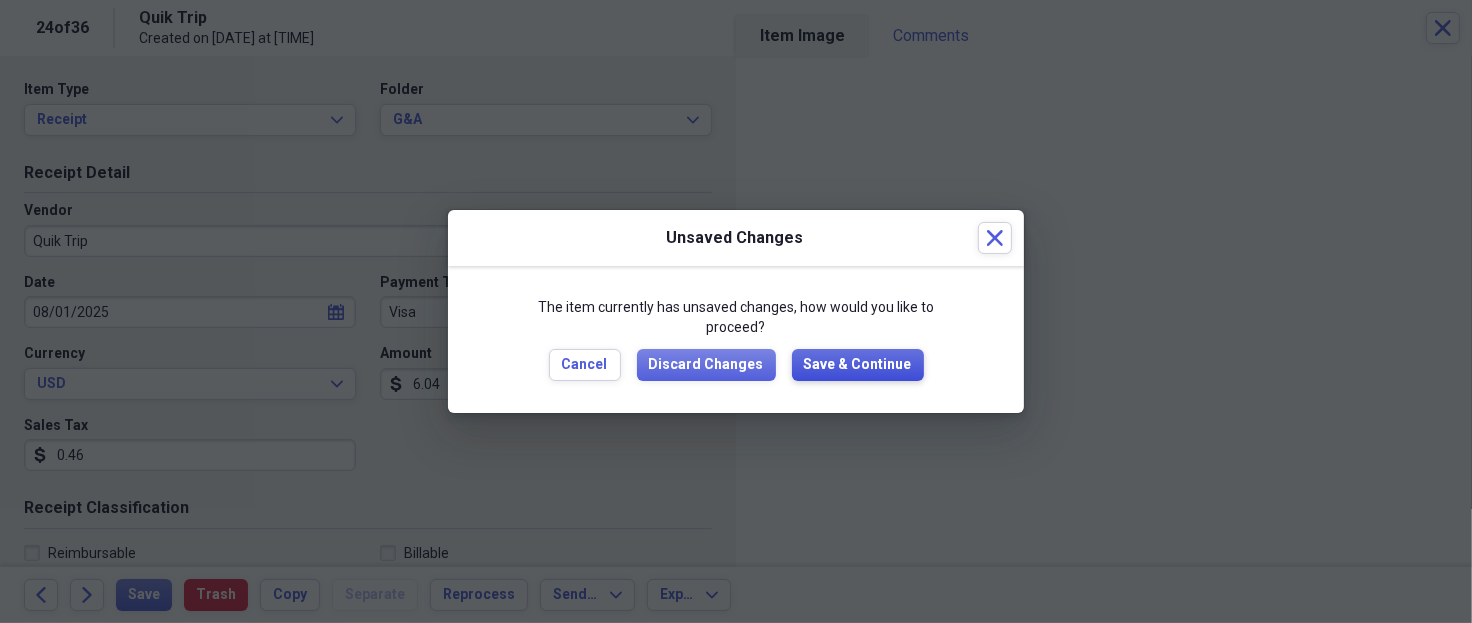 click on "Save & Continue" at bounding box center (858, 365) 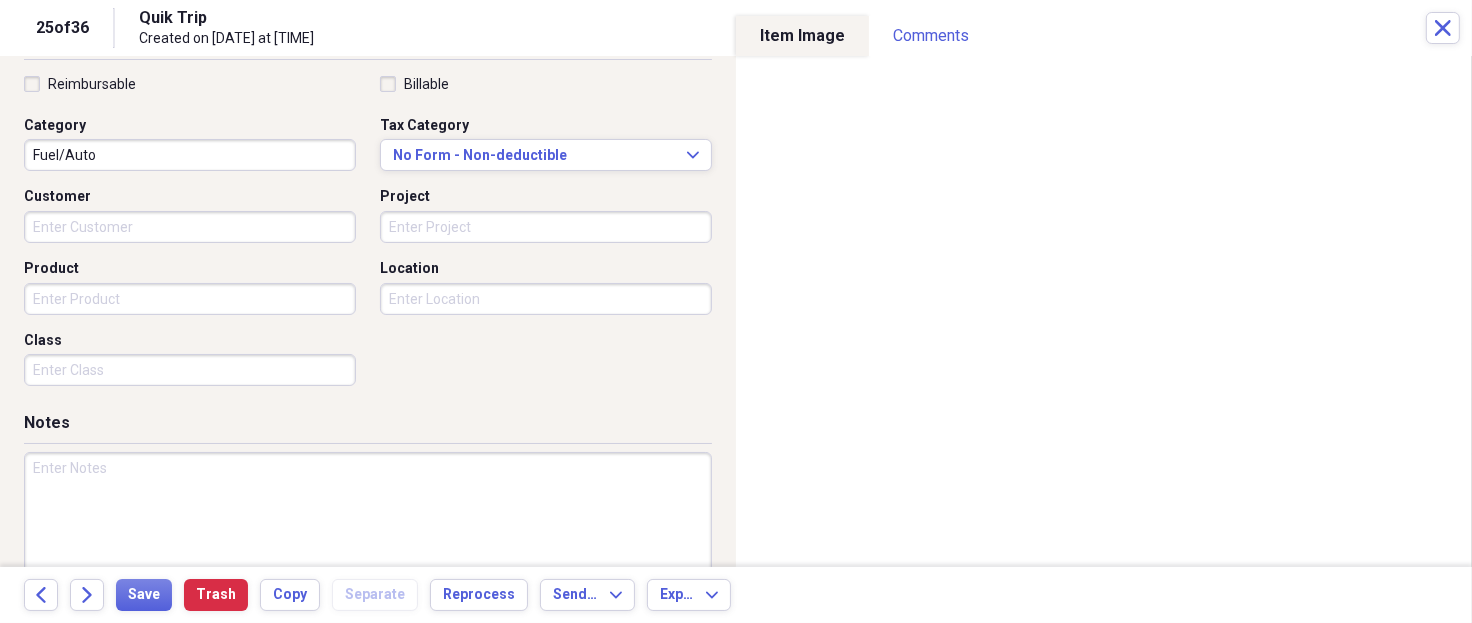 scroll, scrollTop: 508, scrollLeft: 0, axis: vertical 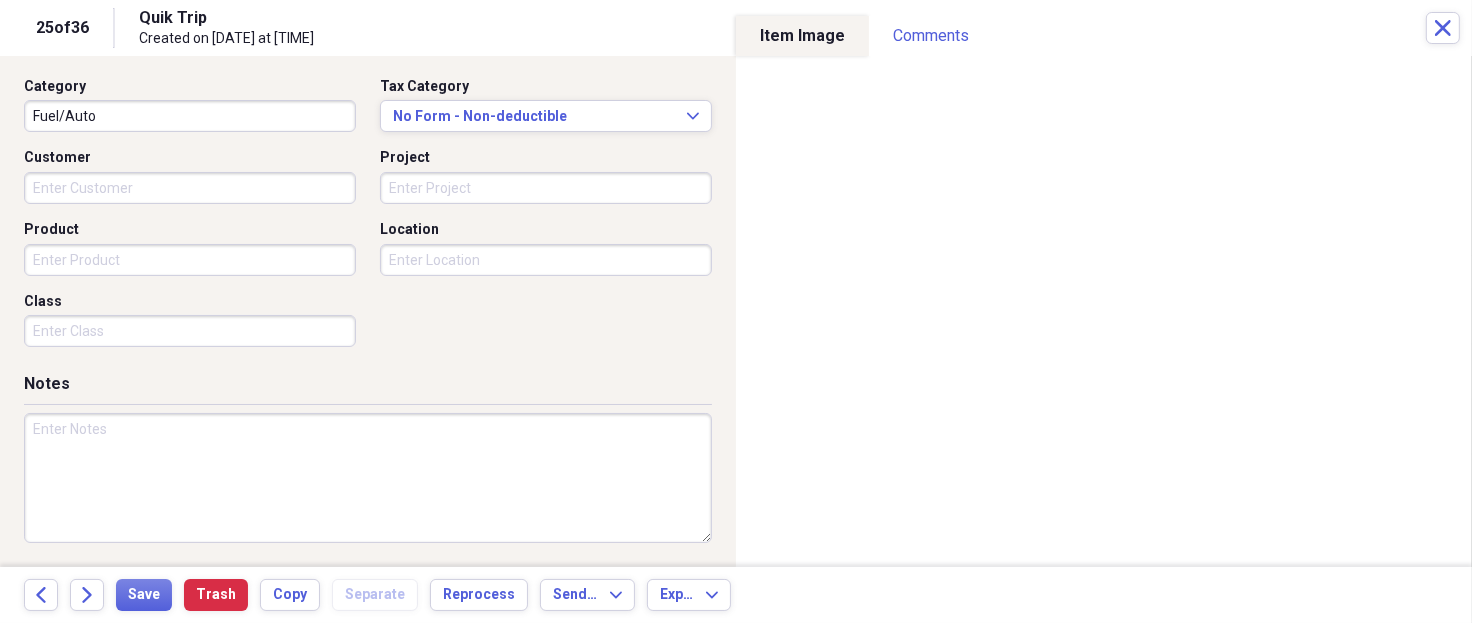 click at bounding box center [368, 478] 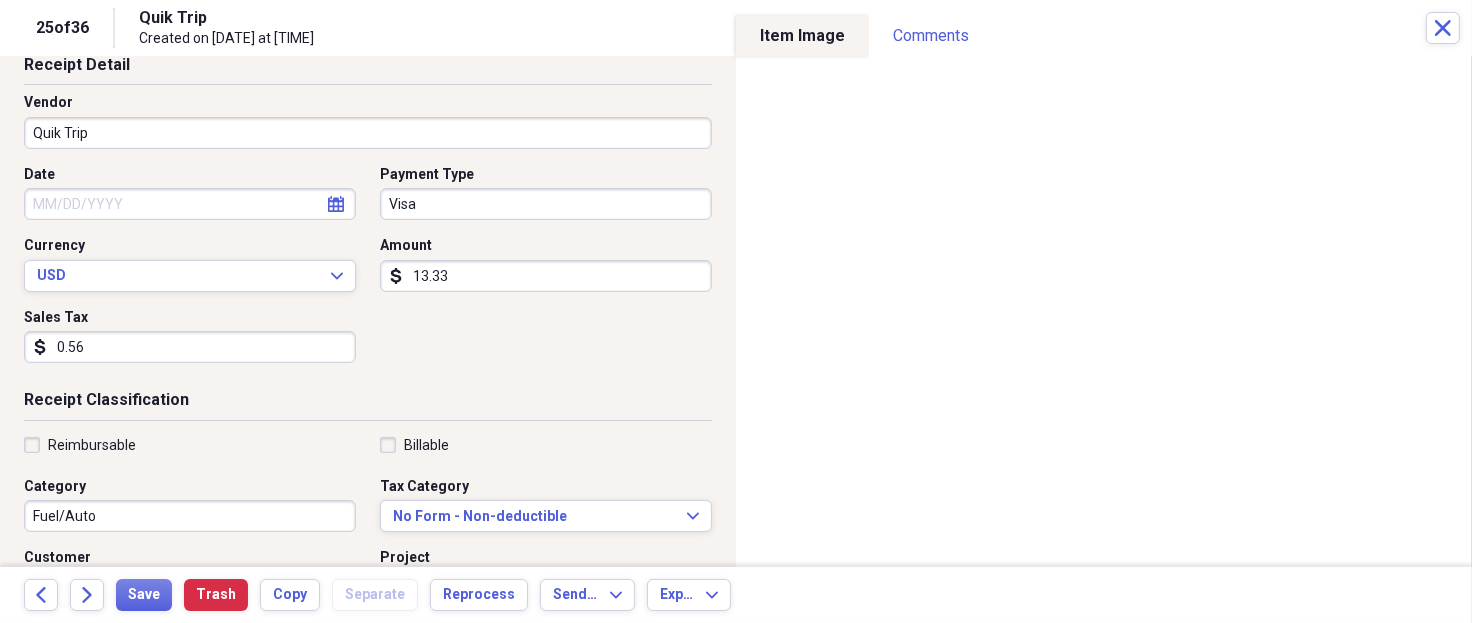 scroll, scrollTop: 0, scrollLeft: 0, axis: both 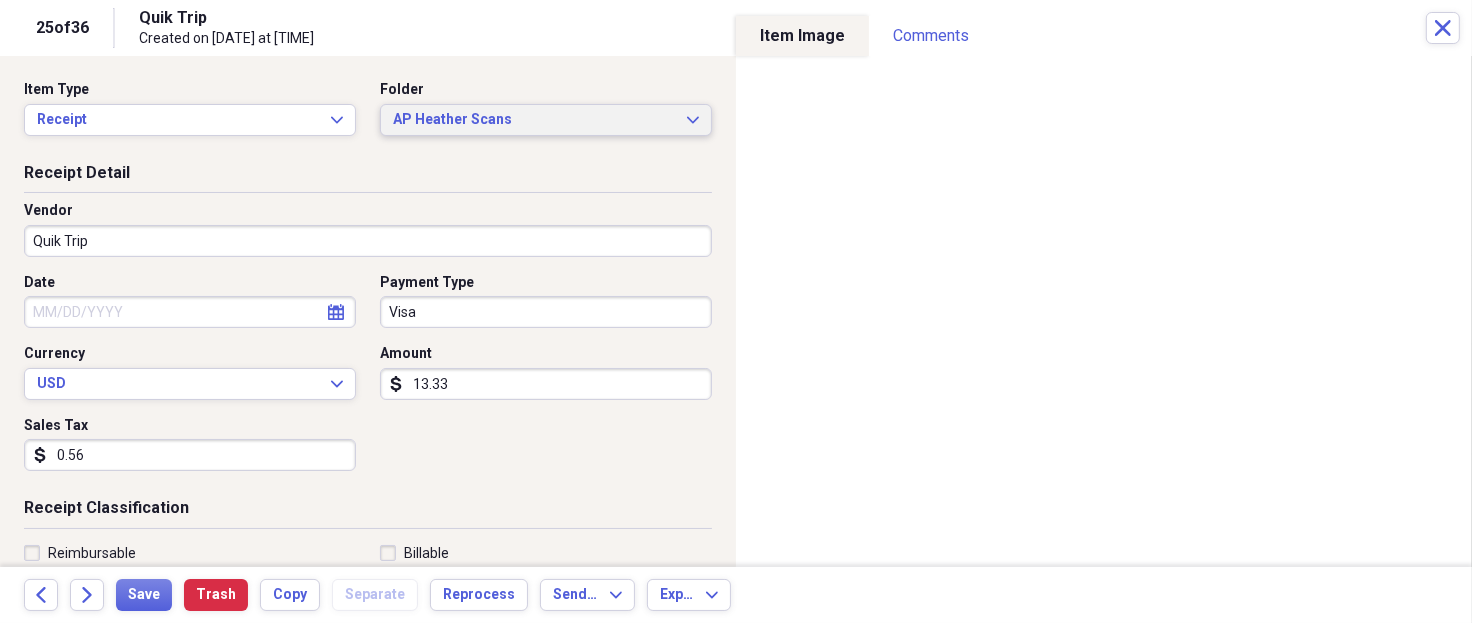 type on "DFW - 64900 - John Jimenez - Water & Ice" 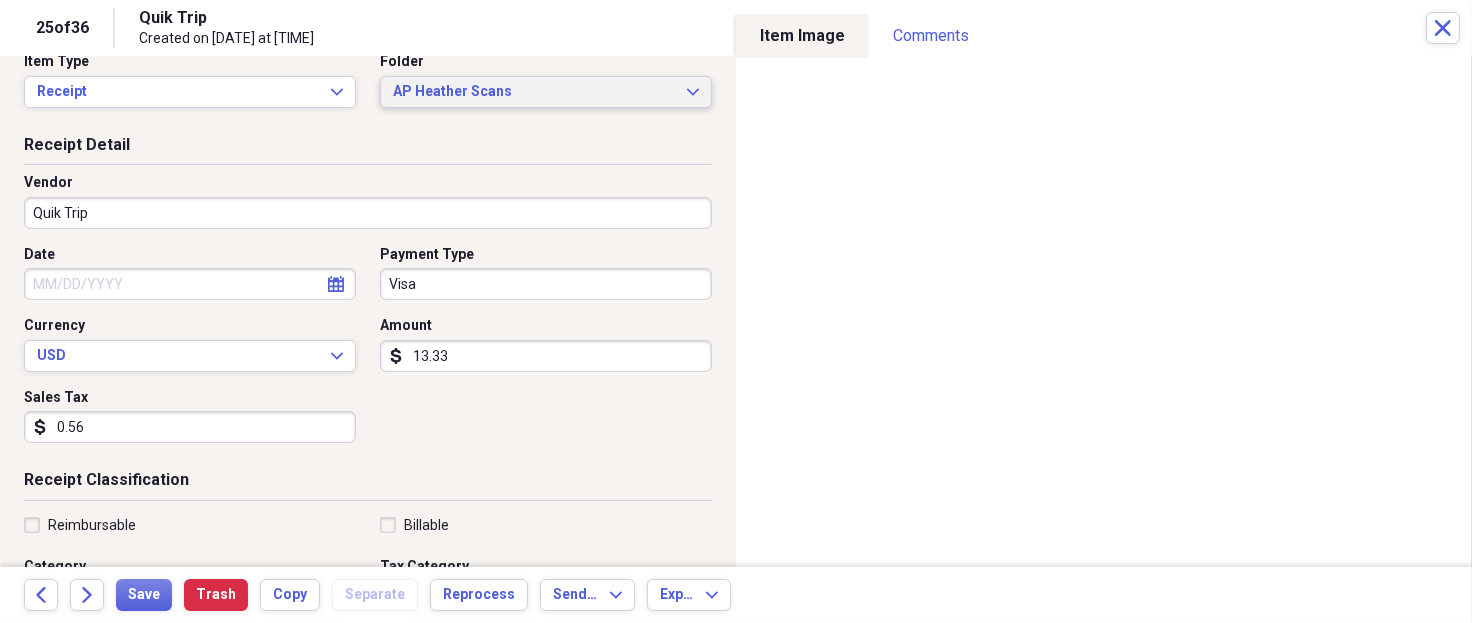scroll, scrollTop: 0, scrollLeft: 0, axis: both 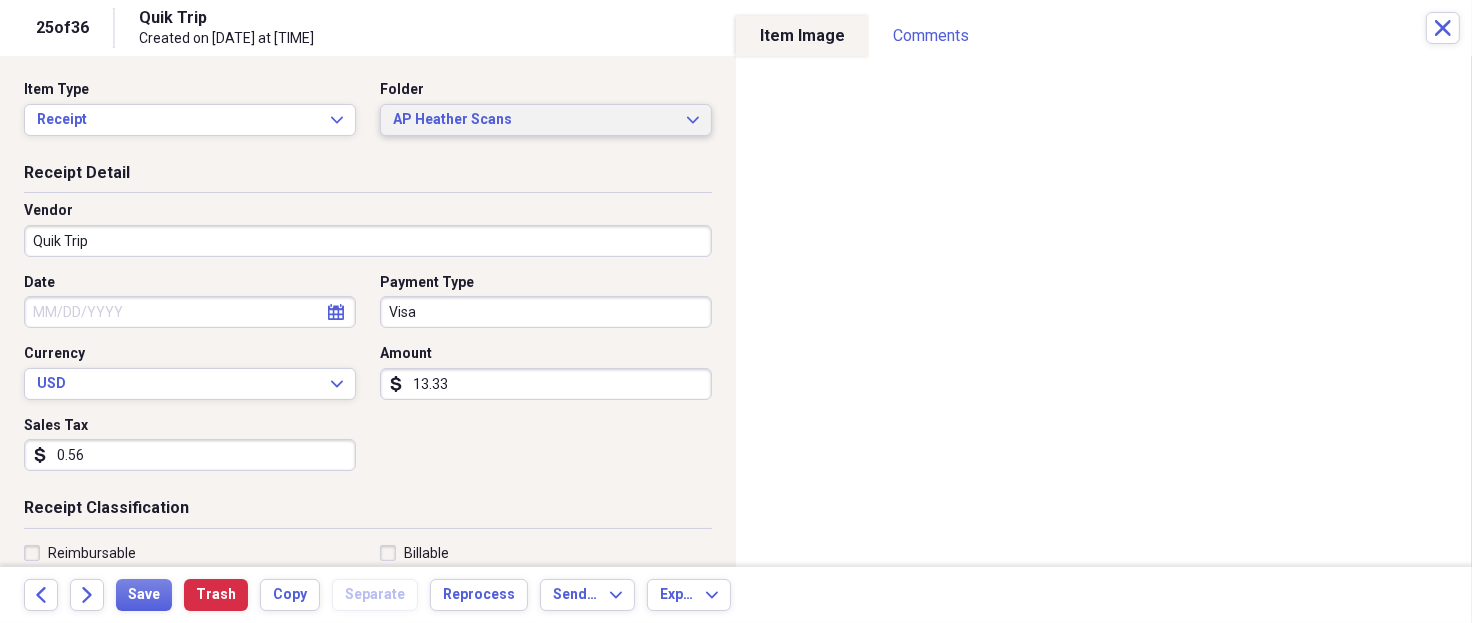 click on "AP [FIRST] Scans Expand" at bounding box center (546, 120) 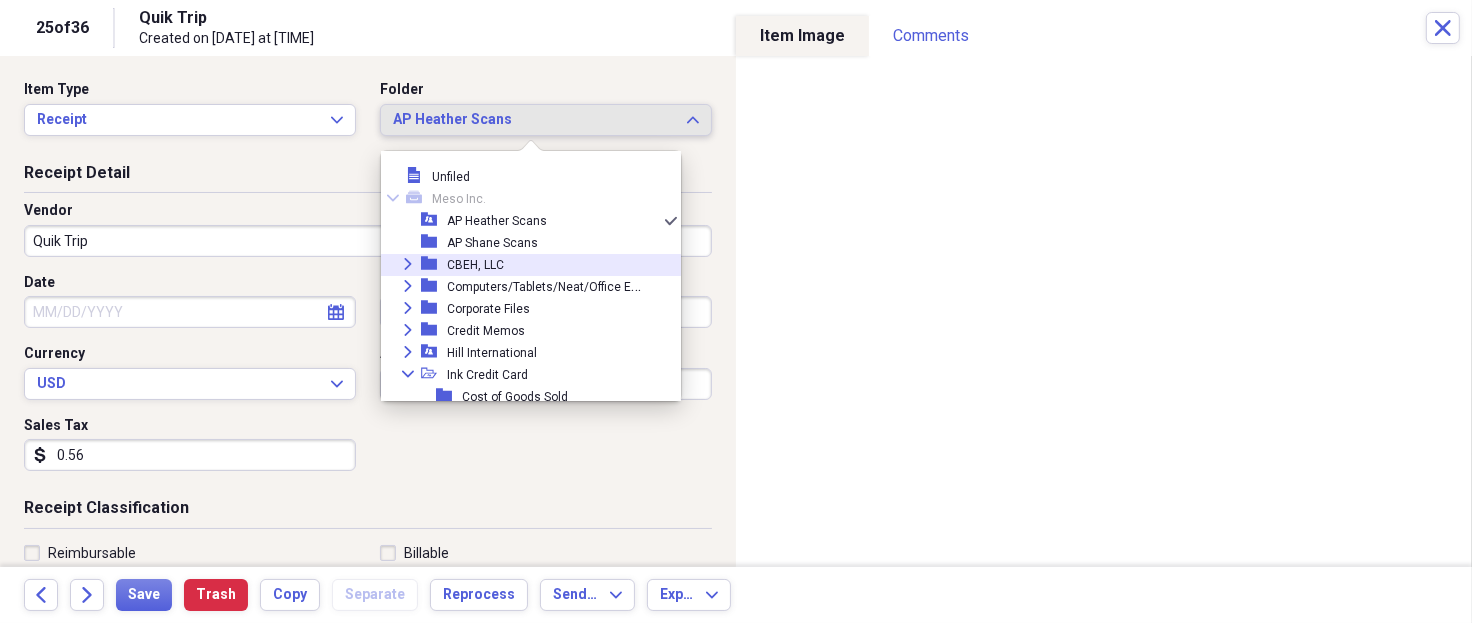 scroll, scrollTop: 133, scrollLeft: 0, axis: vertical 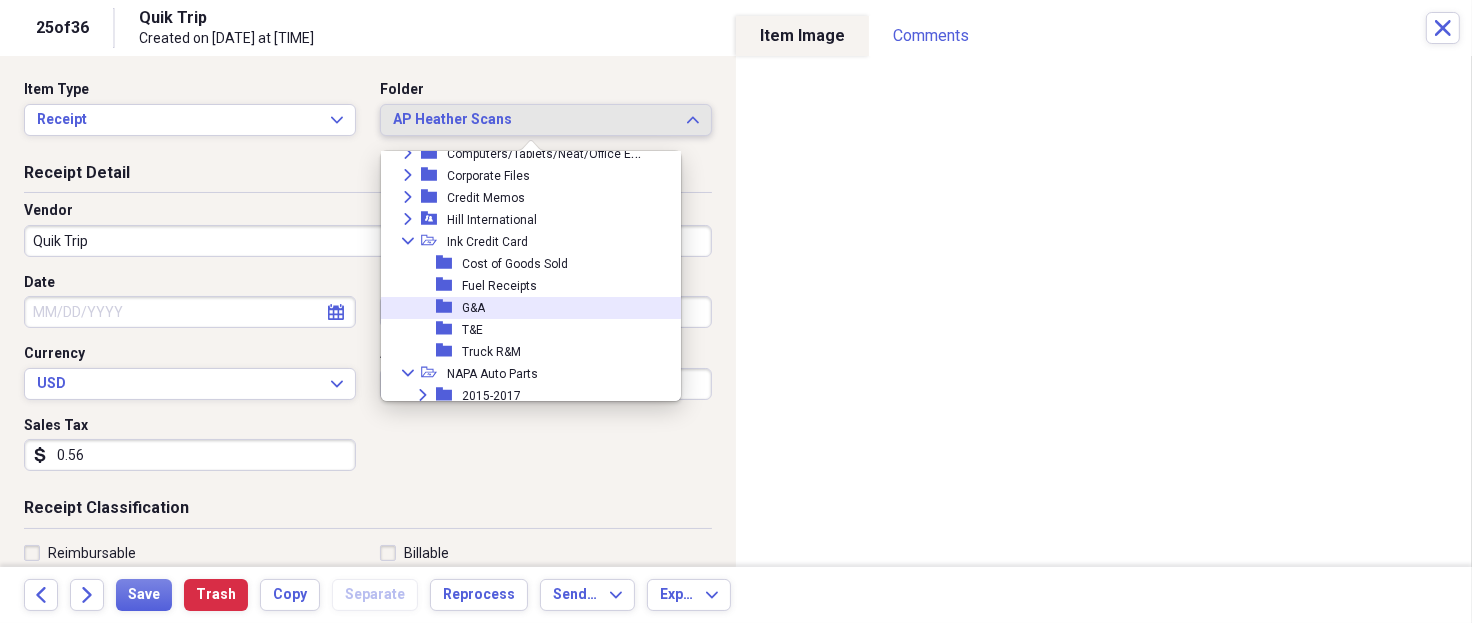 click on "folder G&A" at bounding box center (523, 308) 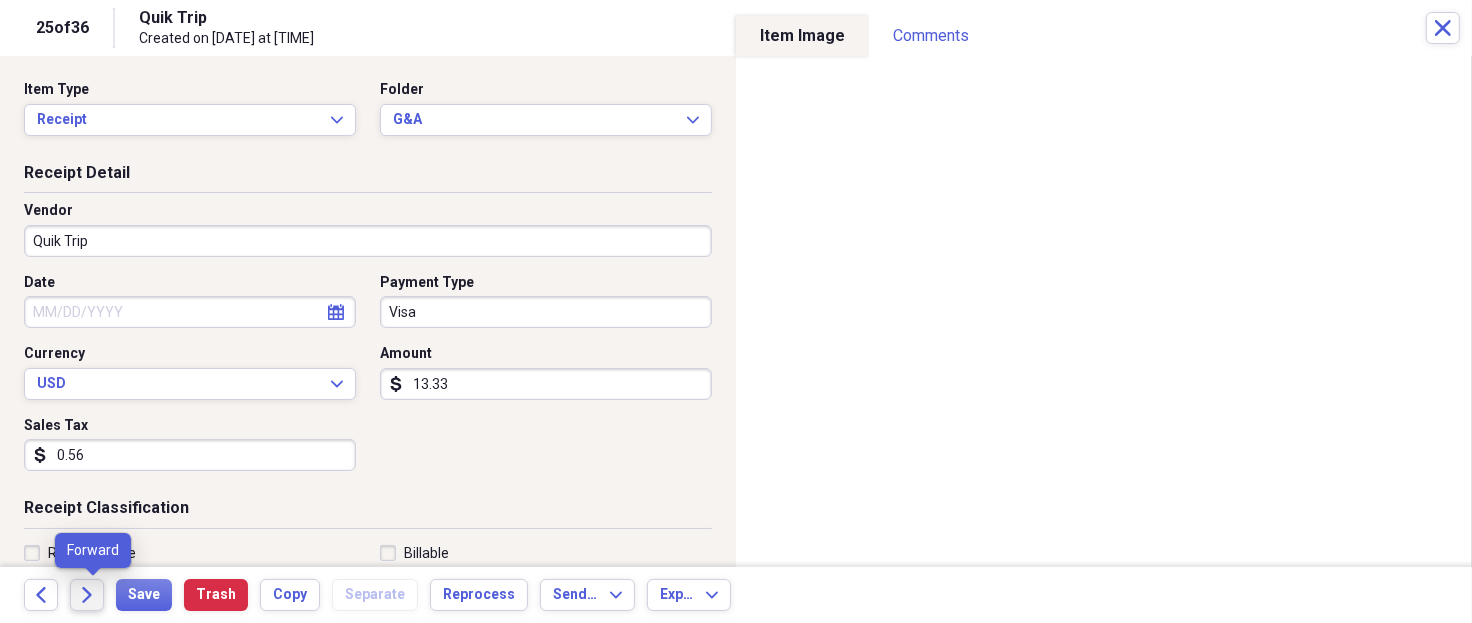 click 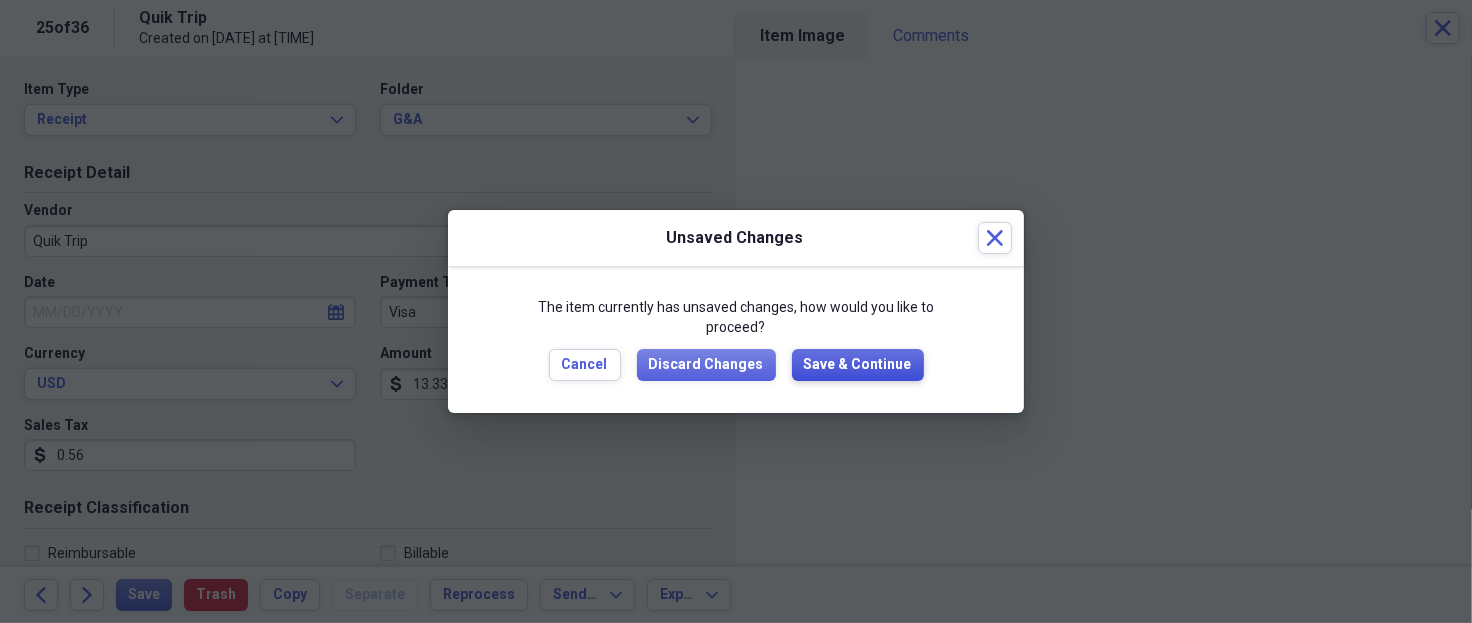 click on "Save & Continue" at bounding box center [858, 365] 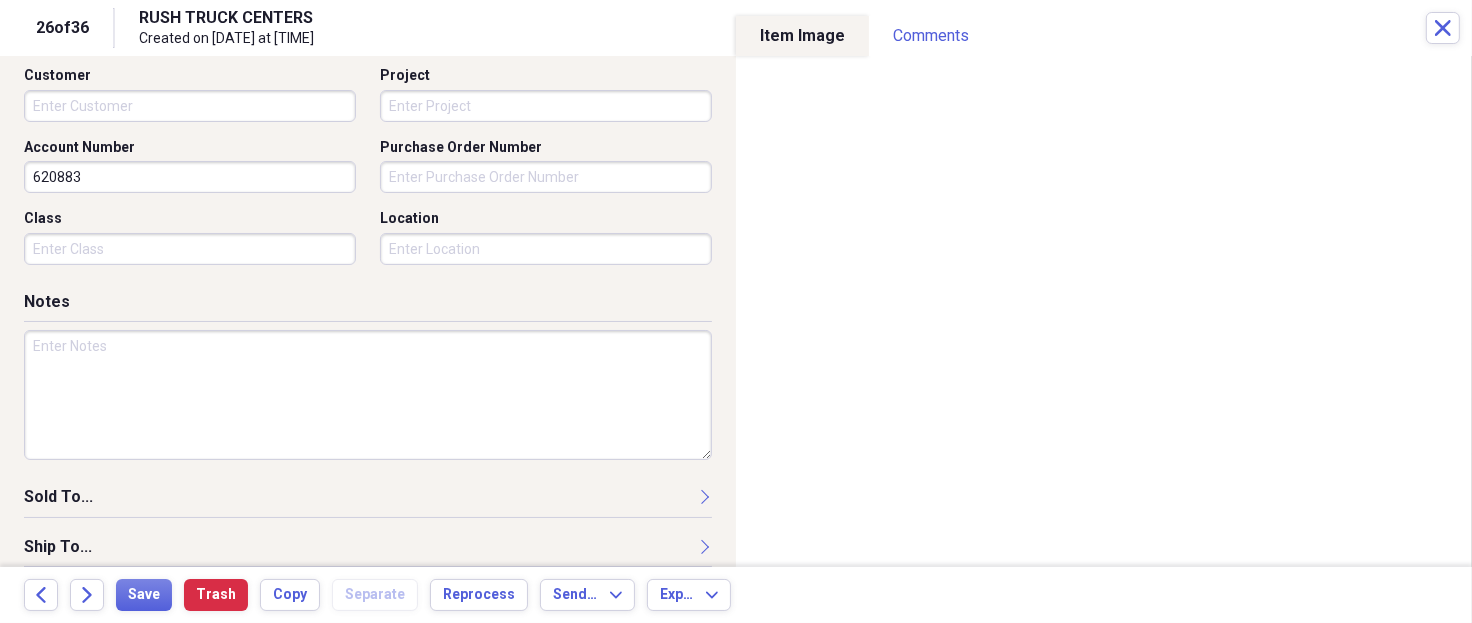 scroll, scrollTop: 679, scrollLeft: 0, axis: vertical 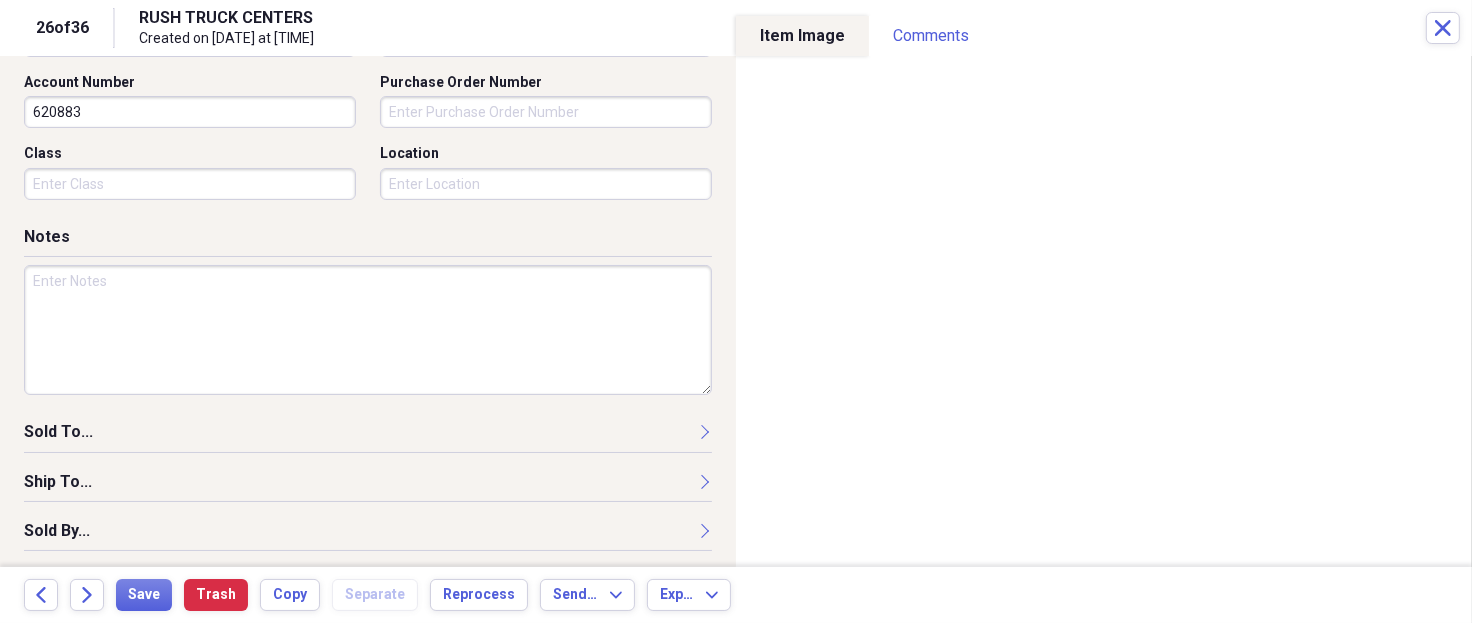 click at bounding box center [368, 330] 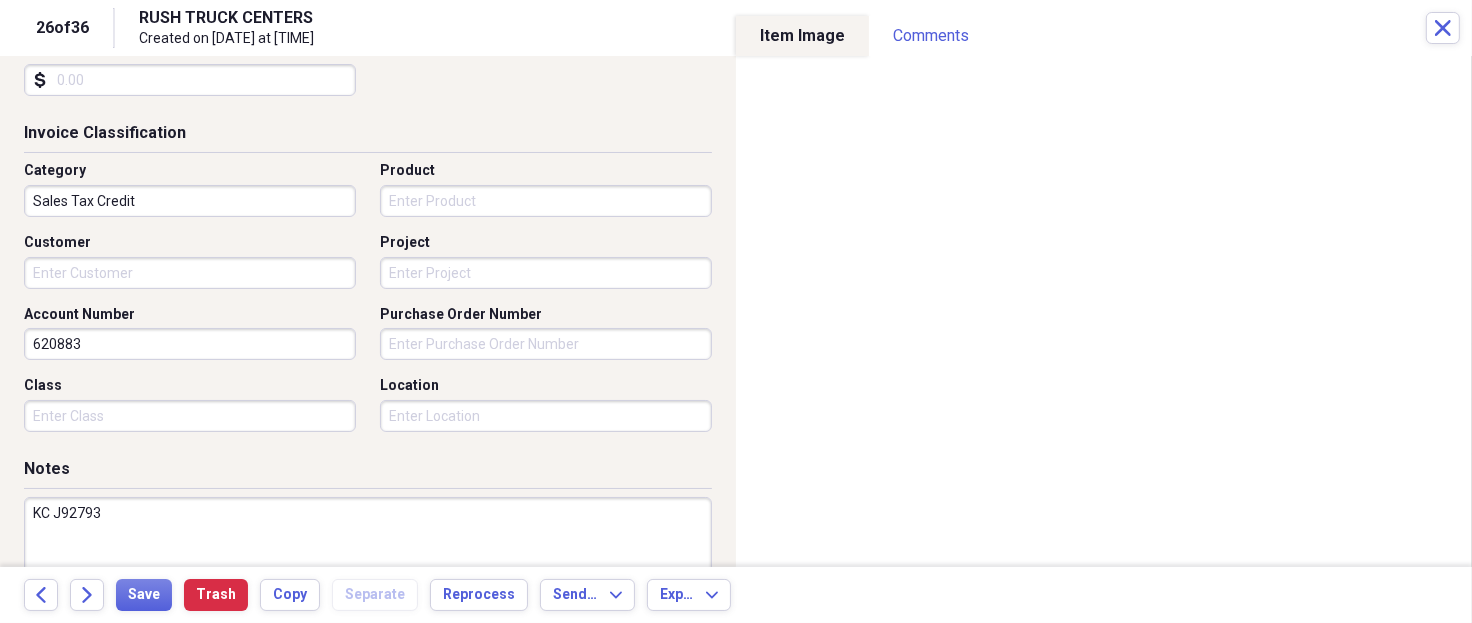 scroll, scrollTop: 412, scrollLeft: 0, axis: vertical 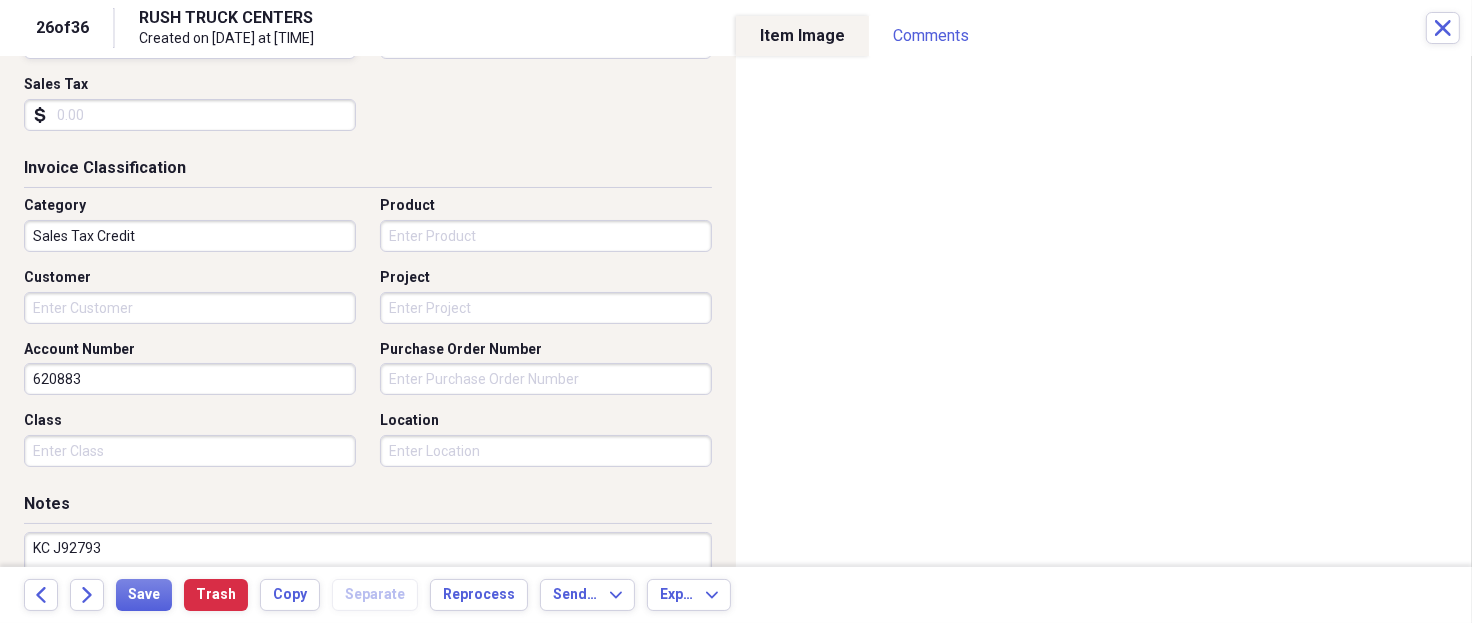 type on "KC J92793" 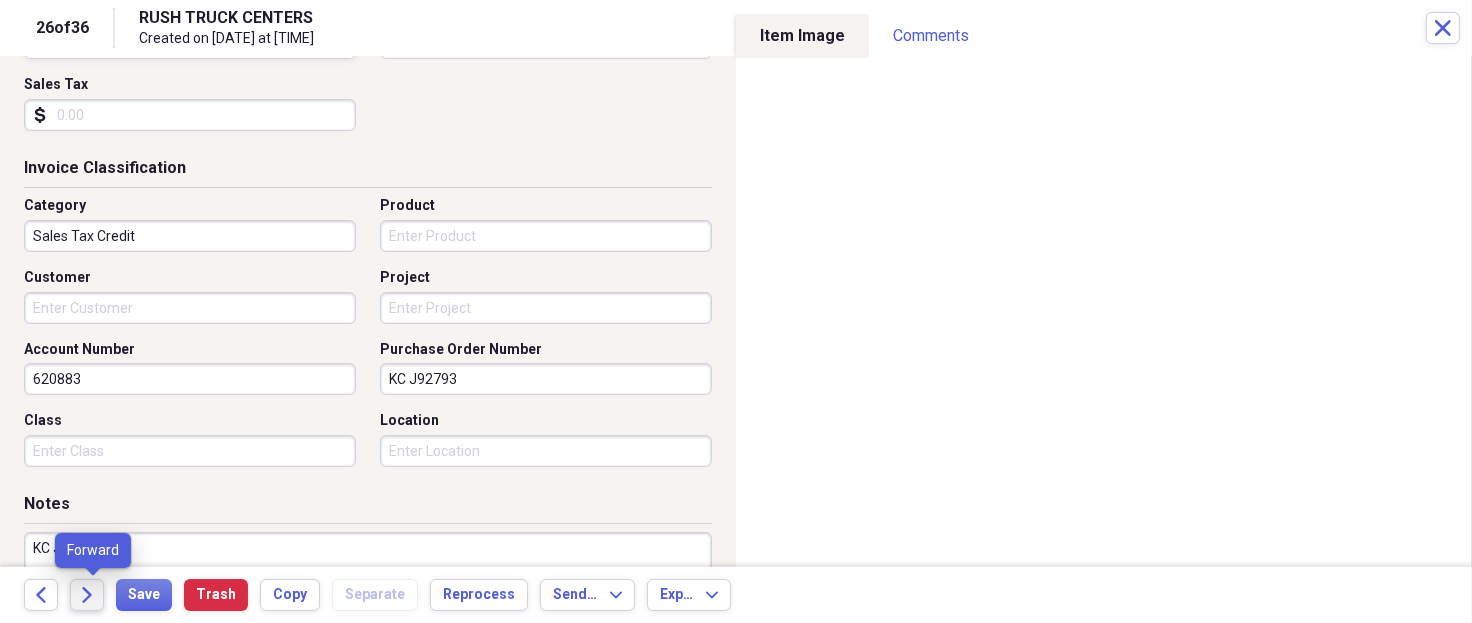 type on "KC J92793" 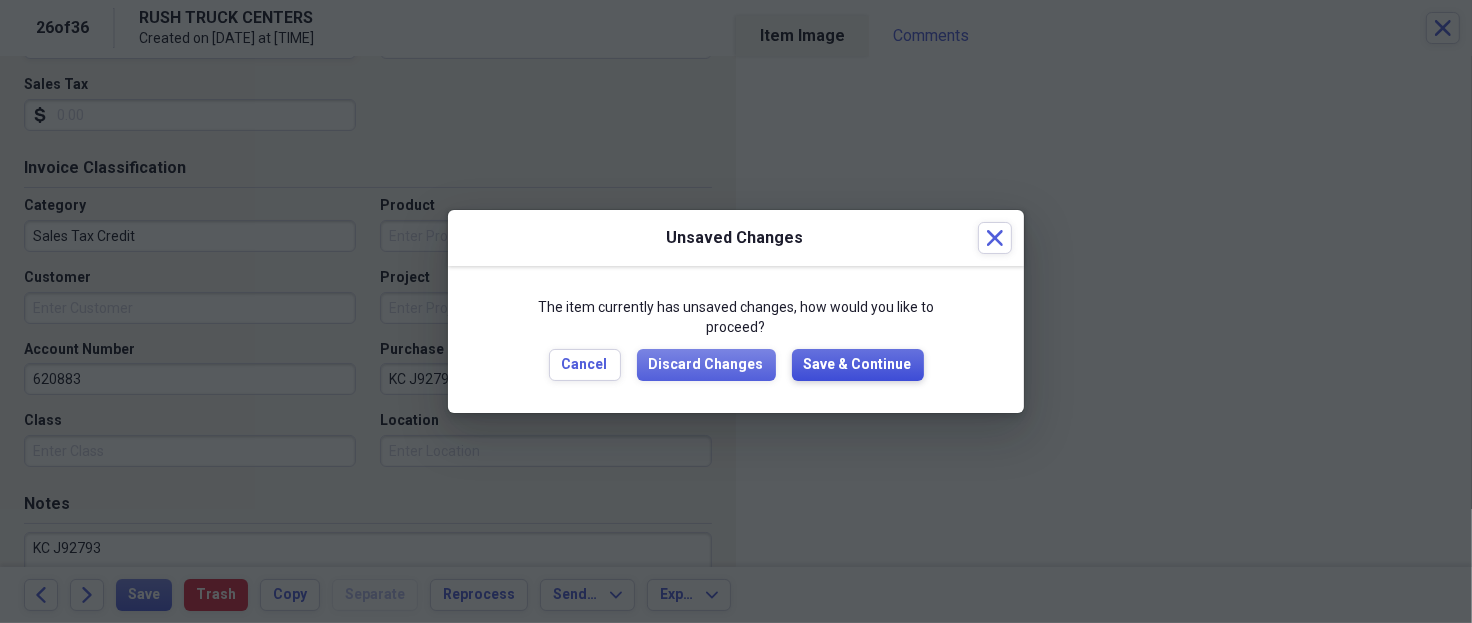 click on "Save & Continue" at bounding box center [858, 365] 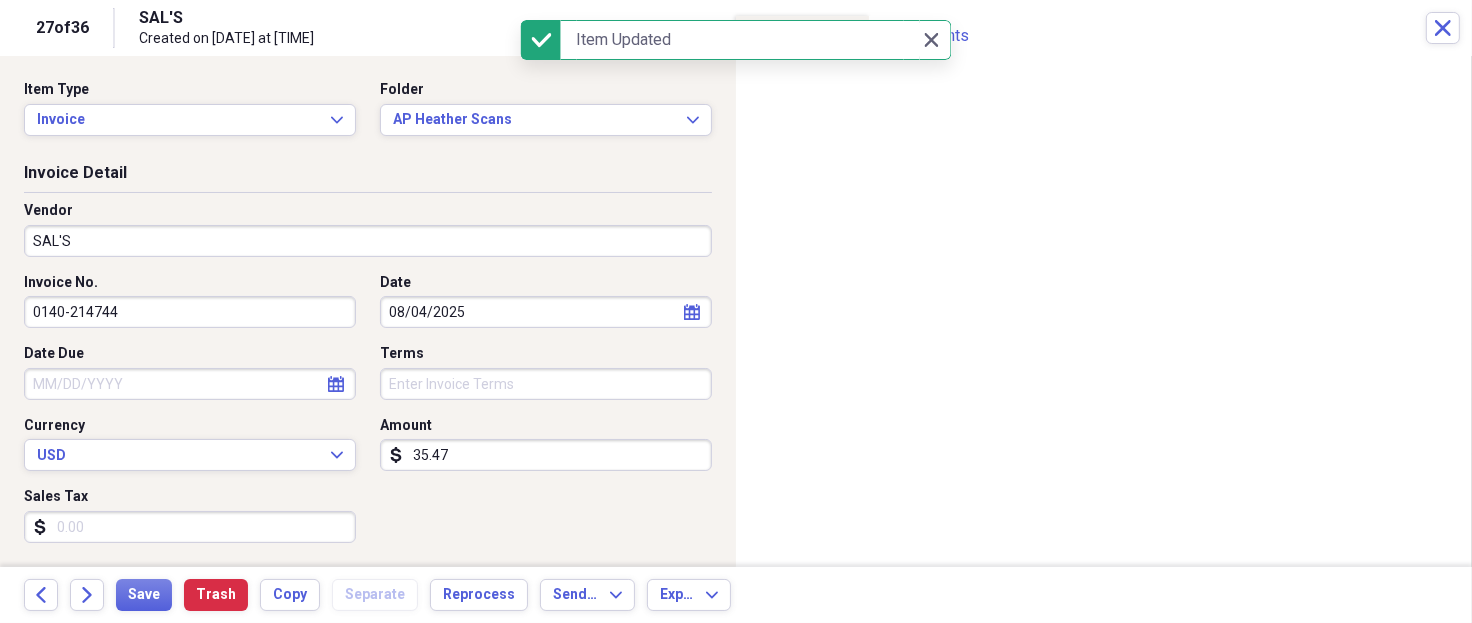 click on "SAL'S" at bounding box center [368, 241] 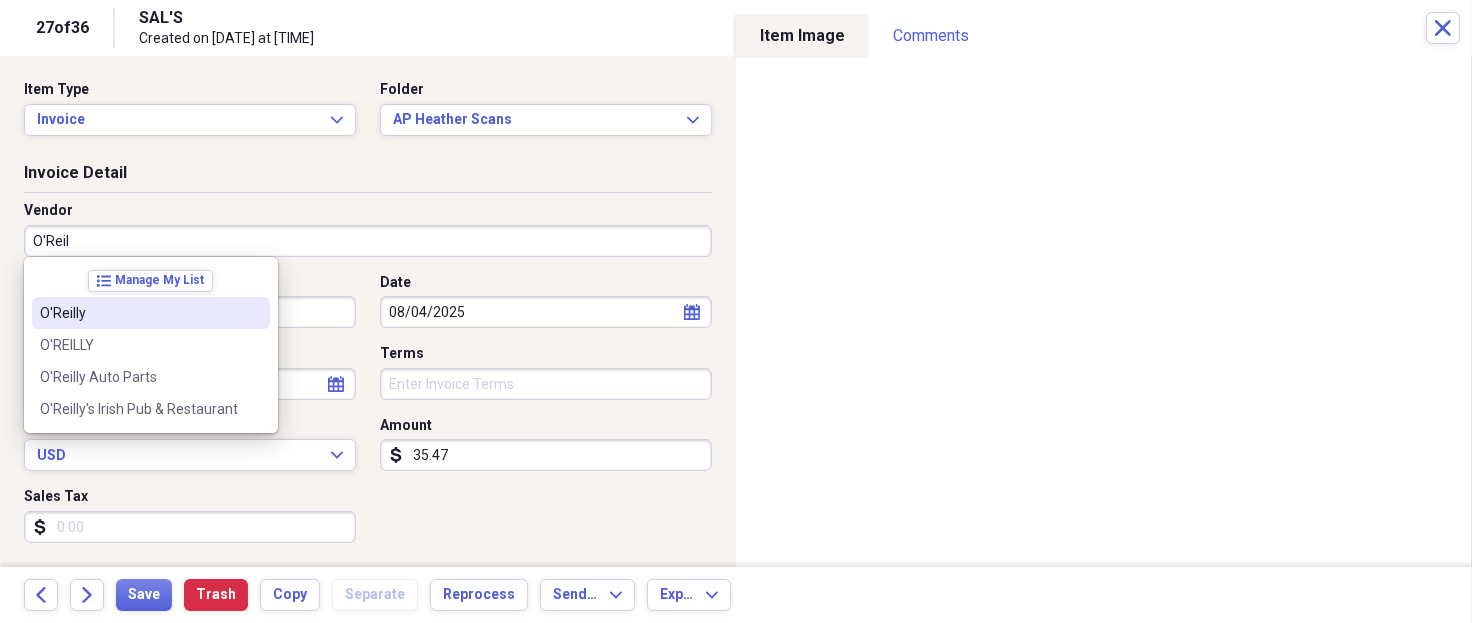 click on "O'Reilly" at bounding box center [139, 313] 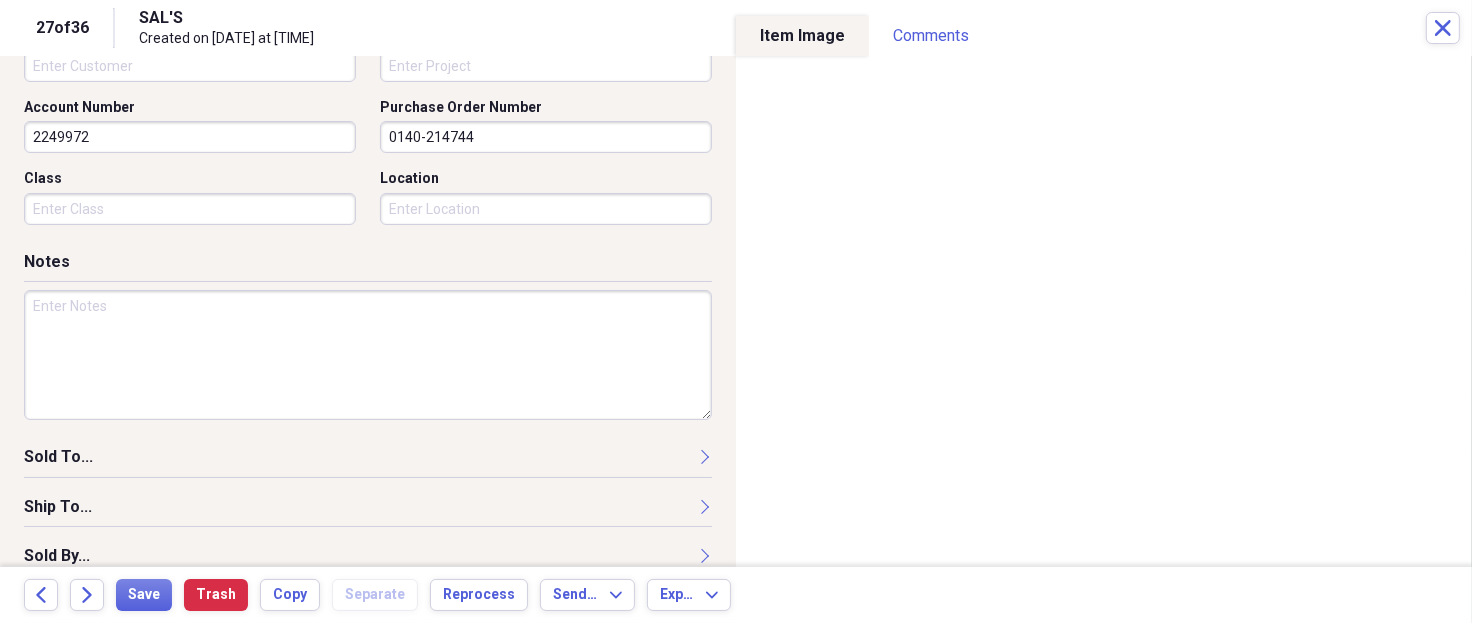 scroll, scrollTop: 666, scrollLeft: 0, axis: vertical 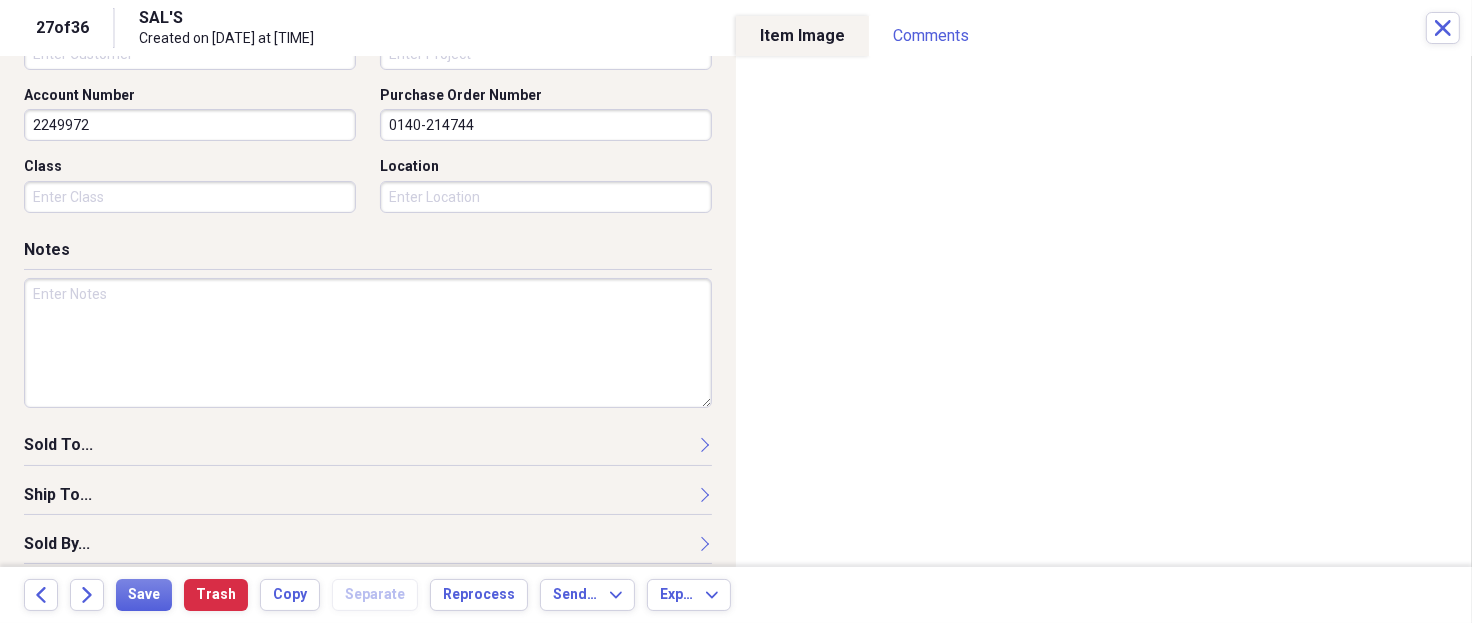 drag, startPoint x: 473, startPoint y: 122, endPoint x: 114, endPoint y: 61, distance: 364.14557 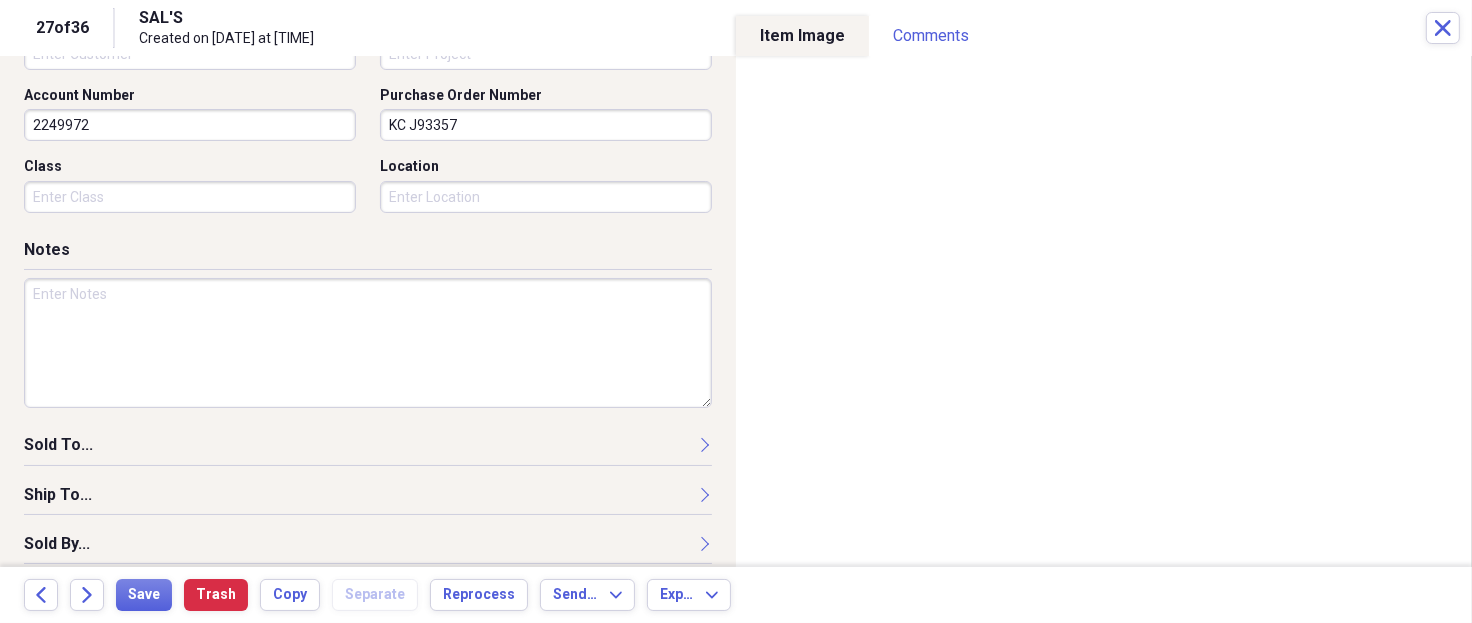 scroll, scrollTop: 613, scrollLeft: 0, axis: vertical 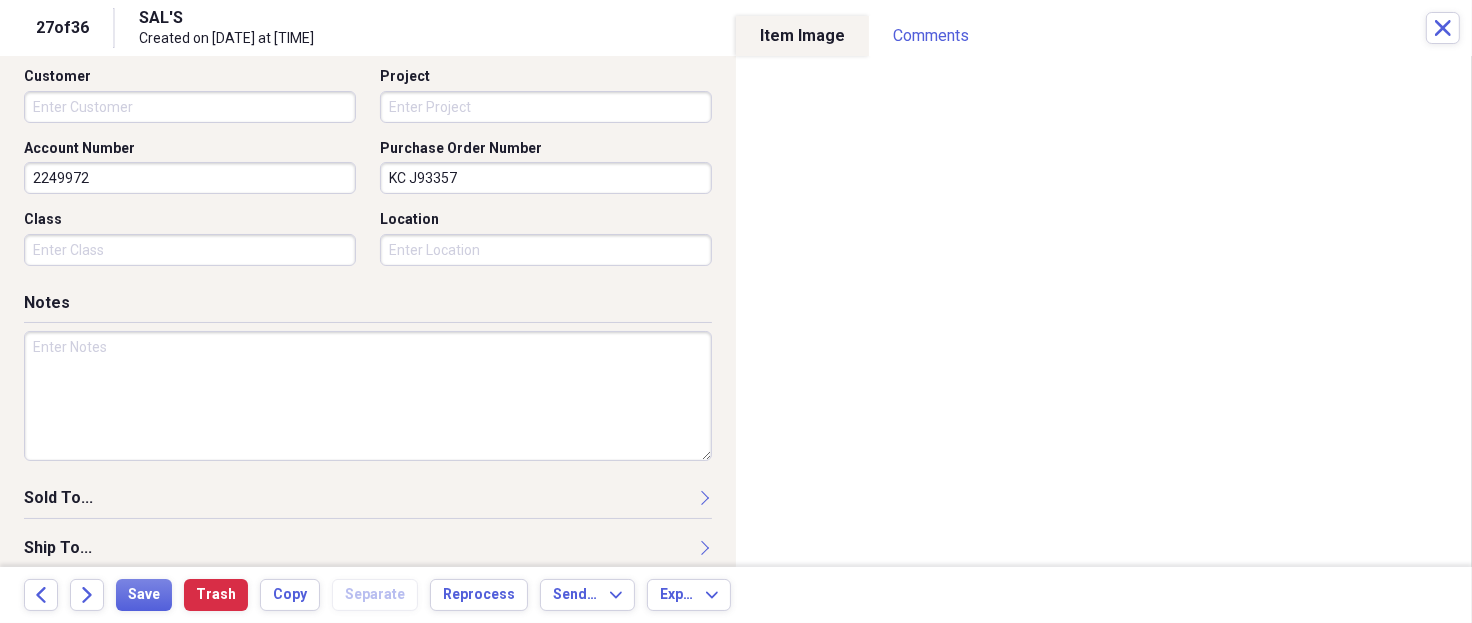 type on "KC J93357" 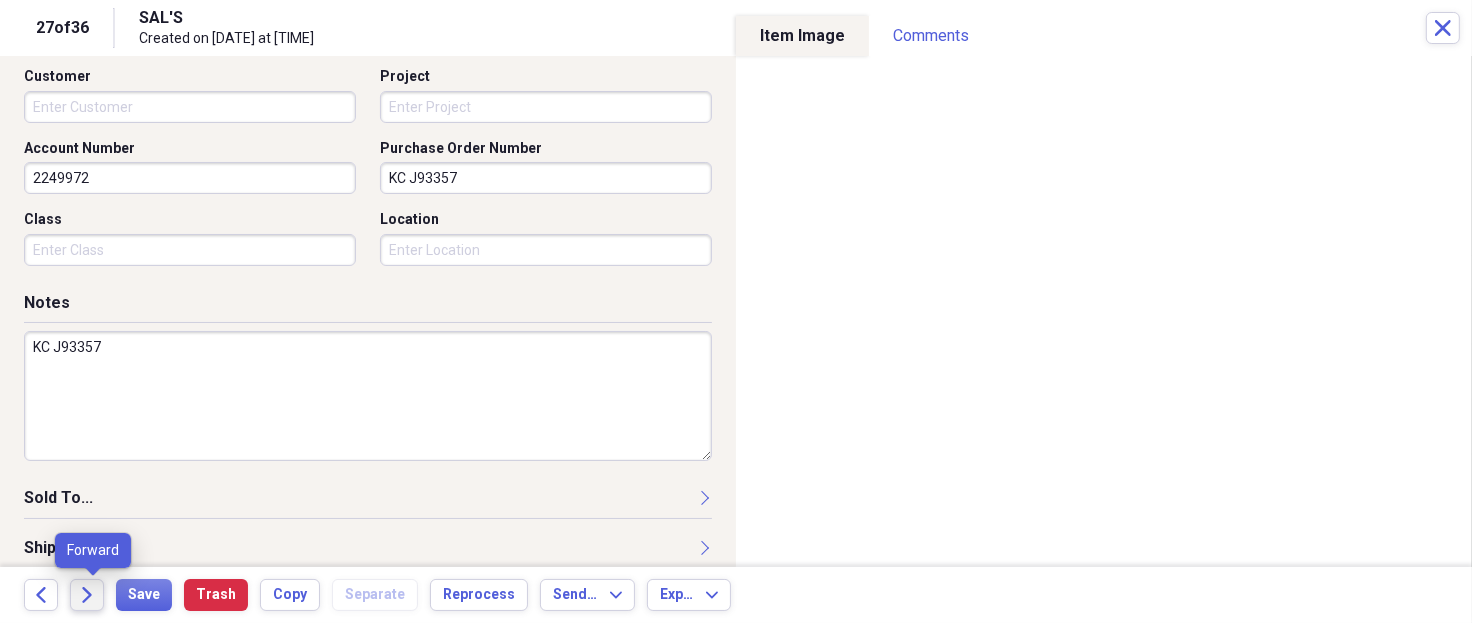 type on "KC J93357" 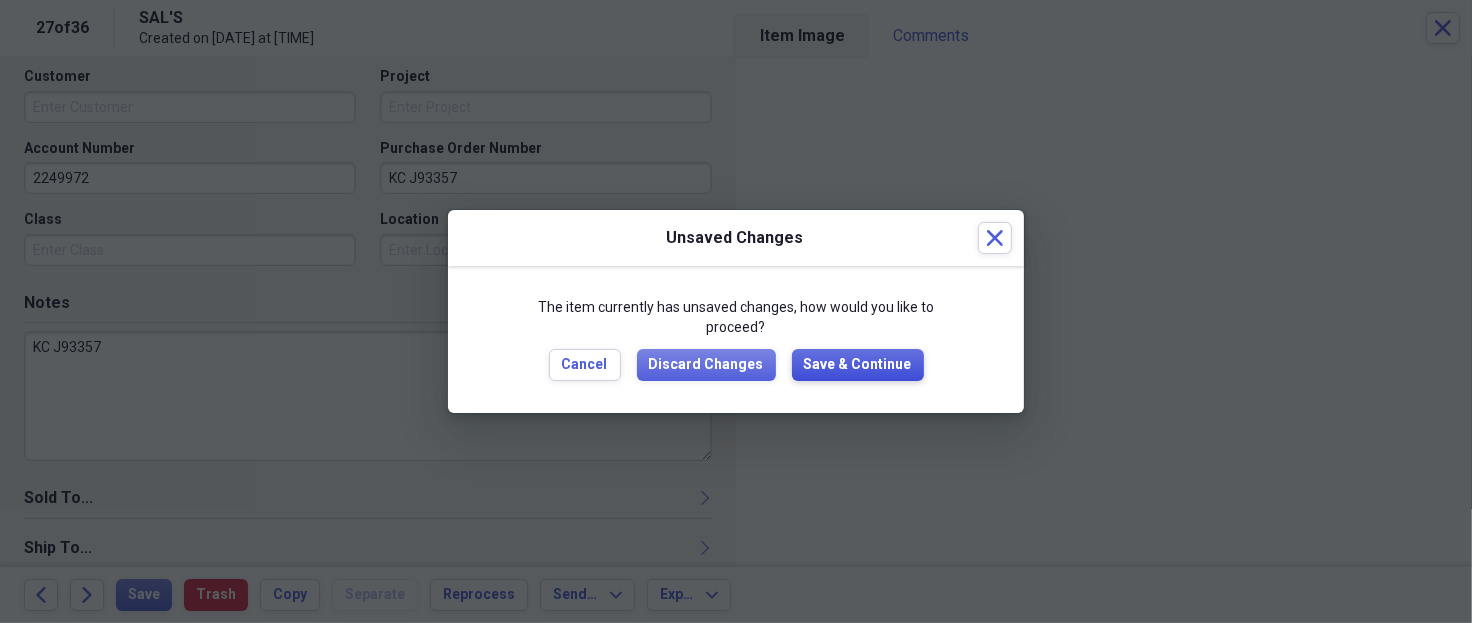 click on "Save & Continue" at bounding box center [858, 365] 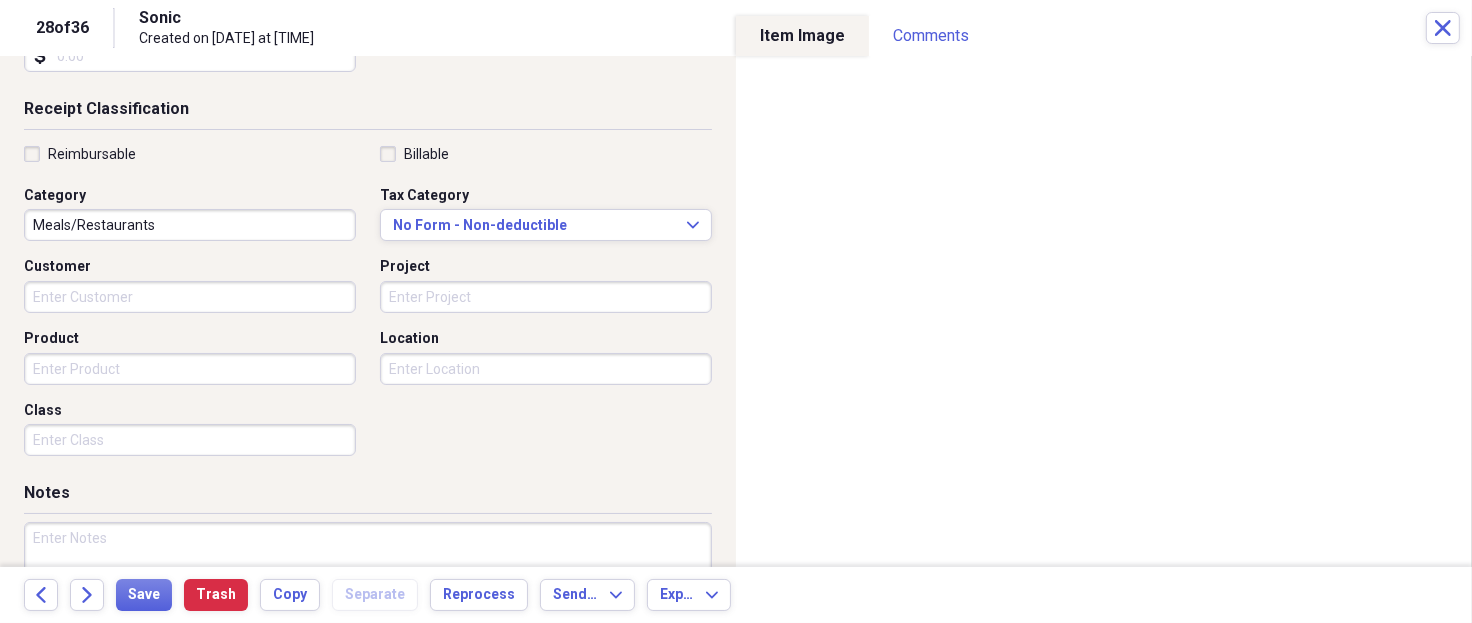 scroll, scrollTop: 508, scrollLeft: 0, axis: vertical 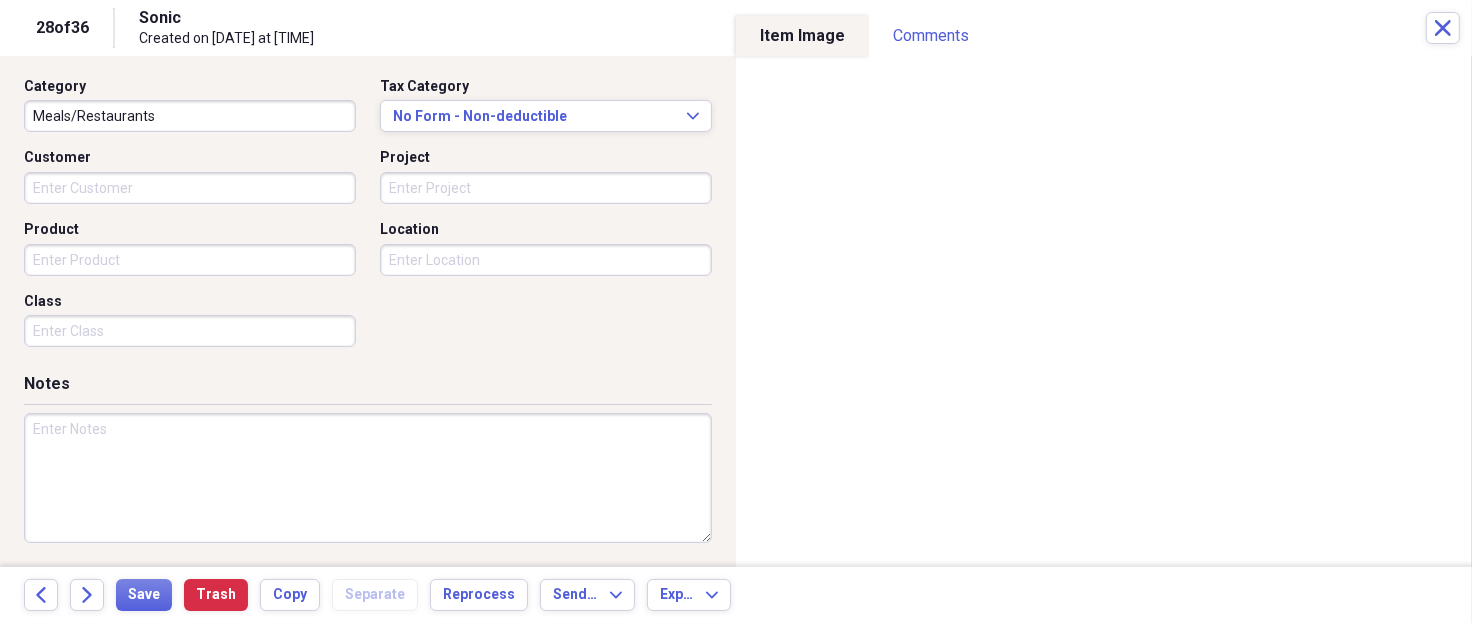 click at bounding box center (368, 478) 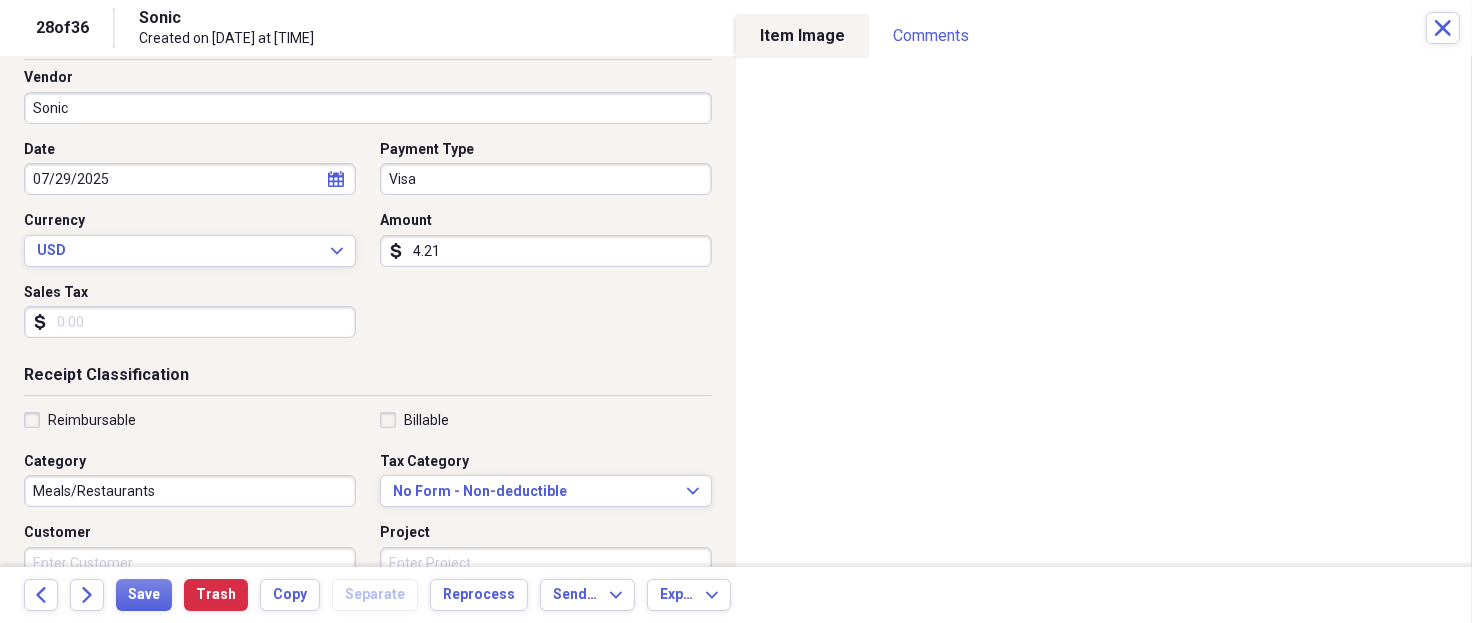 scroll, scrollTop: 0, scrollLeft: 0, axis: both 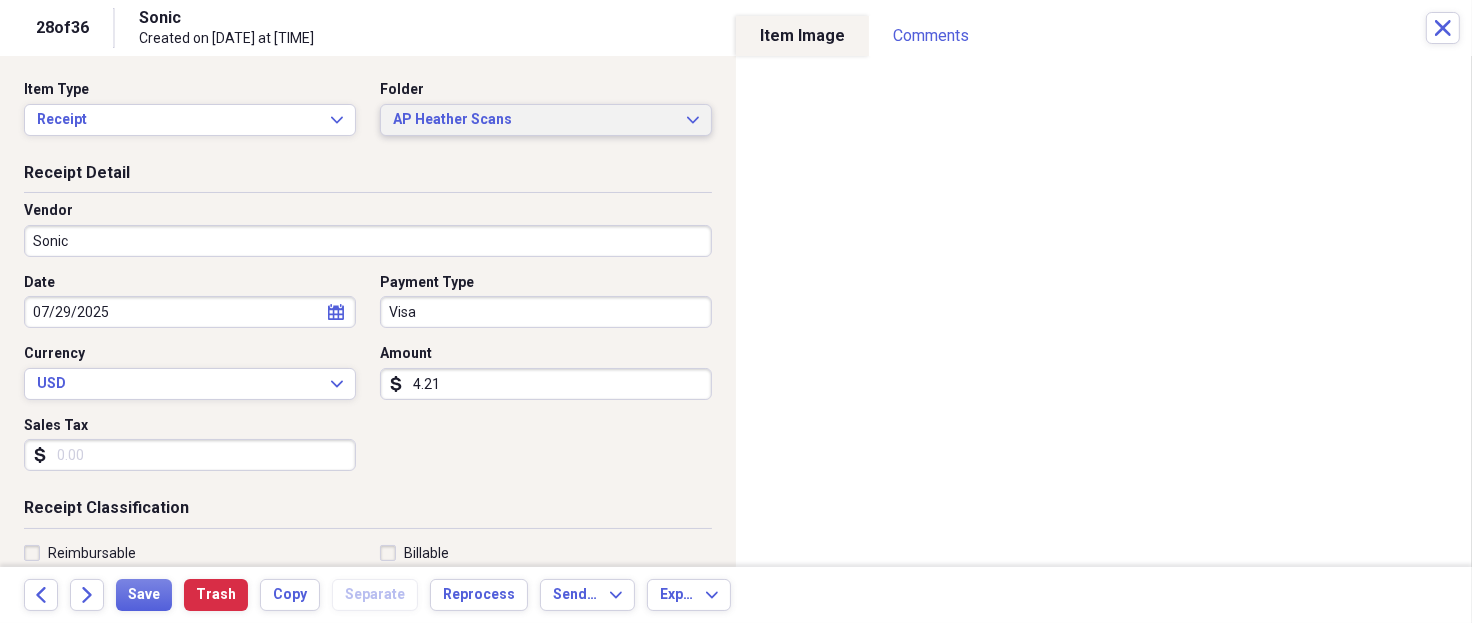 type on "Sonic-DFW-Meals and Ent-Robby Love-$4.21" 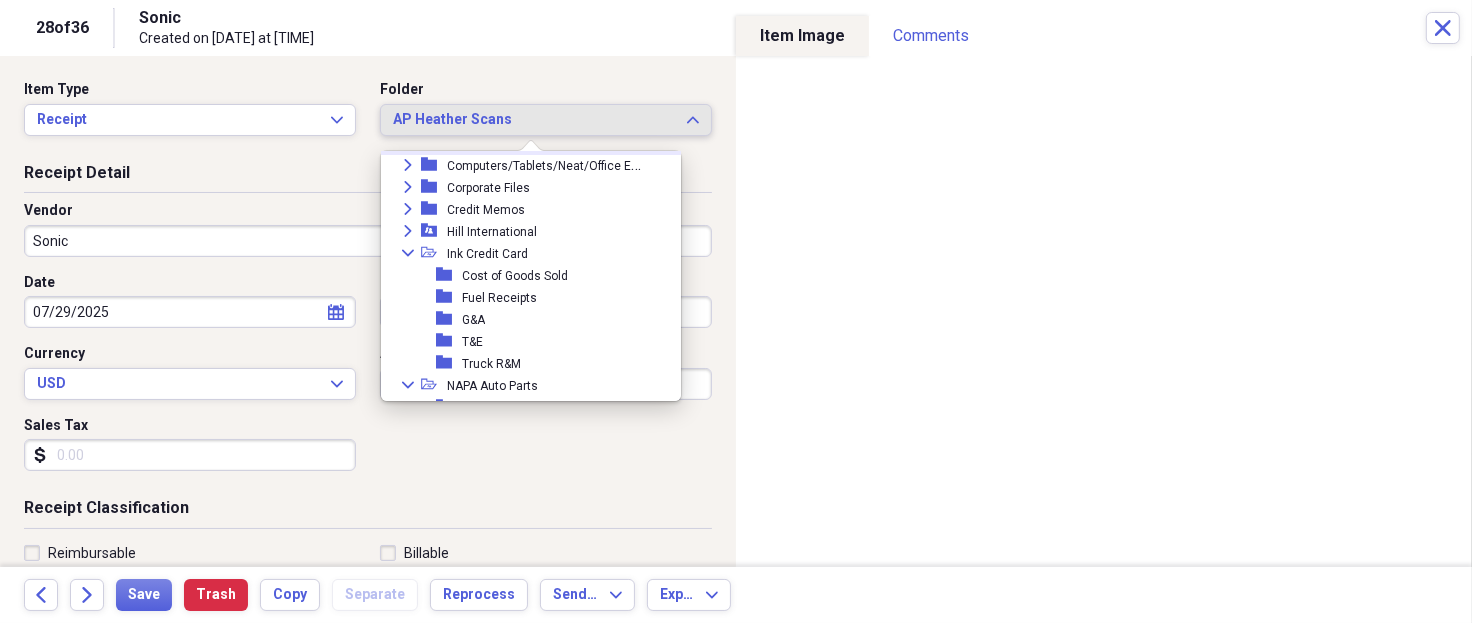 scroll, scrollTop: 266, scrollLeft: 0, axis: vertical 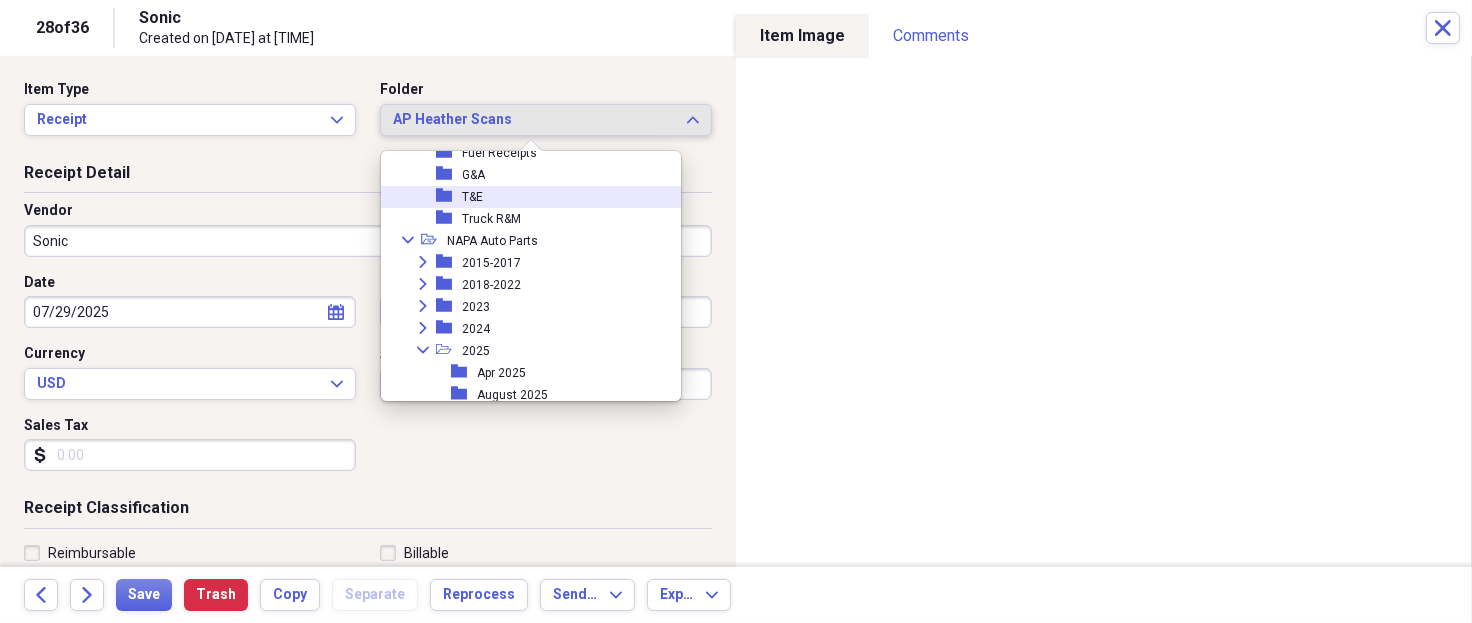 click on "folder T&E" at bounding box center [523, 197] 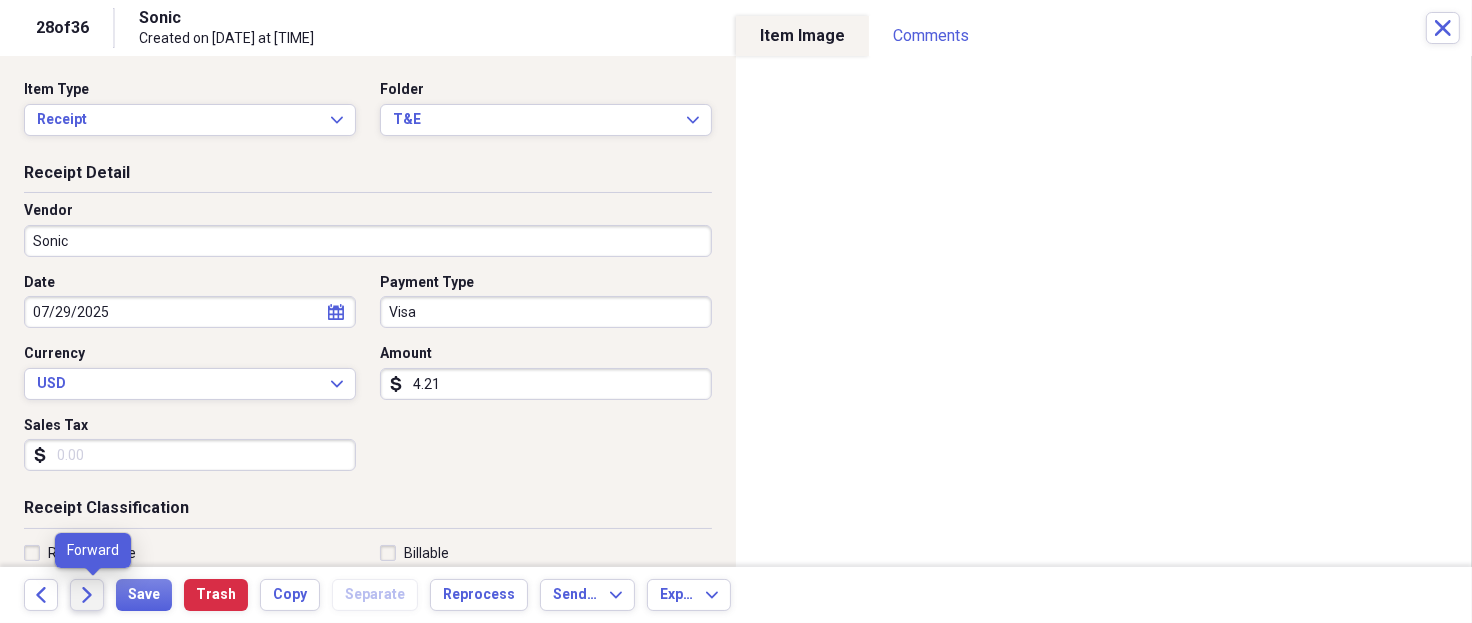 click 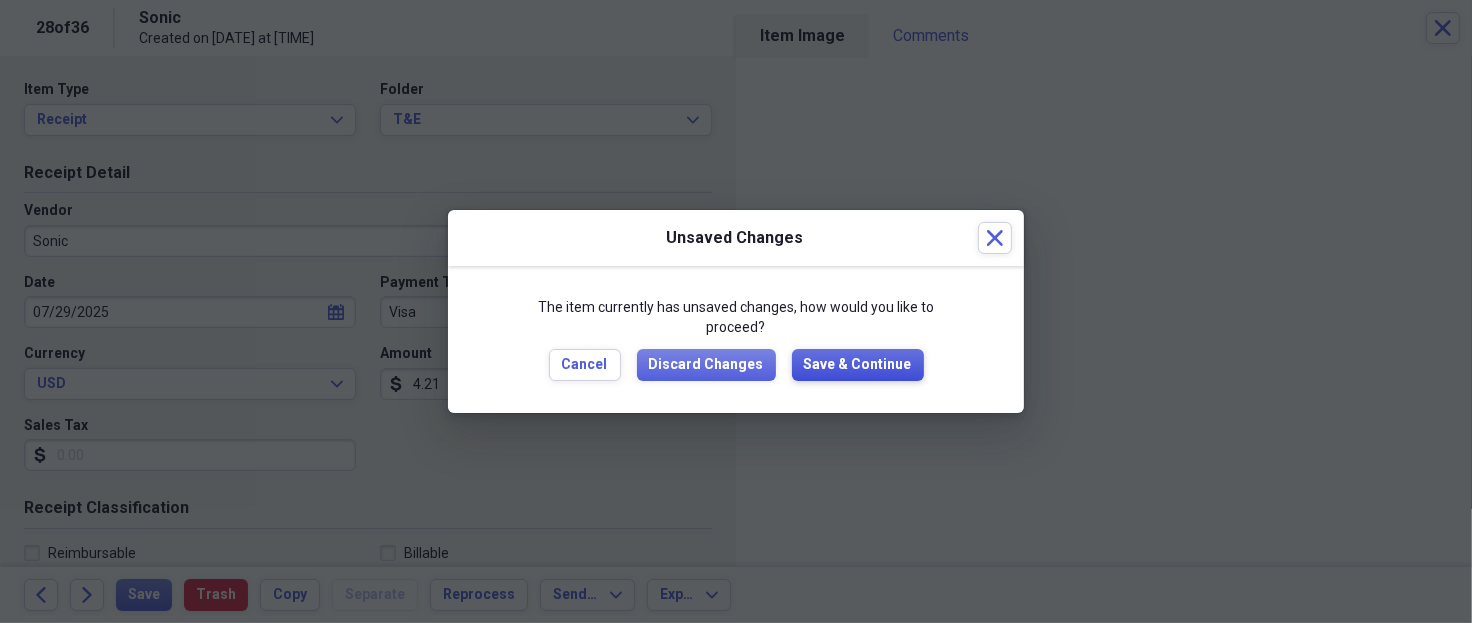 click on "Save & Continue" at bounding box center [858, 365] 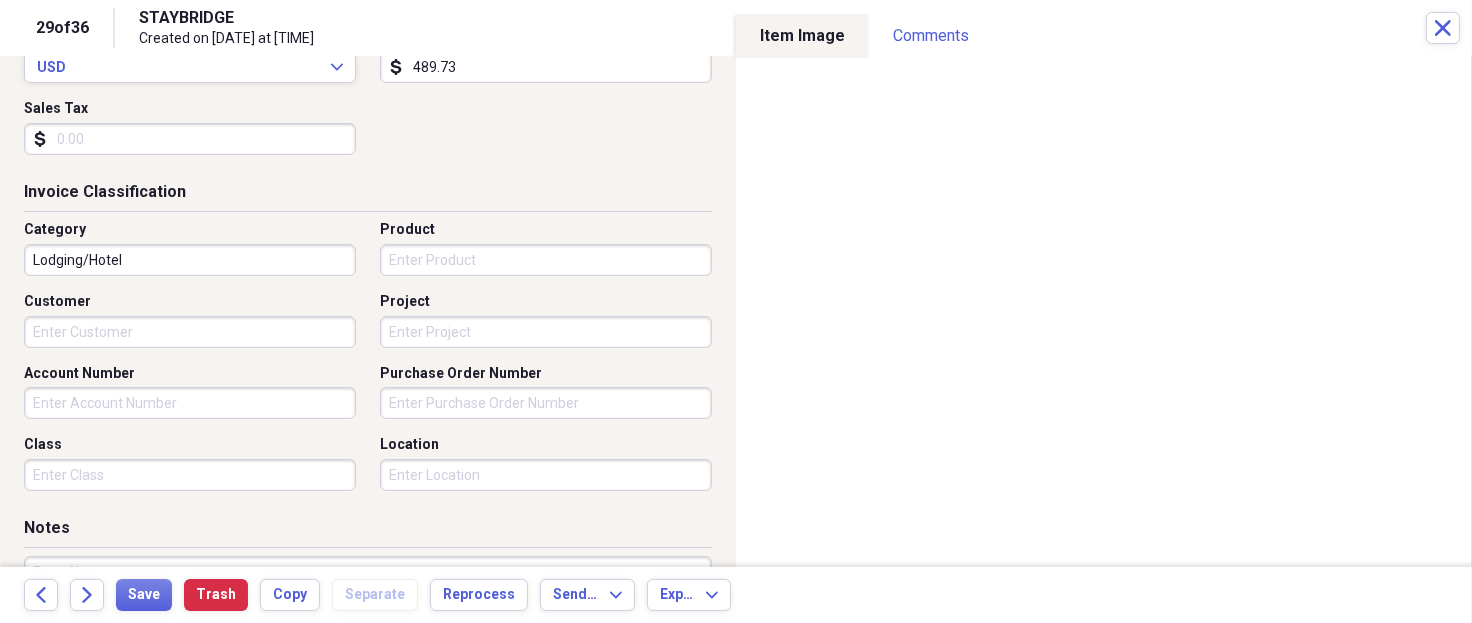 scroll, scrollTop: 533, scrollLeft: 0, axis: vertical 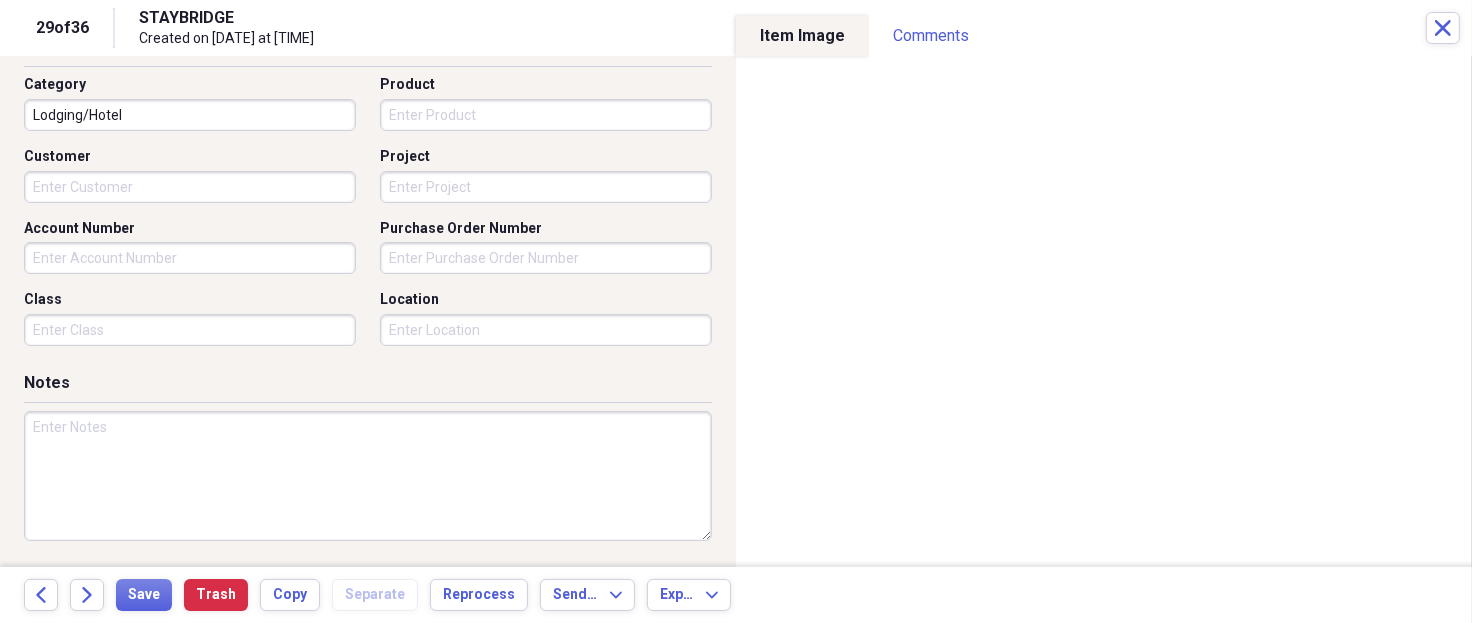 click on "Purchase Order Number" at bounding box center (546, 258) 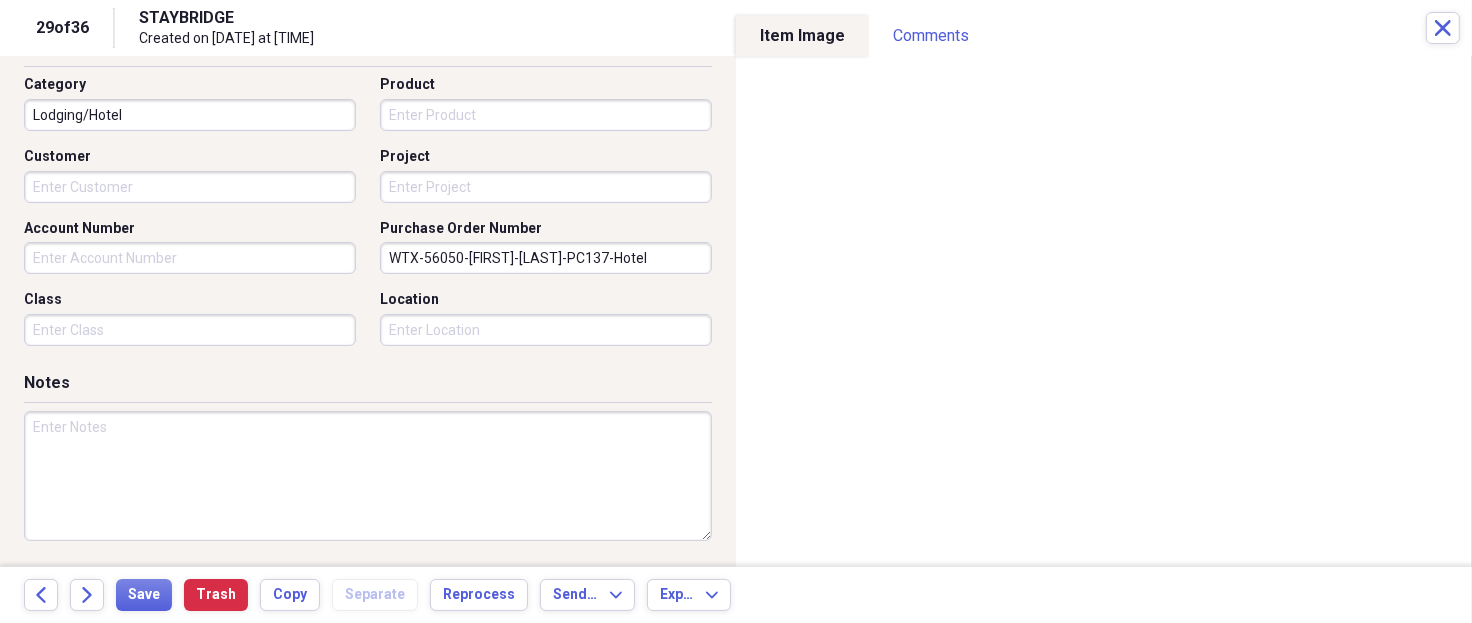 type on "WTX-56050-JoshuaLovelace-PC137-Hotel" 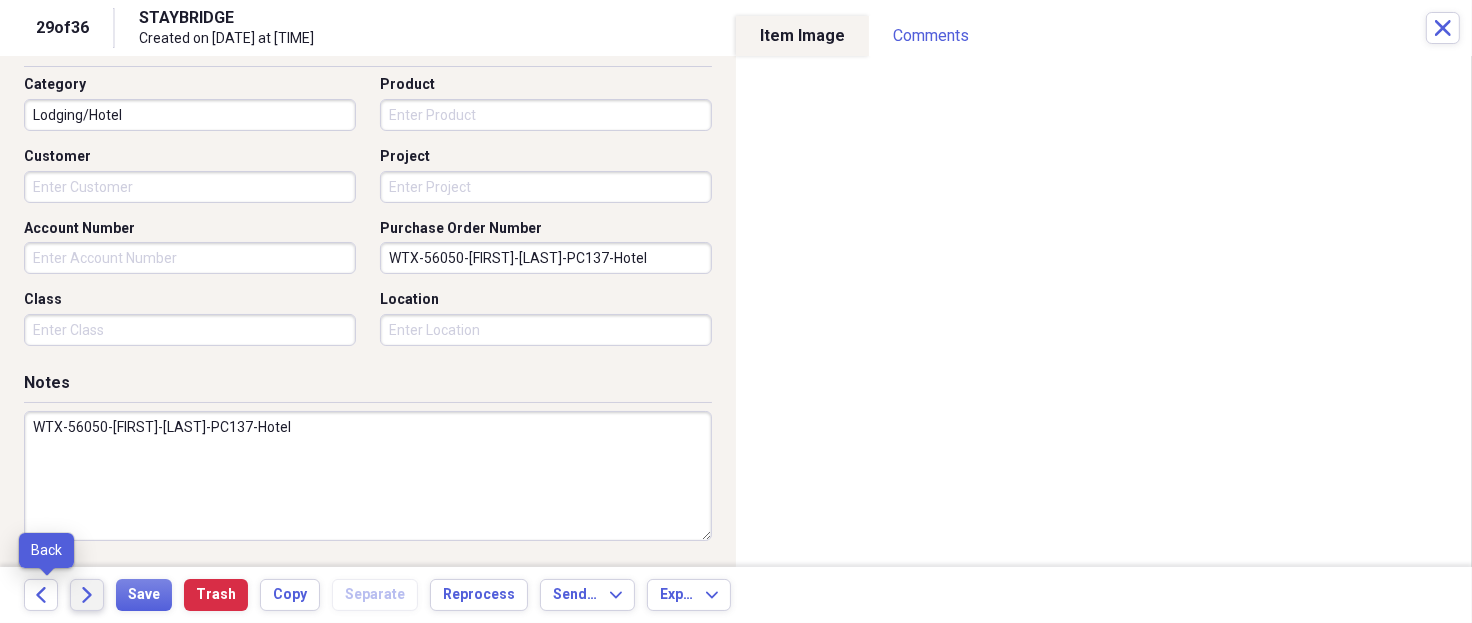 type on "WTX-56050-JoshuaLovelace-PC137-Hotel" 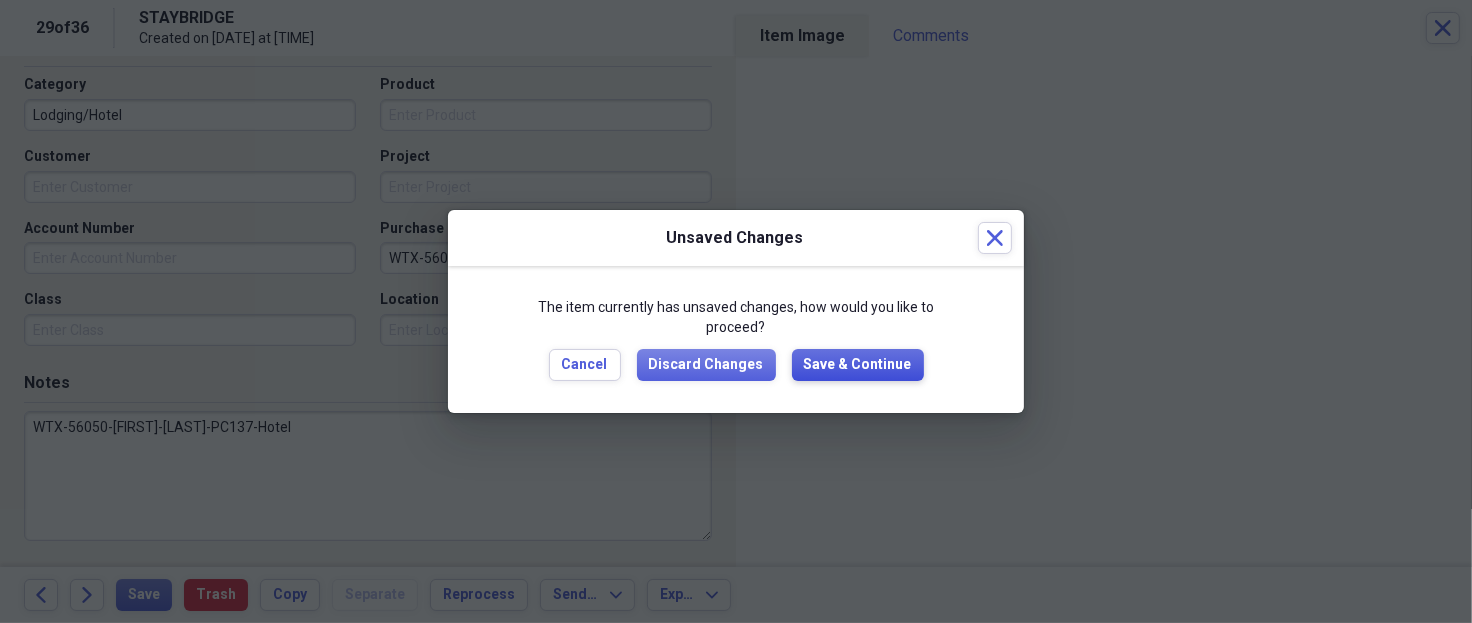 click on "Save & Continue" at bounding box center (858, 365) 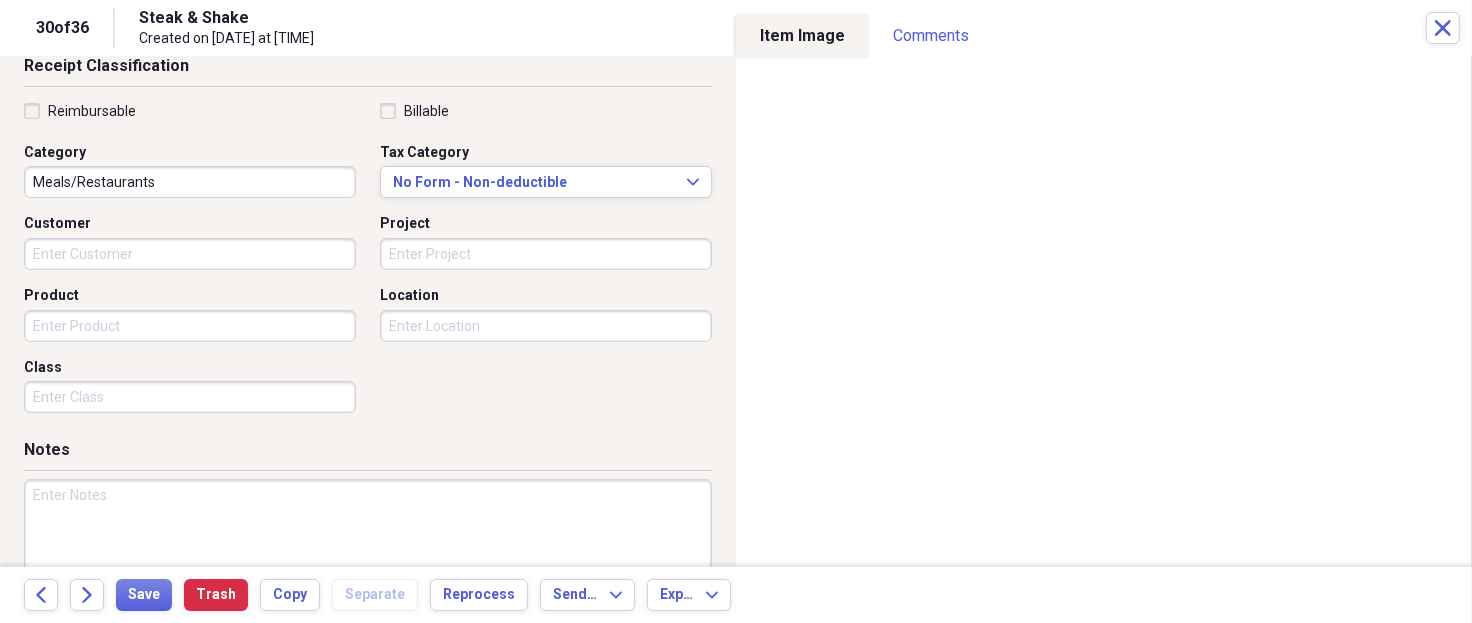 scroll, scrollTop: 508, scrollLeft: 0, axis: vertical 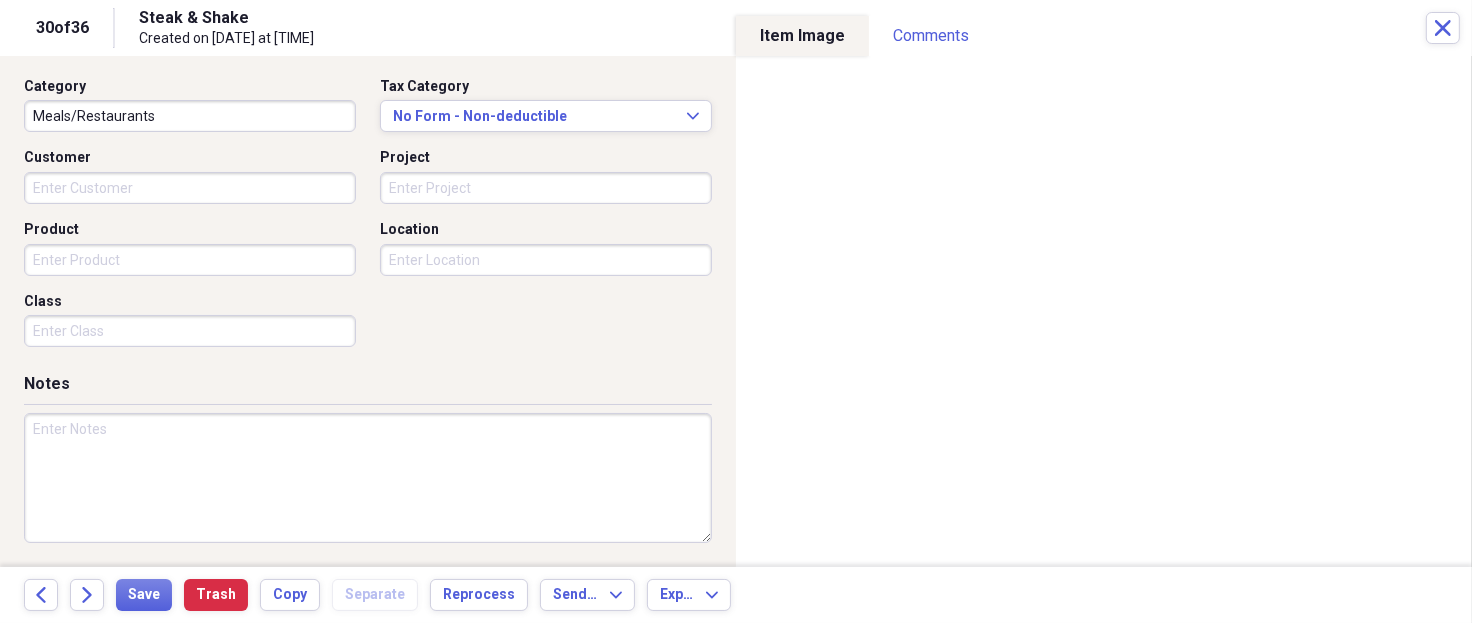 click at bounding box center (368, 478) 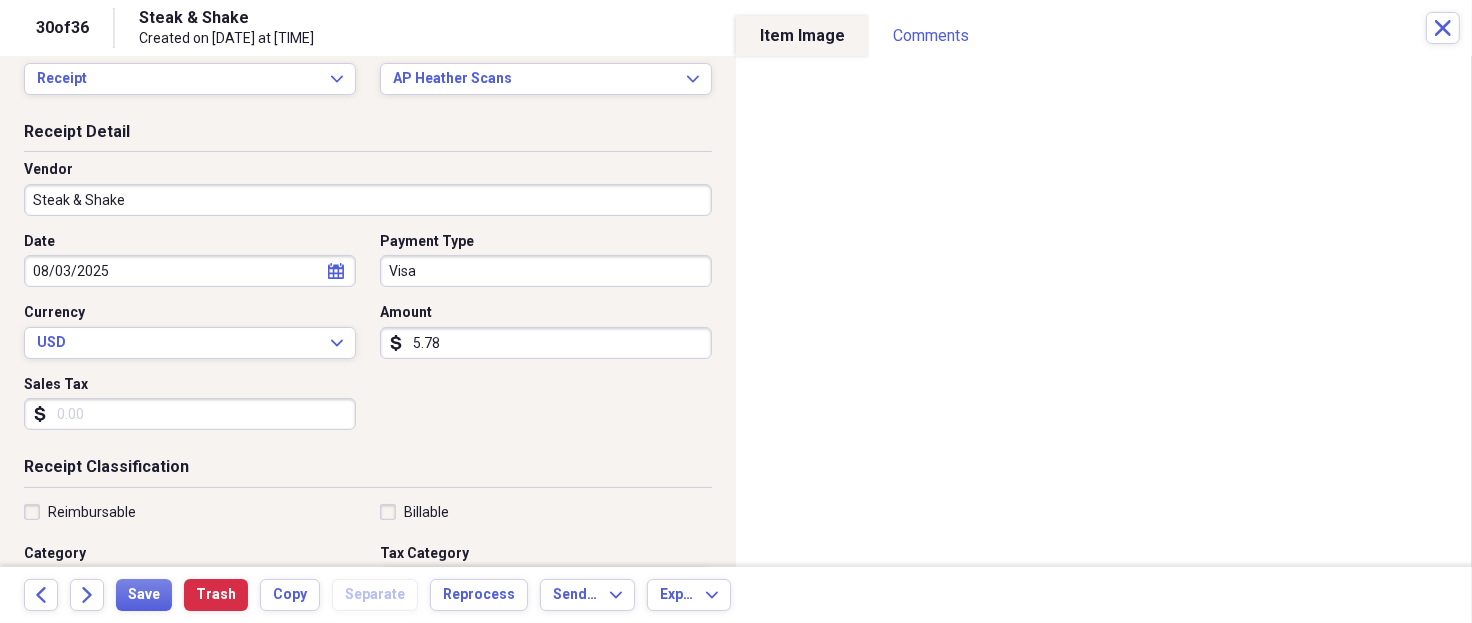 scroll, scrollTop: 0, scrollLeft: 0, axis: both 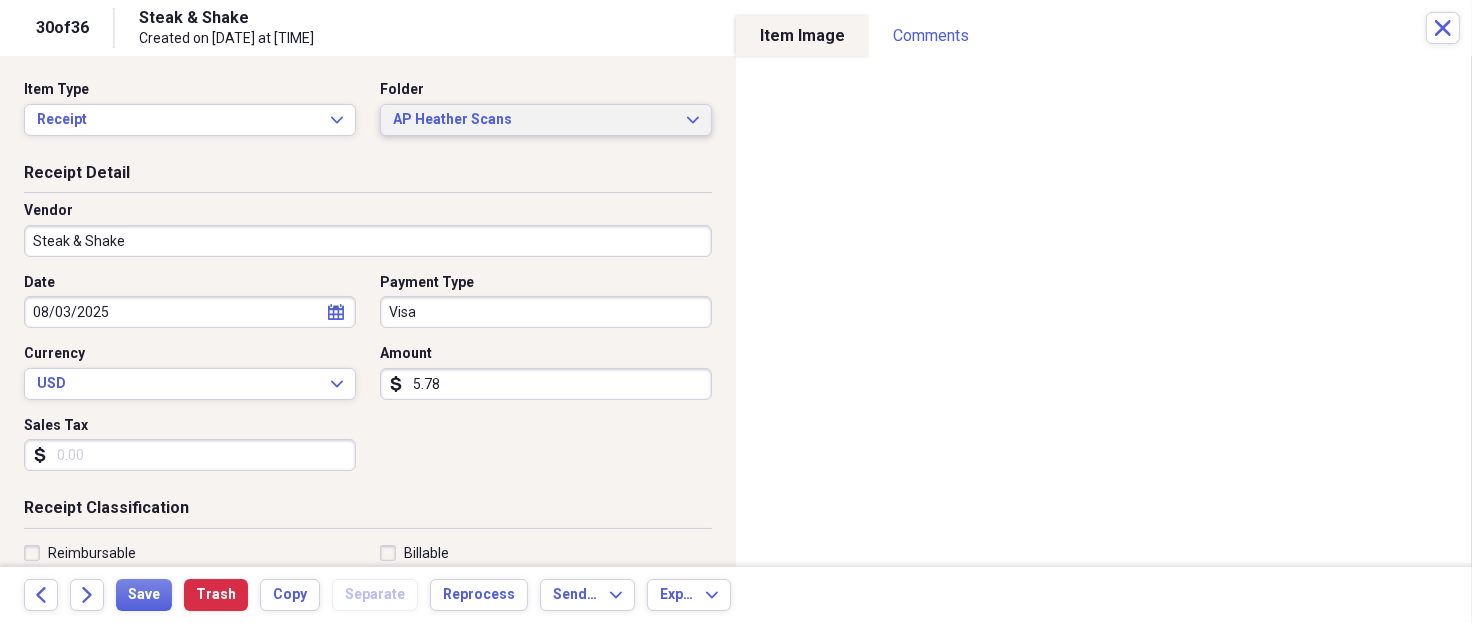 type on "KC-Nick Worthy-Meal-Sunbelt PC307 Granite City IL." 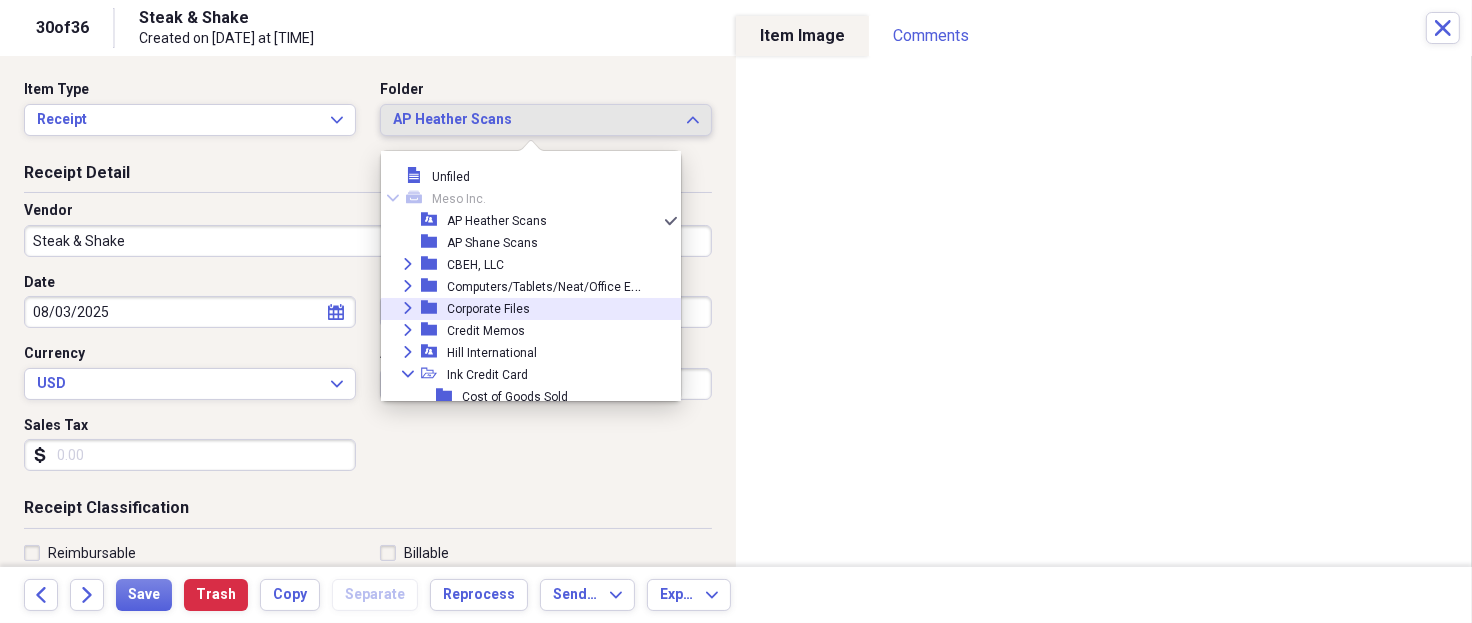 scroll, scrollTop: 133, scrollLeft: 0, axis: vertical 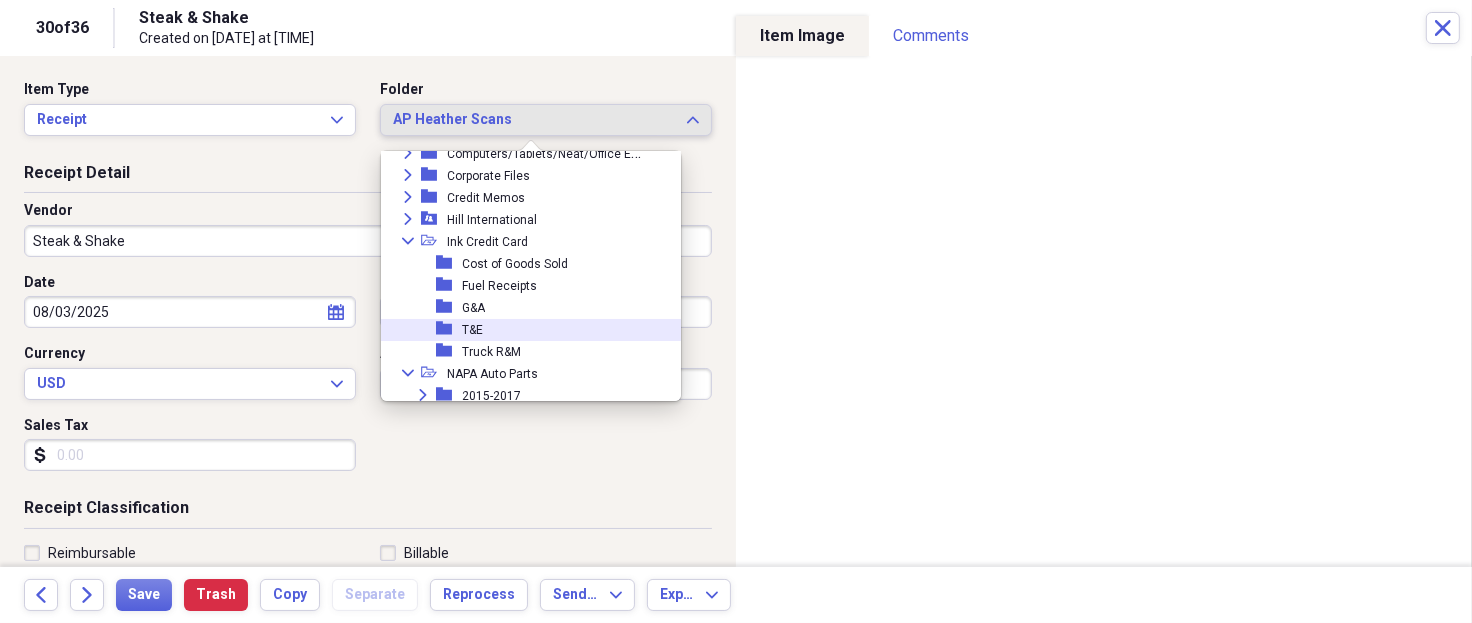 click on "T&E" at bounding box center (472, 330) 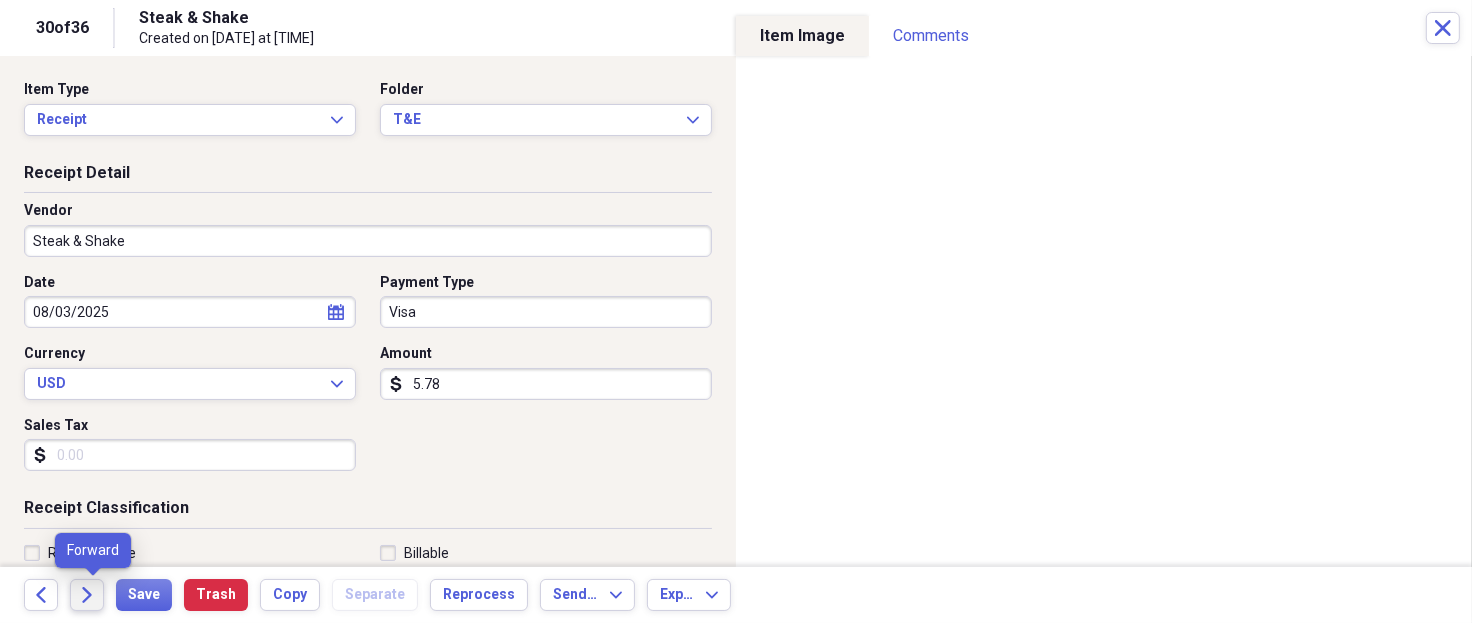 click on "Forward" 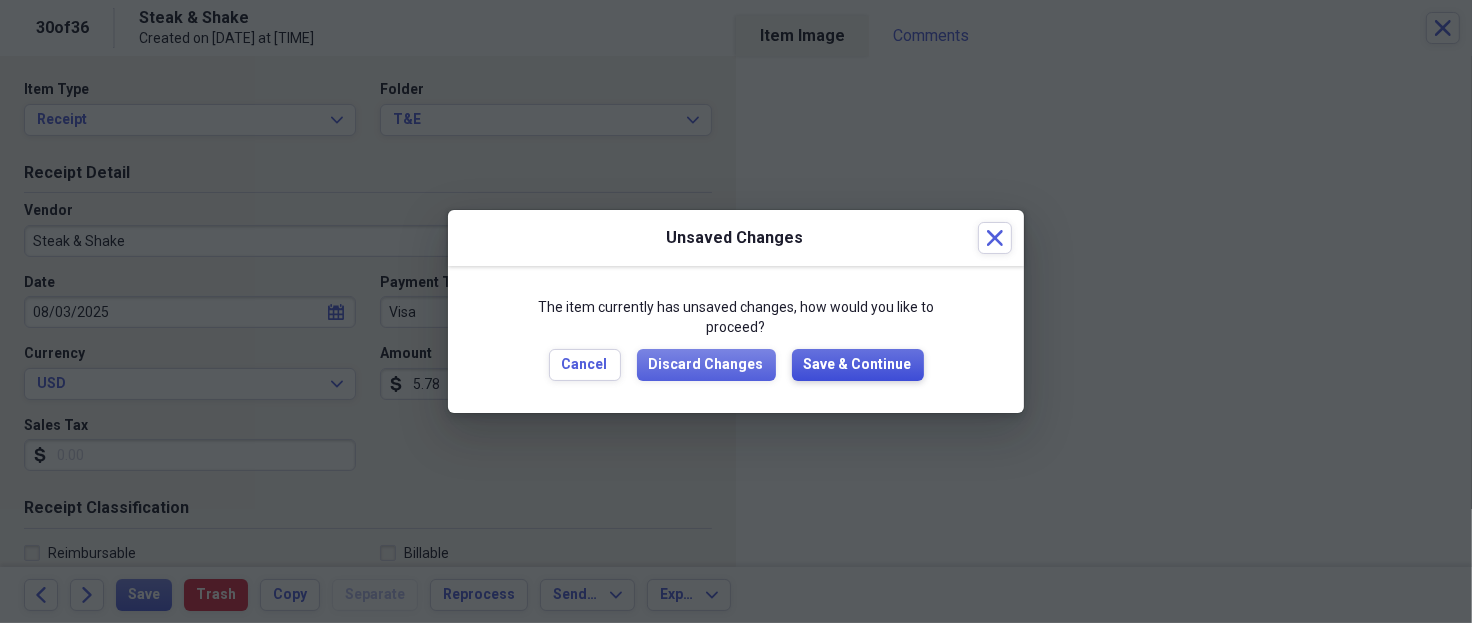 click on "Save & Continue" at bounding box center (858, 365) 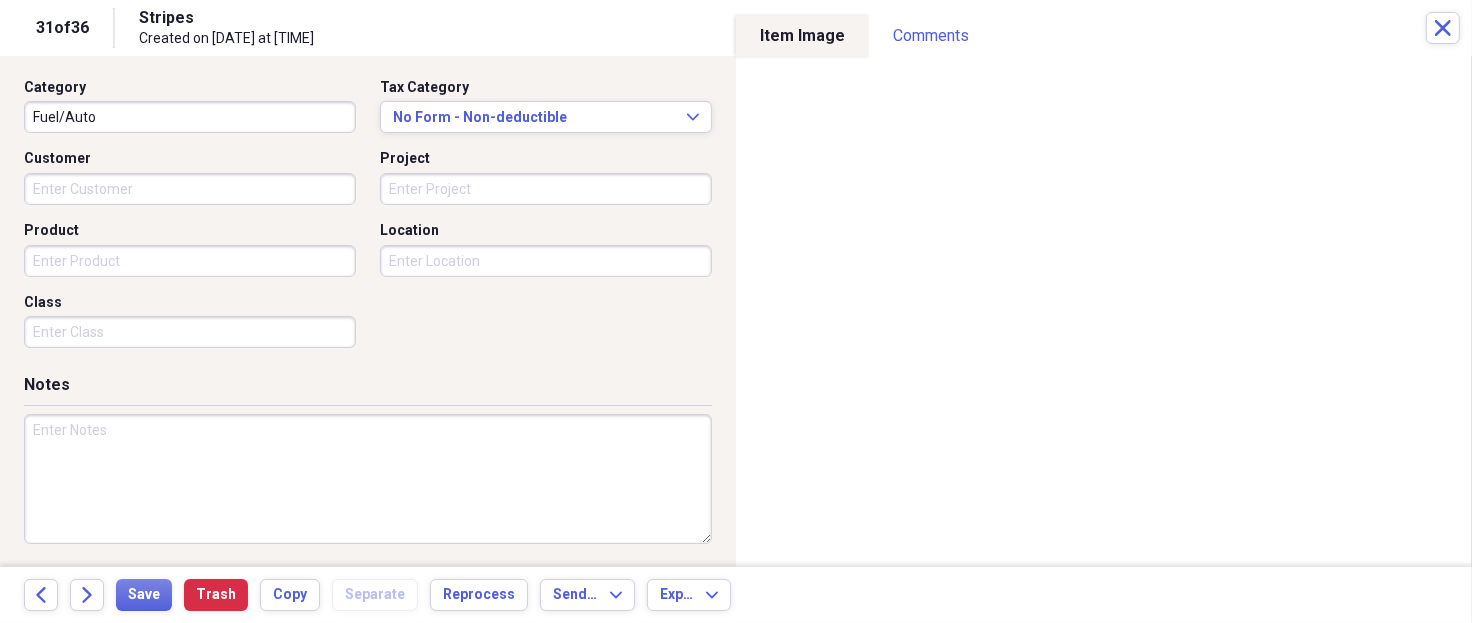 scroll, scrollTop: 508, scrollLeft: 0, axis: vertical 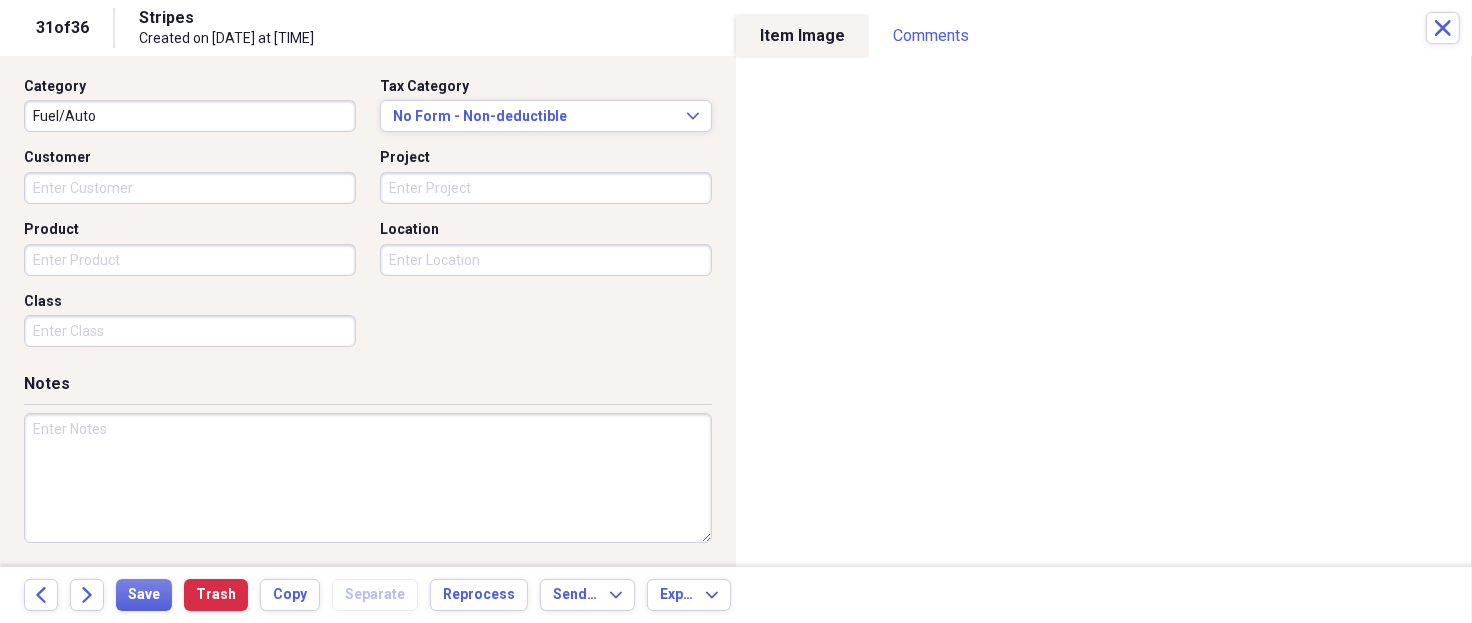 click at bounding box center (368, 478) 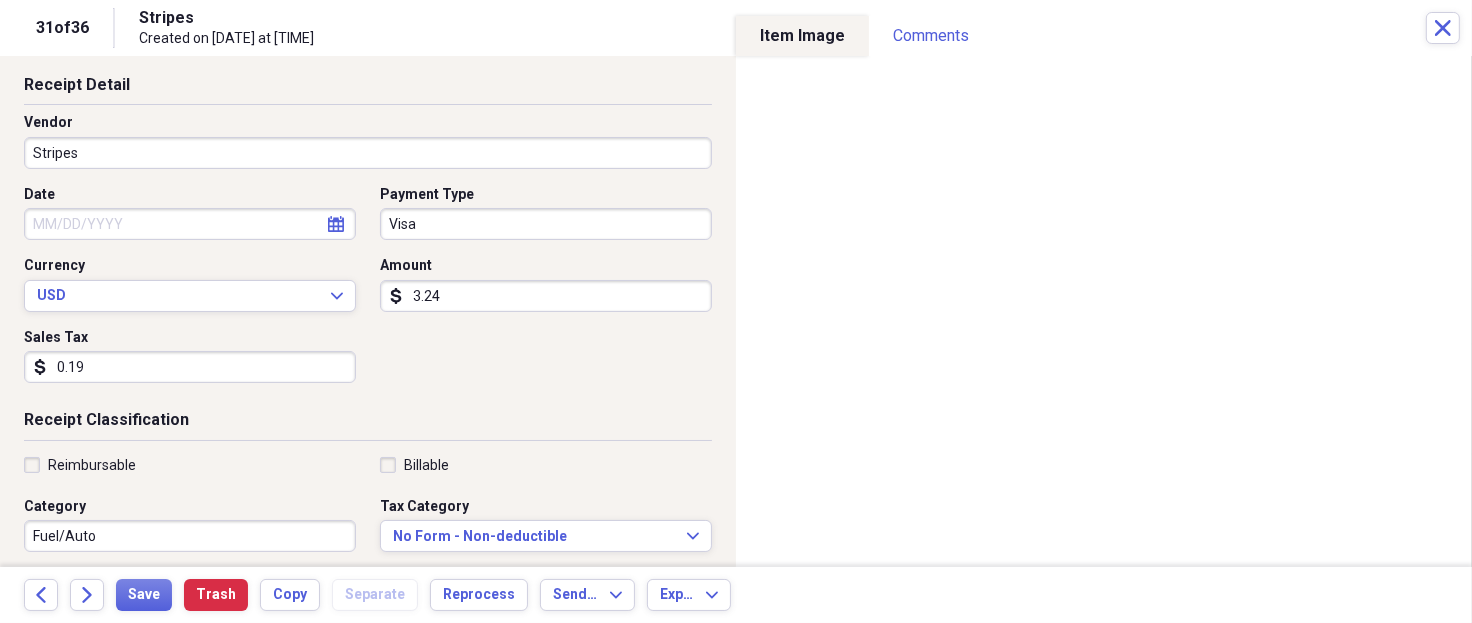 scroll, scrollTop: 0, scrollLeft: 0, axis: both 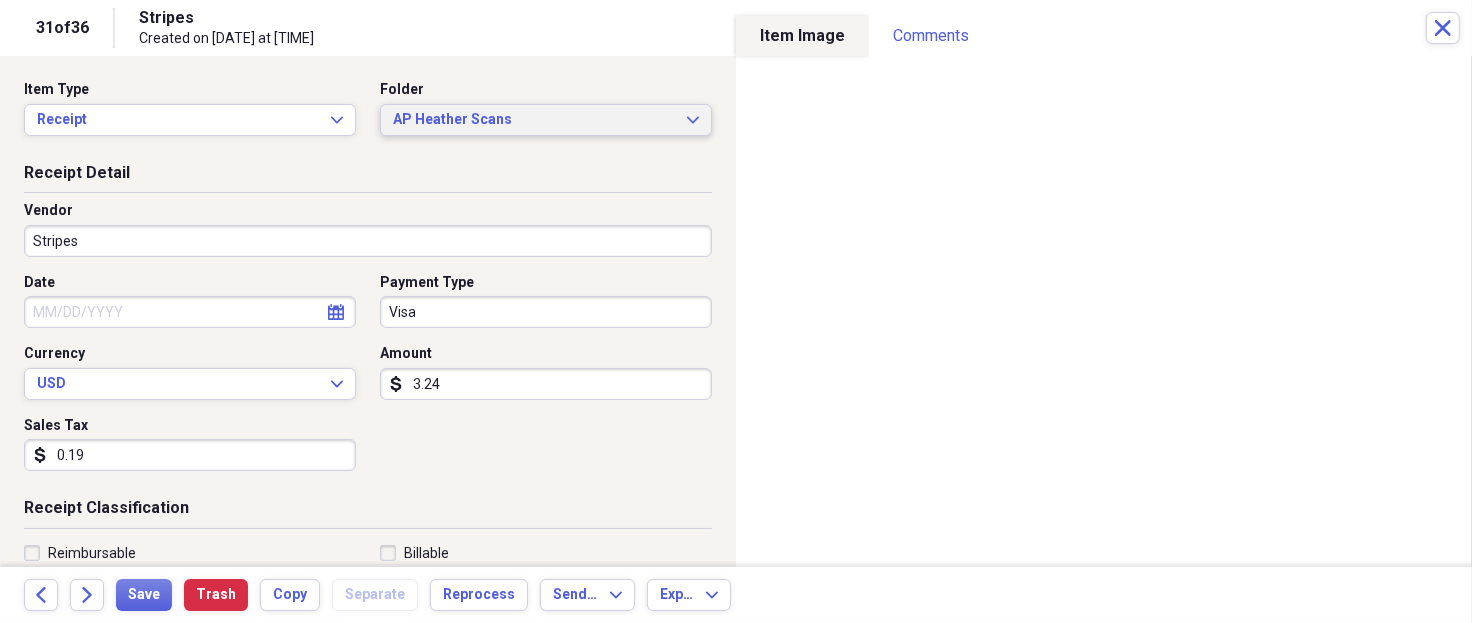 type on "DFW - 64900 - Jordan Jove - Ice" 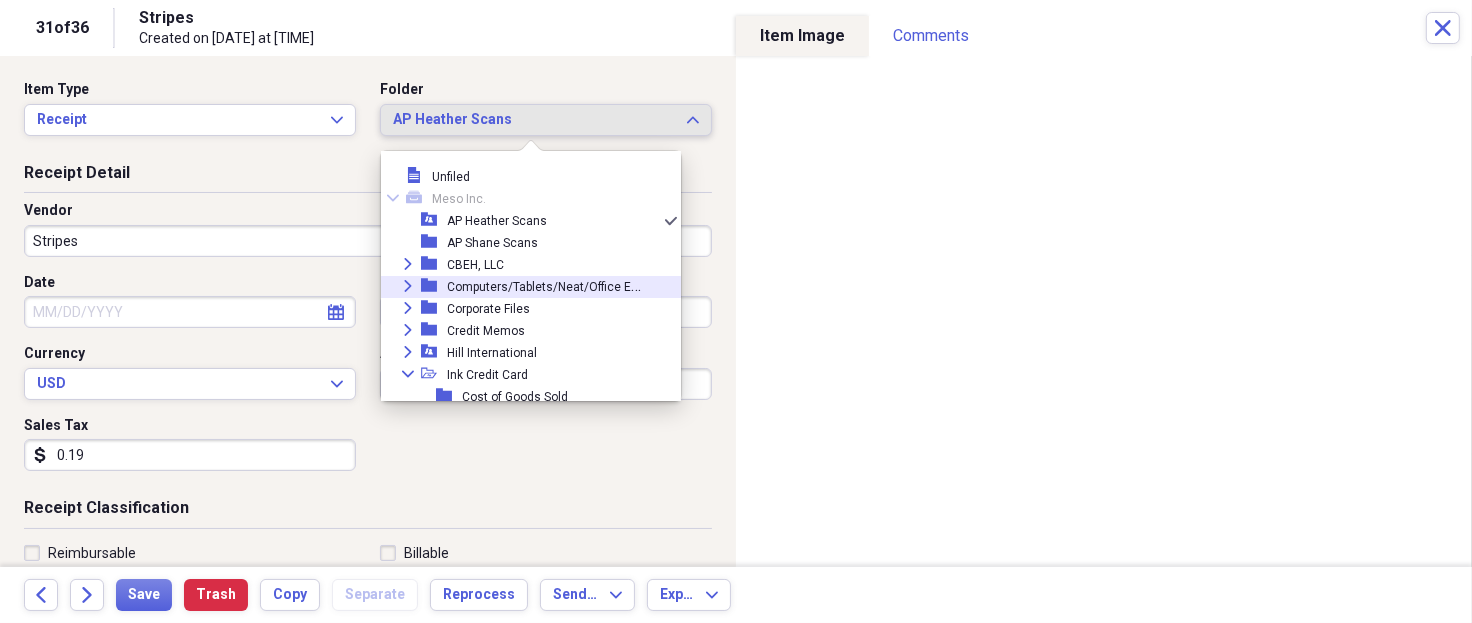 scroll, scrollTop: 133, scrollLeft: 0, axis: vertical 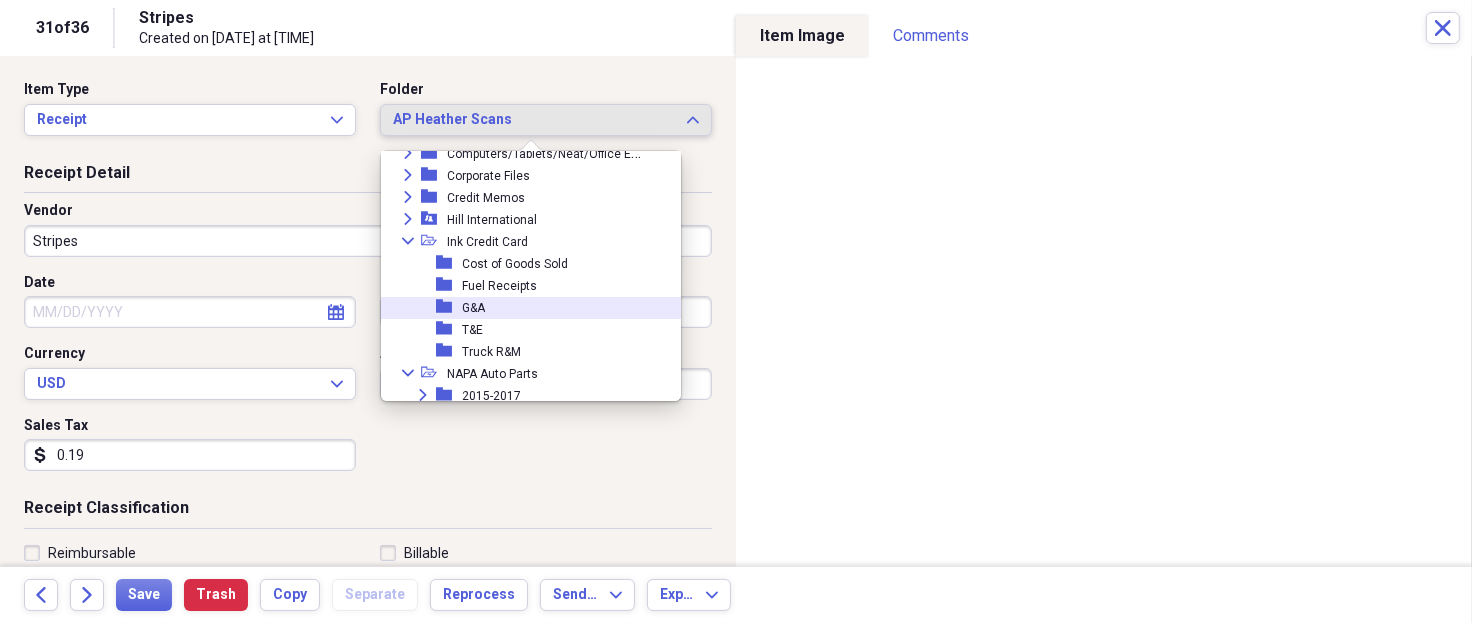 click on "folder G&A" at bounding box center [523, 308] 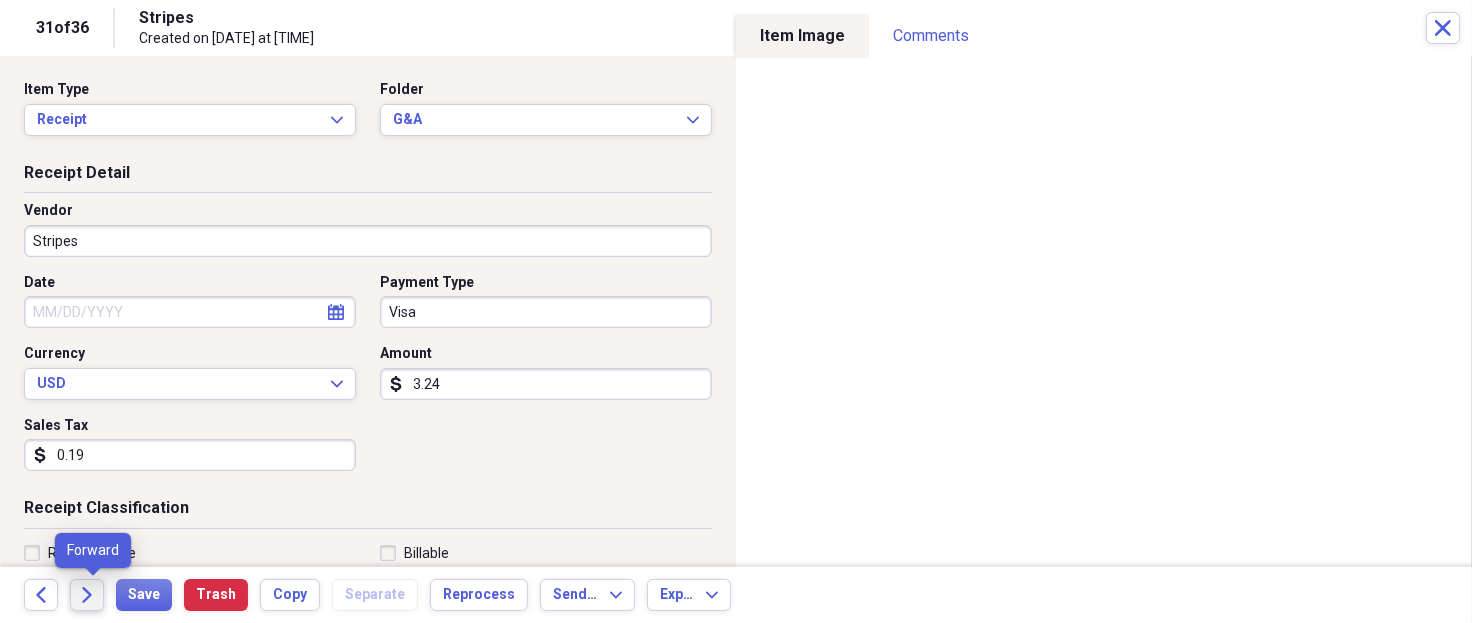 click on "Forward" 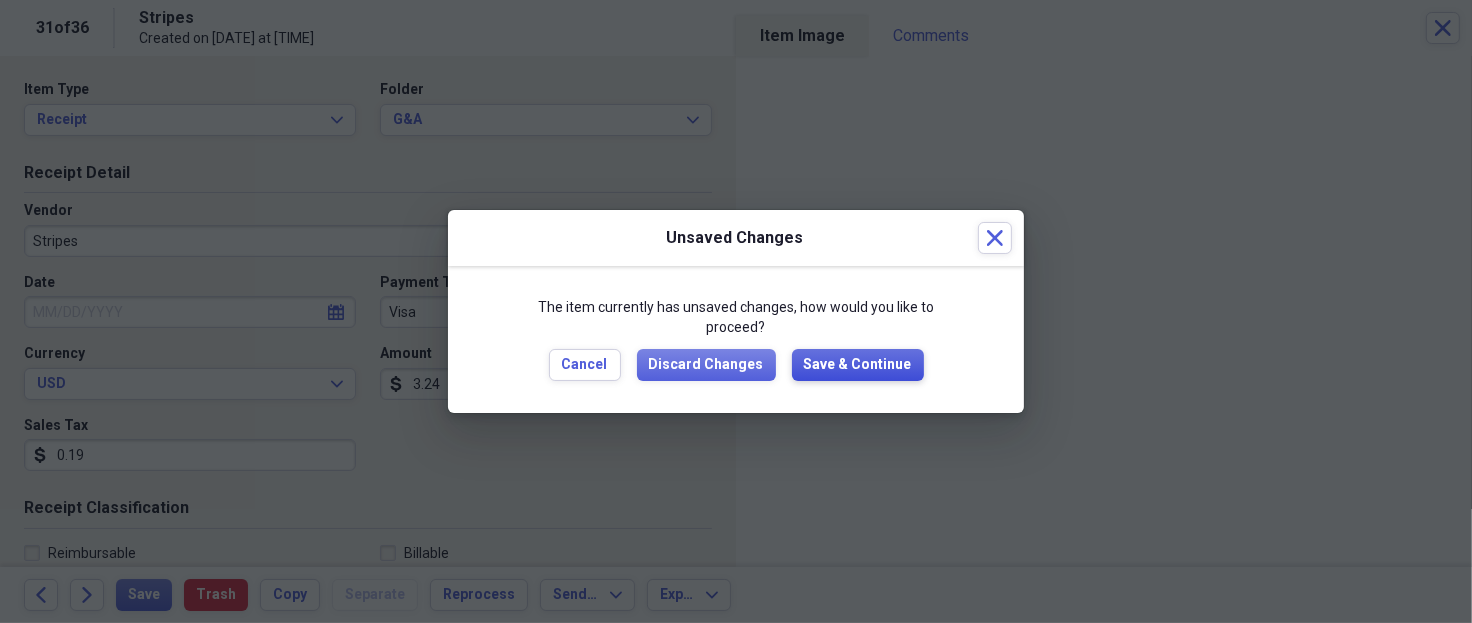 click on "Save & Continue" at bounding box center (858, 365) 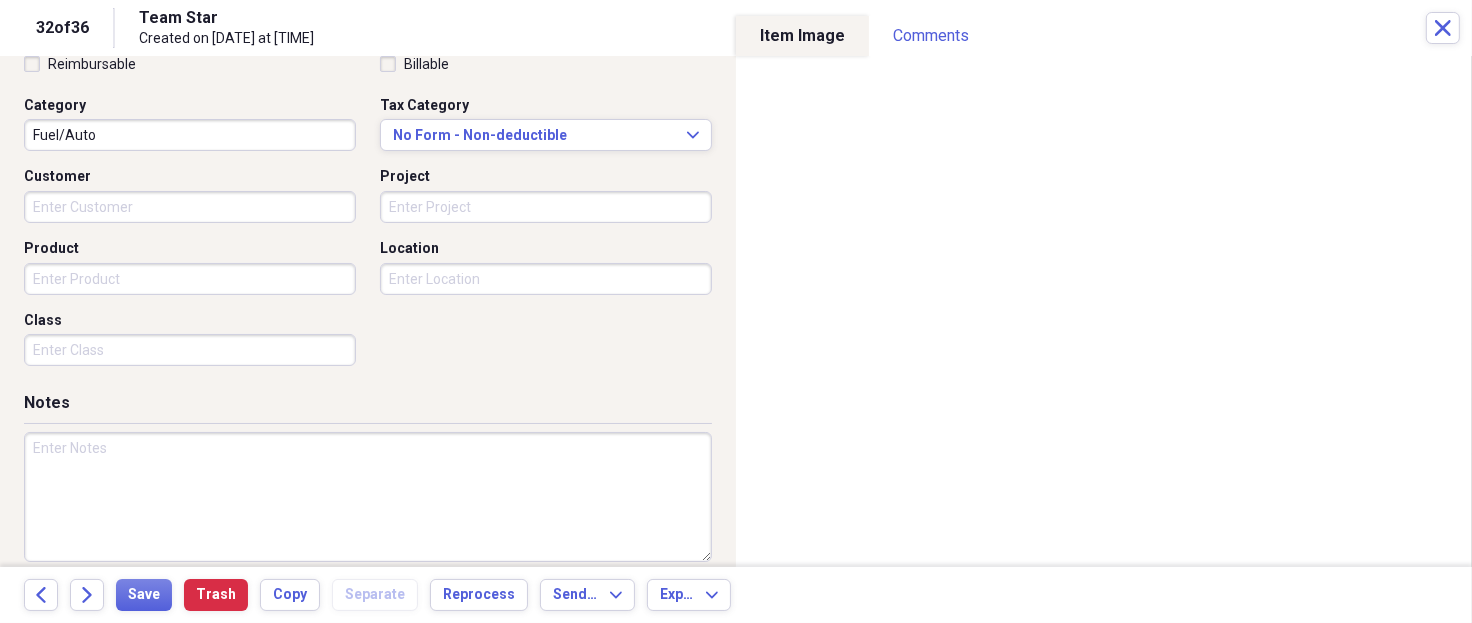 scroll, scrollTop: 508, scrollLeft: 0, axis: vertical 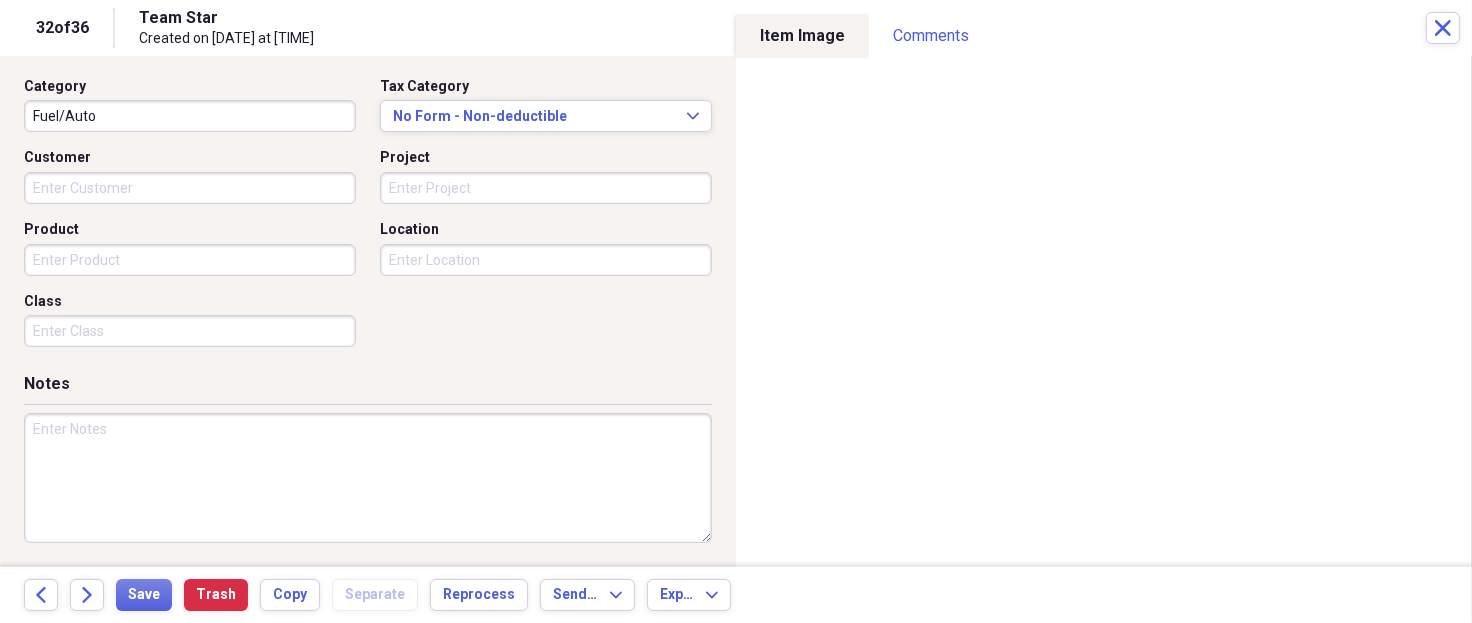 click at bounding box center (368, 478) 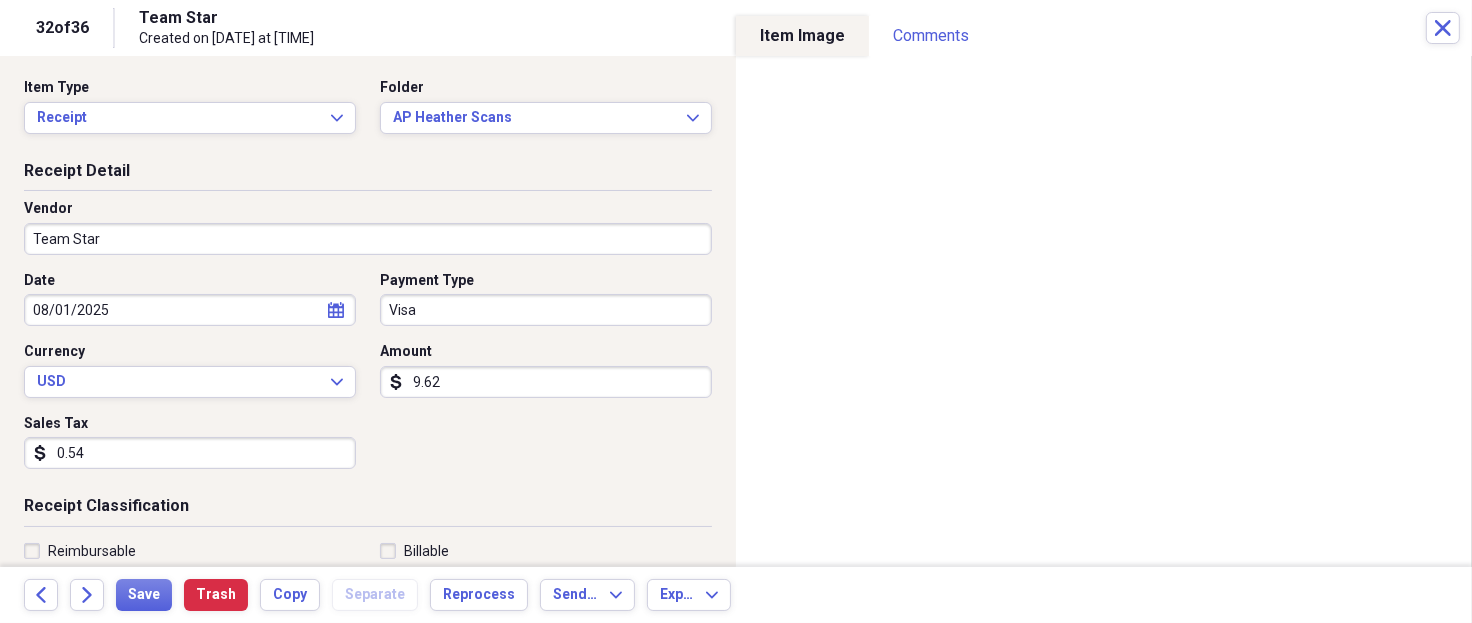 scroll, scrollTop: 0, scrollLeft: 0, axis: both 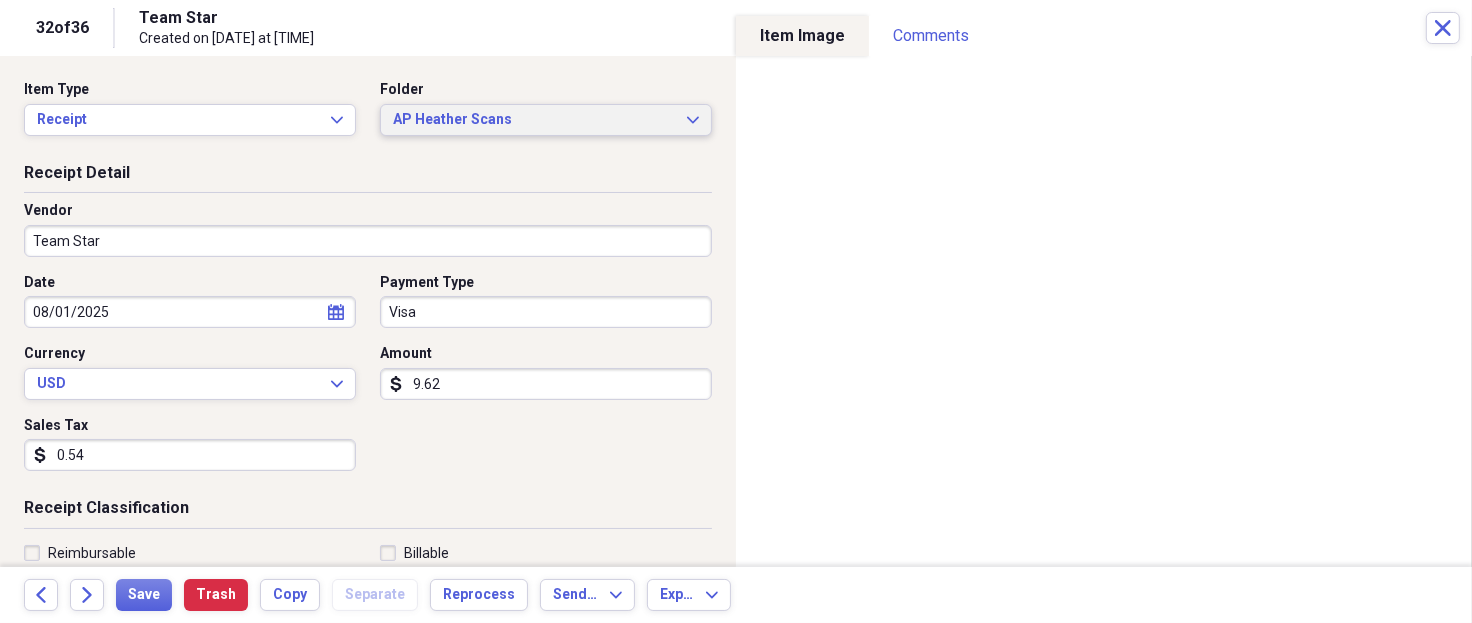 type on "DFW - 64900 - Tommy Latham - Drinks & Ice" 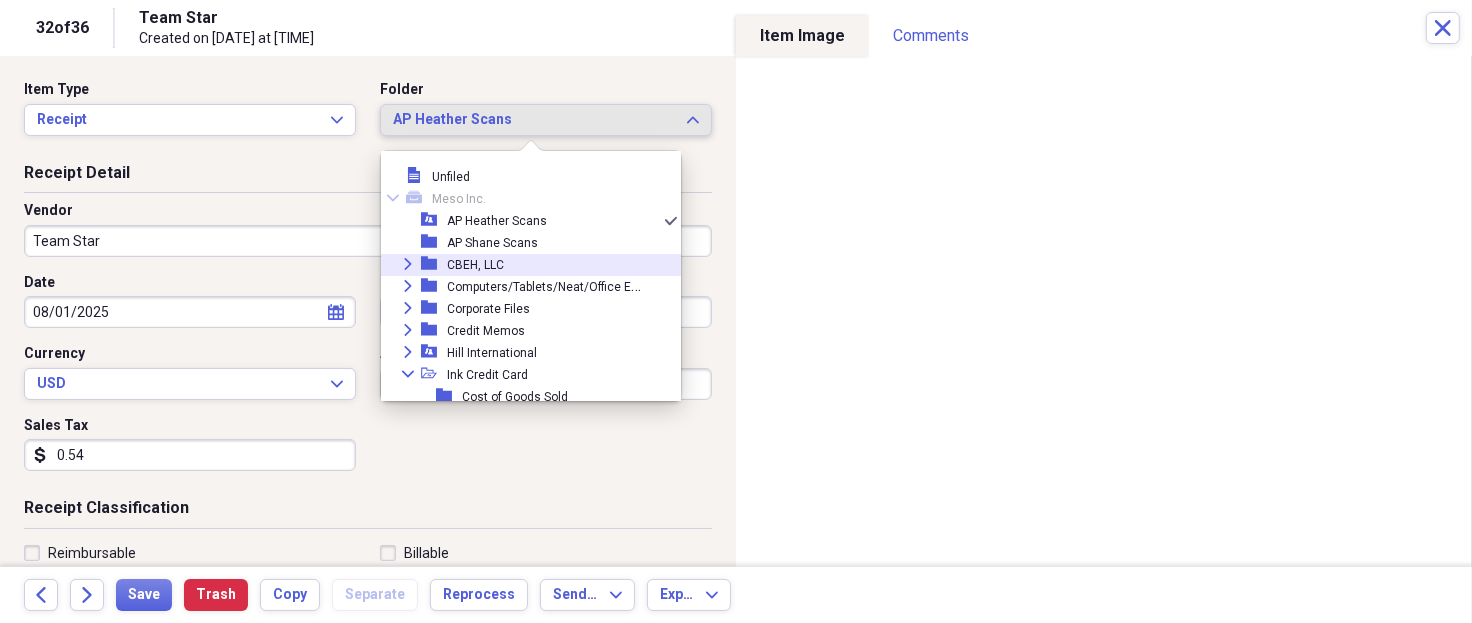 scroll, scrollTop: 133, scrollLeft: 0, axis: vertical 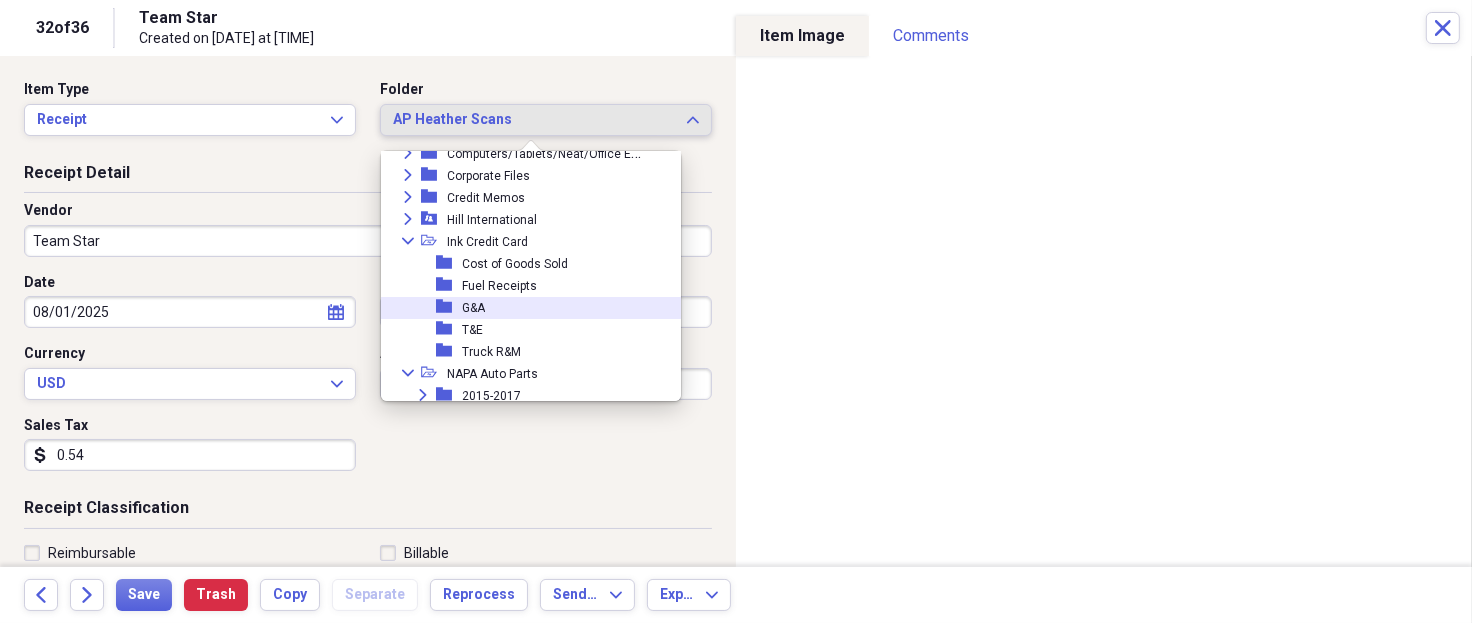 click on "G&A" at bounding box center [473, 308] 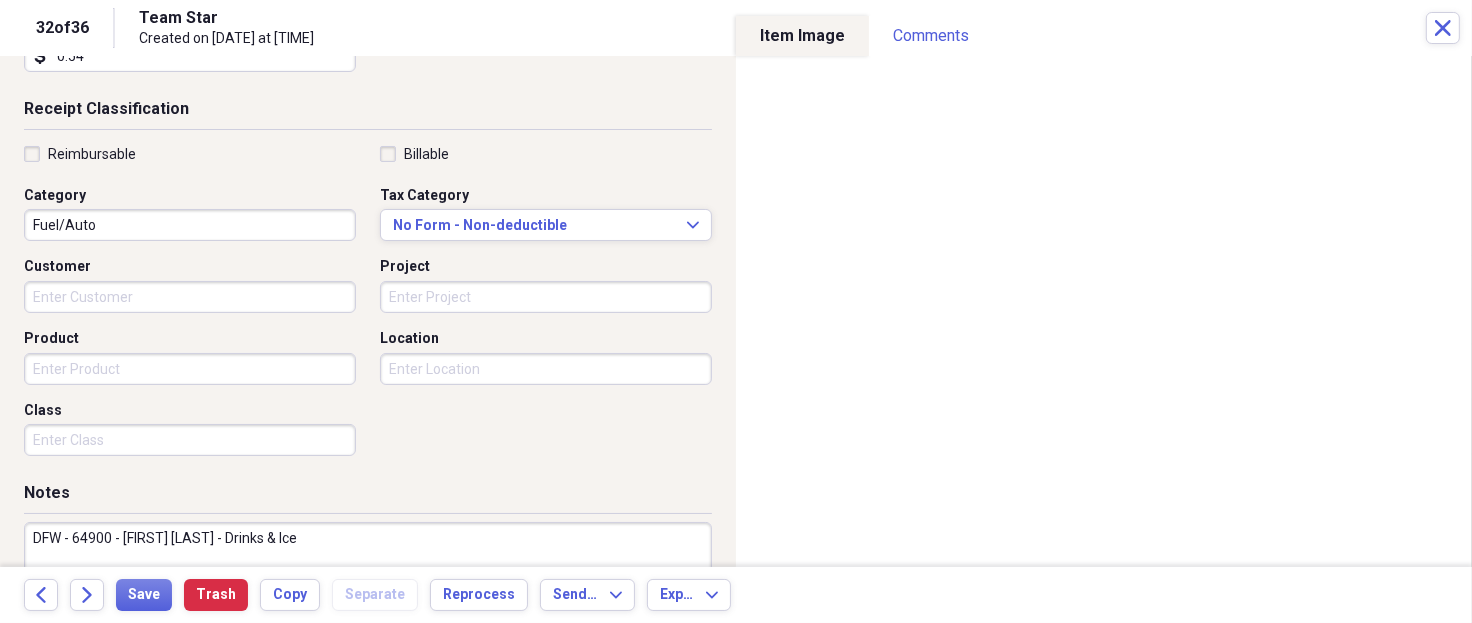 scroll, scrollTop: 508, scrollLeft: 0, axis: vertical 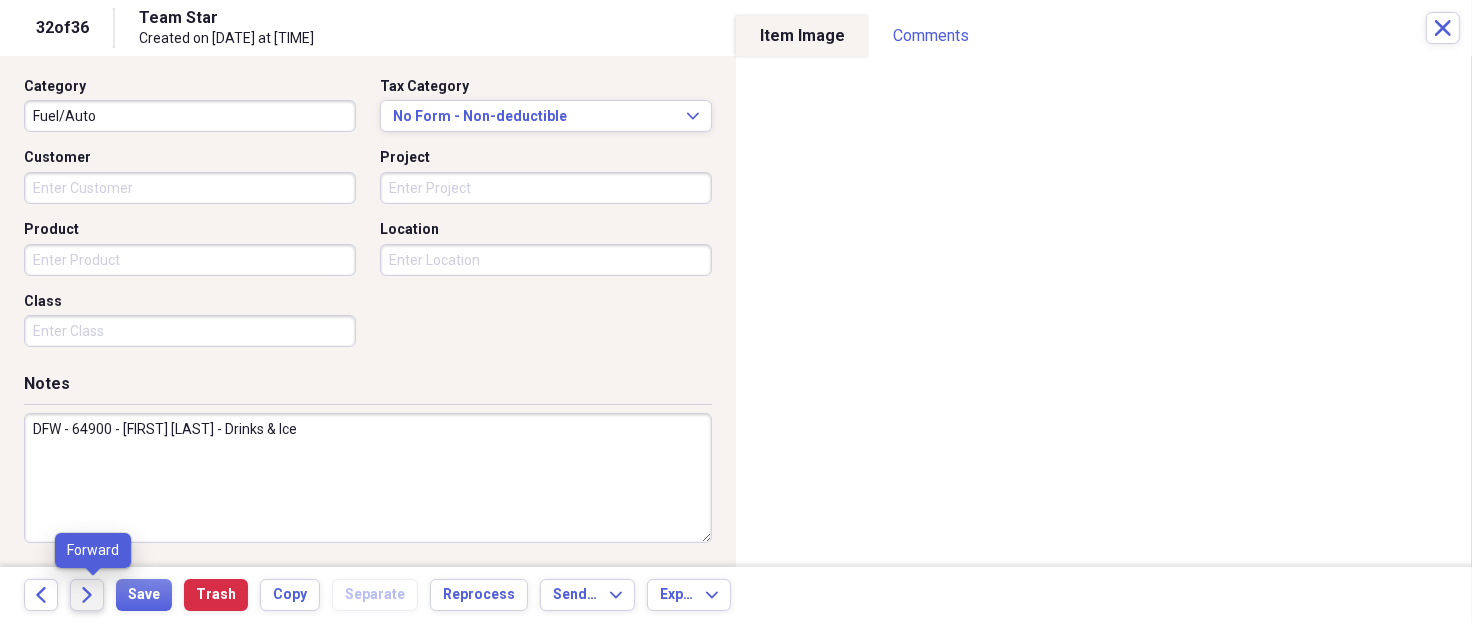 click on "Forward" 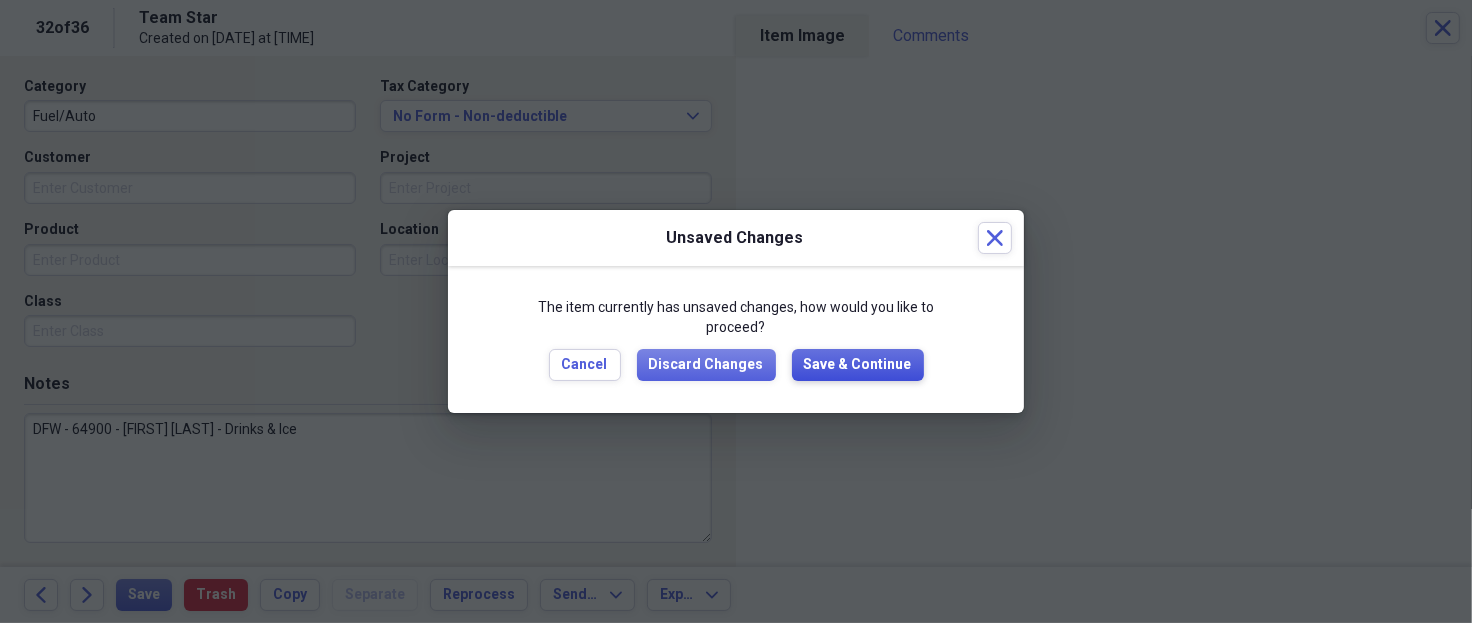 click on "Save & Continue" at bounding box center [858, 365] 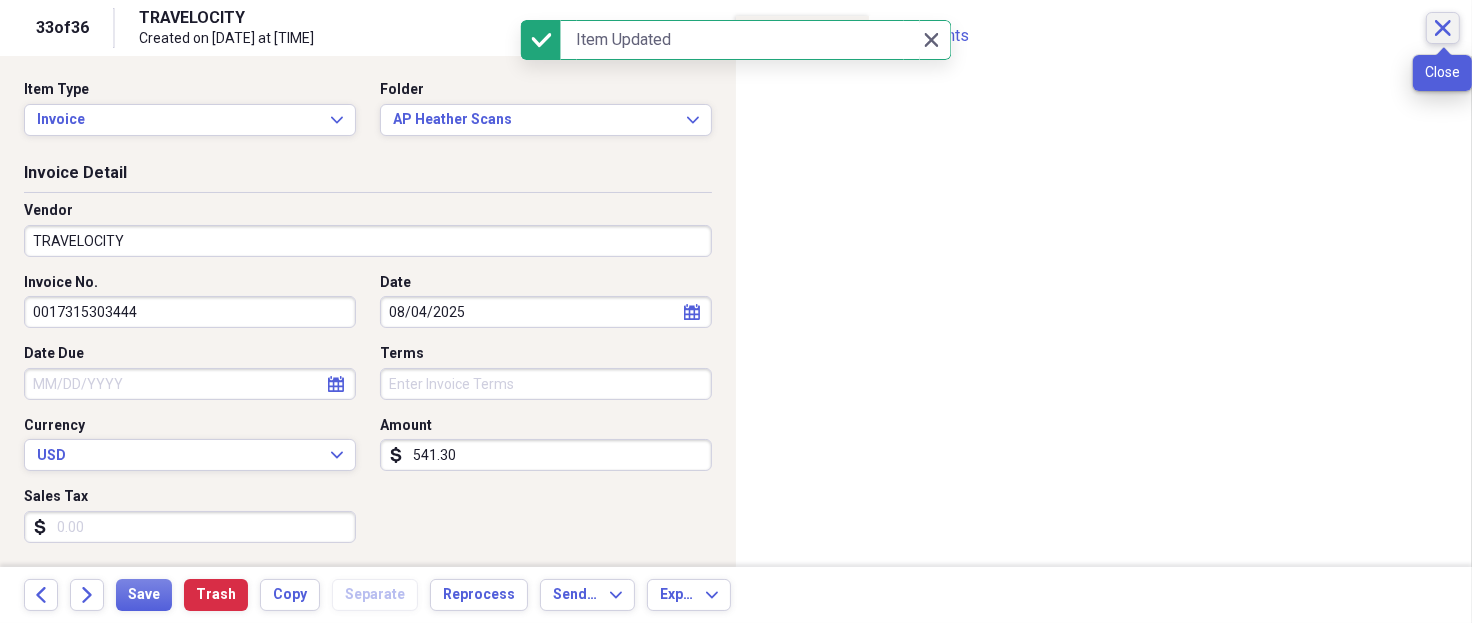 click on "Close" 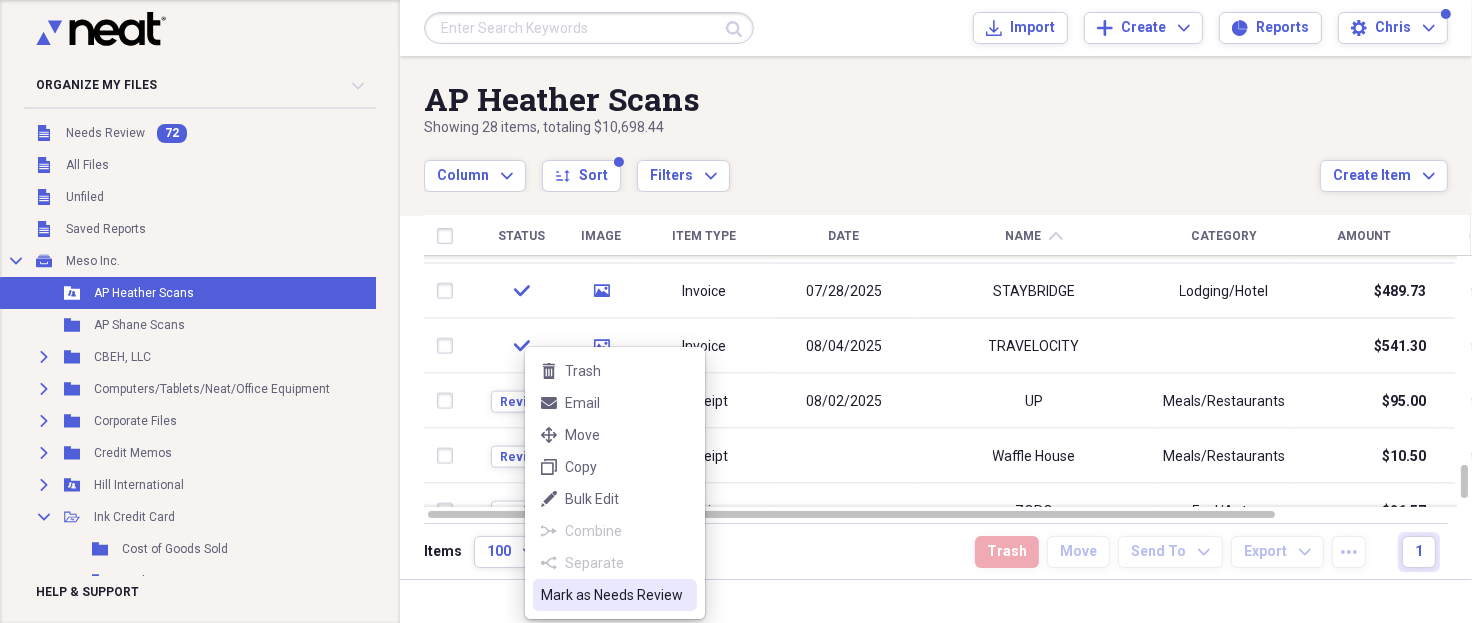 click on "Mark as Needs Review" at bounding box center (615, 595) 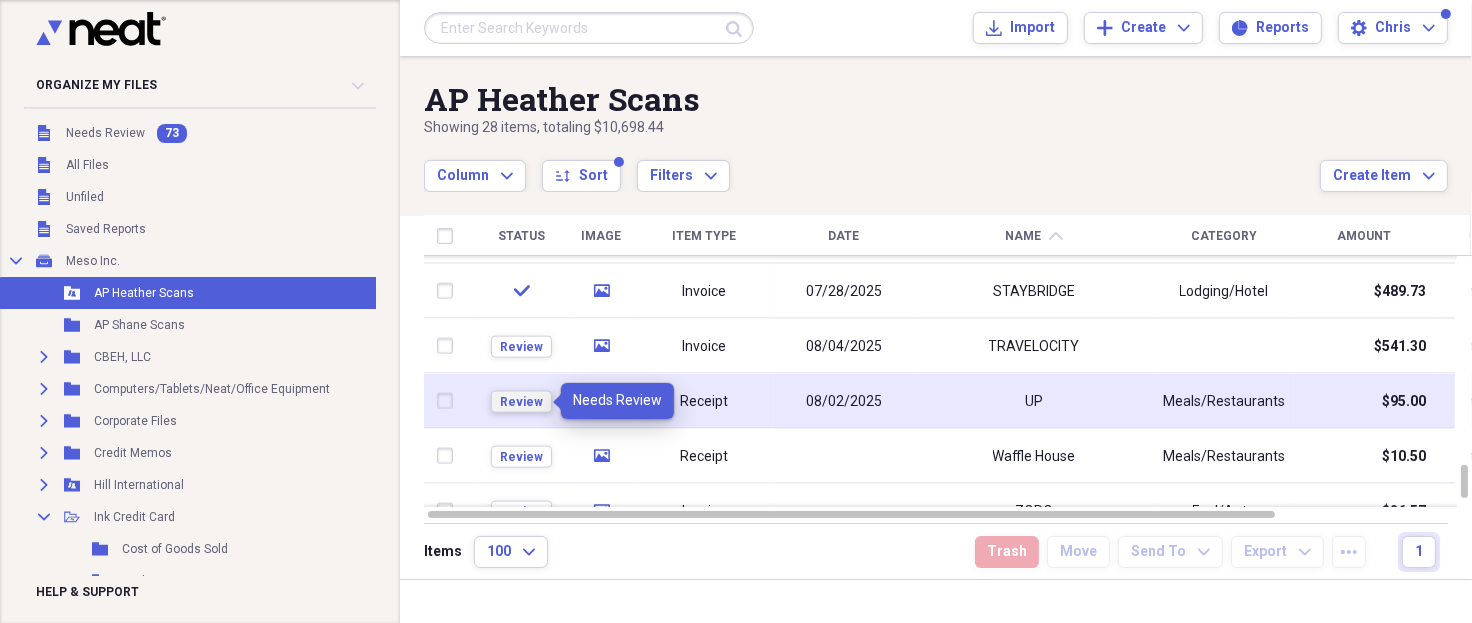 click on "Review" at bounding box center (521, 401) 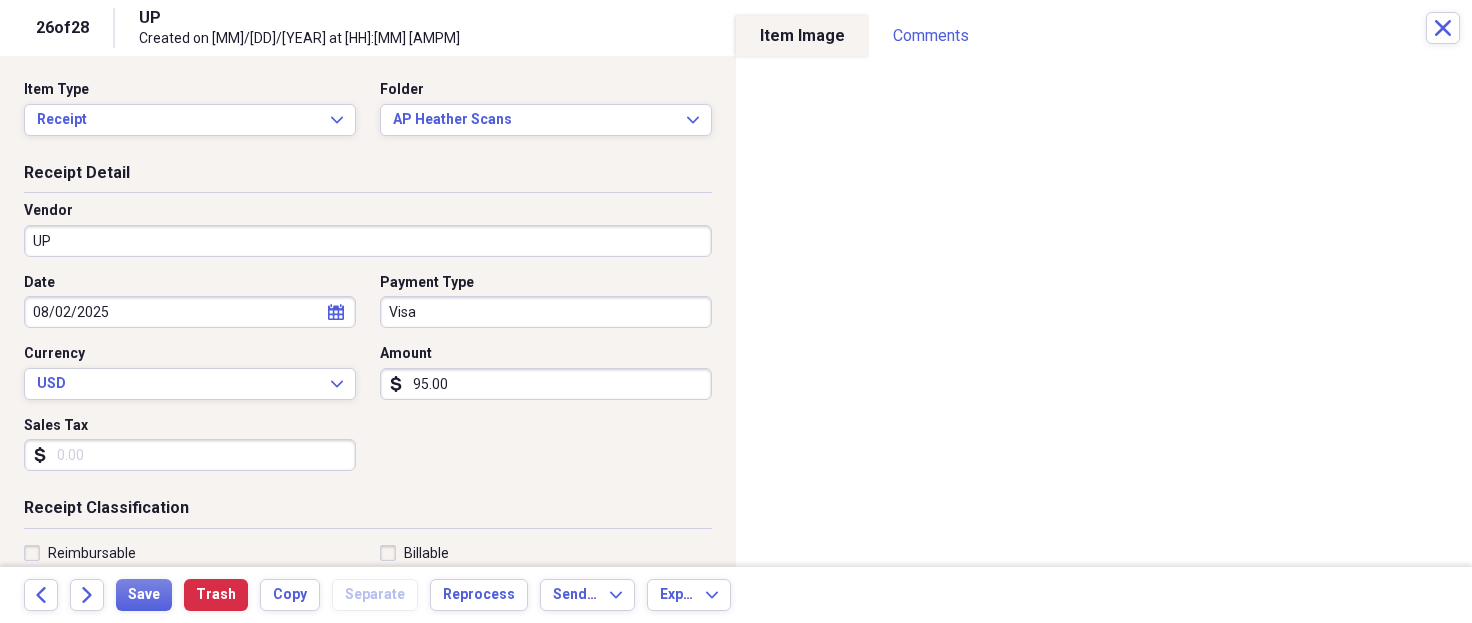 scroll, scrollTop: 0, scrollLeft: 0, axis: both 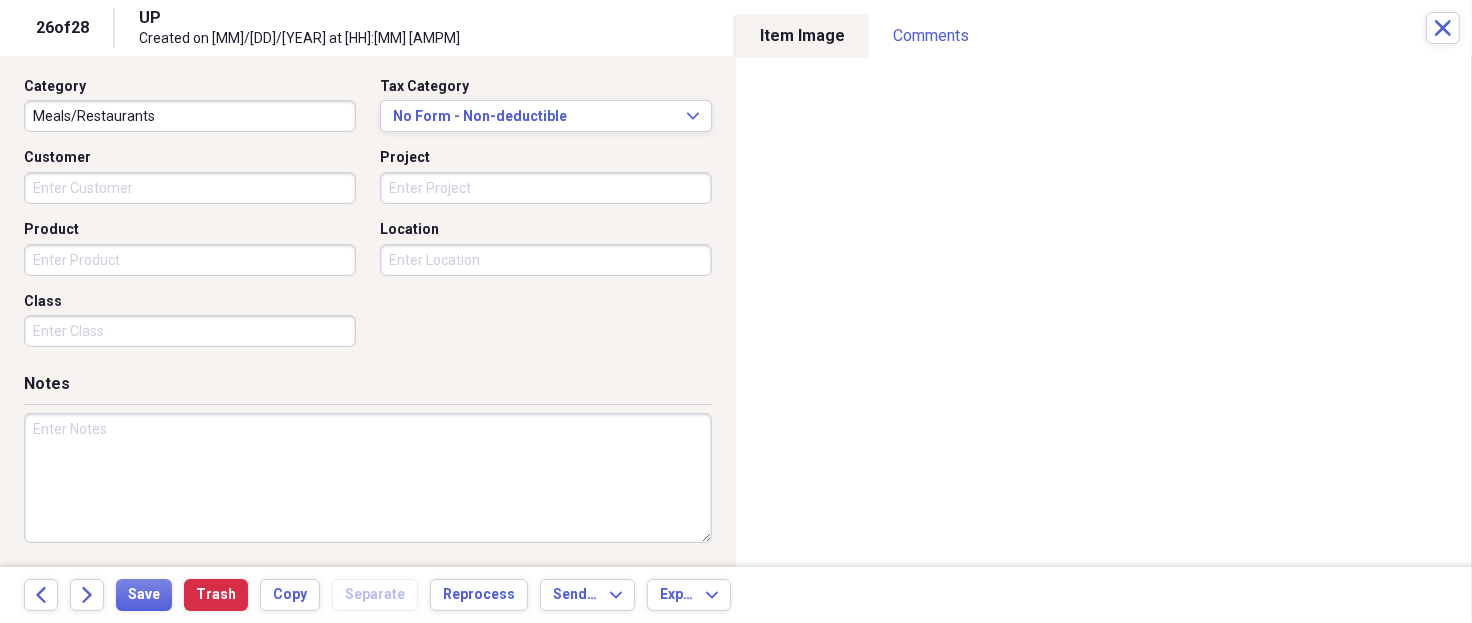 click at bounding box center [368, 478] 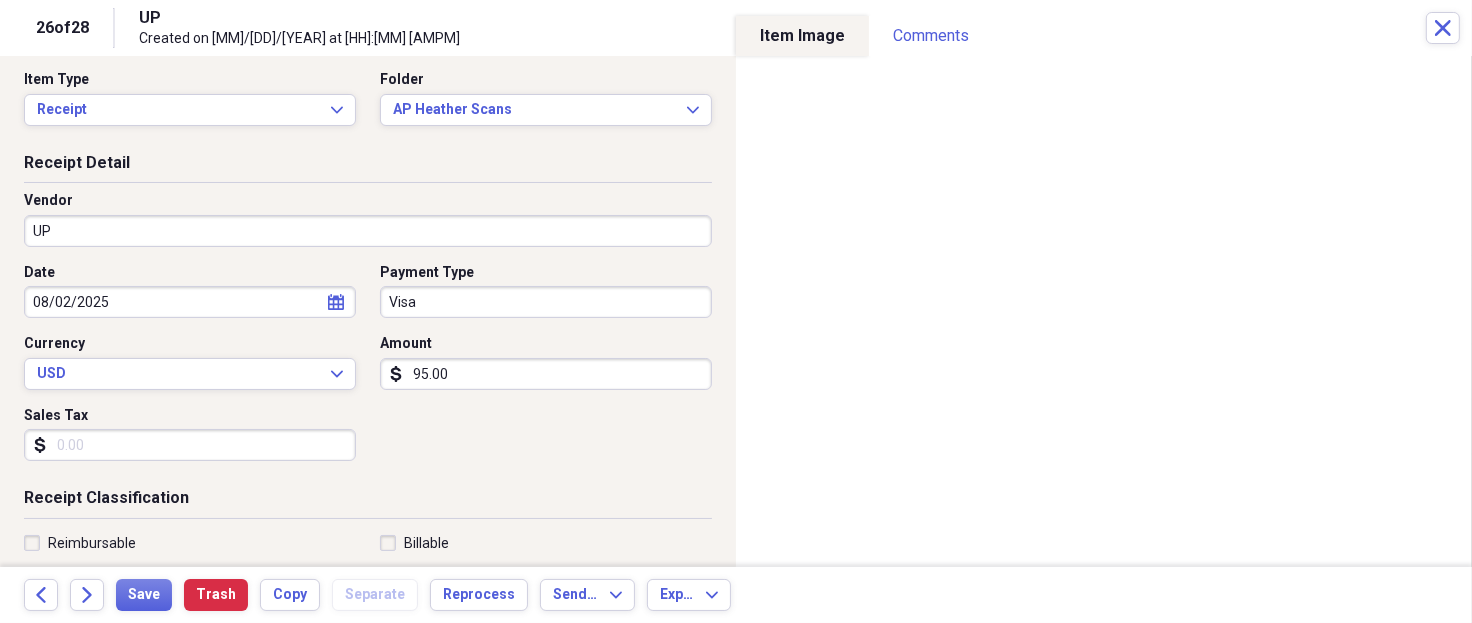scroll, scrollTop: 0, scrollLeft: 0, axis: both 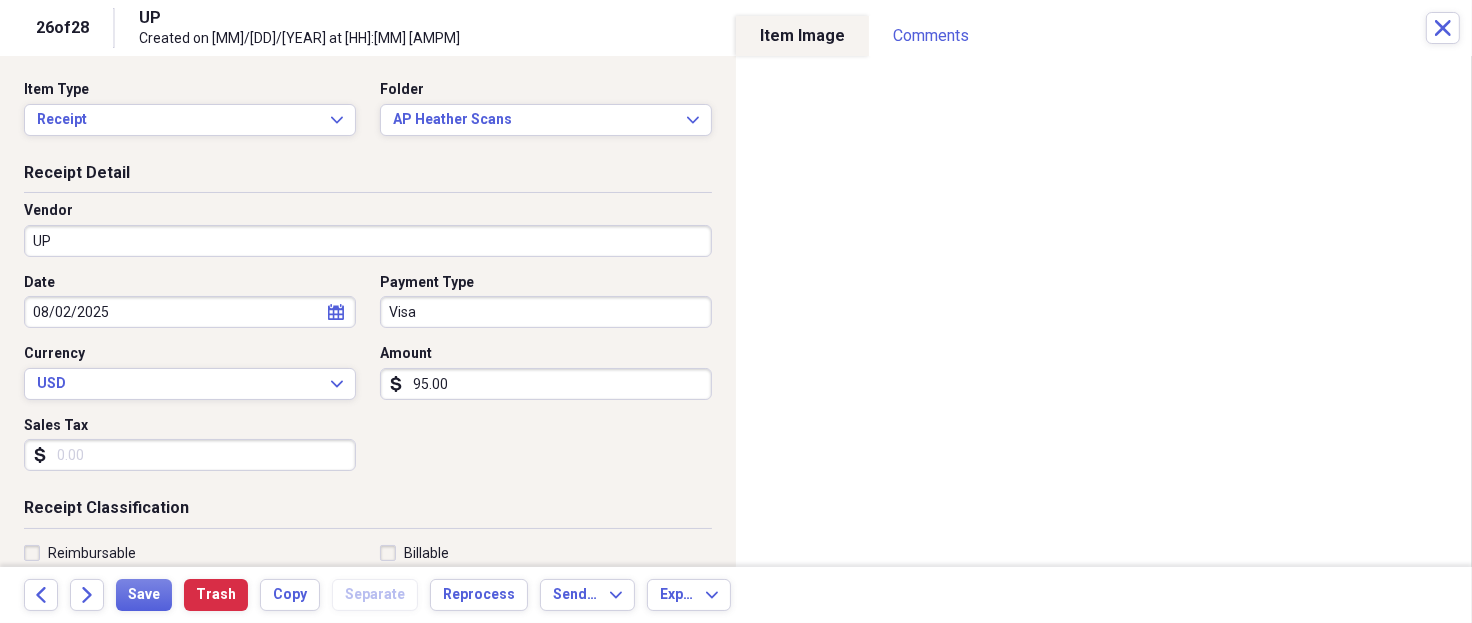 type on "HOU [FIRST] [LAST], Truck fill up, still waiting on fuel card." 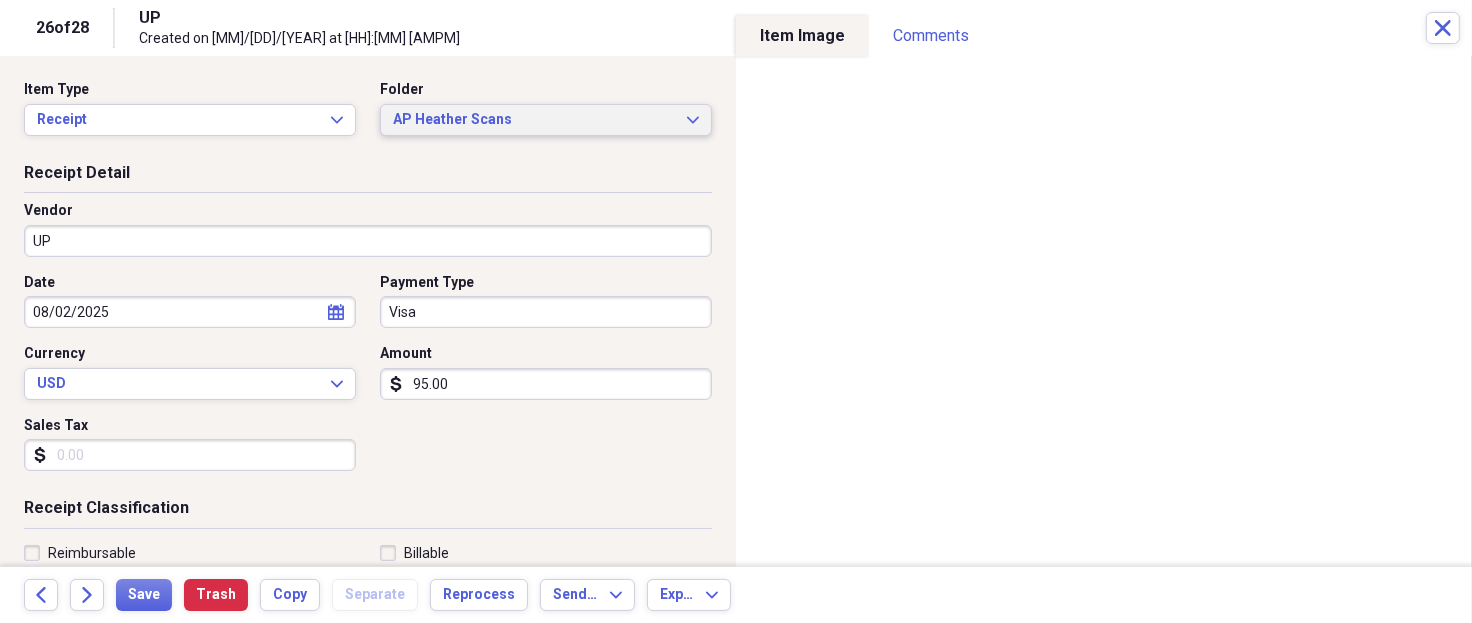 click on "AP [PERSON] Scans Expand" at bounding box center [546, 120] 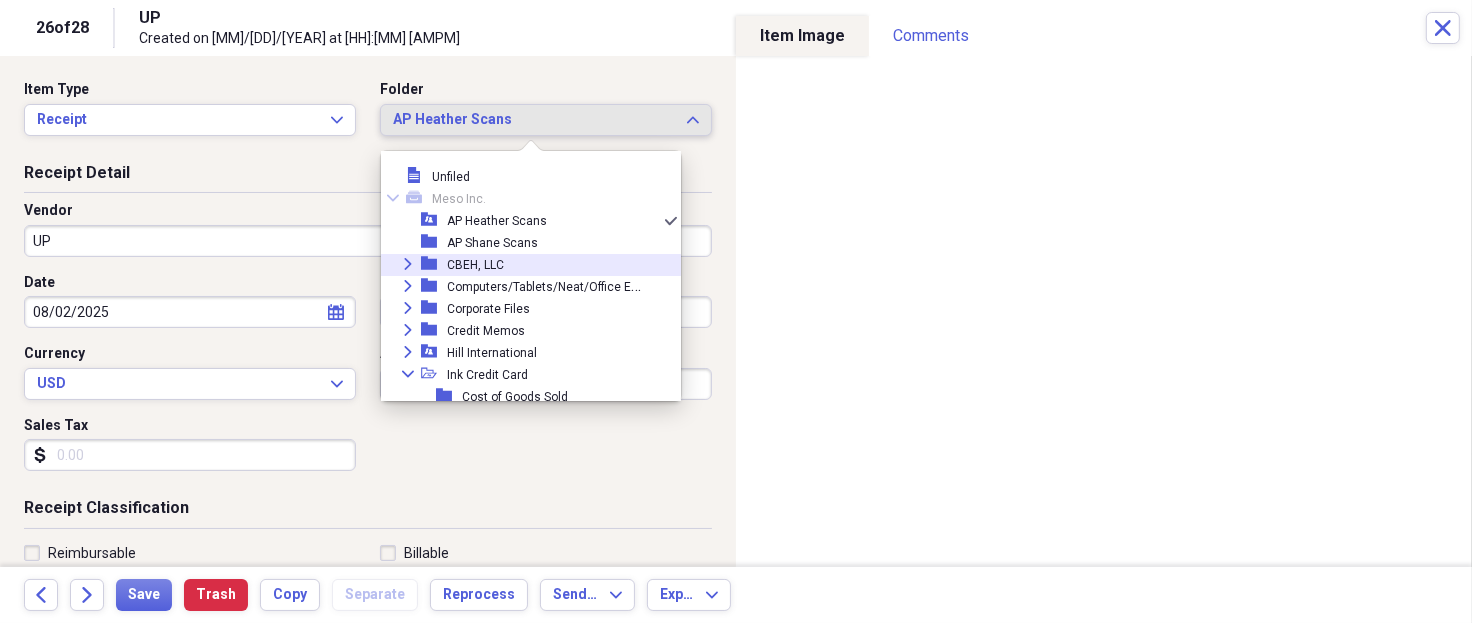 scroll, scrollTop: 133, scrollLeft: 0, axis: vertical 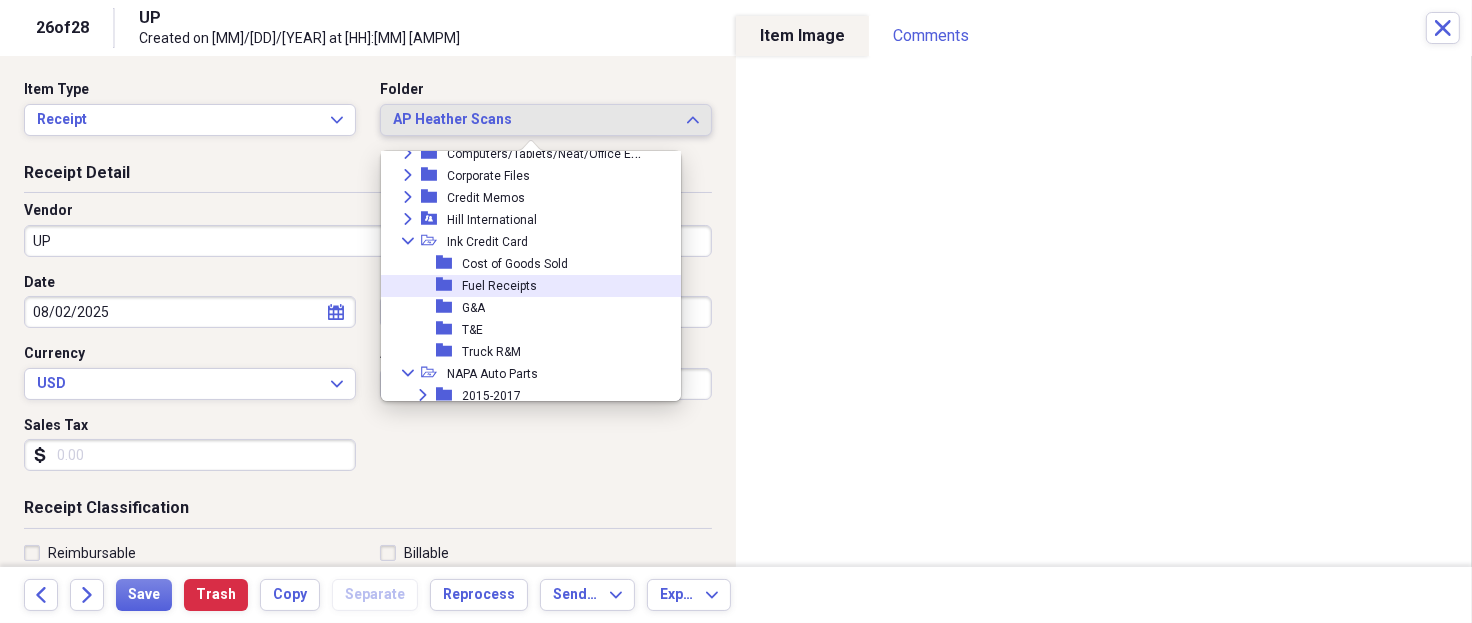 click on "Fuel Receipts" at bounding box center (499, 286) 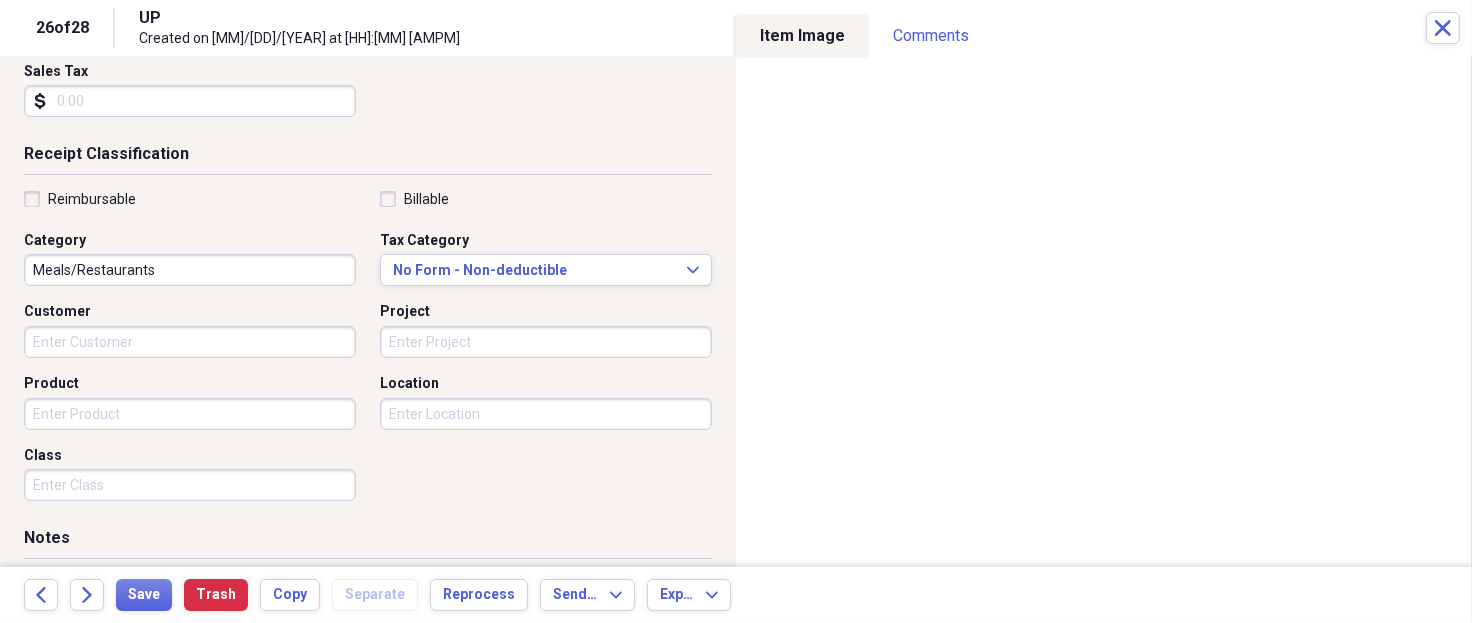 scroll, scrollTop: 399, scrollLeft: 0, axis: vertical 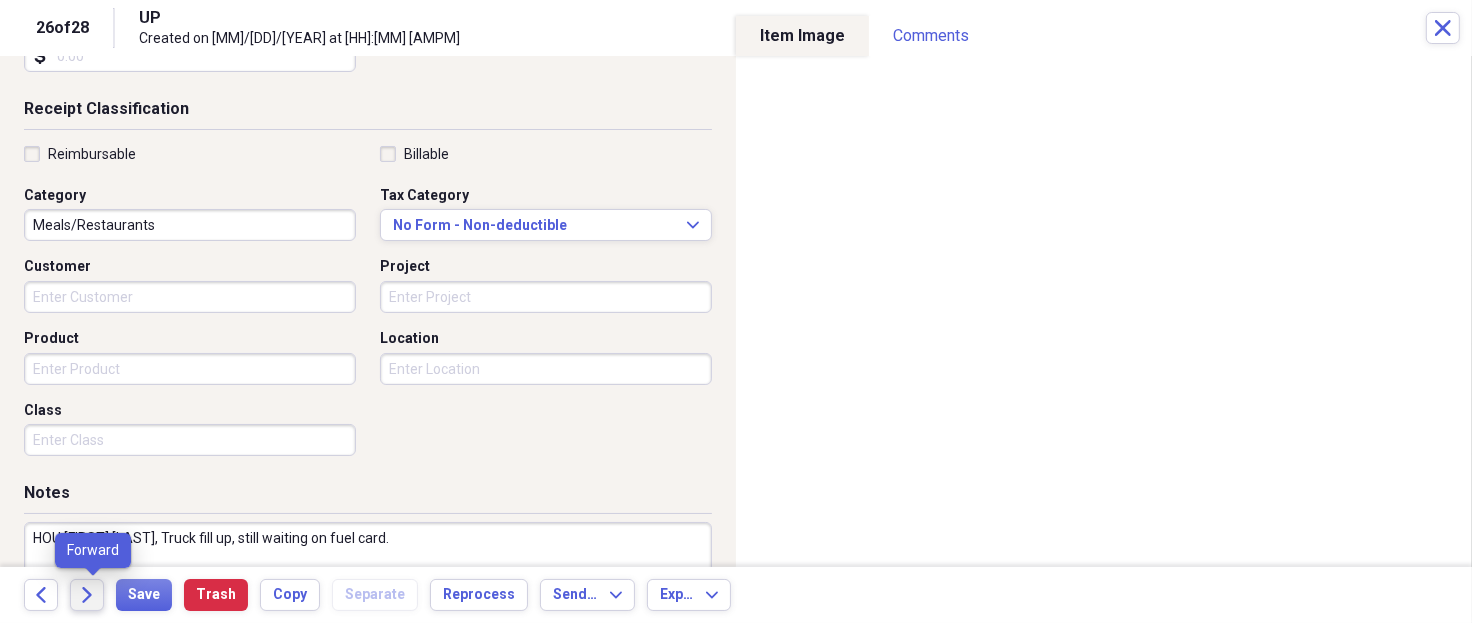 click on "Forward" 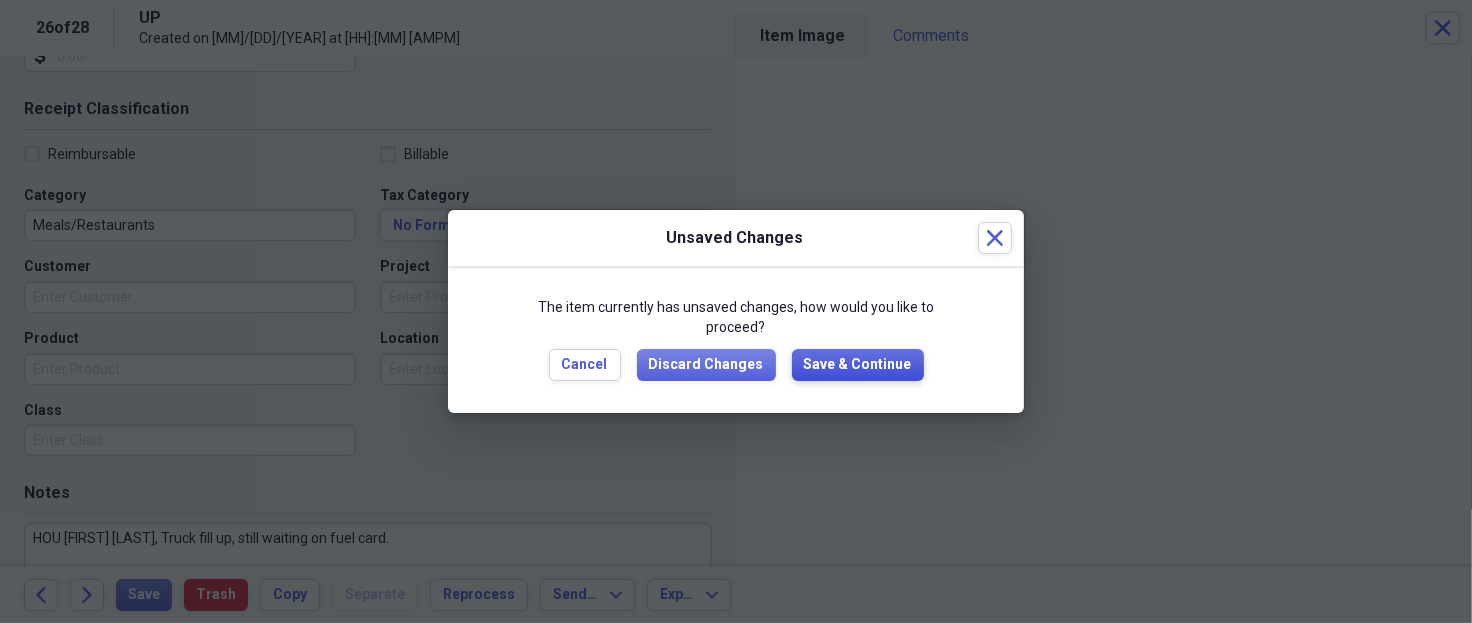 click on "Save & Continue" at bounding box center (858, 365) 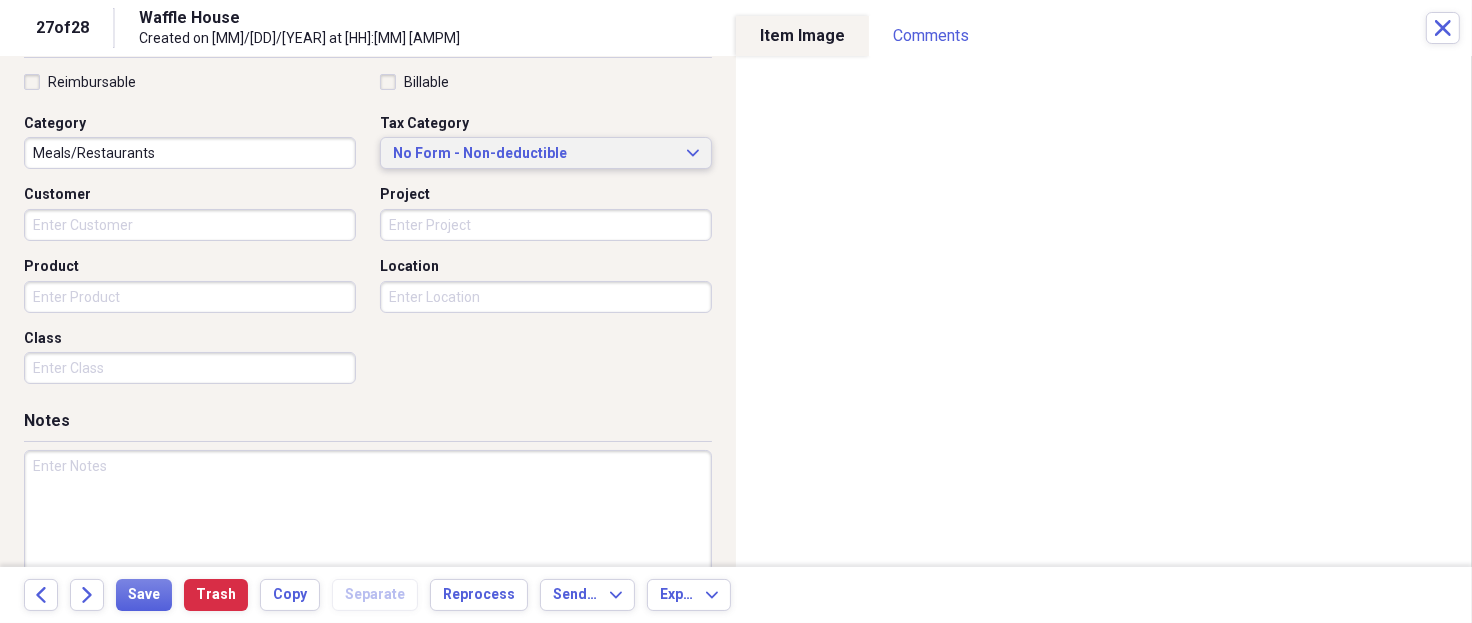 scroll, scrollTop: 508, scrollLeft: 0, axis: vertical 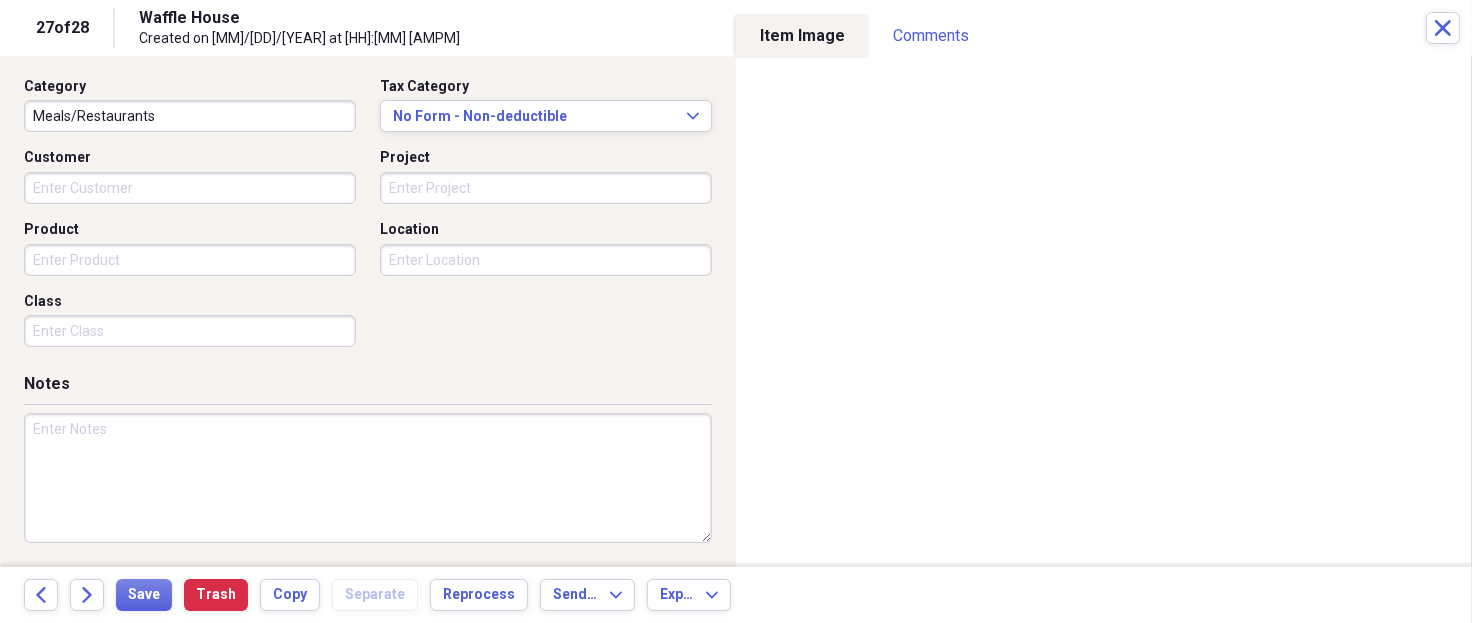 click at bounding box center (368, 478) 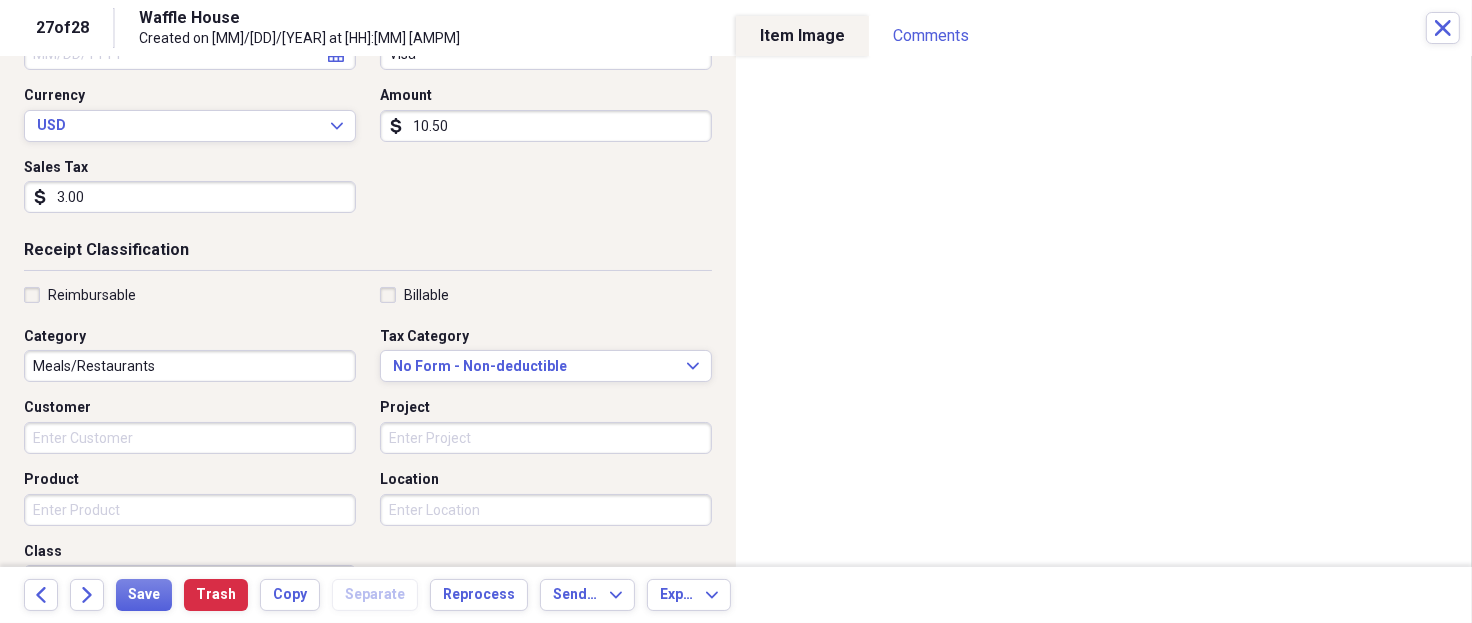 scroll, scrollTop: 0, scrollLeft: 0, axis: both 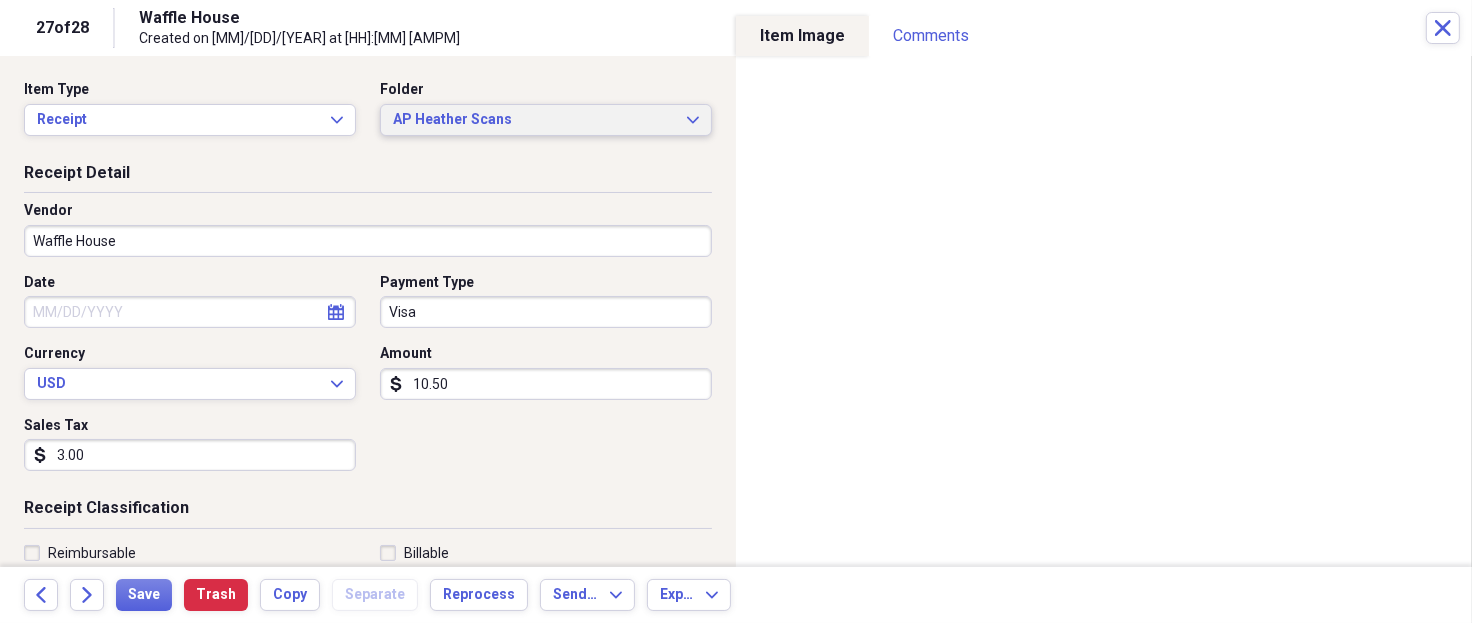 type on "Corp [FIRST] 56050-M1027 to KS" 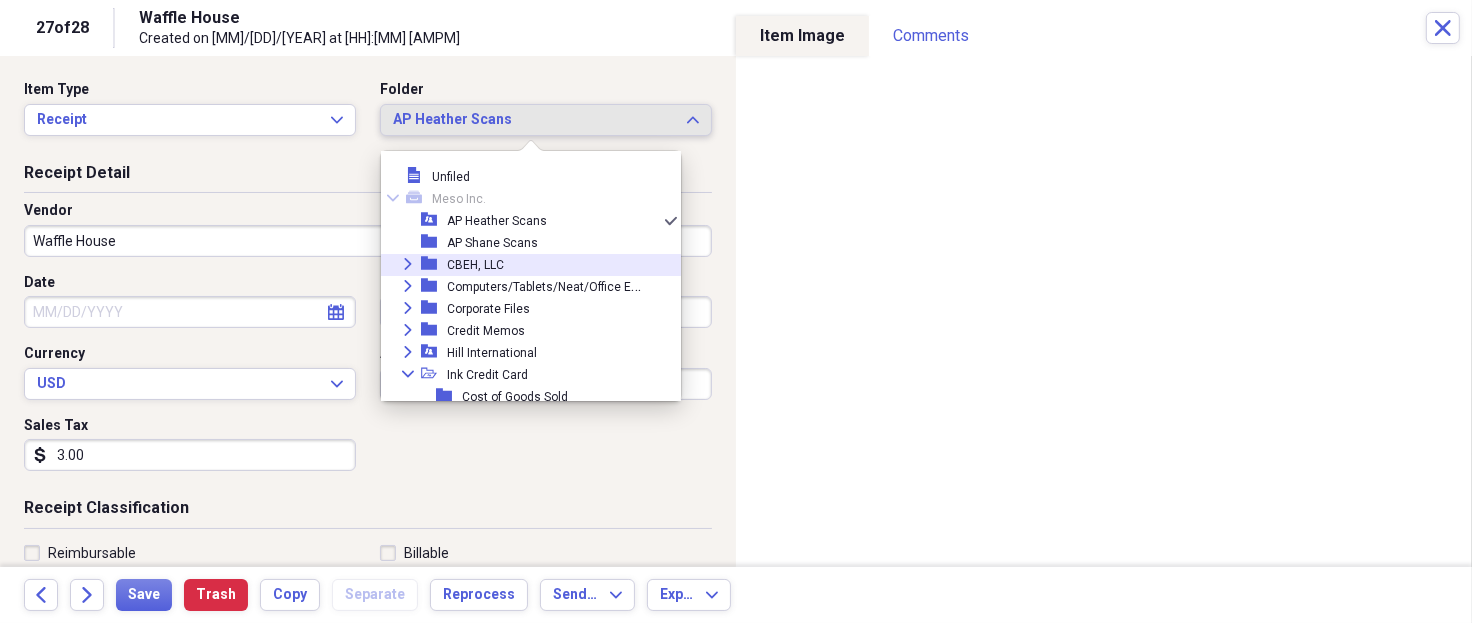 scroll, scrollTop: 266, scrollLeft: 0, axis: vertical 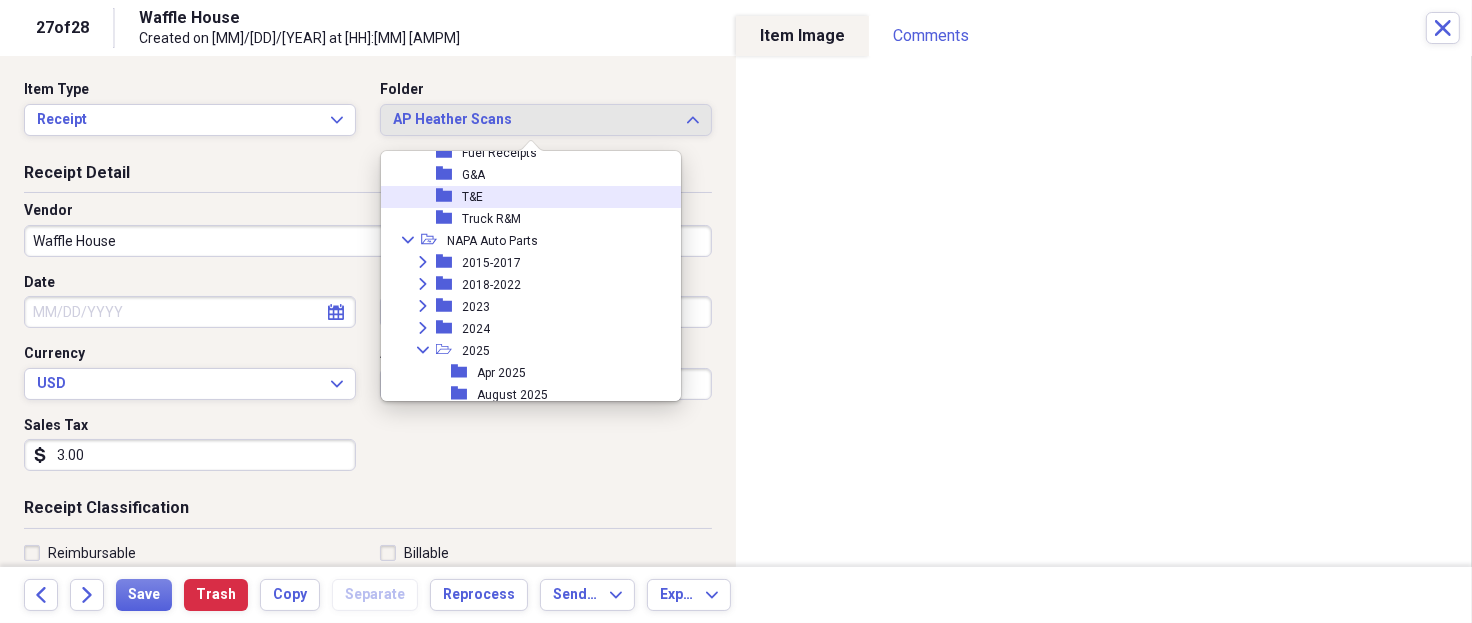 click on "folder T&E" at bounding box center (523, 197) 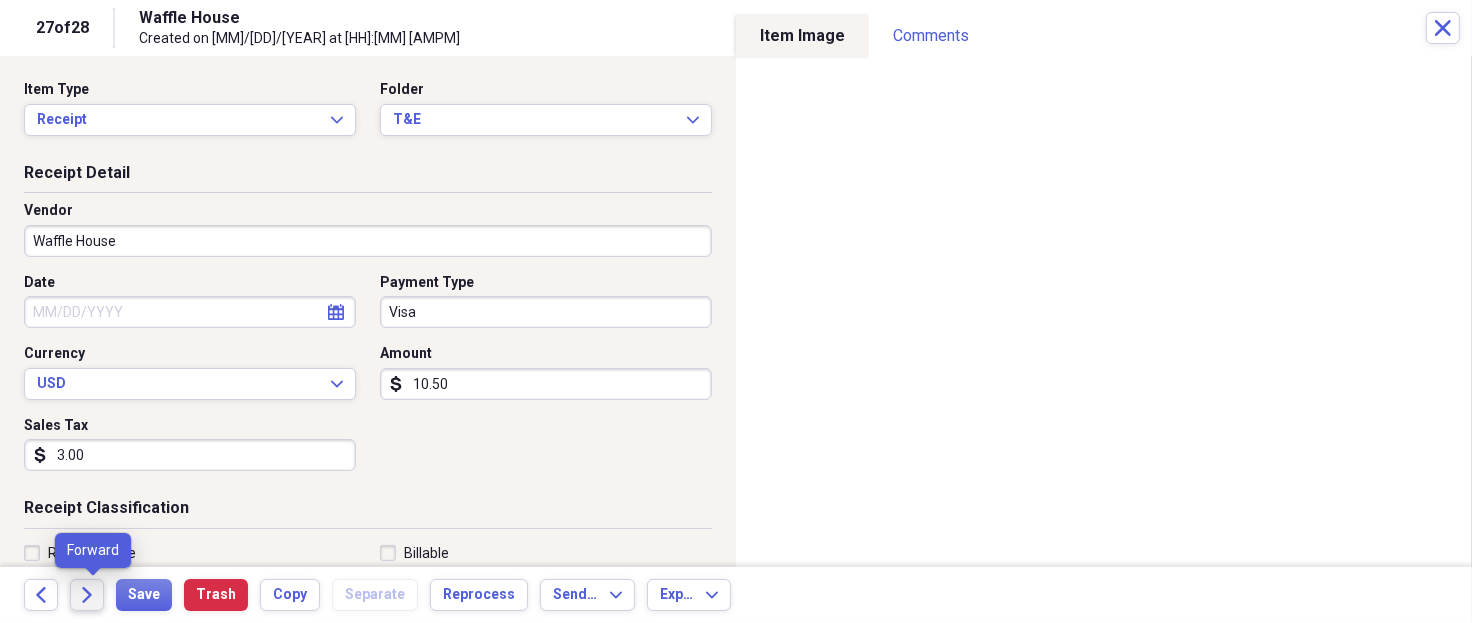 click 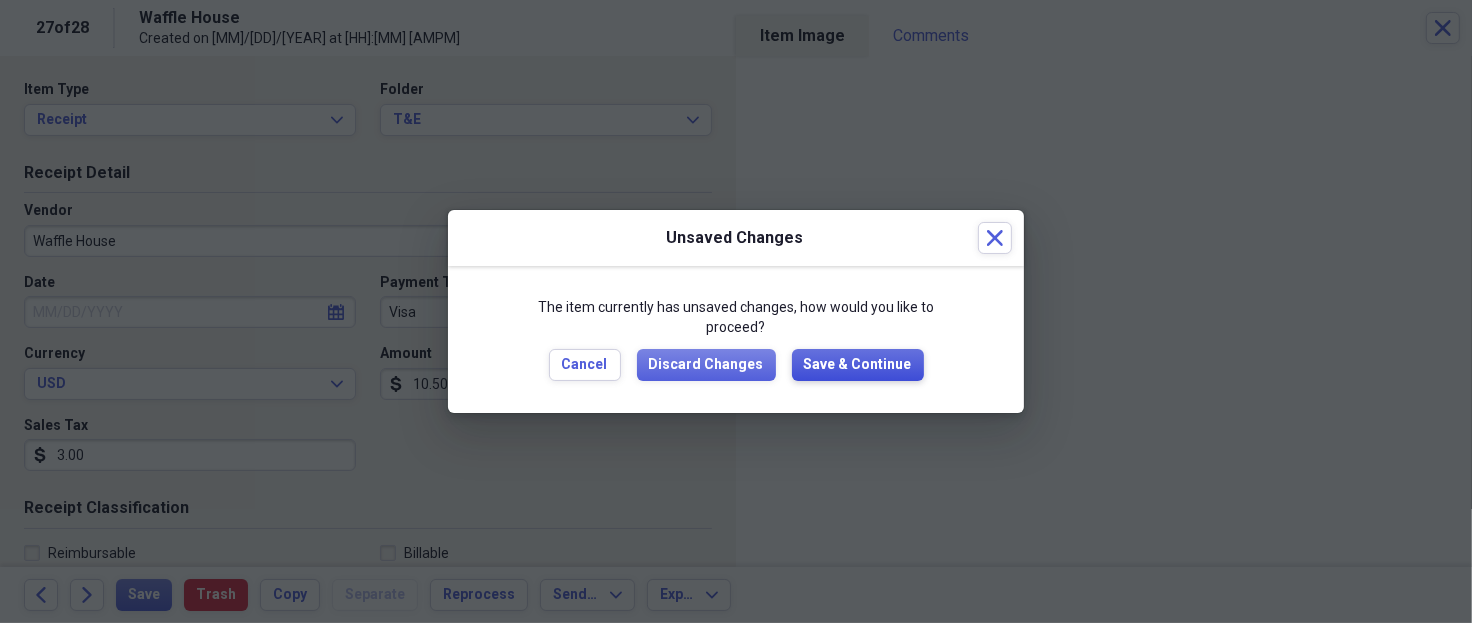 click on "Save & Continue" at bounding box center [858, 365] 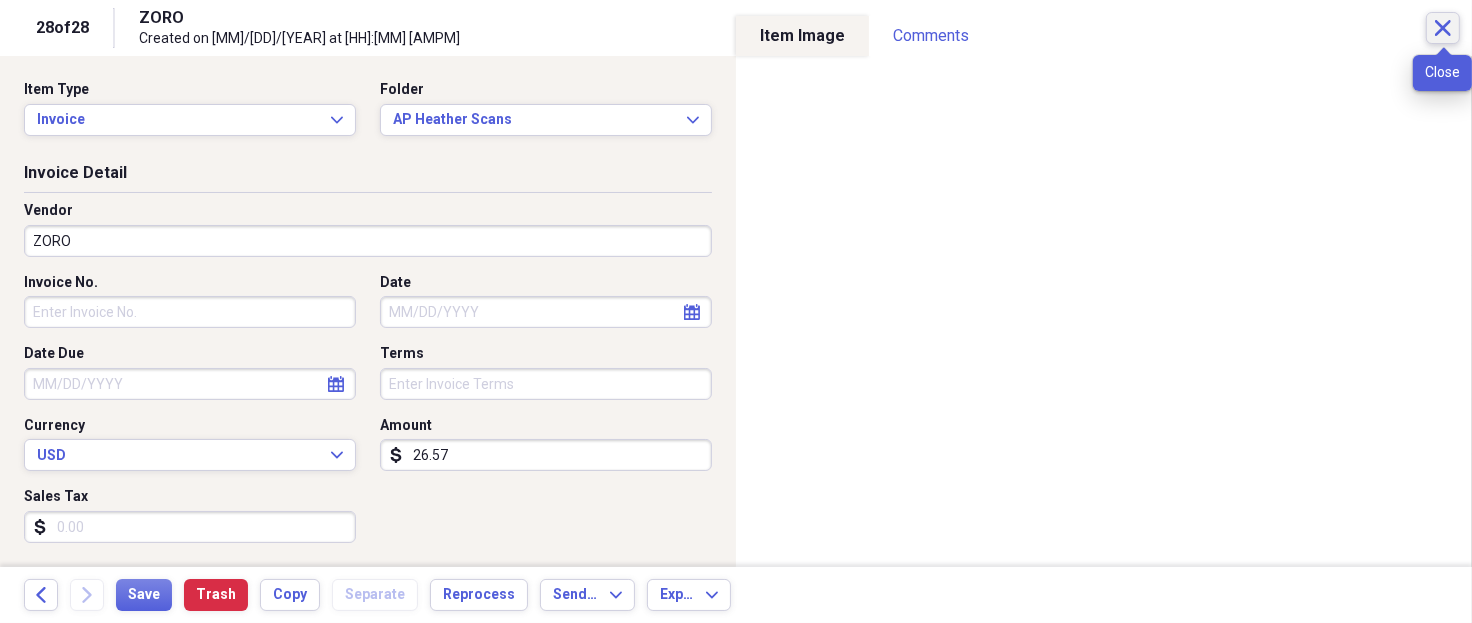 click 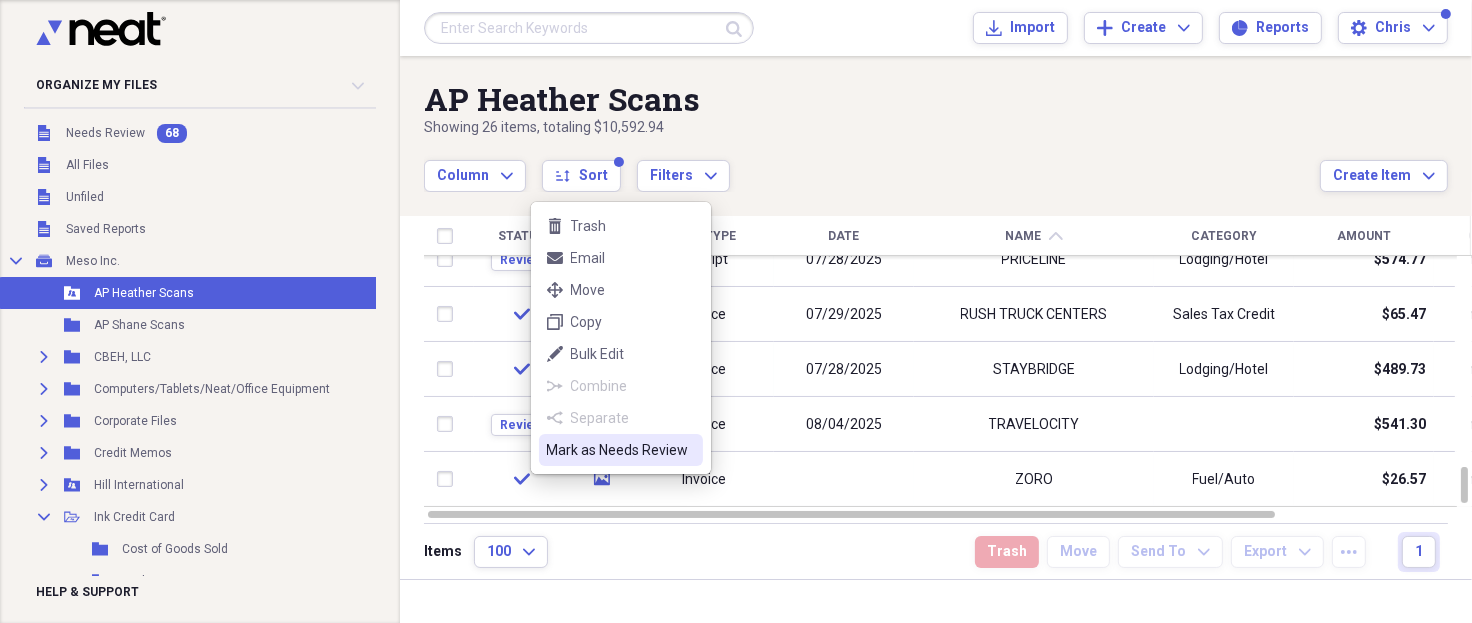 click on "Mark as Needs Review" at bounding box center [621, 450] 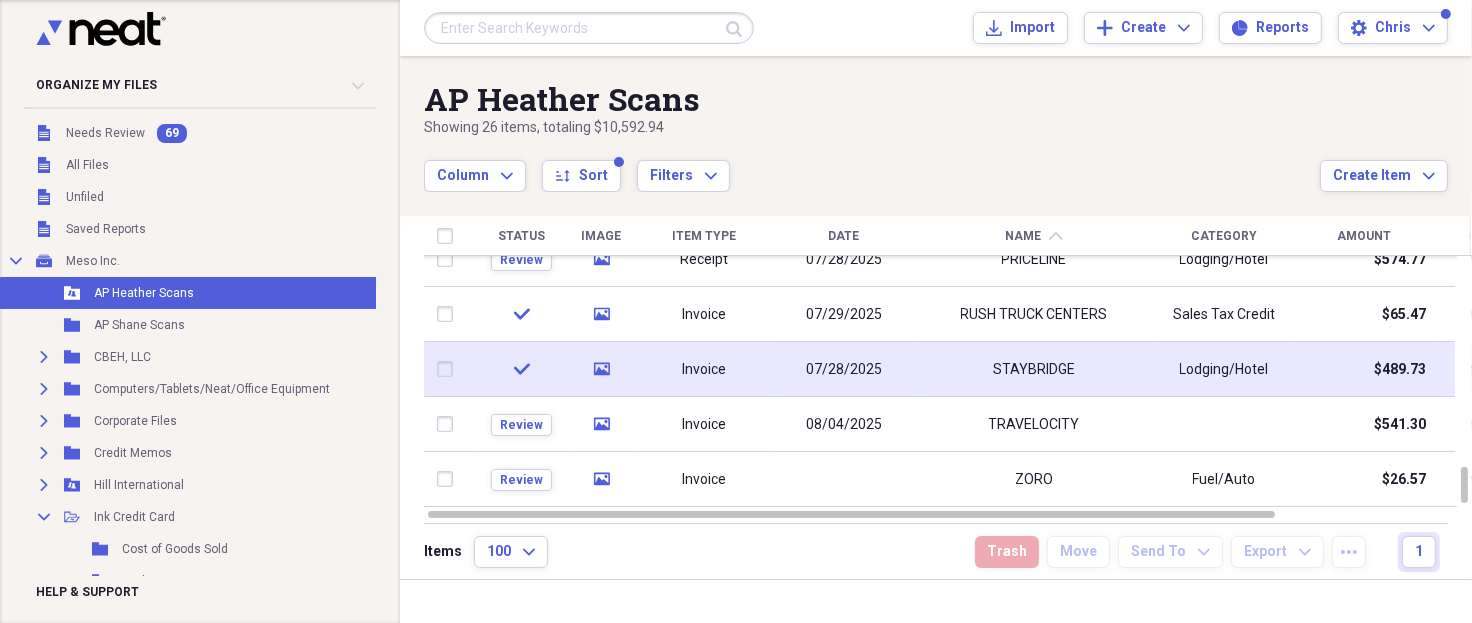 click 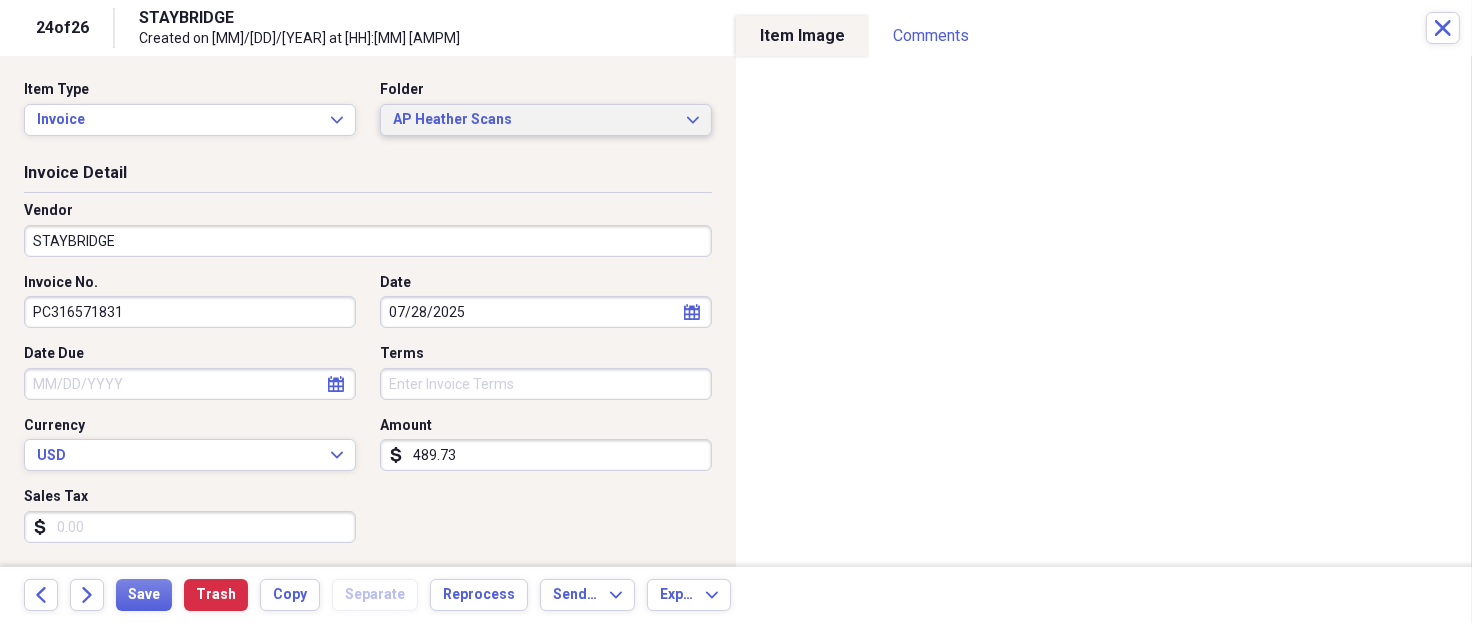 click on "AP Heather Scans" at bounding box center (534, 120) 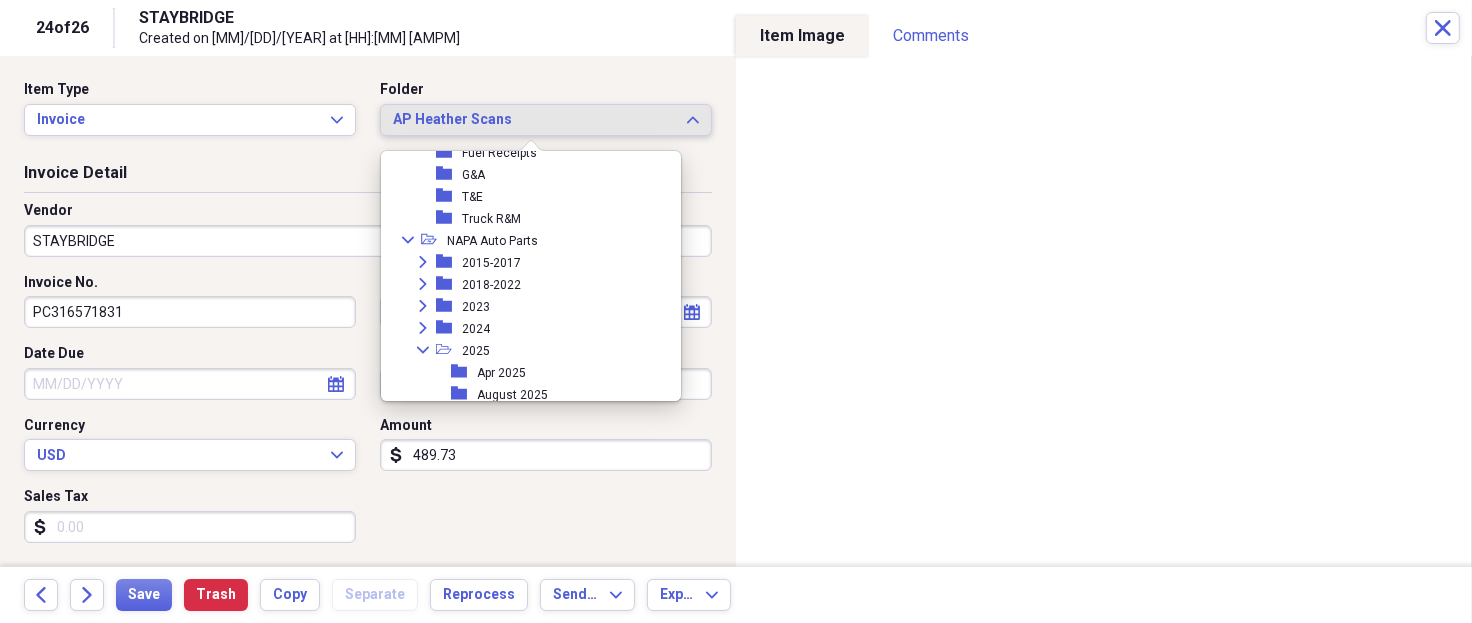 scroll, scrollTop: 133, scrollLeft: 0, axis: vertical 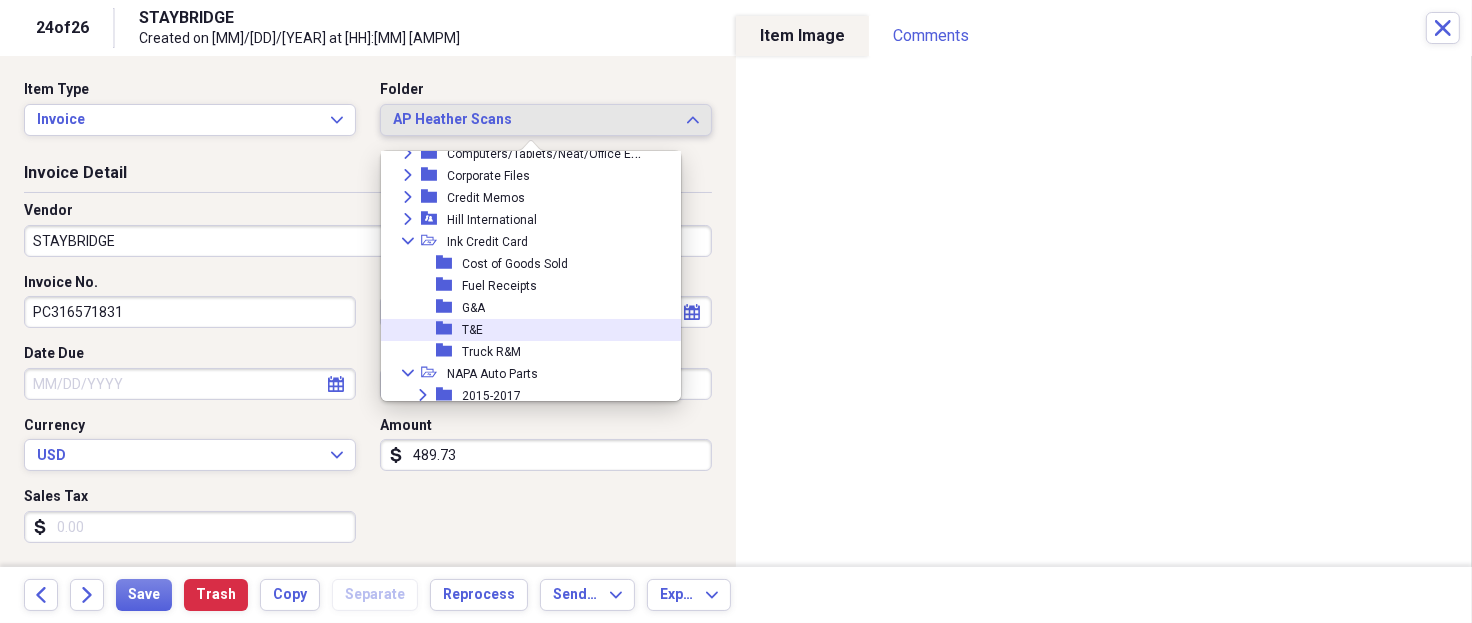 click on "folder T&E" at bounding box center (523, 330) 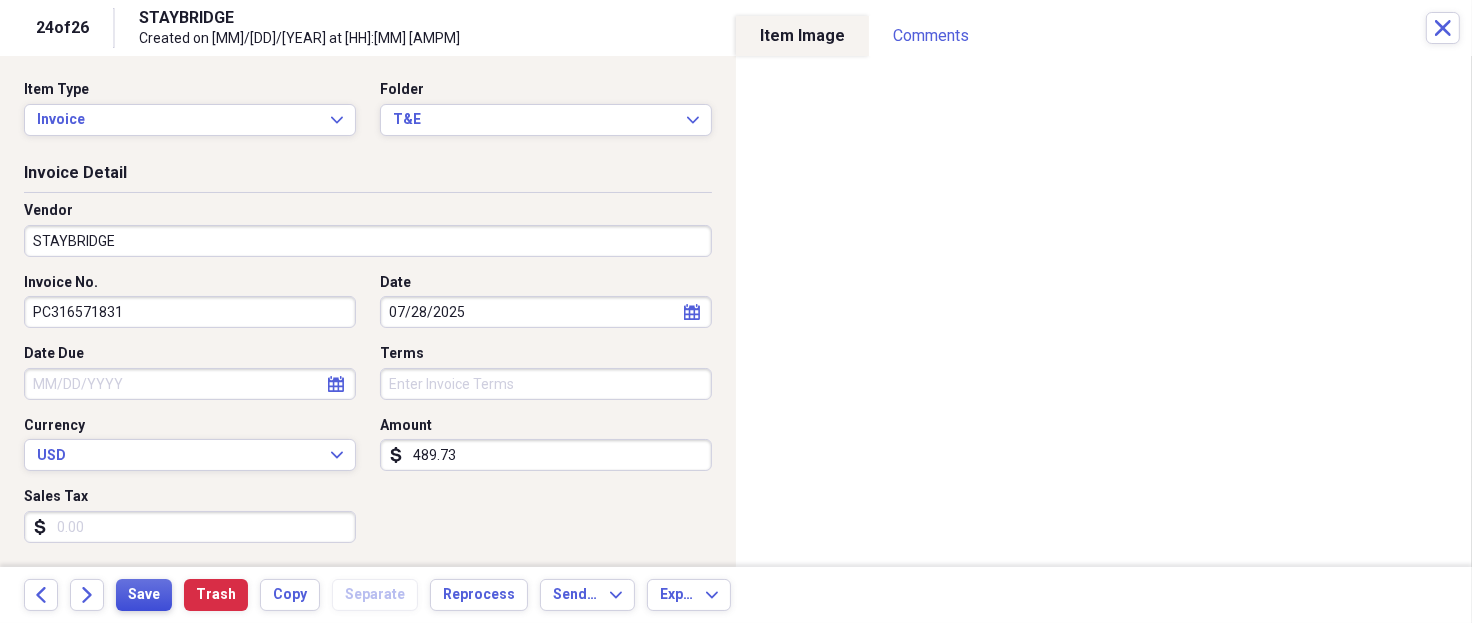 click on "Save" at bounding box center (144, 595) 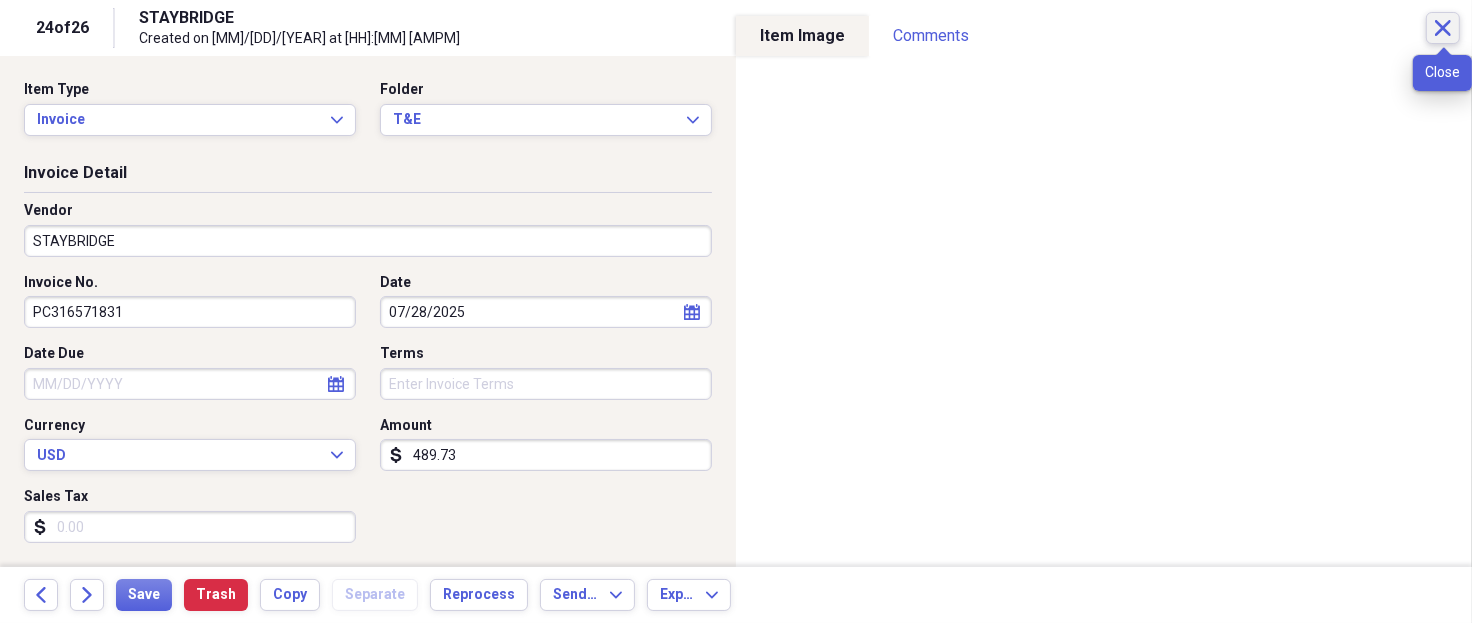 click 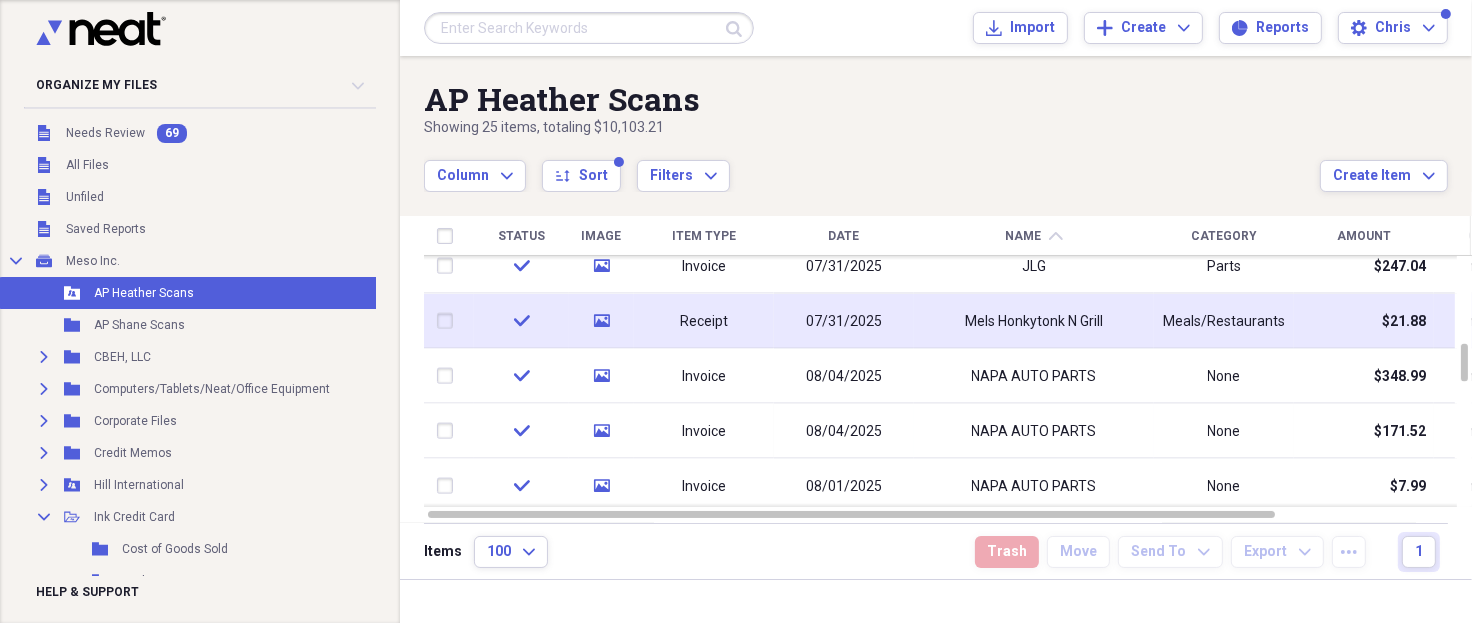 click at bounding box center (449, 321) 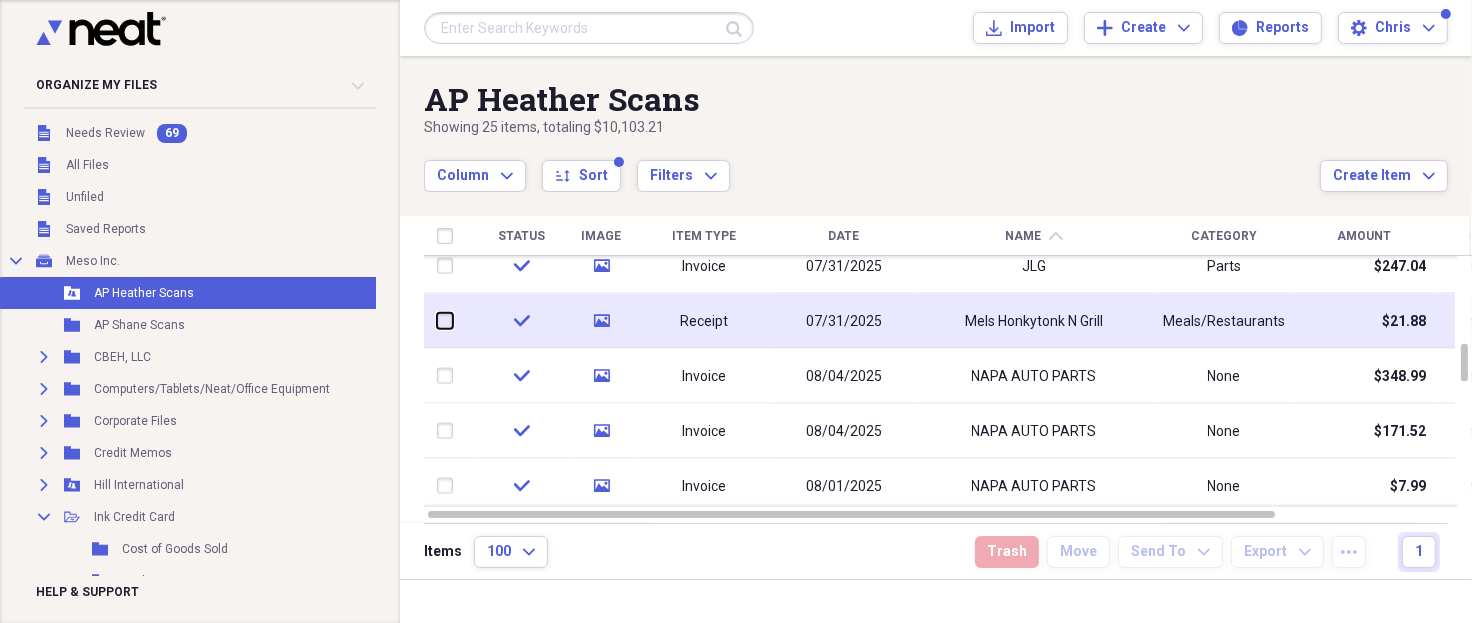 click at bounding box center [437, 321] 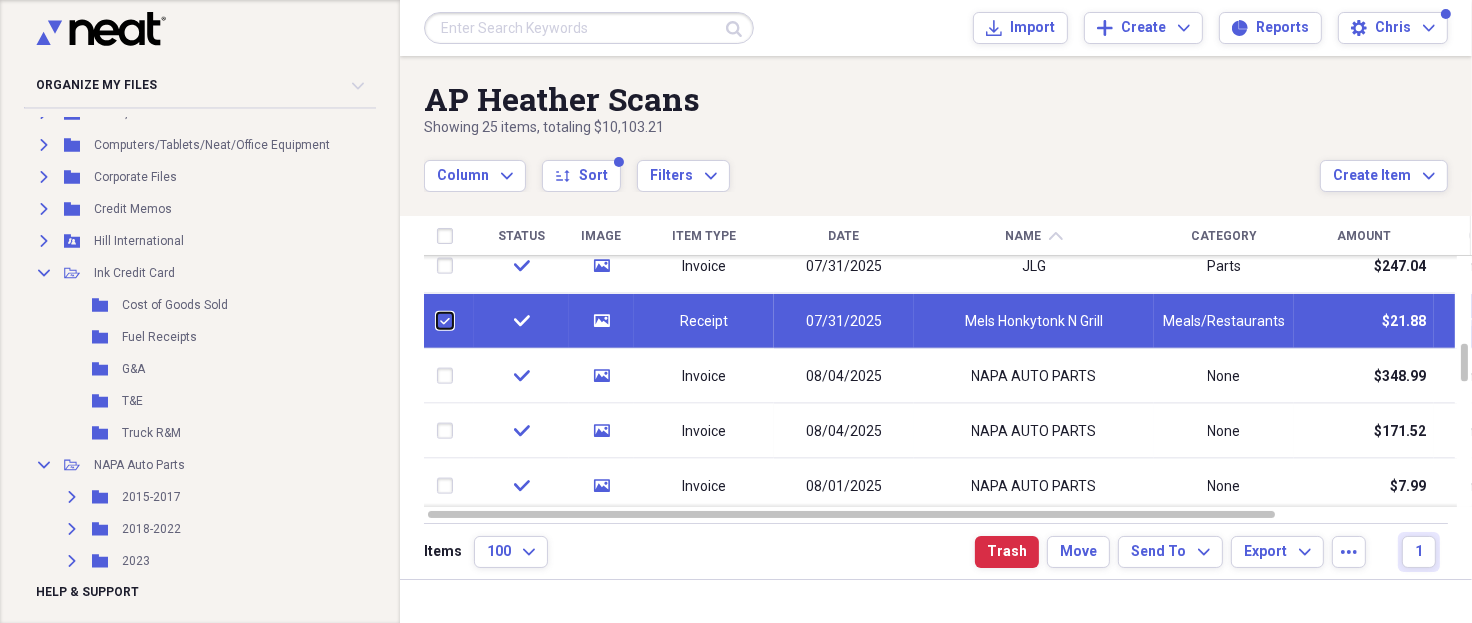 scroll, scrollTop: 266, scrollLeft: 0, axis: vertical 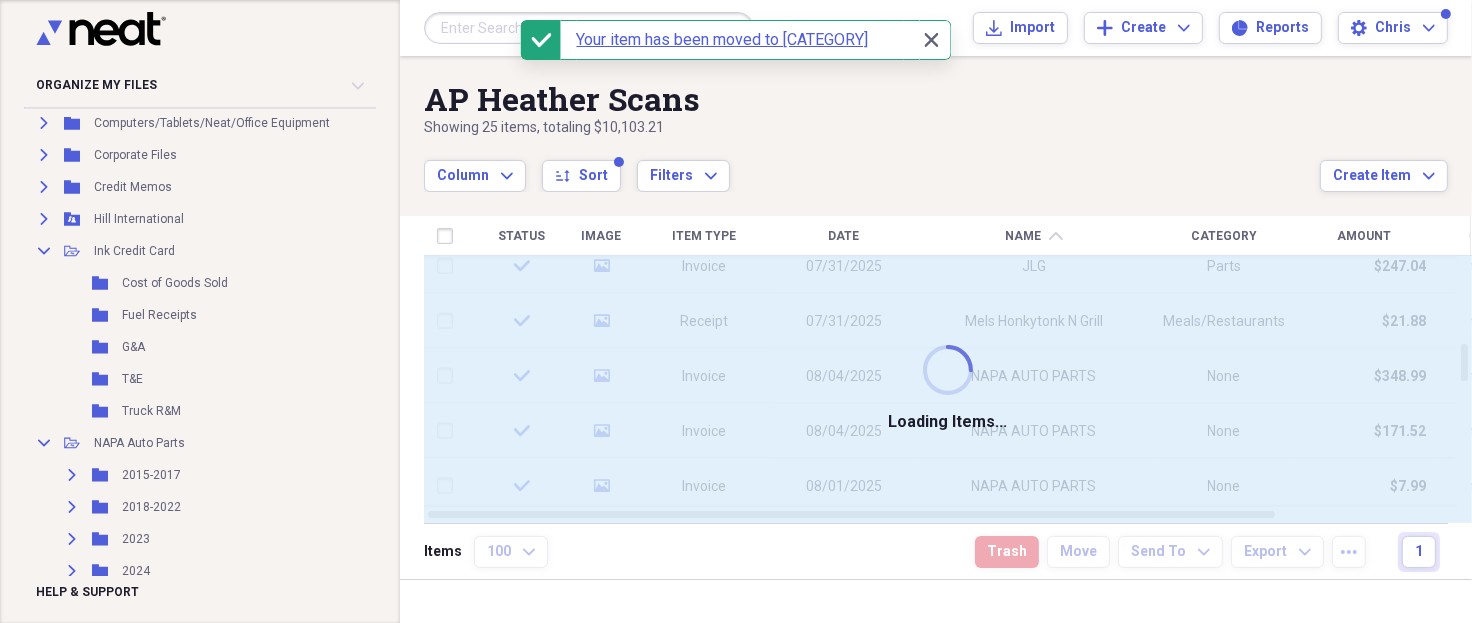 checkbox on "false" 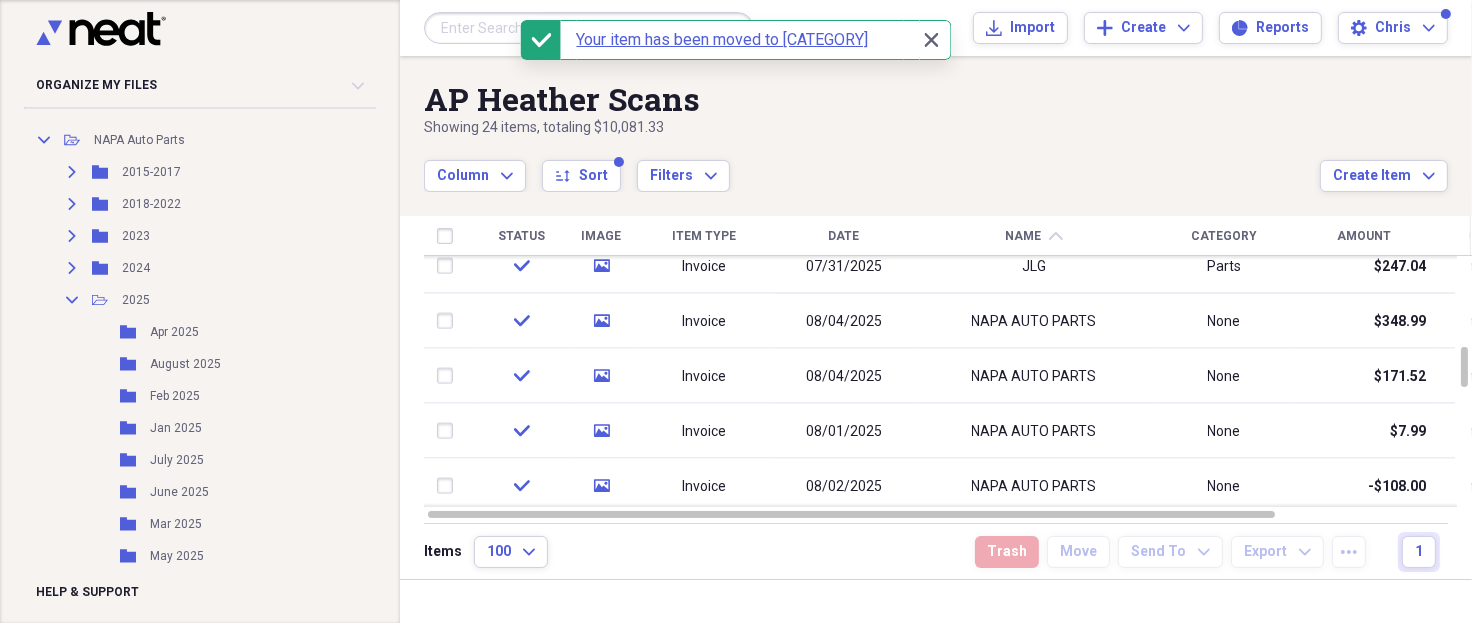 scroll, scrollTop: 666, scrollLeft: 0, axis: vertical 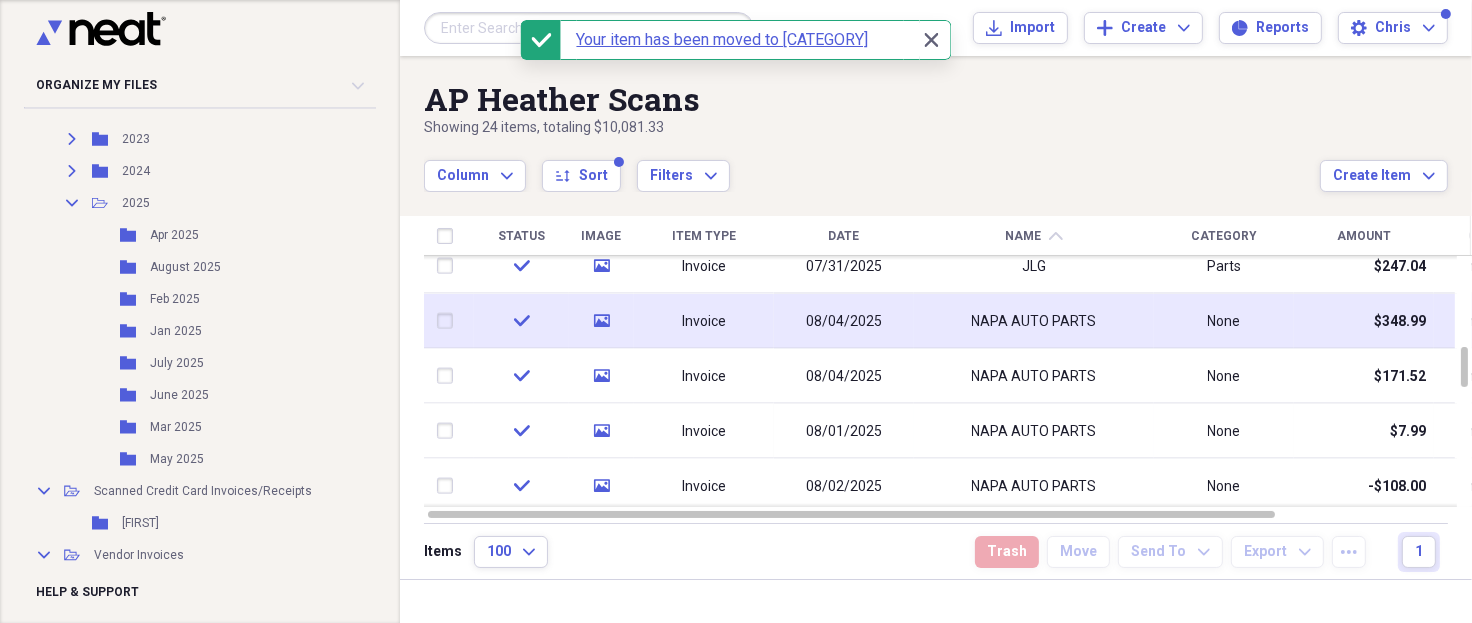 click at bounding box center (449, 321) 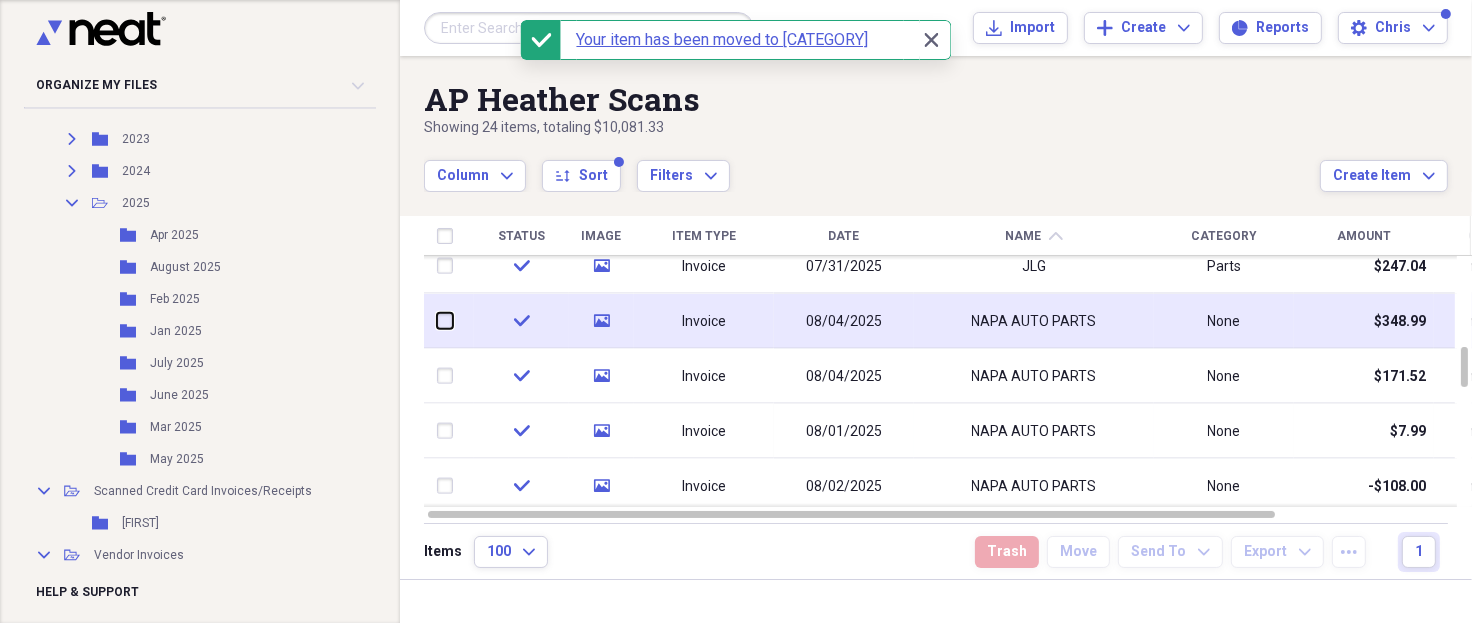 click at bounding box center [437, 321] 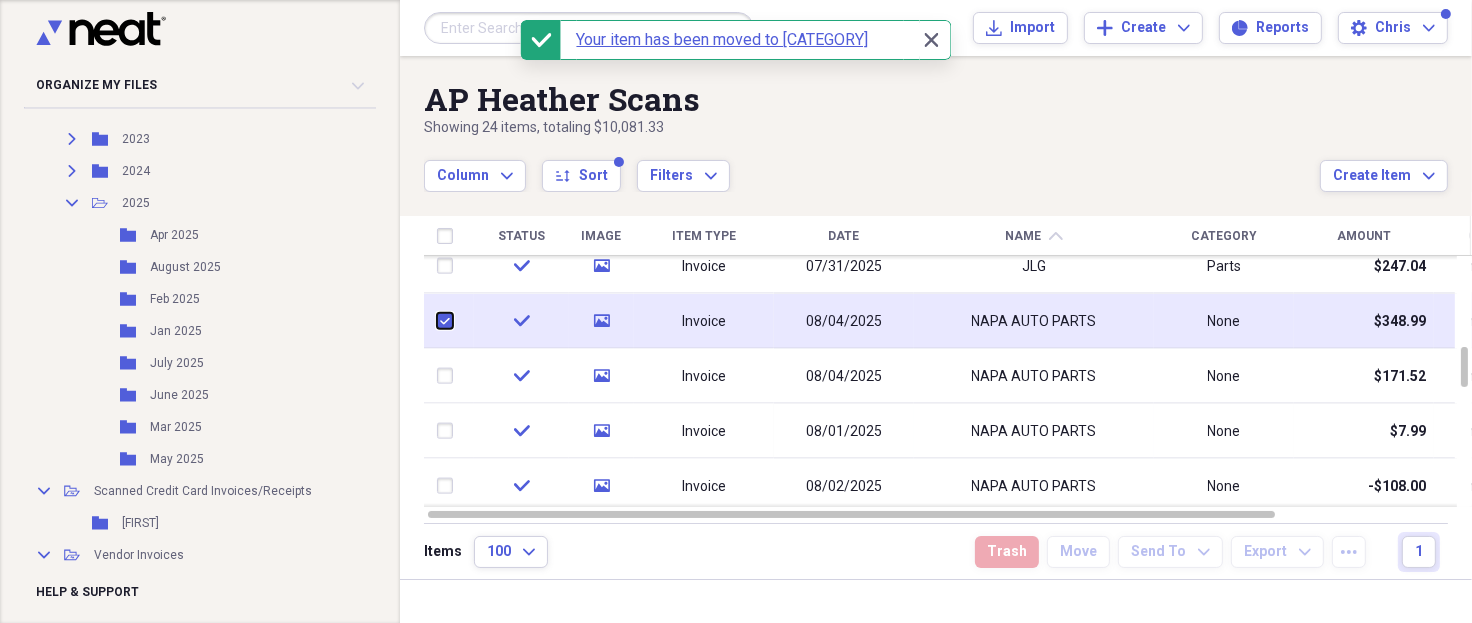 checkbox on "true" 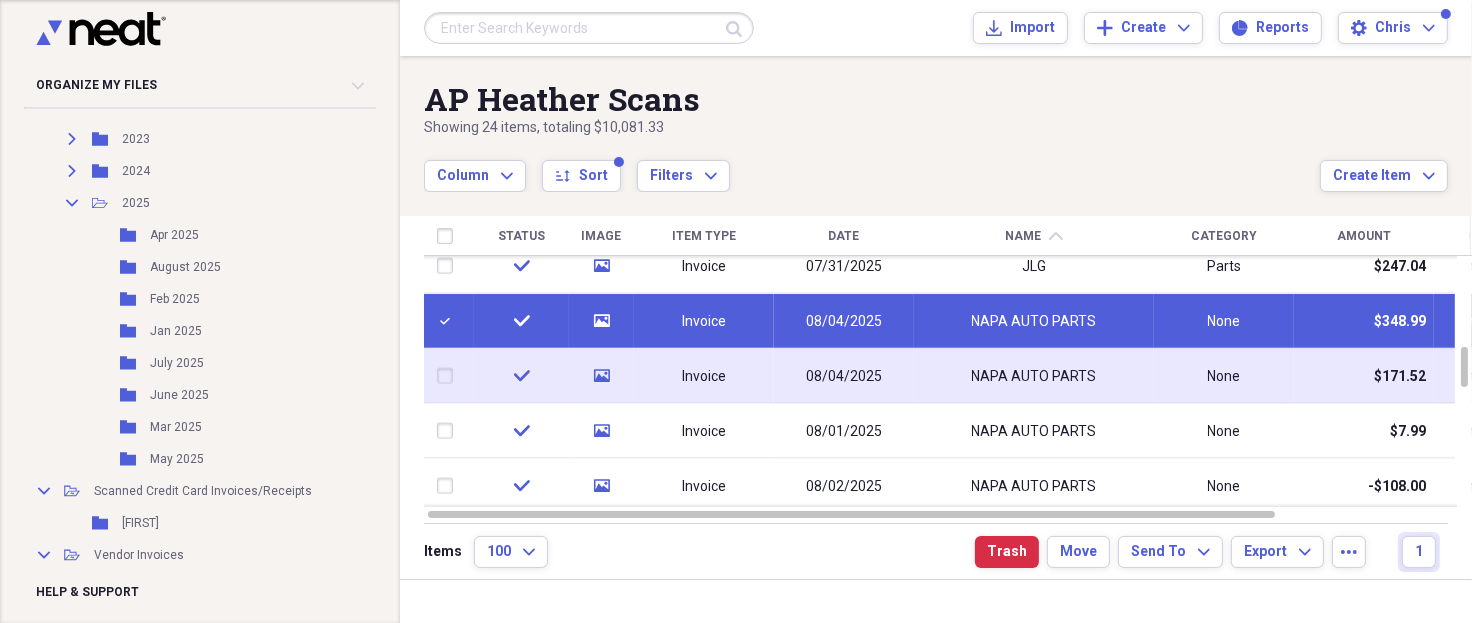 click at bounding box center (449, 376) 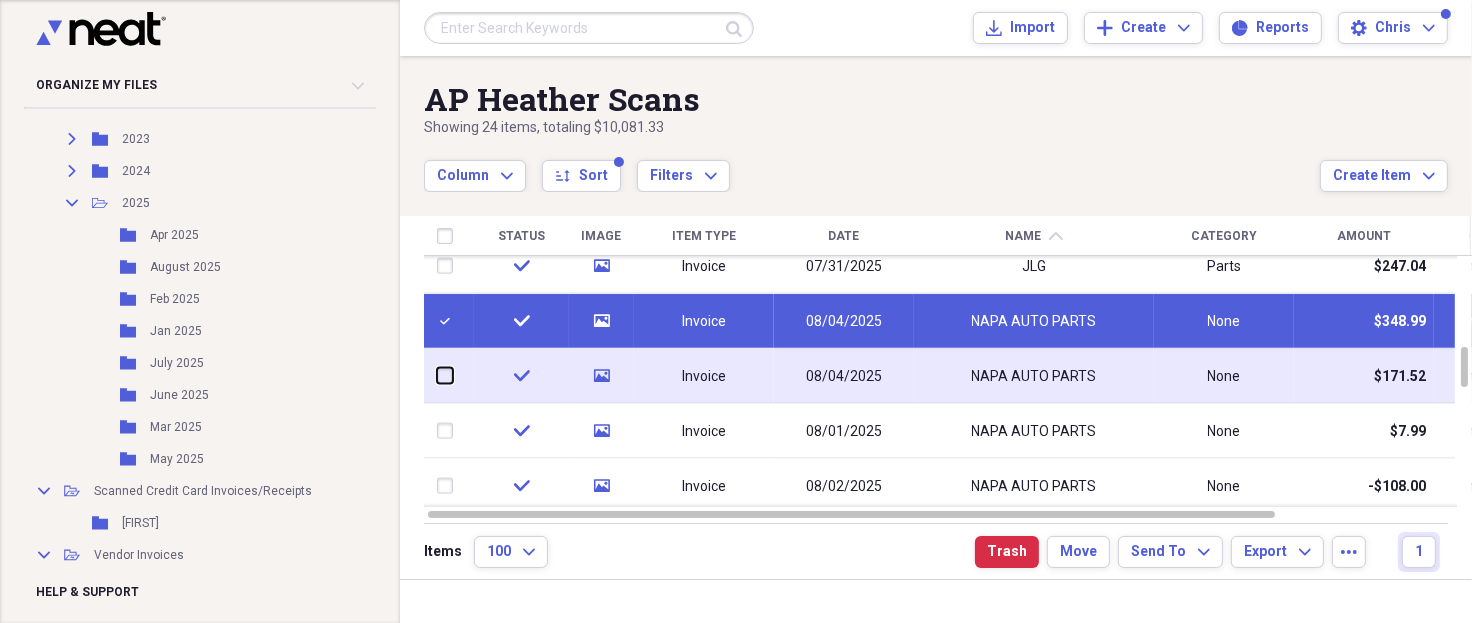 click at bounding box center [437, 376] 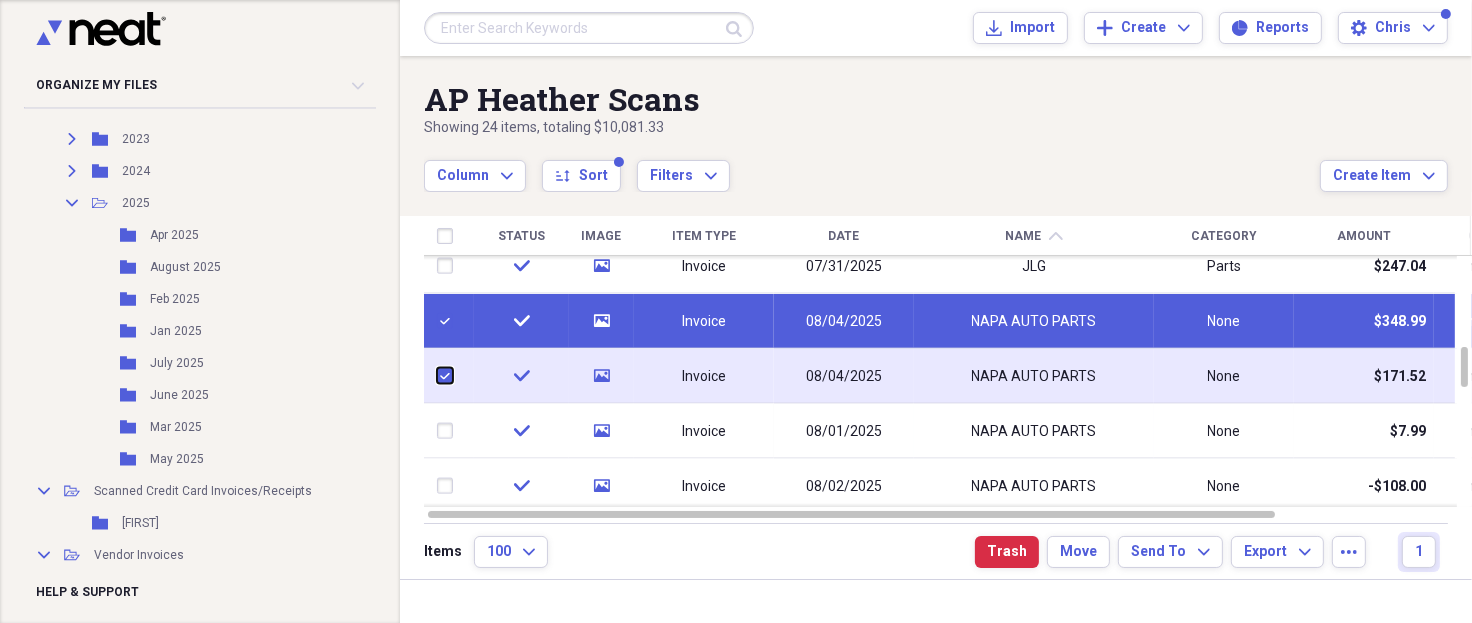 checkbox on "true" 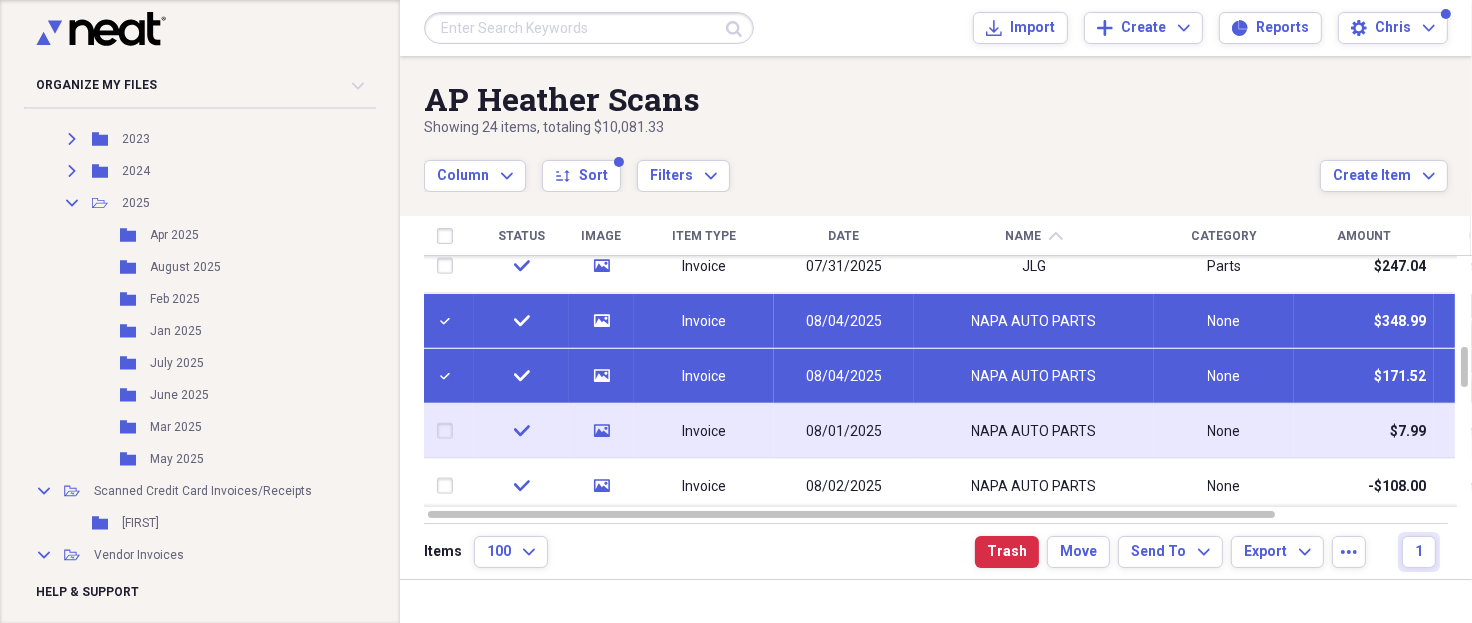 click at bounding box center [449, 431] 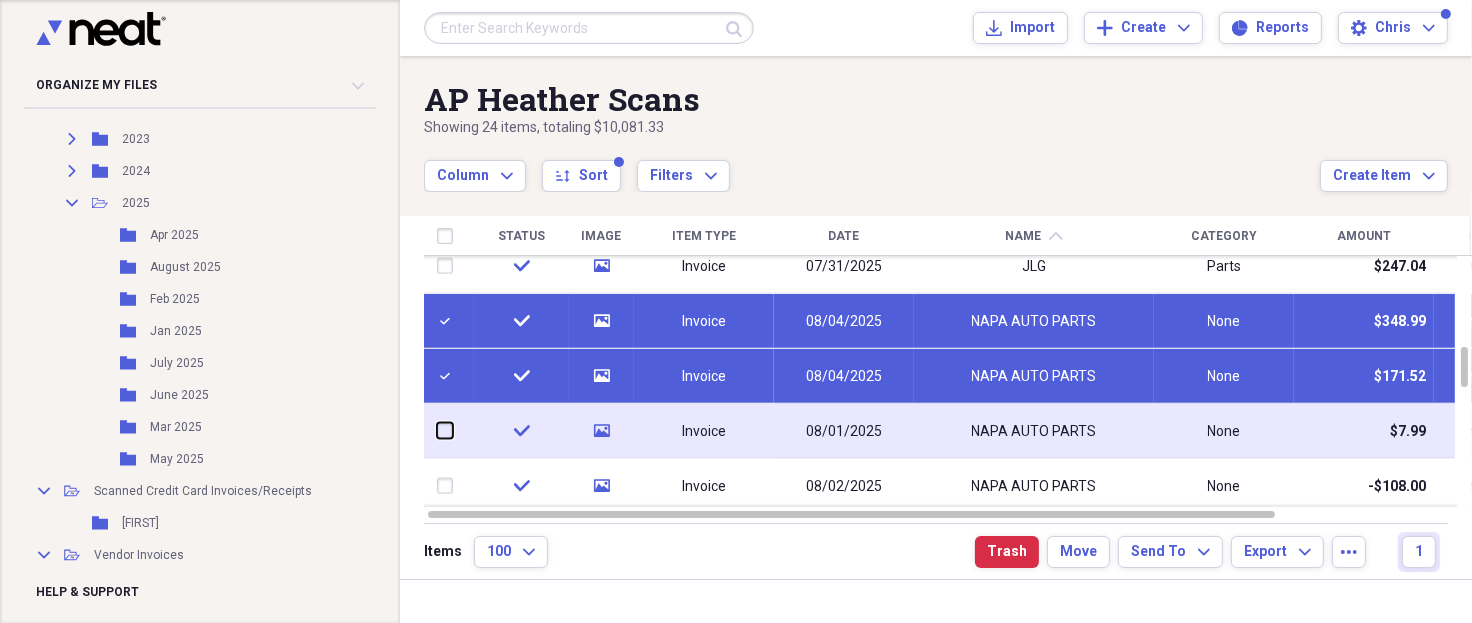 click at bounding box center (437, 431) 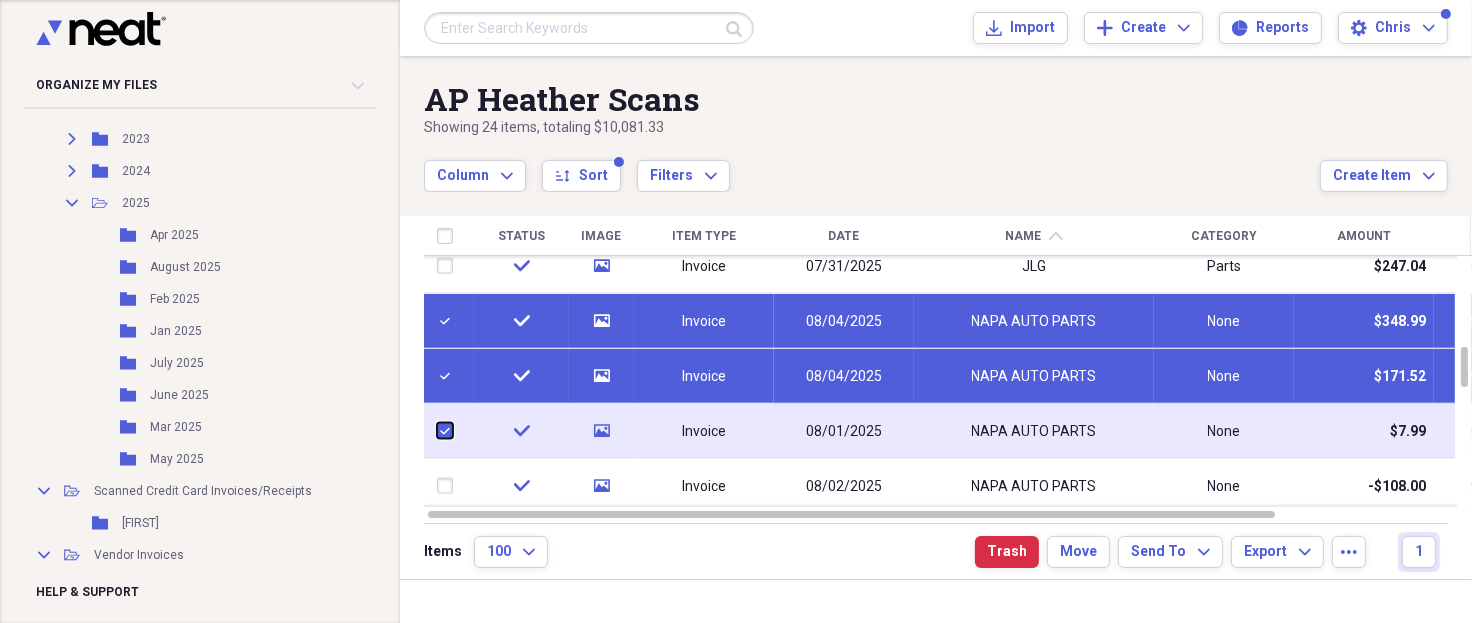 checkbox on "true" 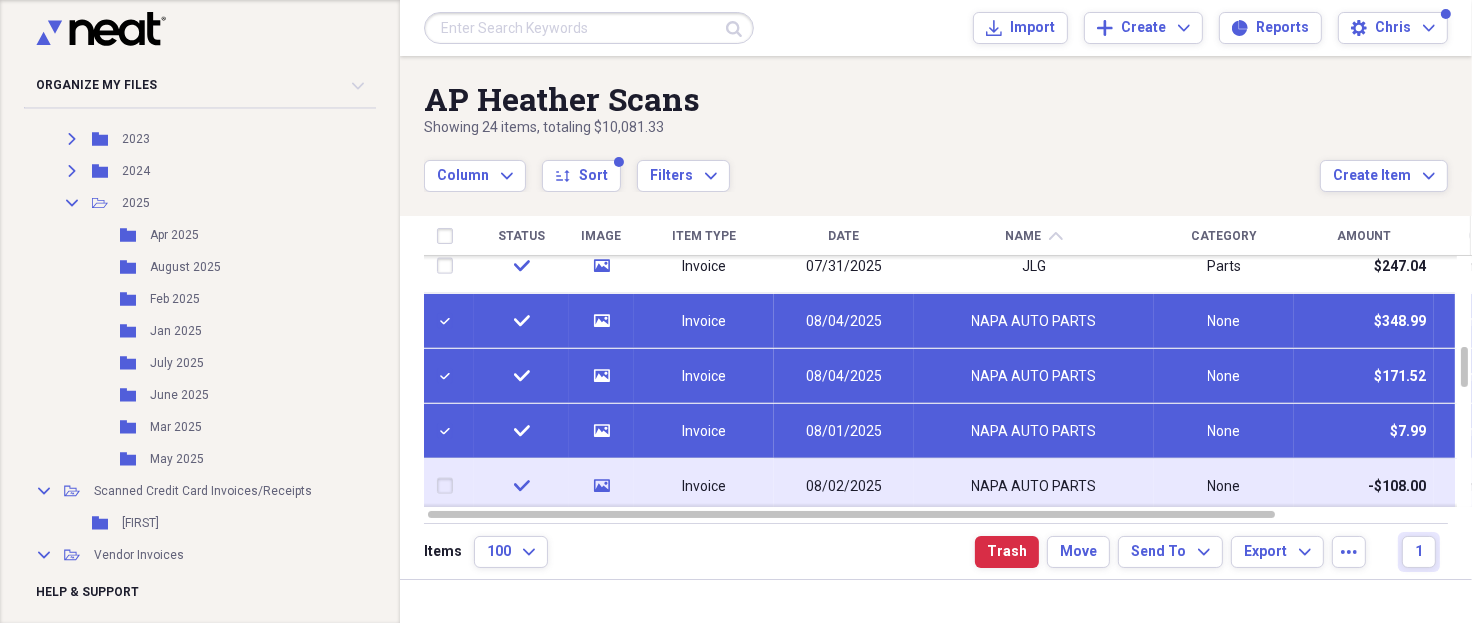 click at bounding box center (449, 486) 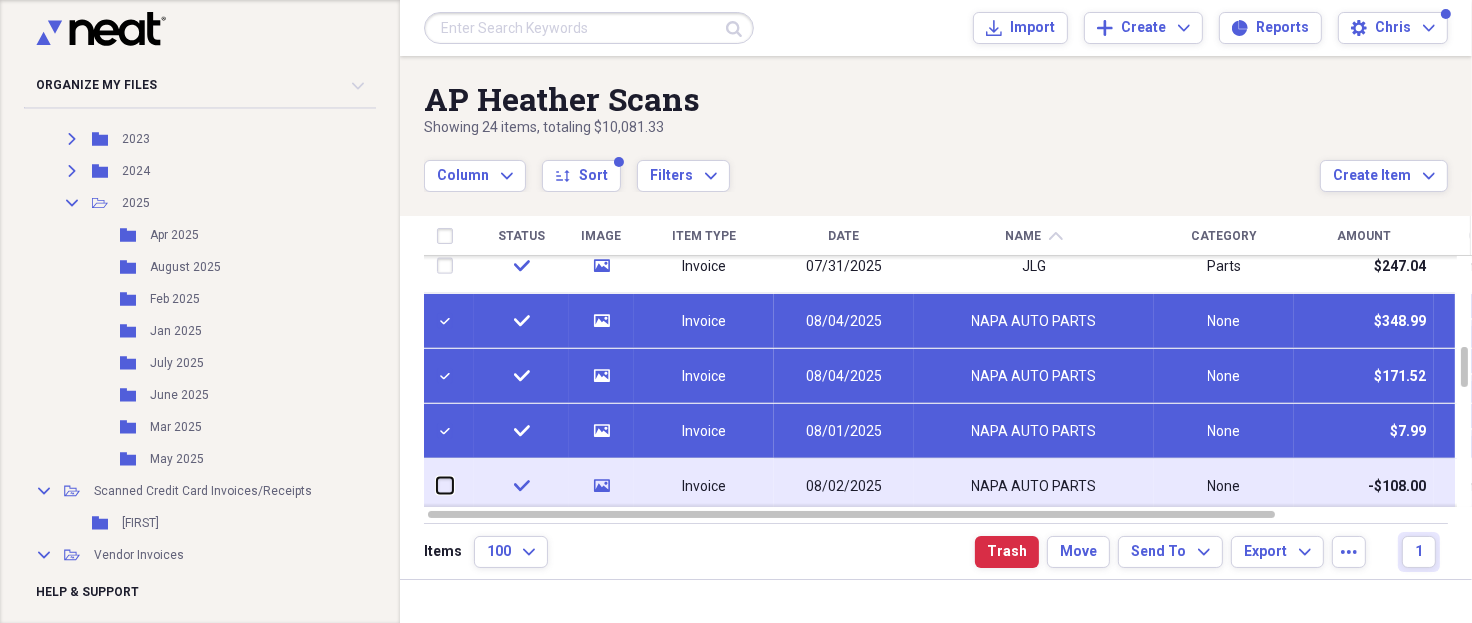 click at bounding box center [437, 486] 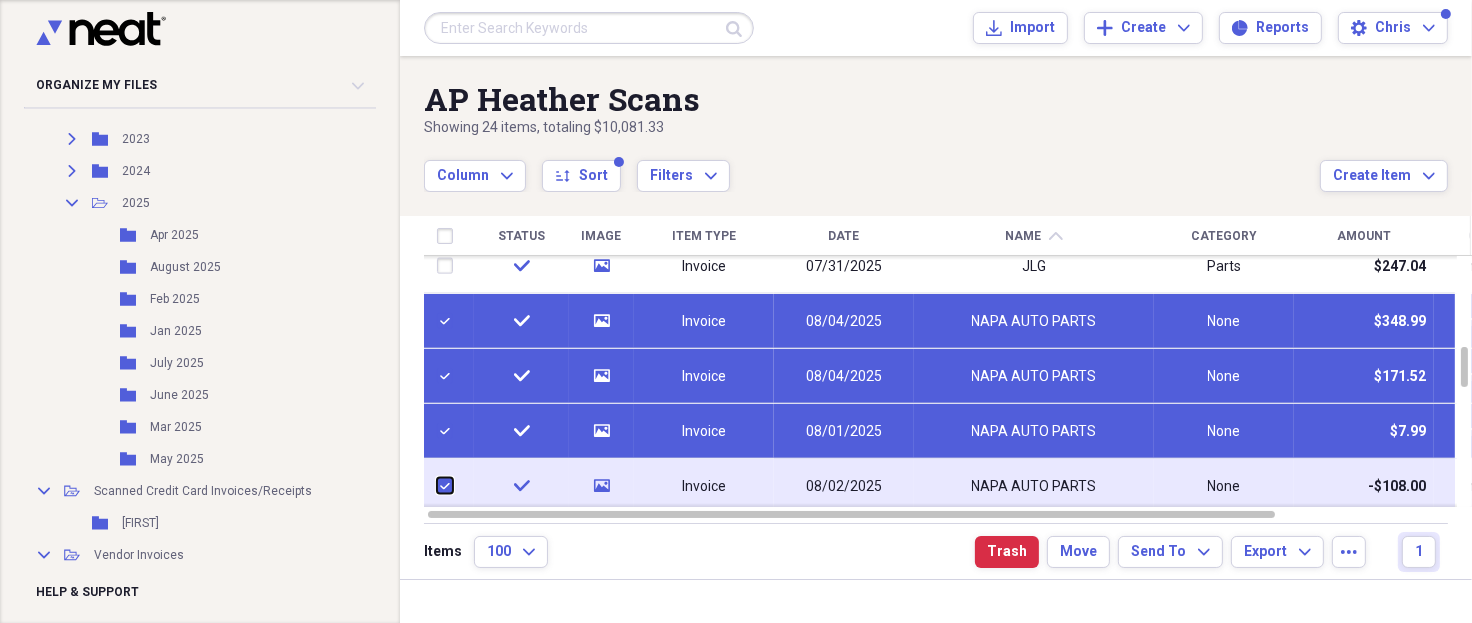 checkbox on "true" 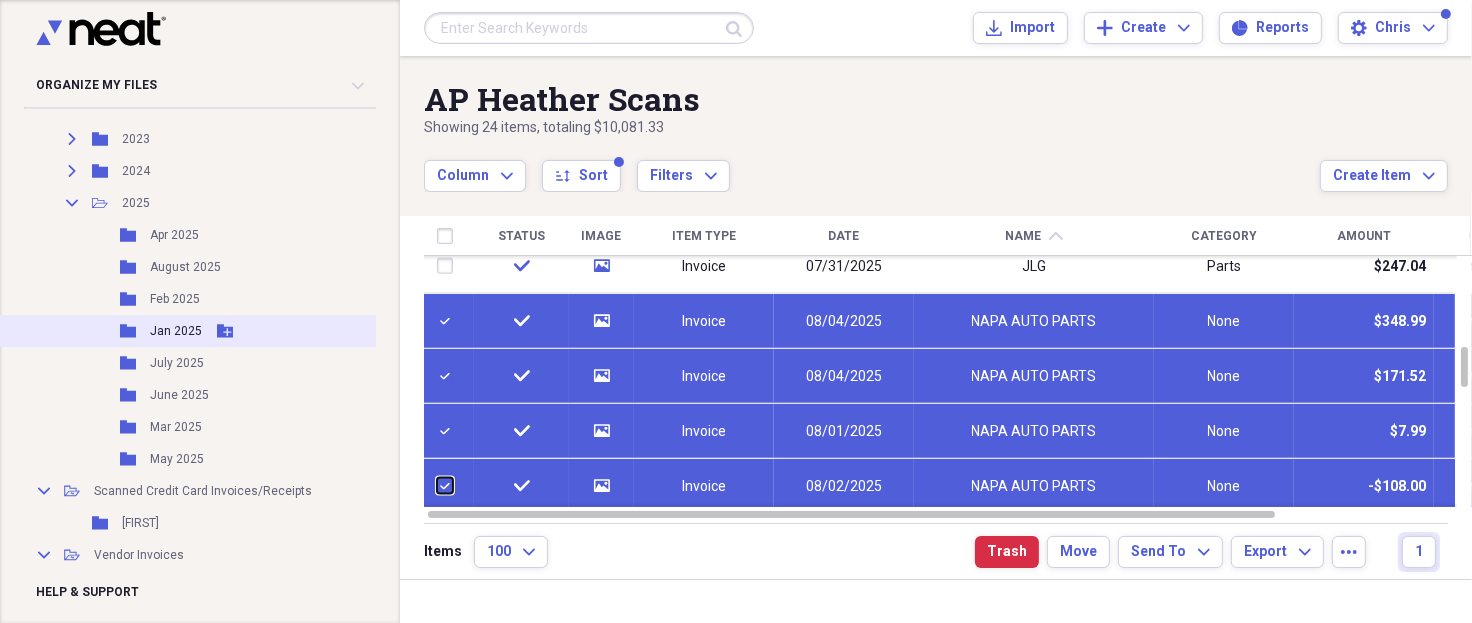 scroll, scrollTop: 533, scrollLeft: 0, axis: vertical 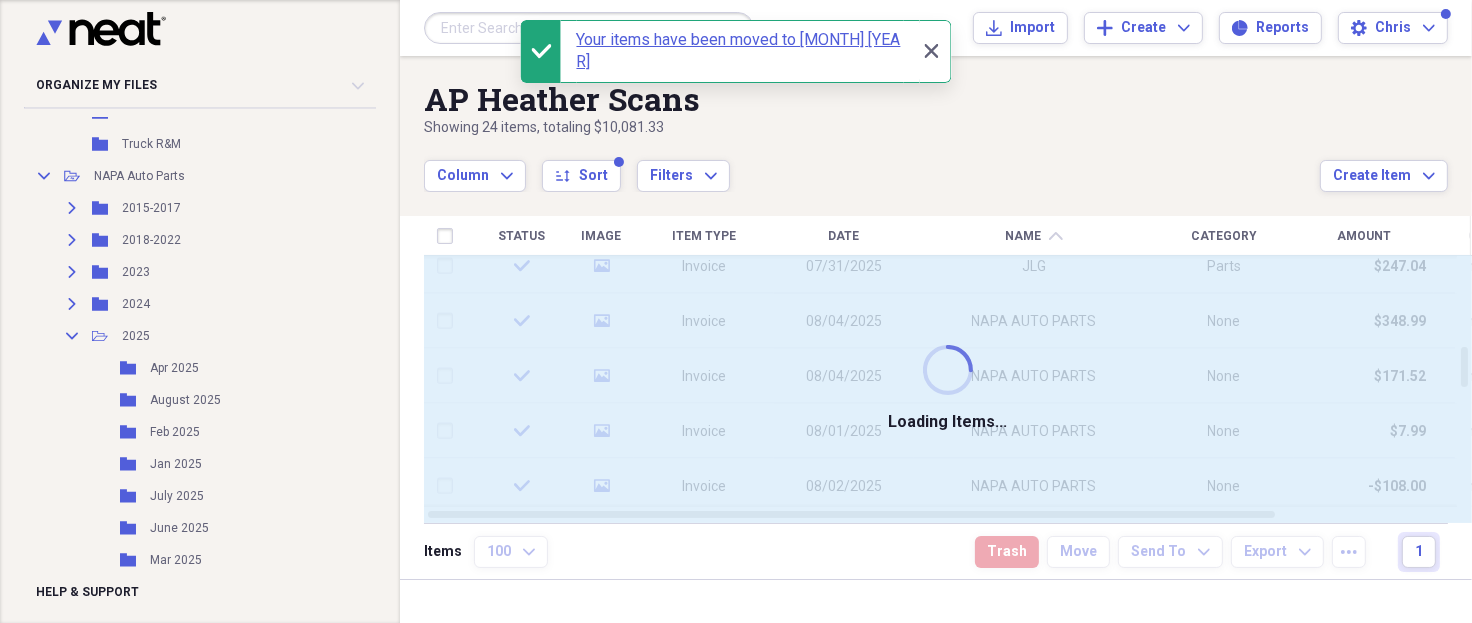 checkbox on "false" 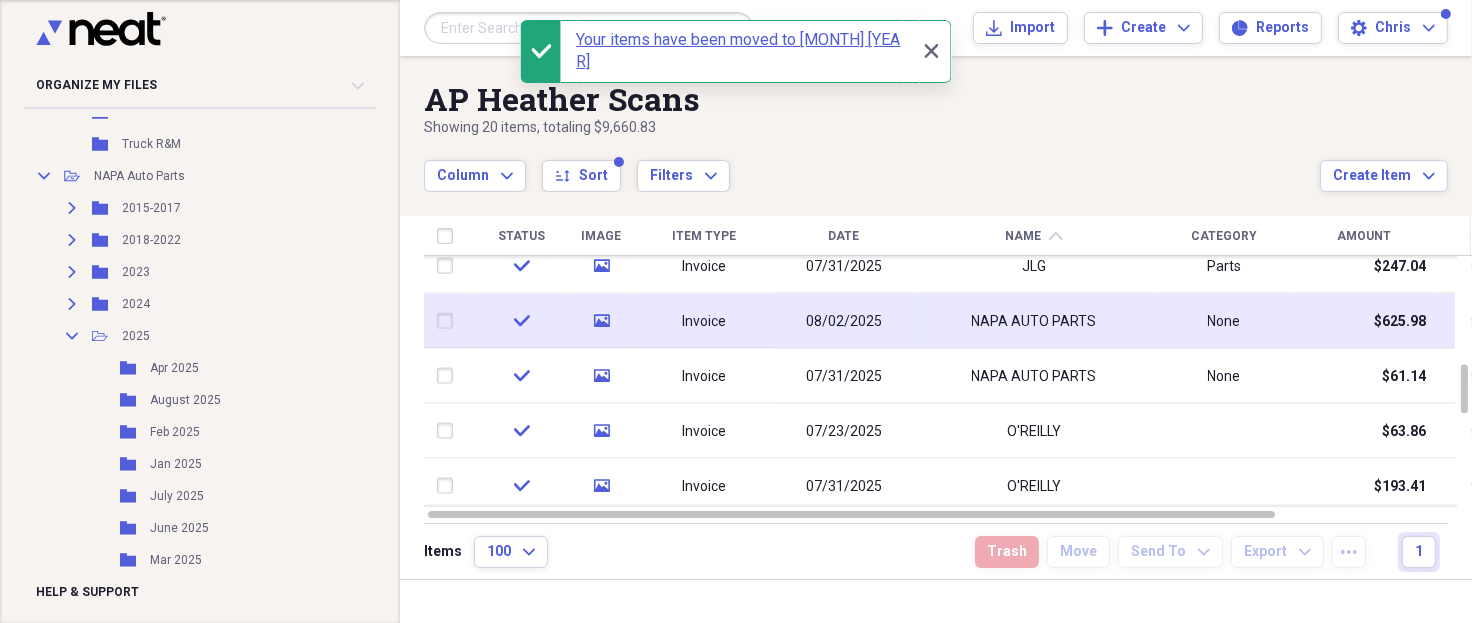 click at bounding box center (449, 321) 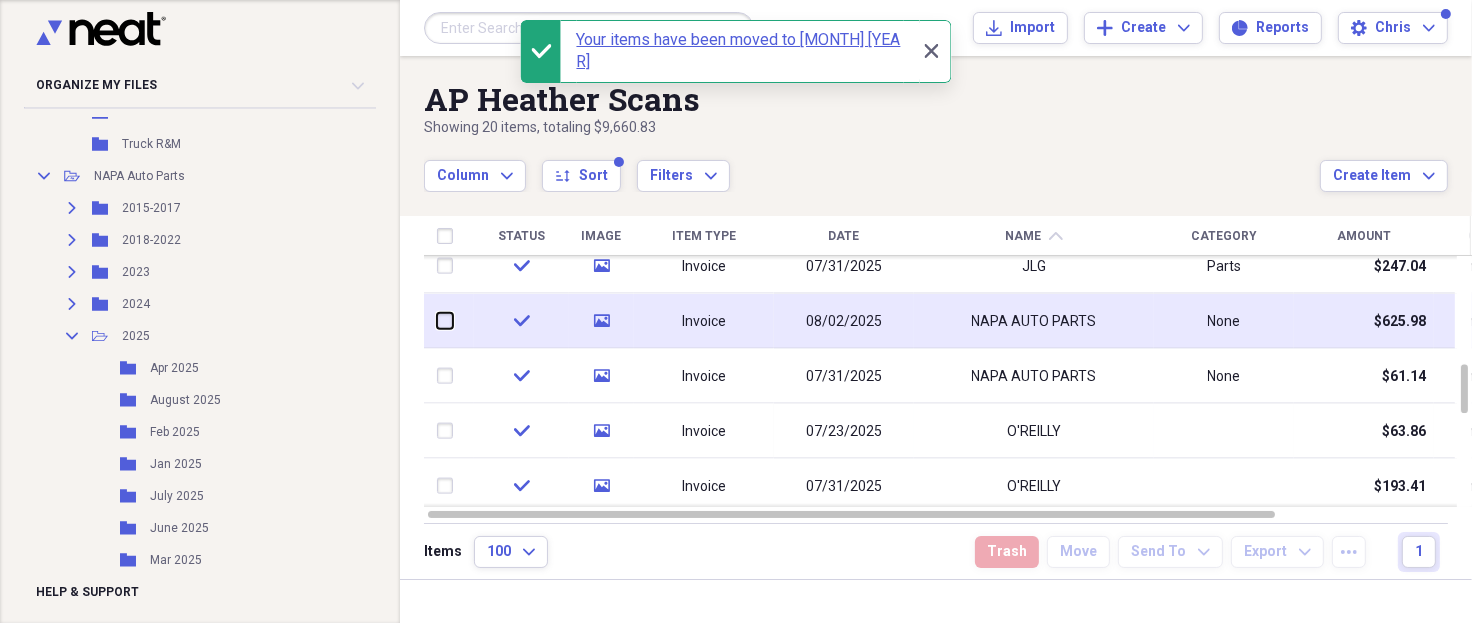 click at bounding box center [437, 321] 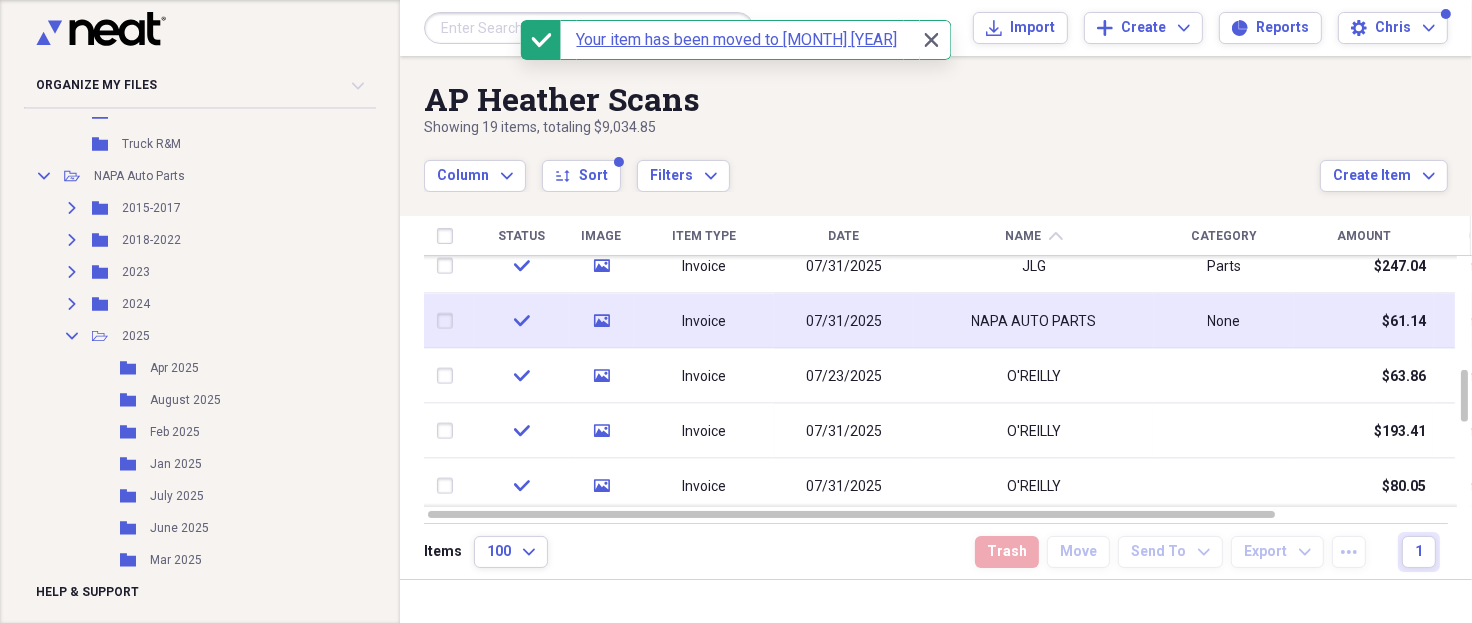 click at bounding box center [449, 321] 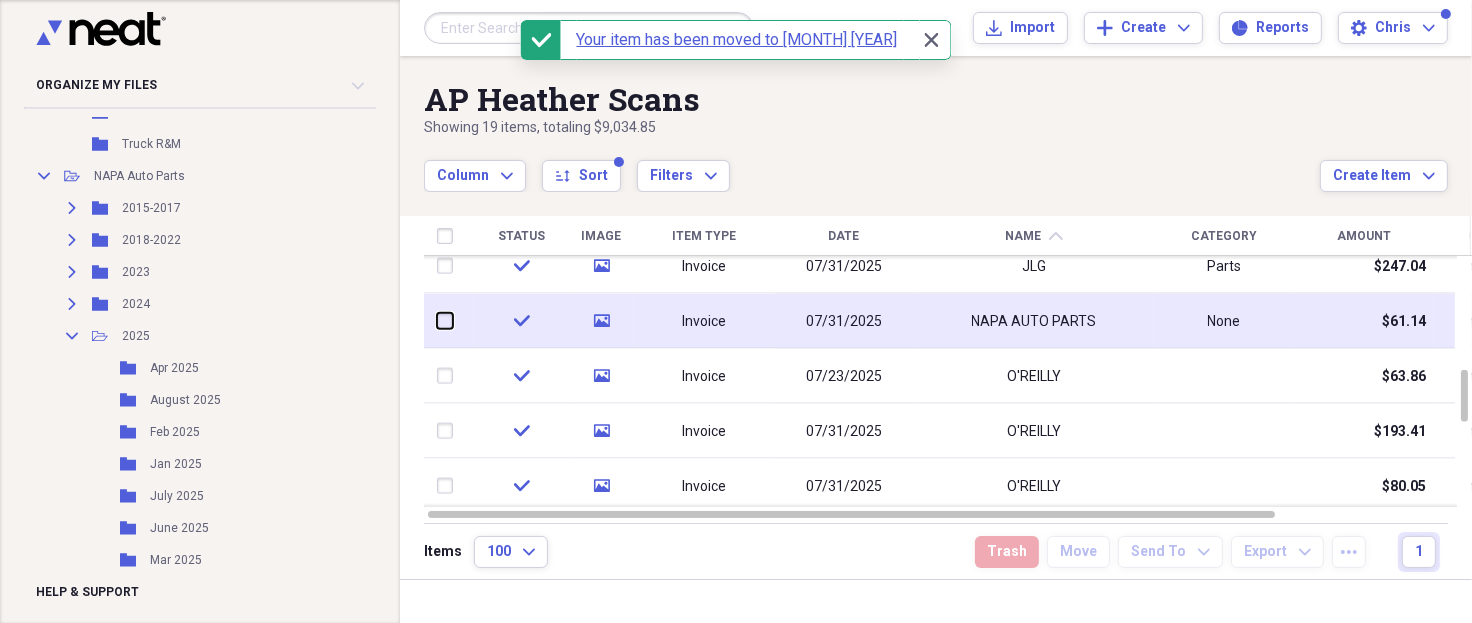 click at bounding box center (437, 321) 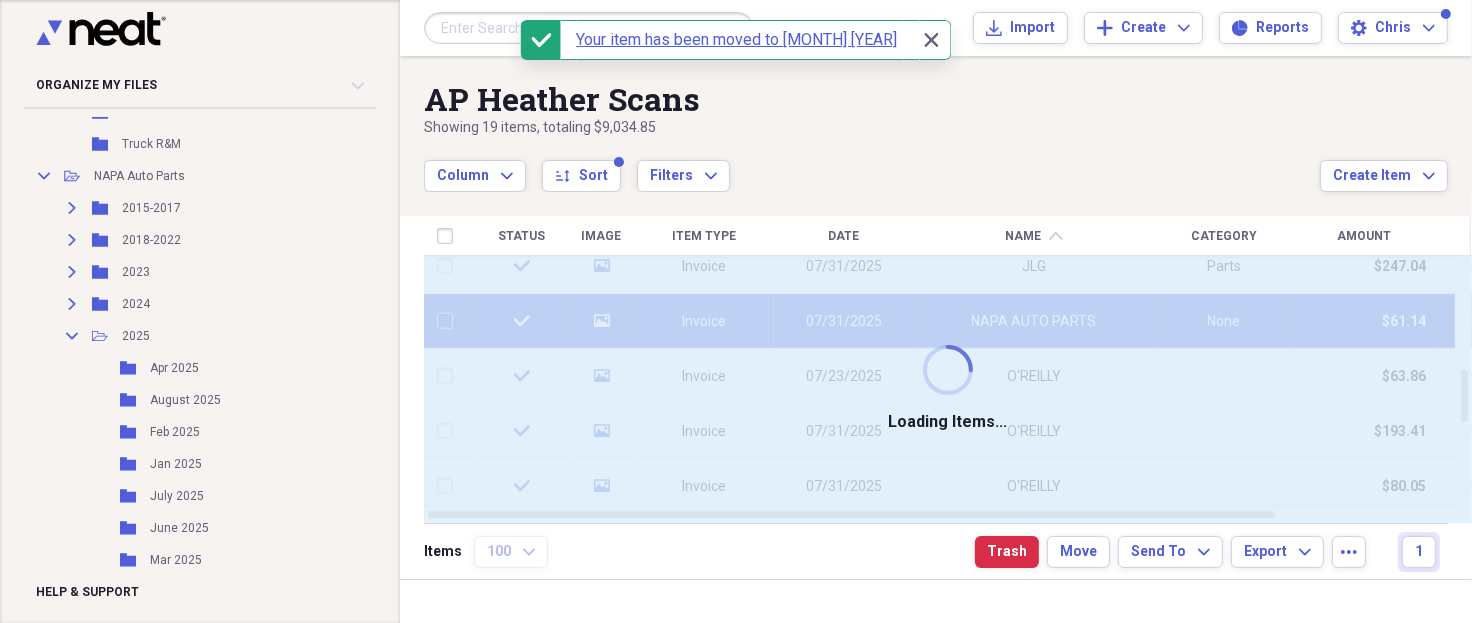 checkbox on "false" 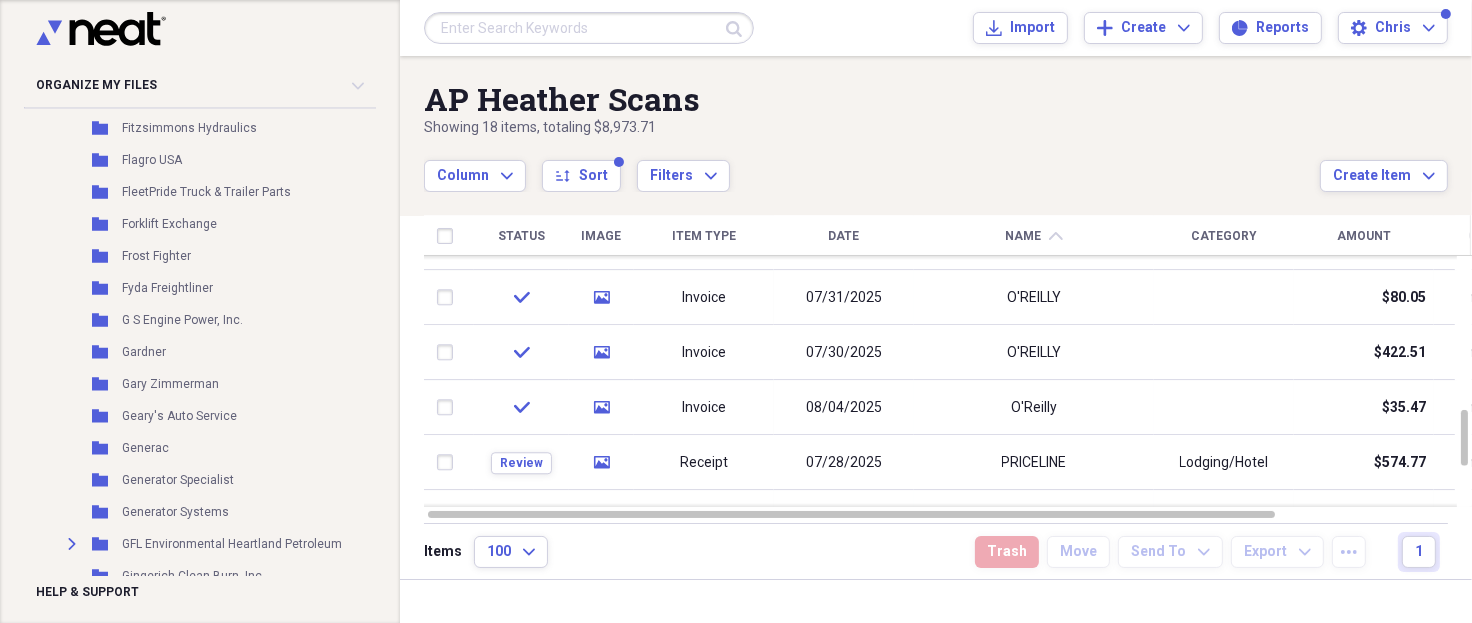 scroll, scrollTop: 5793, scrollLeft: 0, axis: vertical 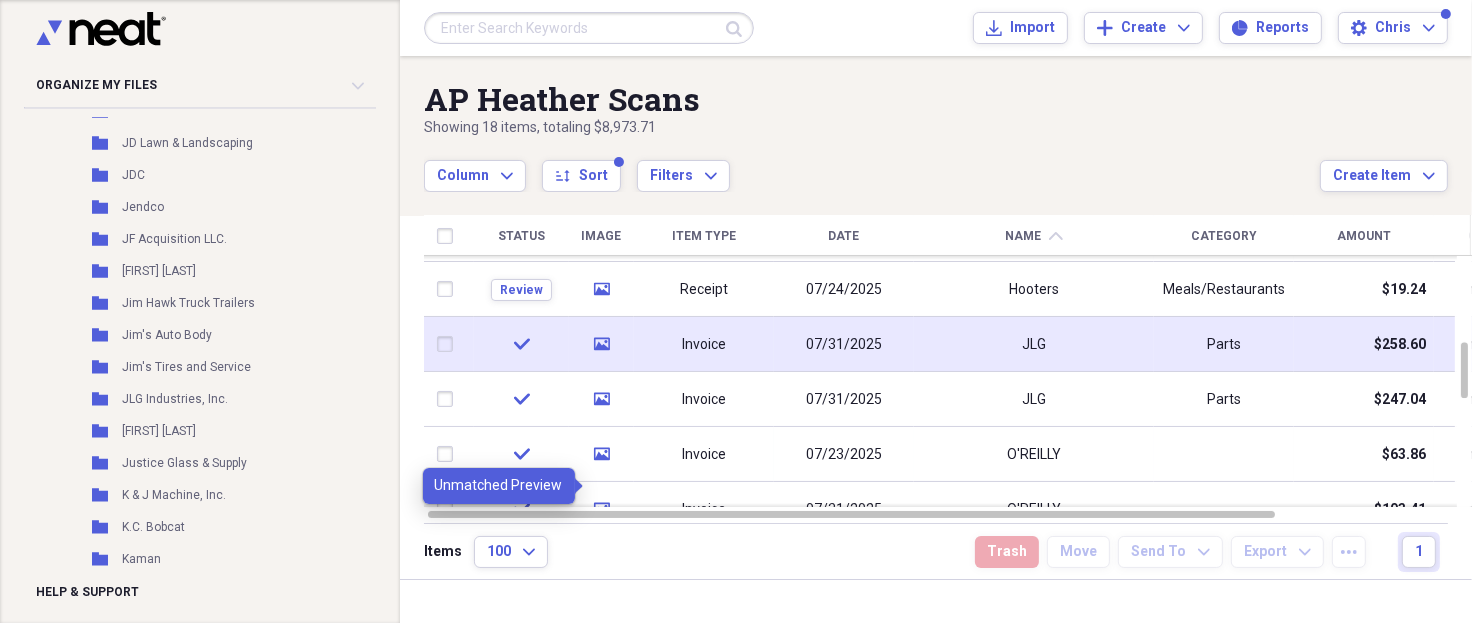 click at bounding box center (449, 344) 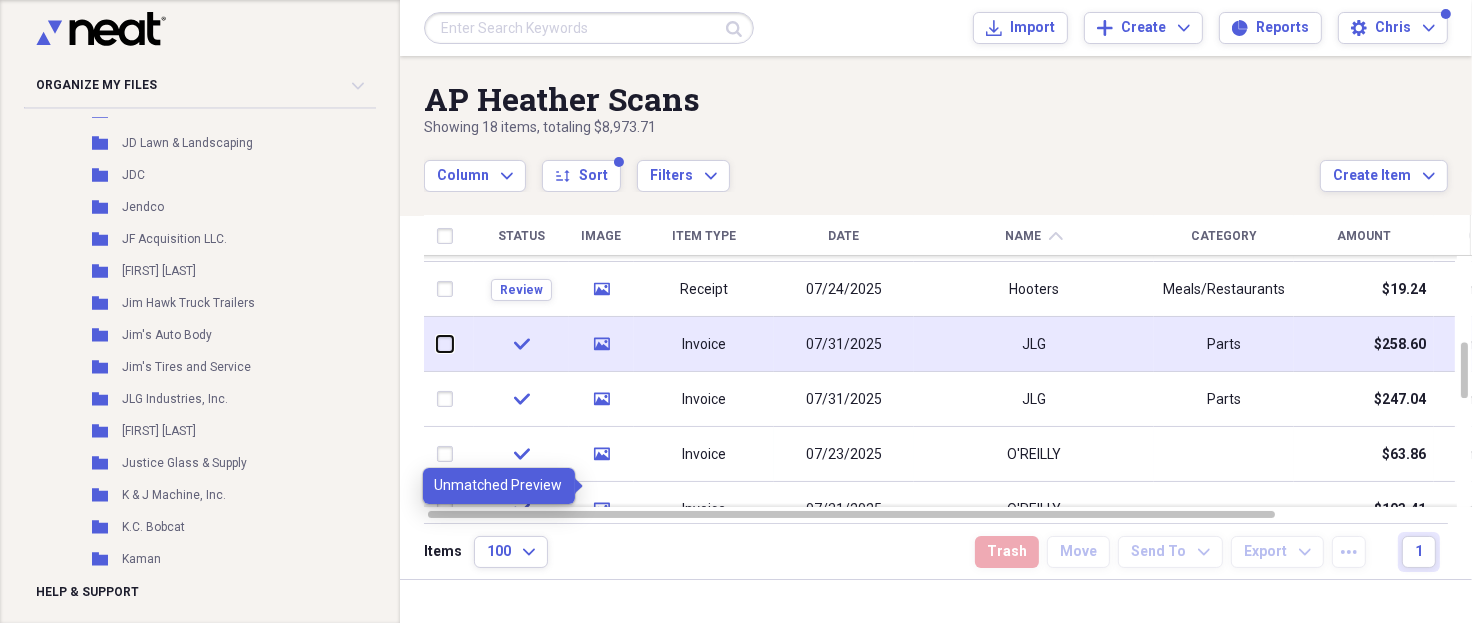 click at bounding box center (437, 344) 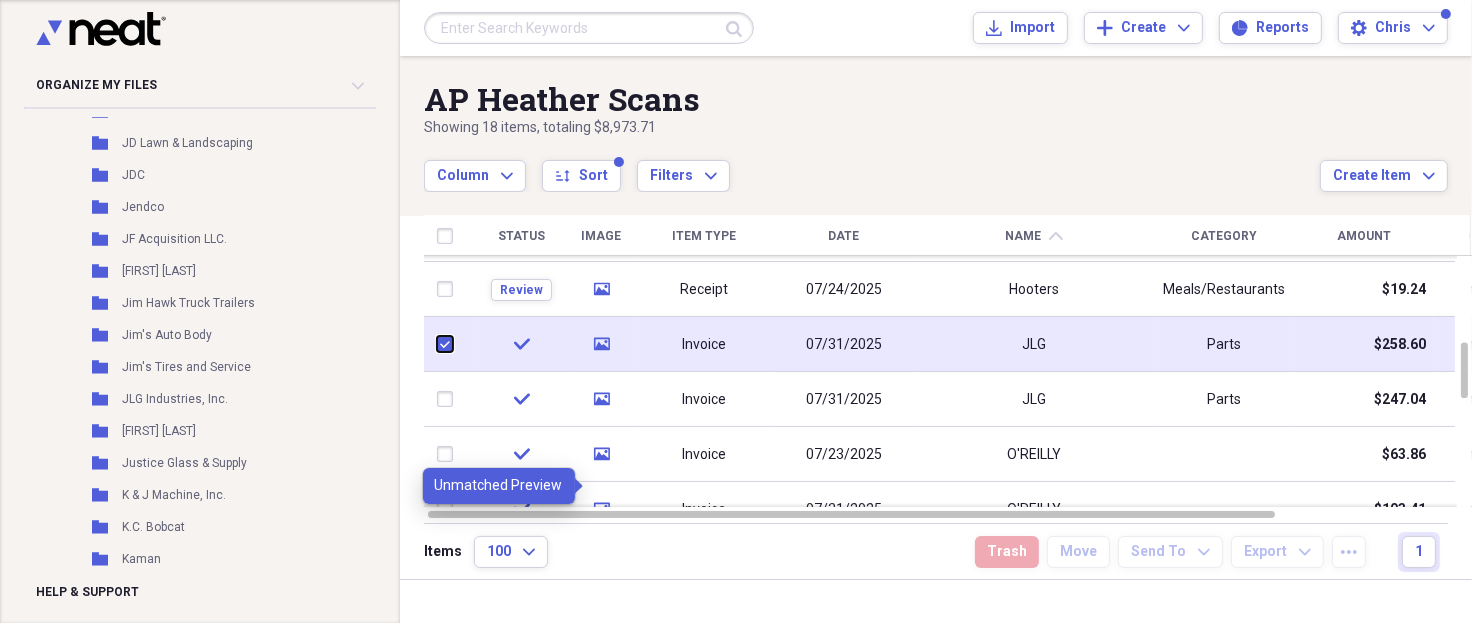 checkbox on "true" 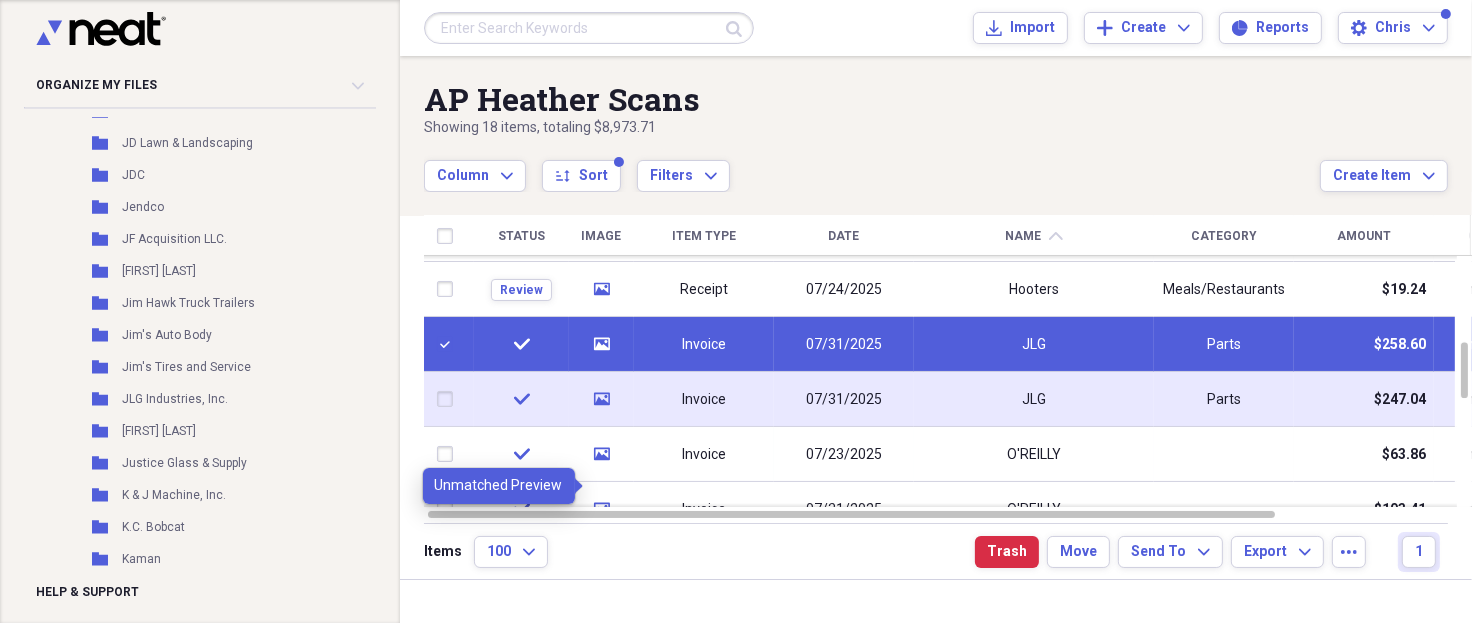click at bounding box center [449, 399] 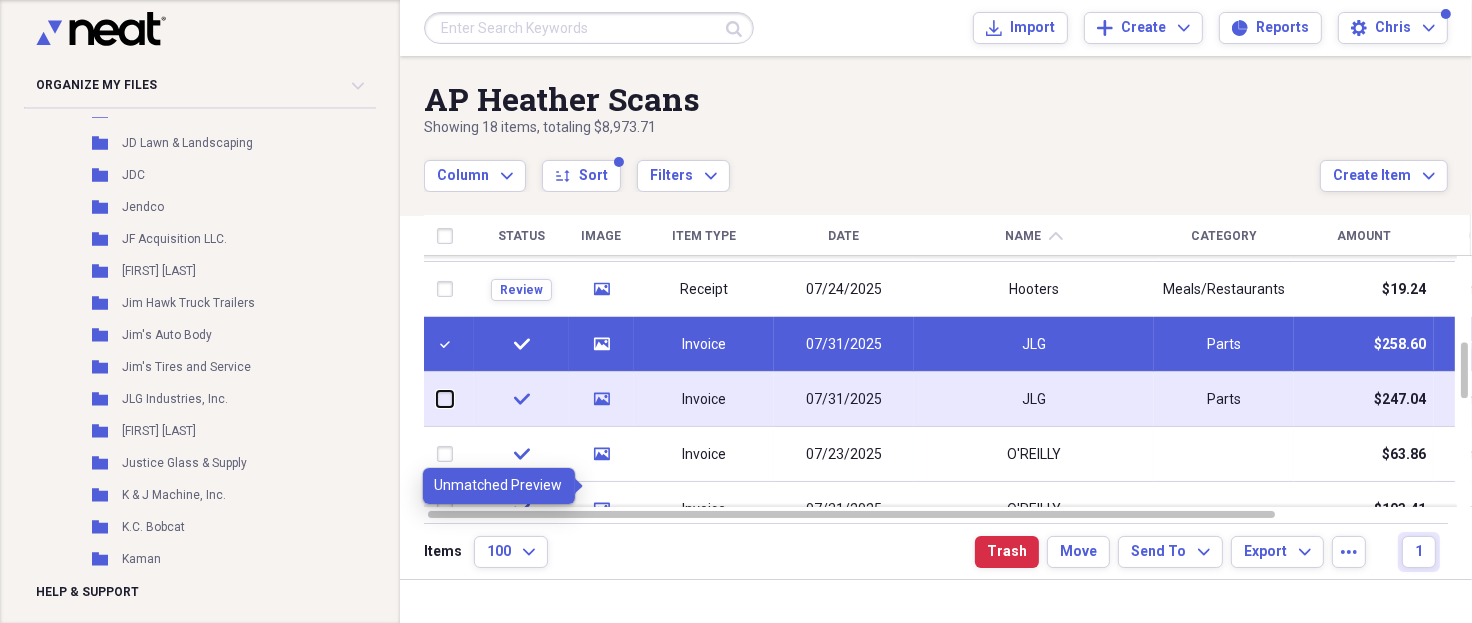 click at bounding box center (437, 399) 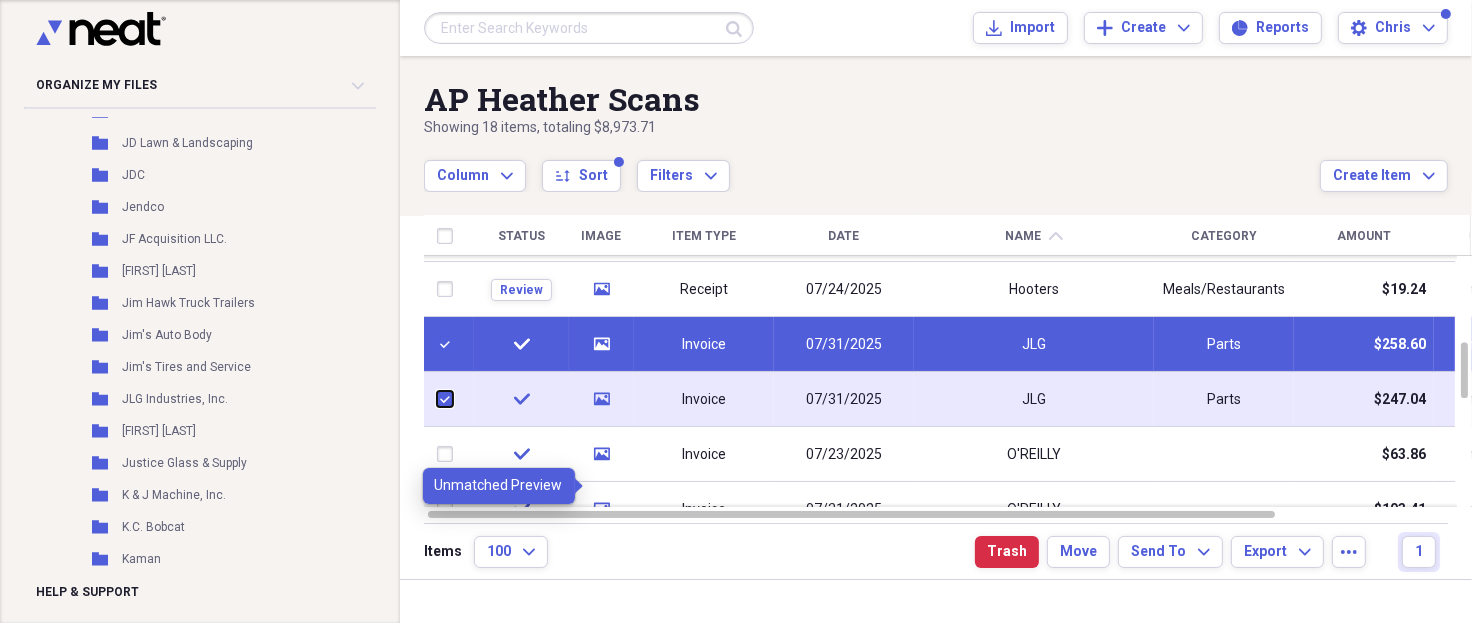 checkbox on "true" 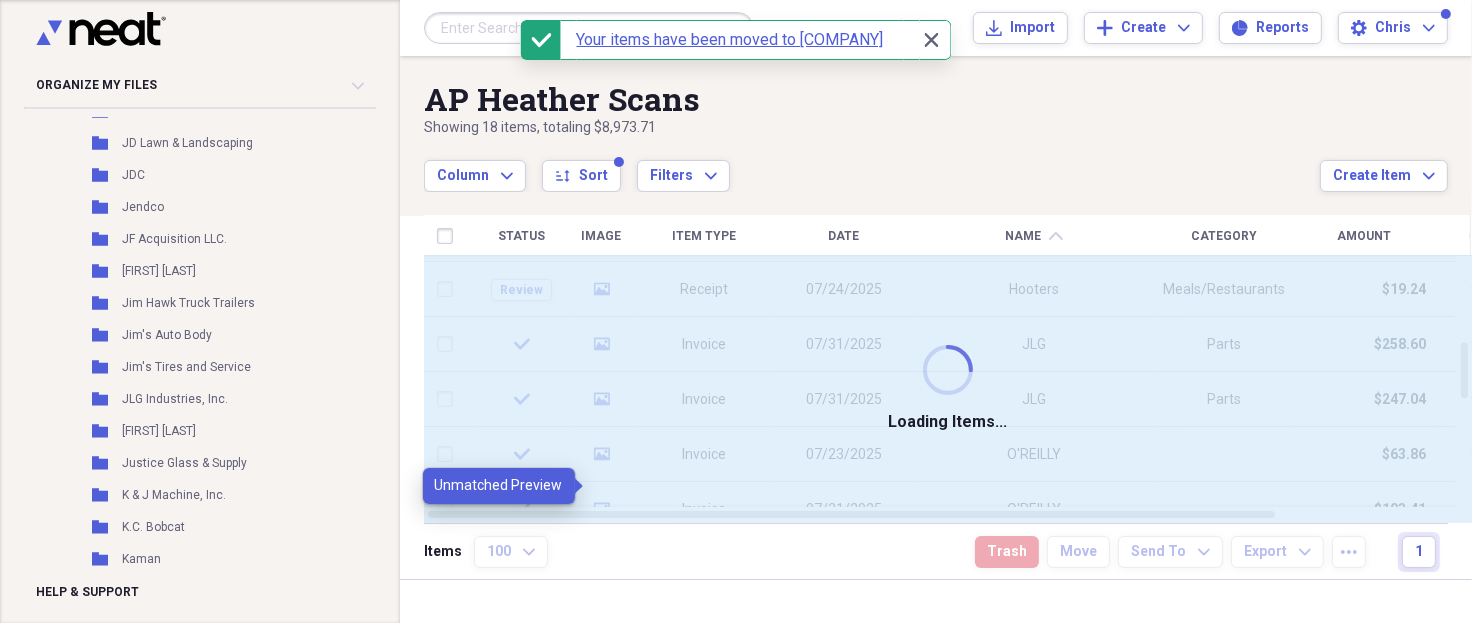 checkbox on "false" 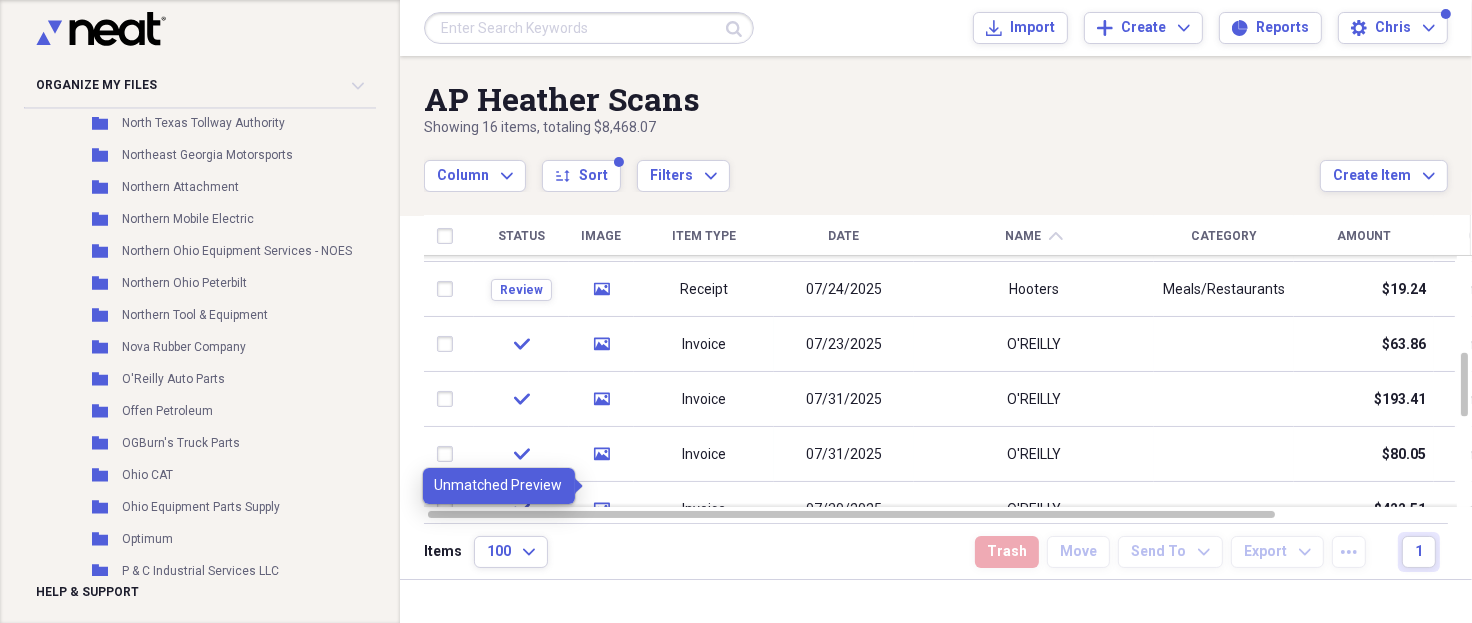 scroll, scrollTop: 8687, scrollLeft: 0, axis: vertical 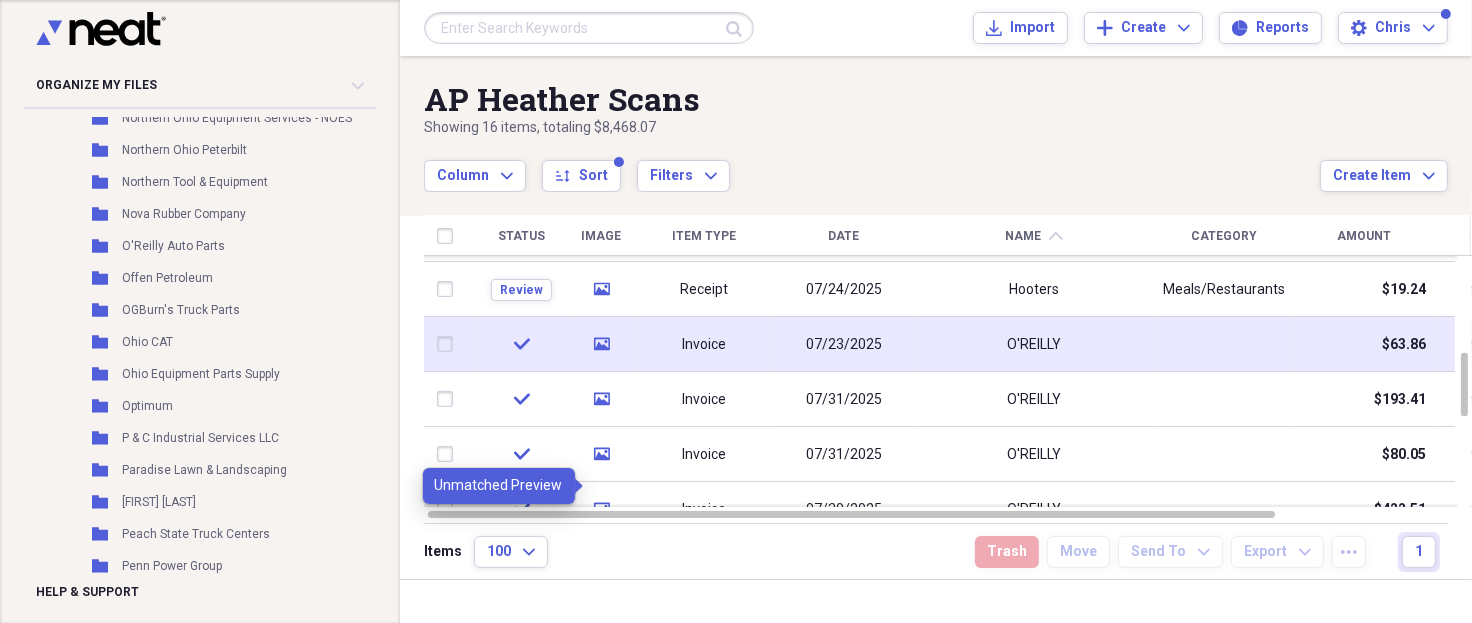 click at bounding box center [449, 344] 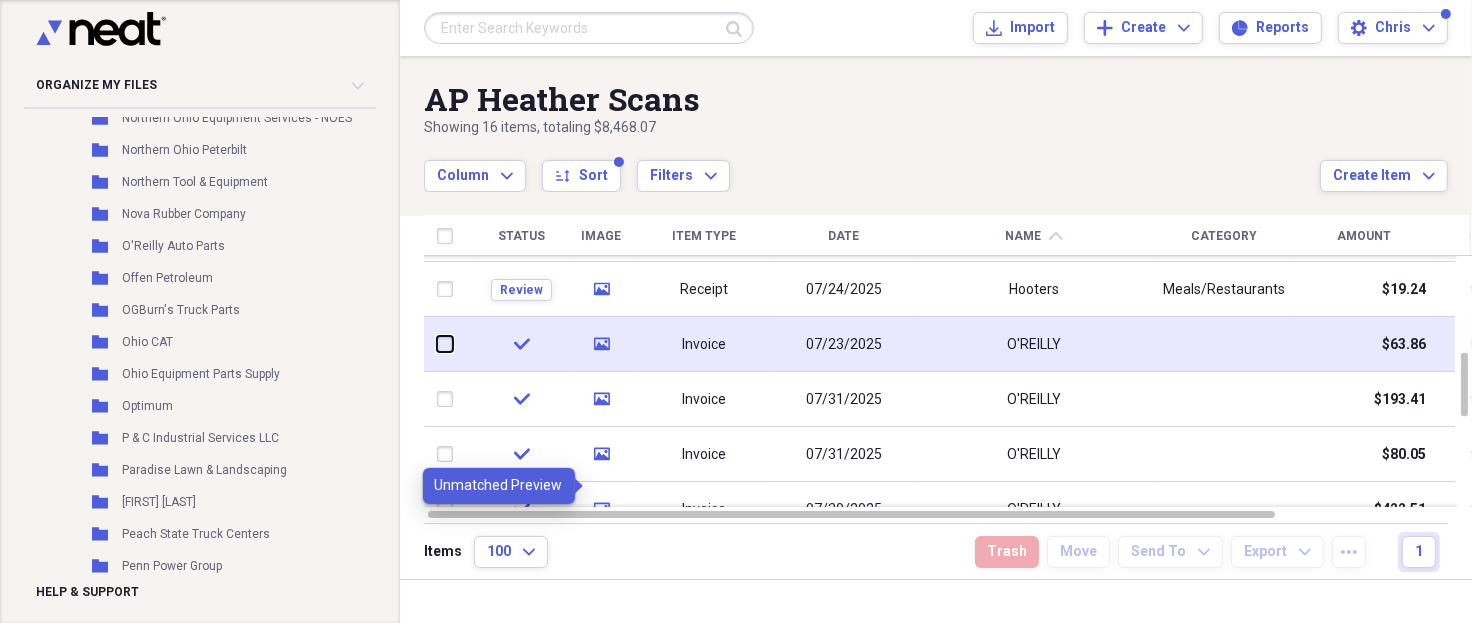 click at bounding box center (437, 344) 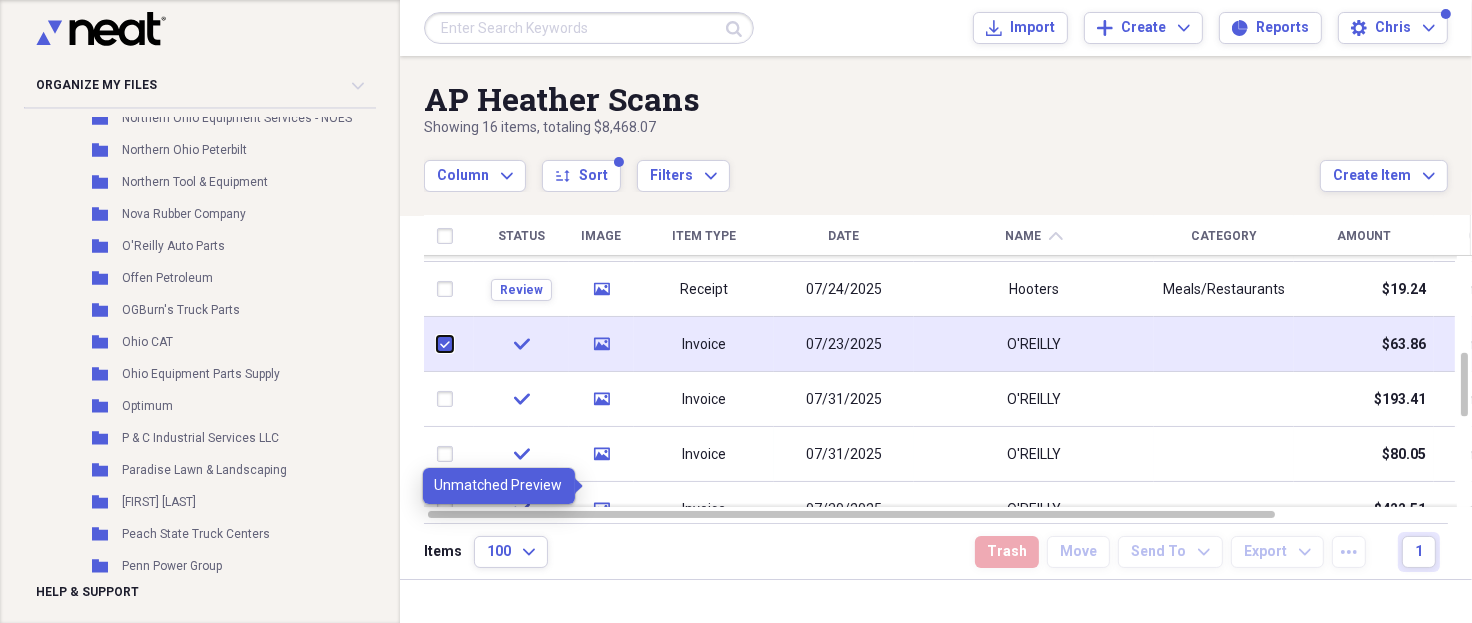 checkbox on "true" 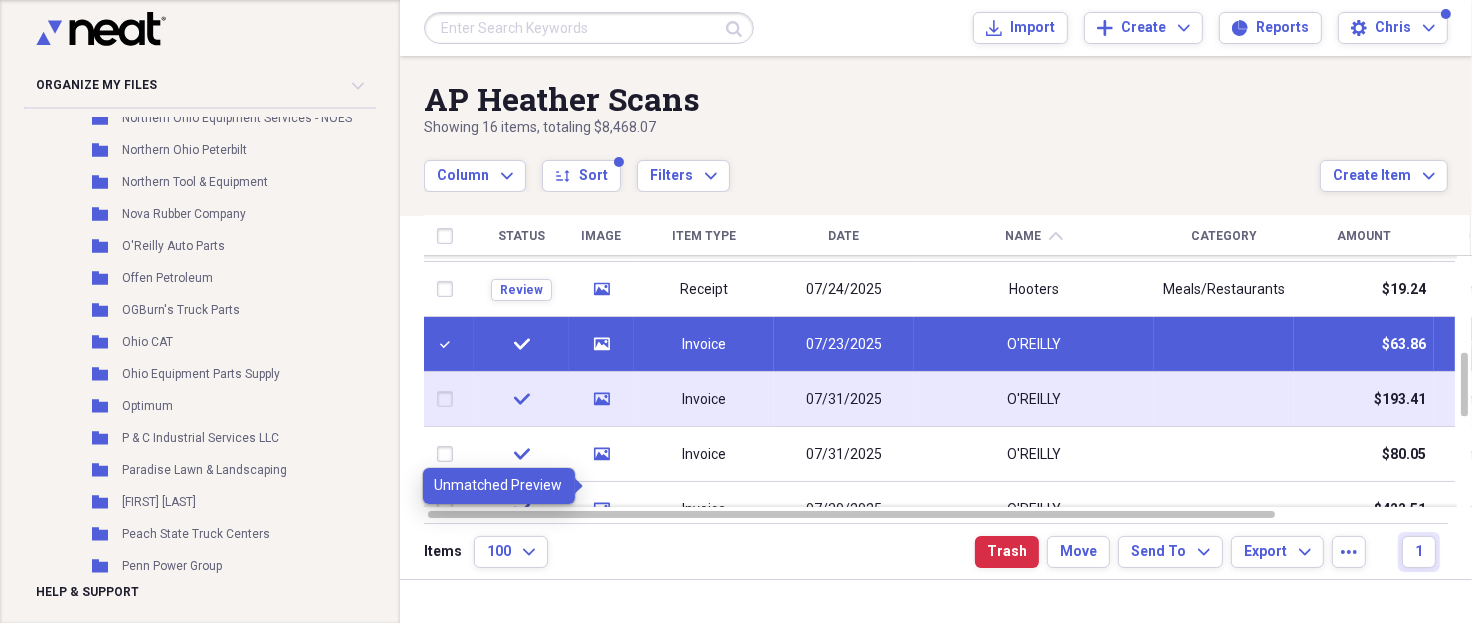 click at bounding box center (449, 399) 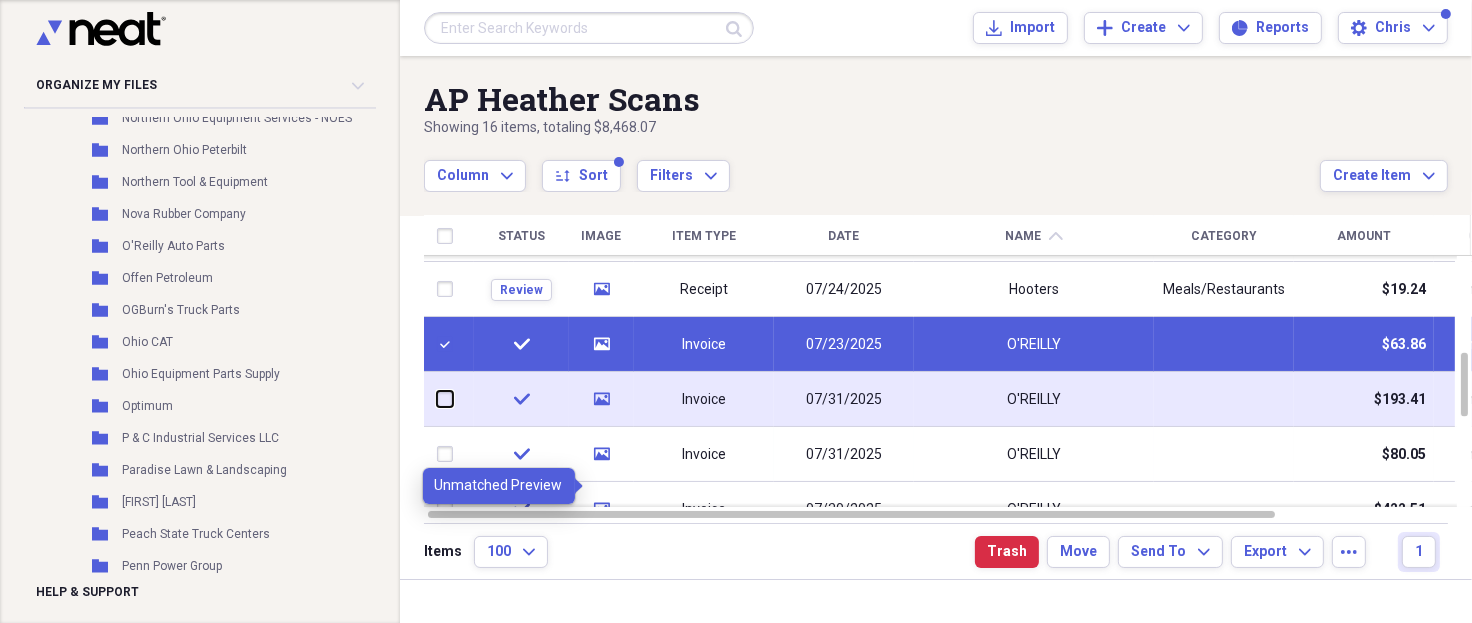 click at bounding box center (437, 399) 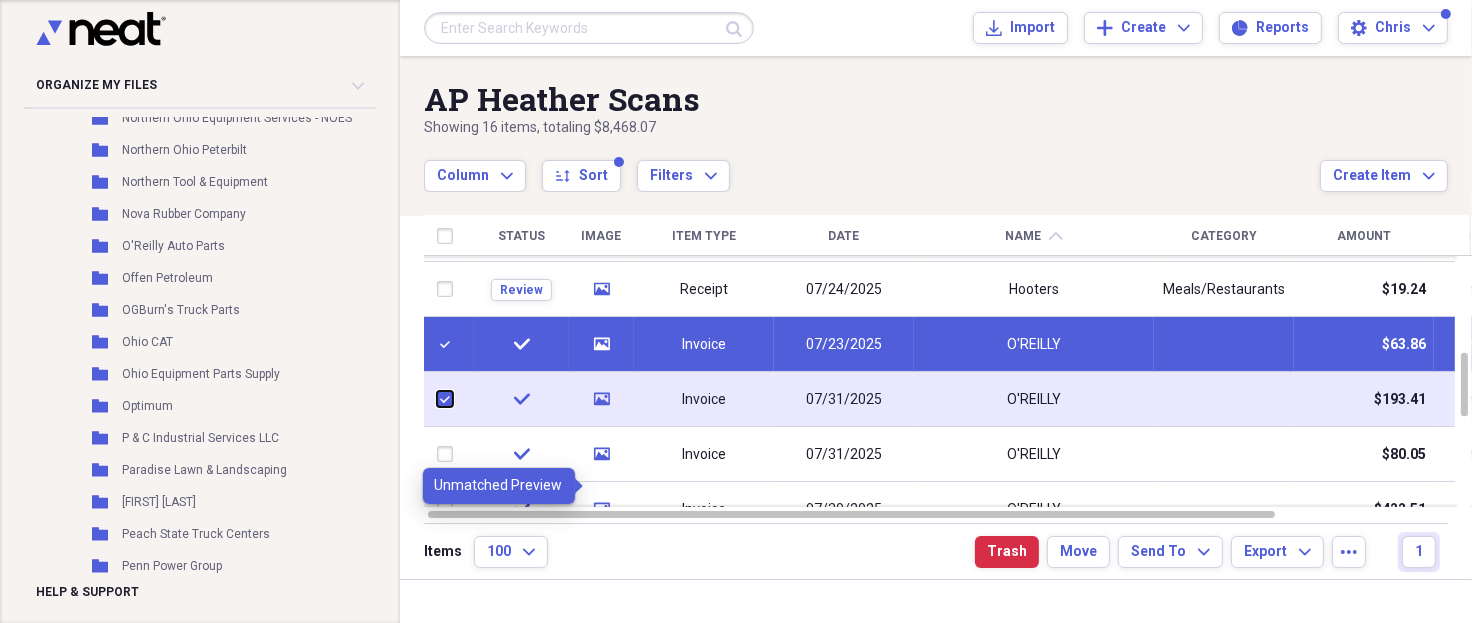 checkbox on "true" 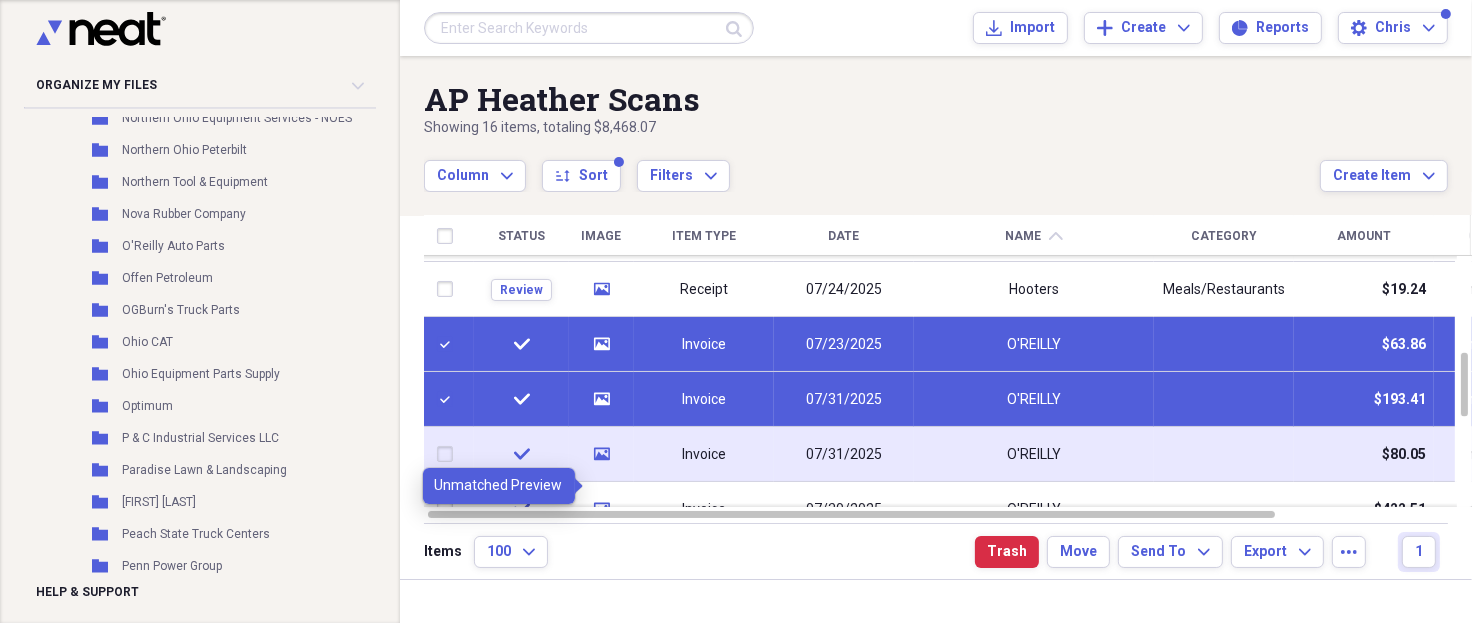 click at bounding box center (449, 454) 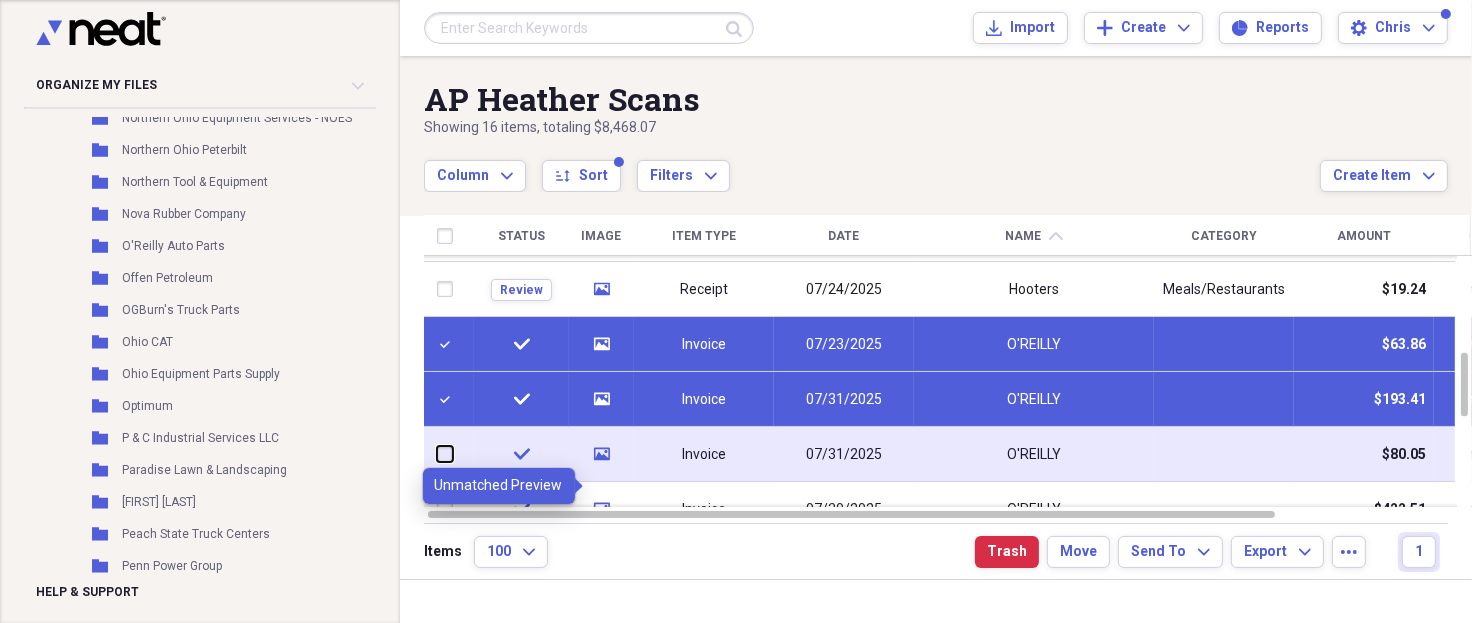 click at bounding box center (437, 454) 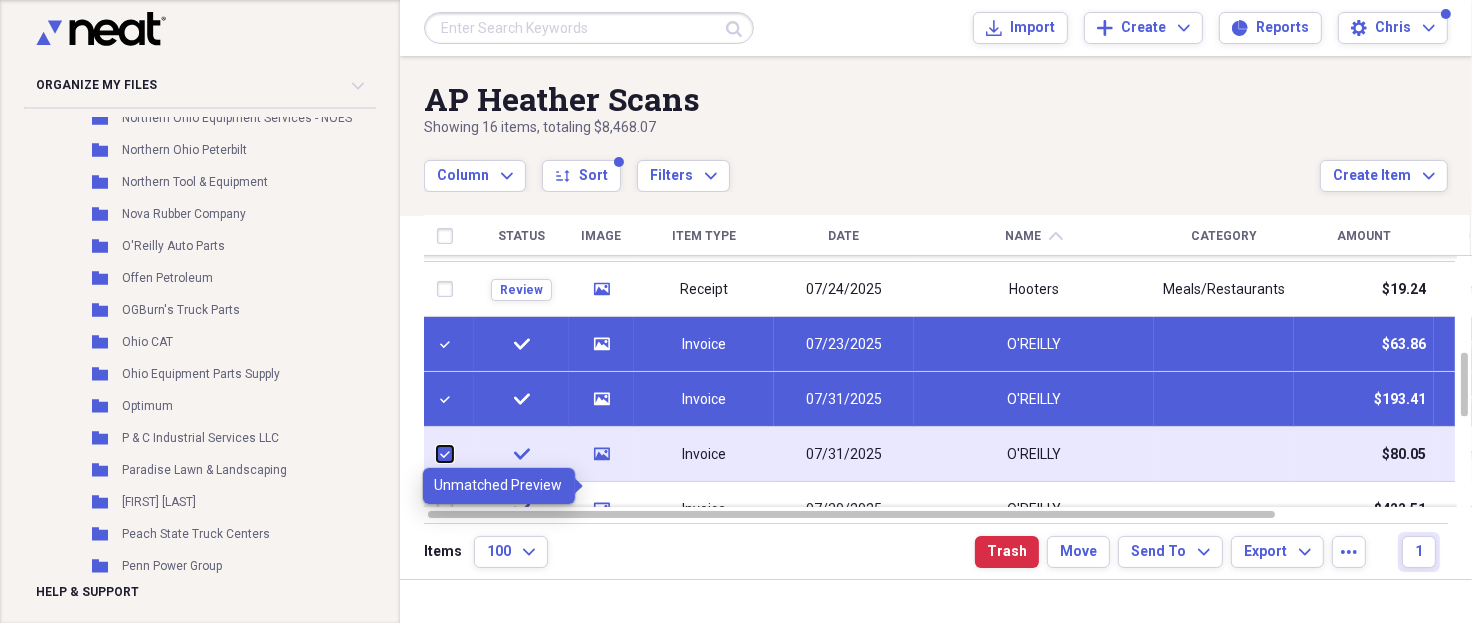 checkbox on "true" 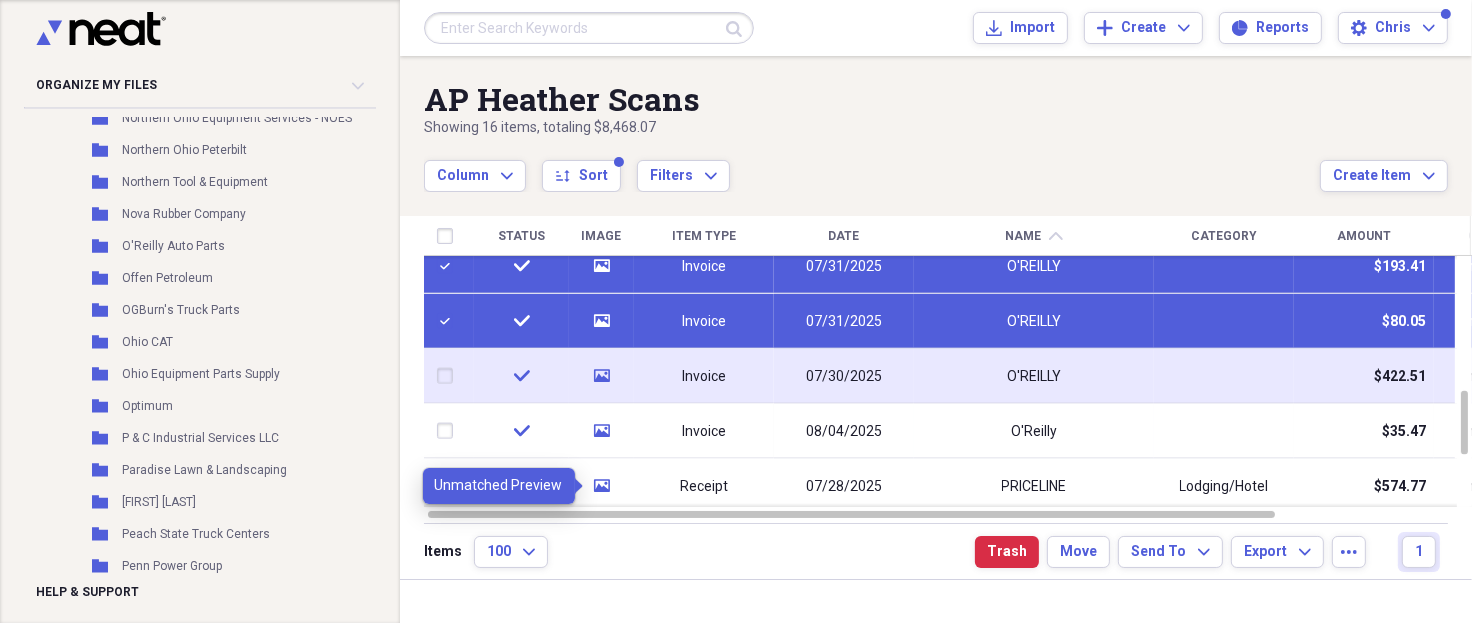 click at bounding box center (449, 376) 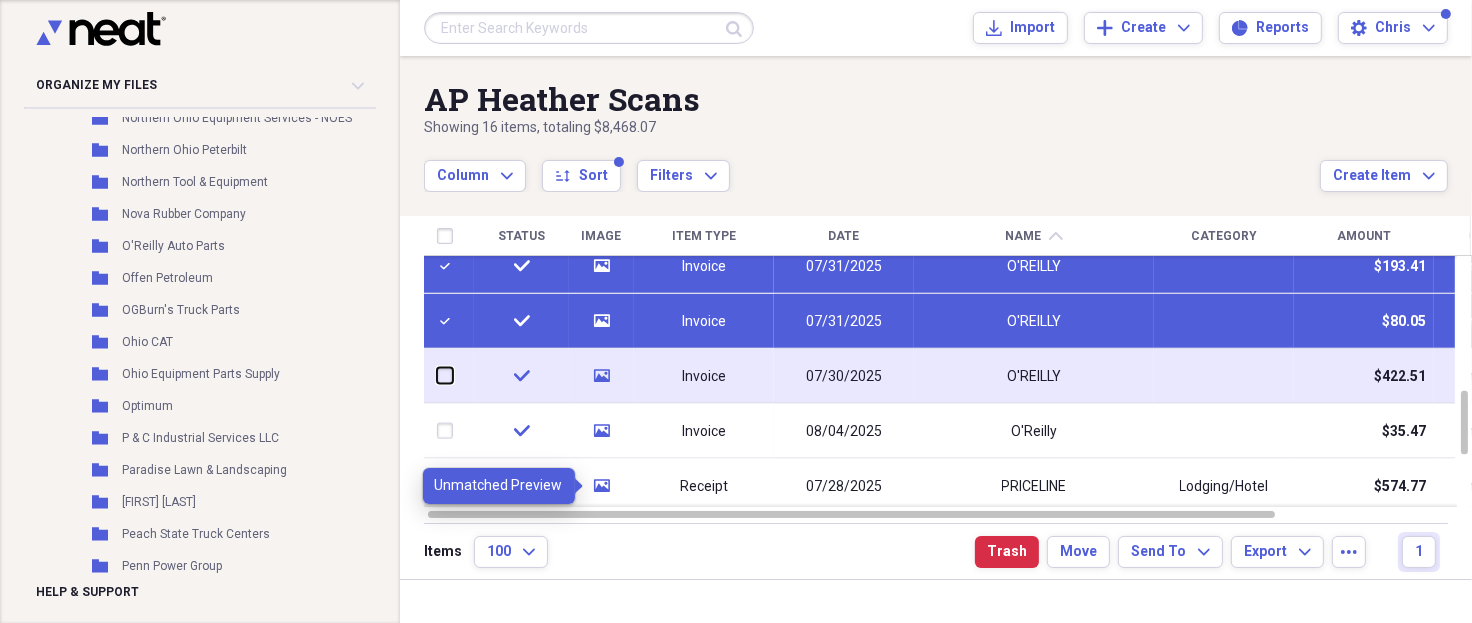 click at bounding box center (437, 376) 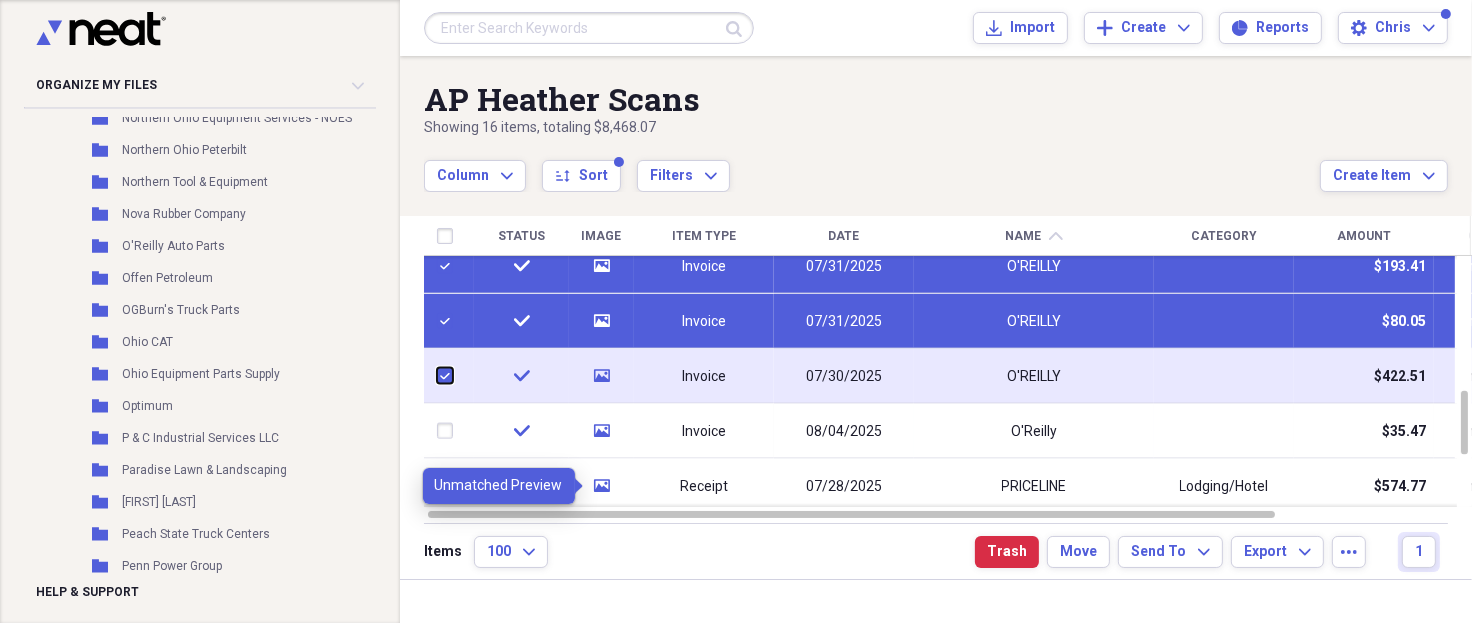 checkbox on "true" 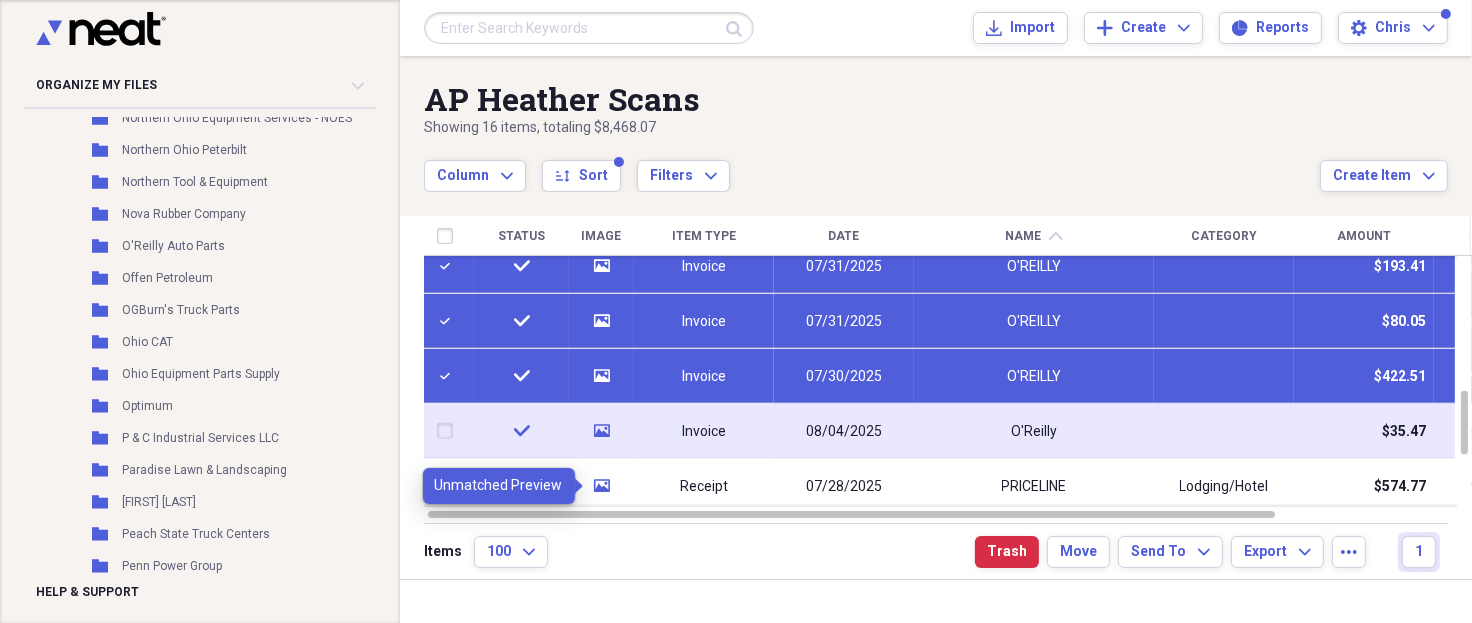 click at bounding box center (449, 431) 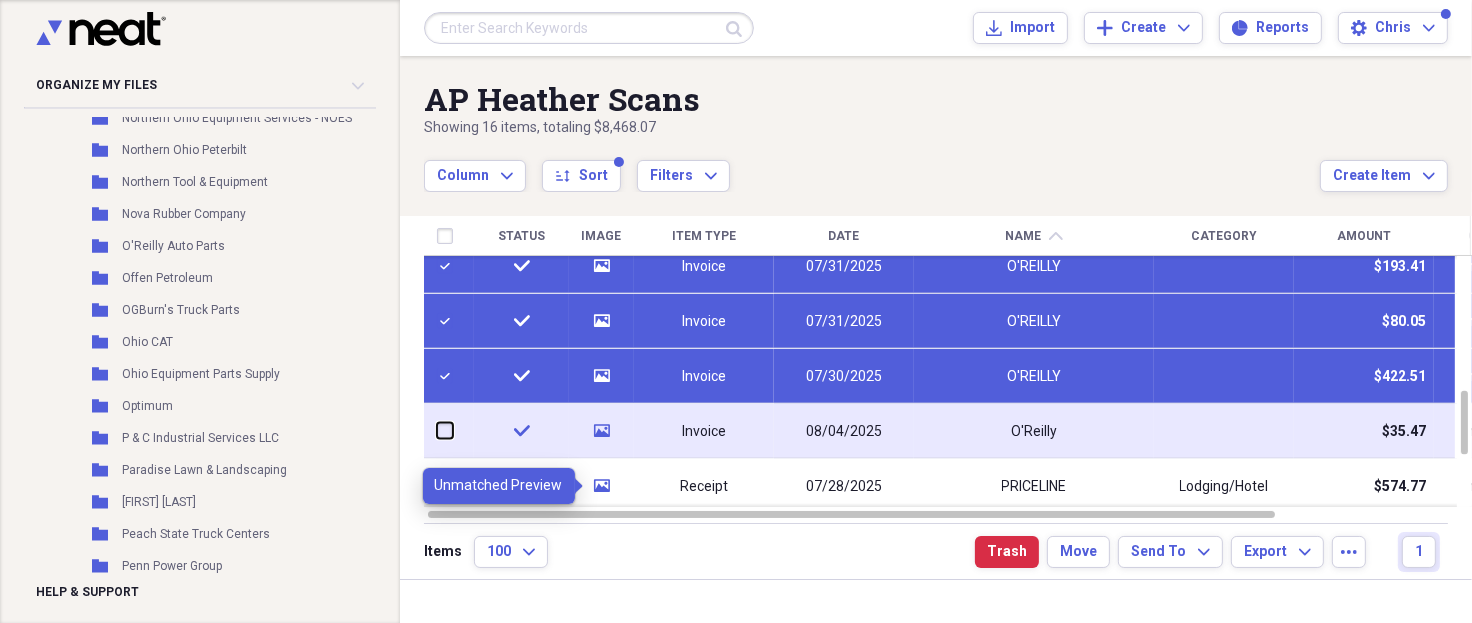click at bounding box center (437, 431) 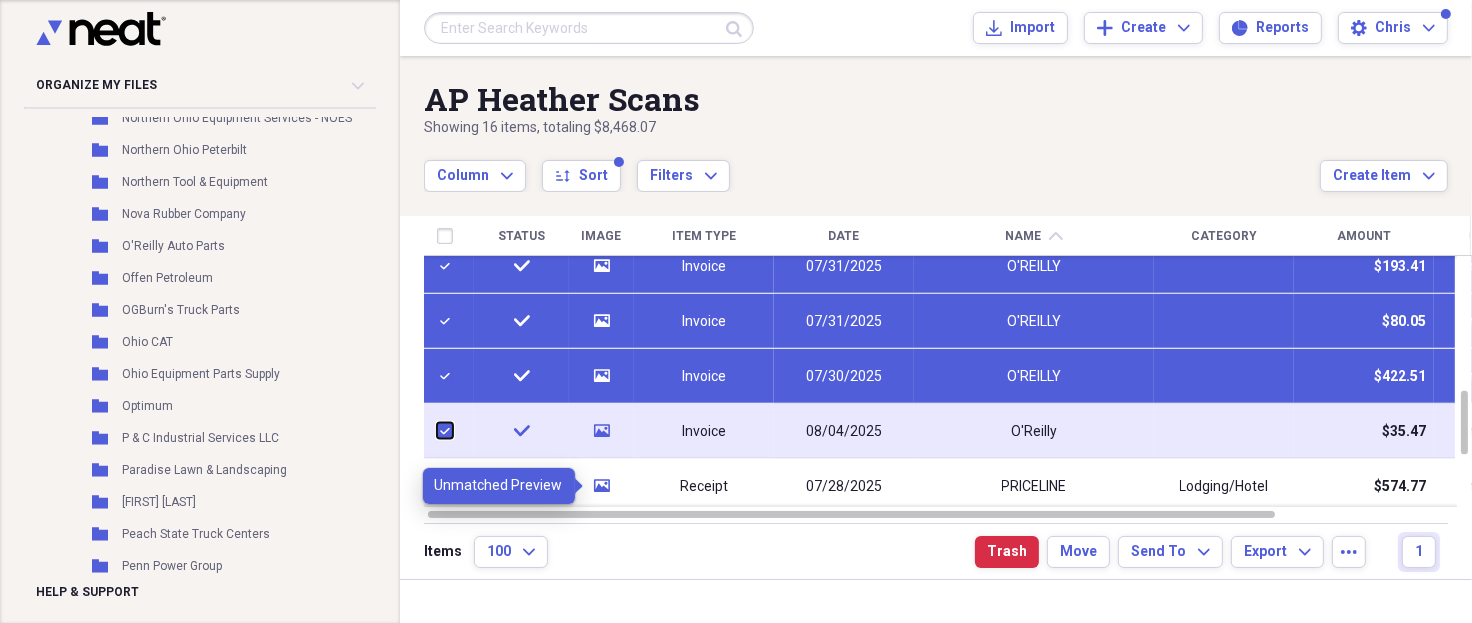 checkbox on "true" 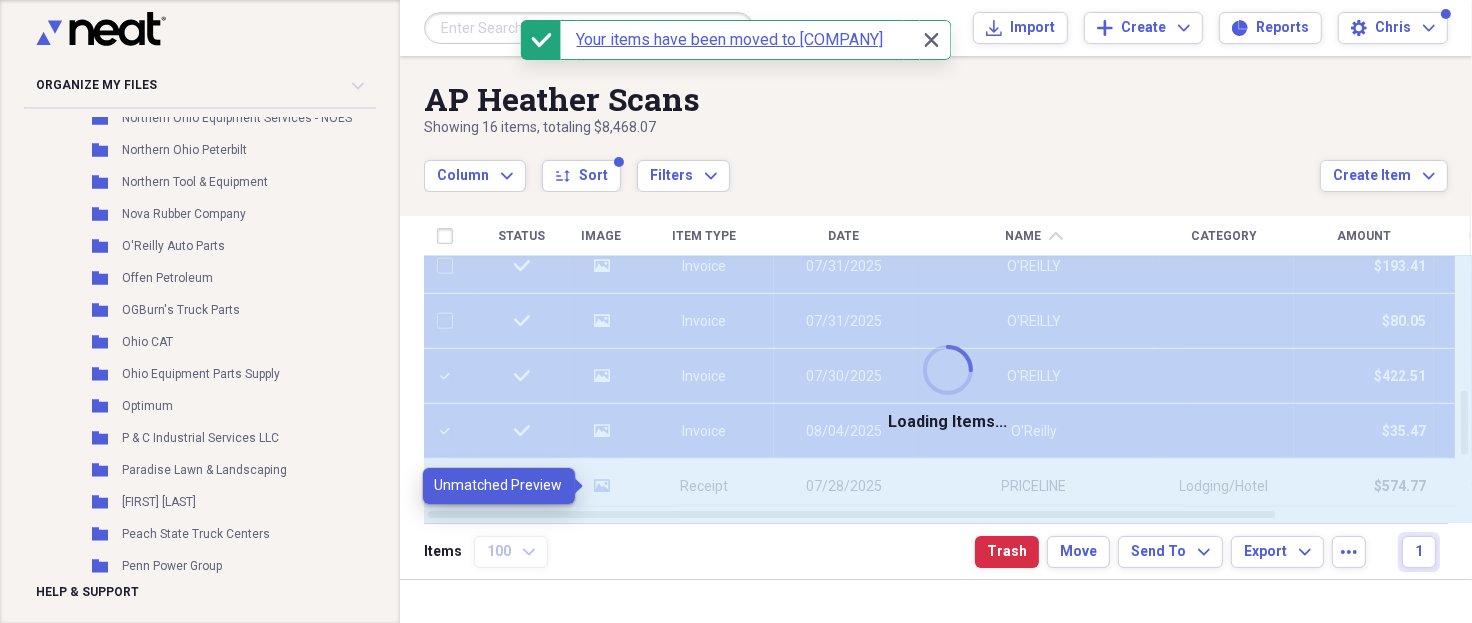 checkbox on "false" 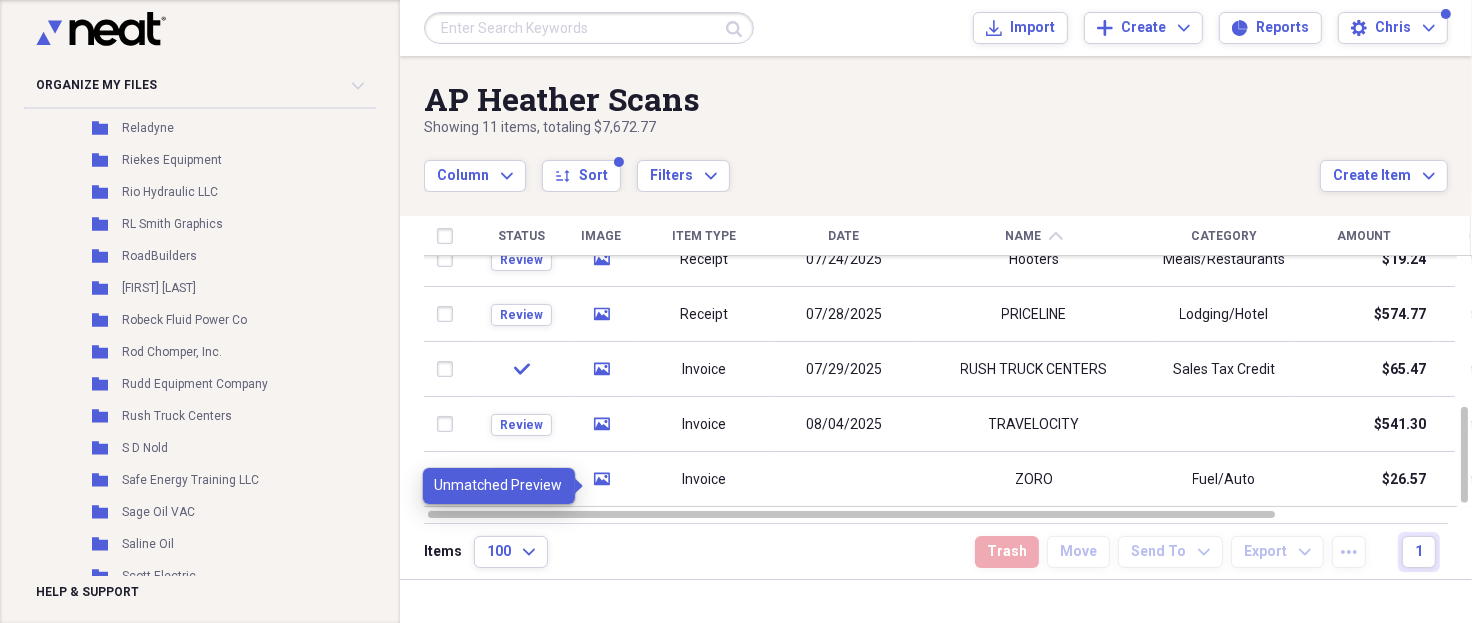 scroll, scrollTop: 10154, scrollLeft: 0, axis: vertical 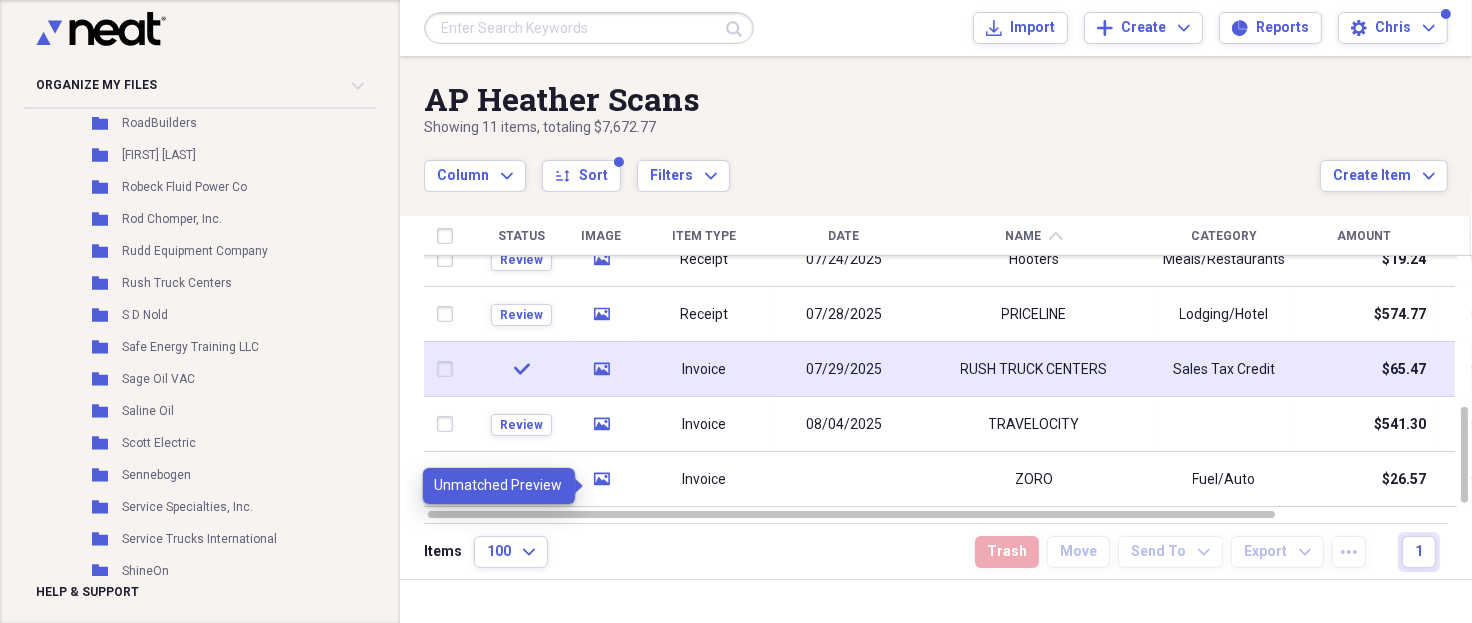 click at bounding box center (449, 369) 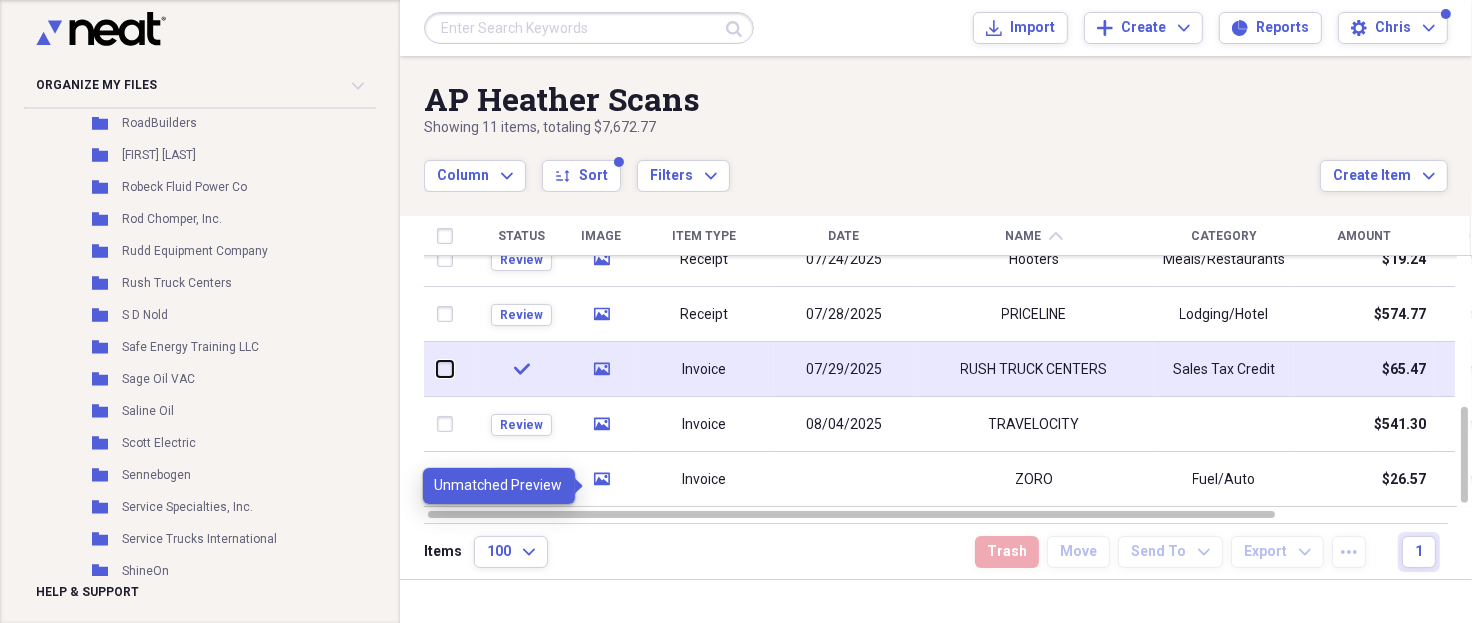 click at bounding box center (437, 369) 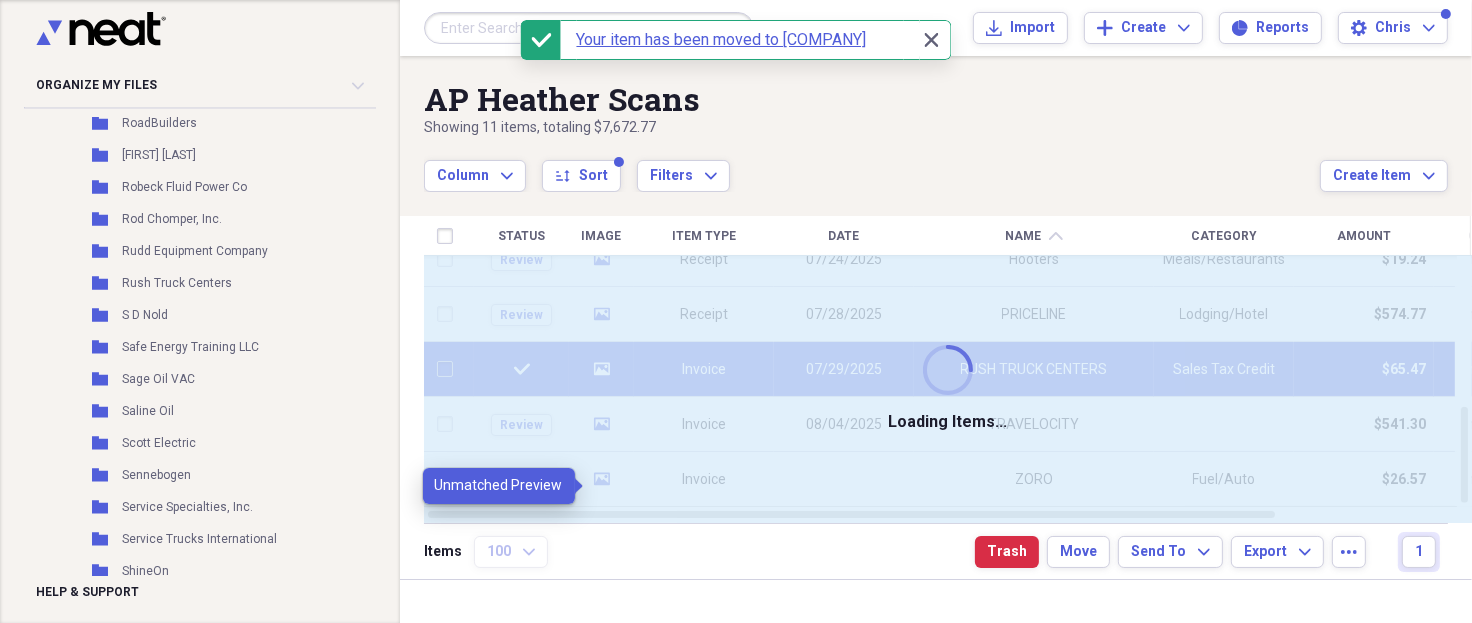checkbox on "false" 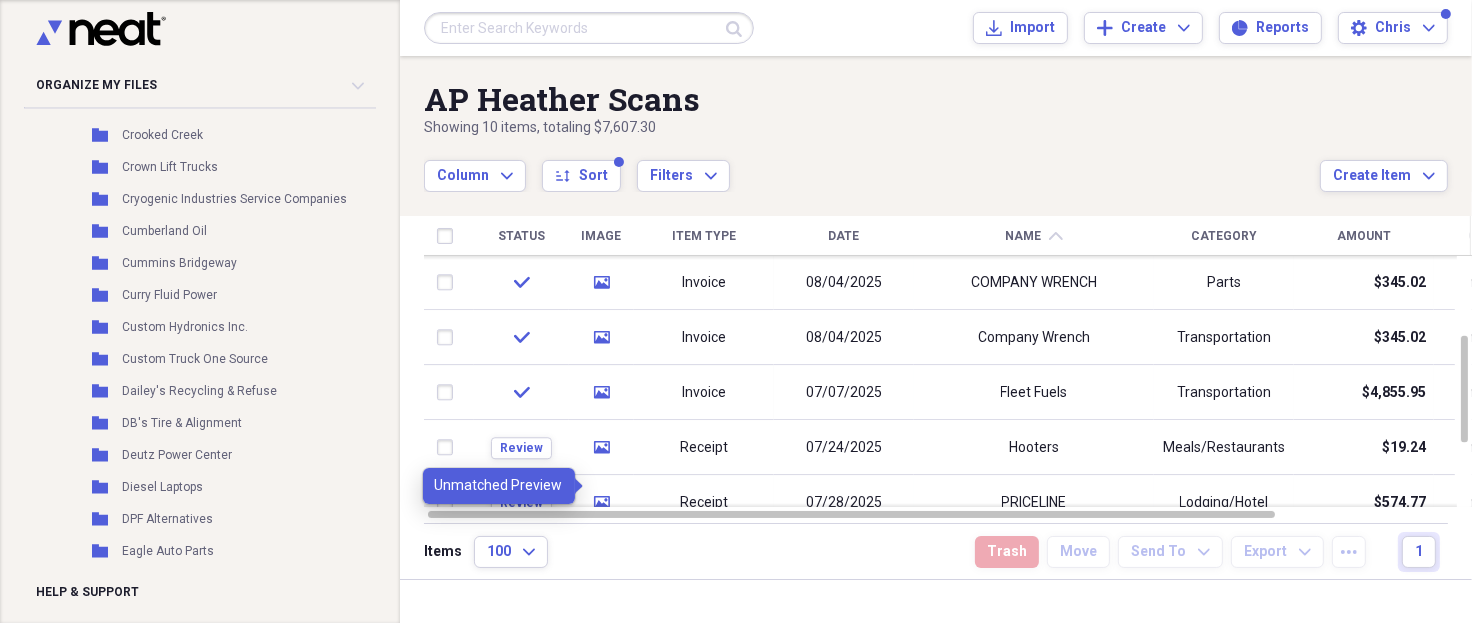 scroll, scrollTop: 3456, scrollLeft: 0, axis: vertical 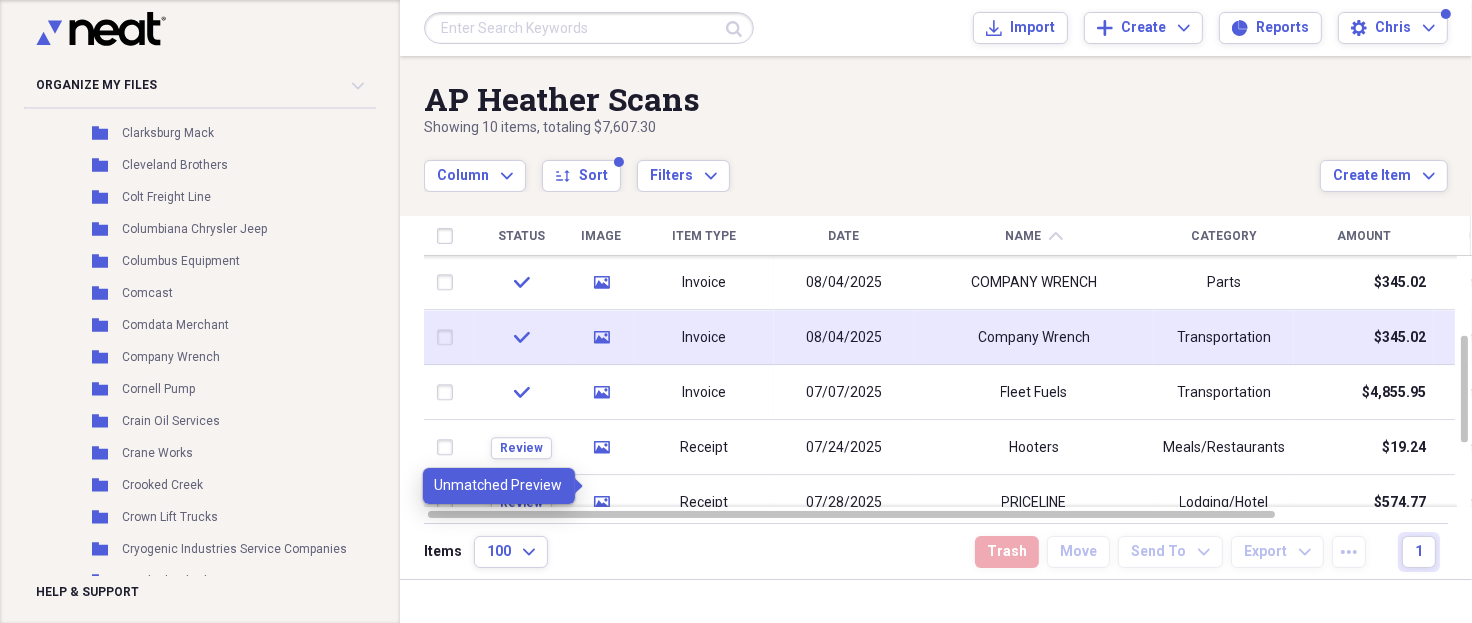 click at bounding box center [449, 338] 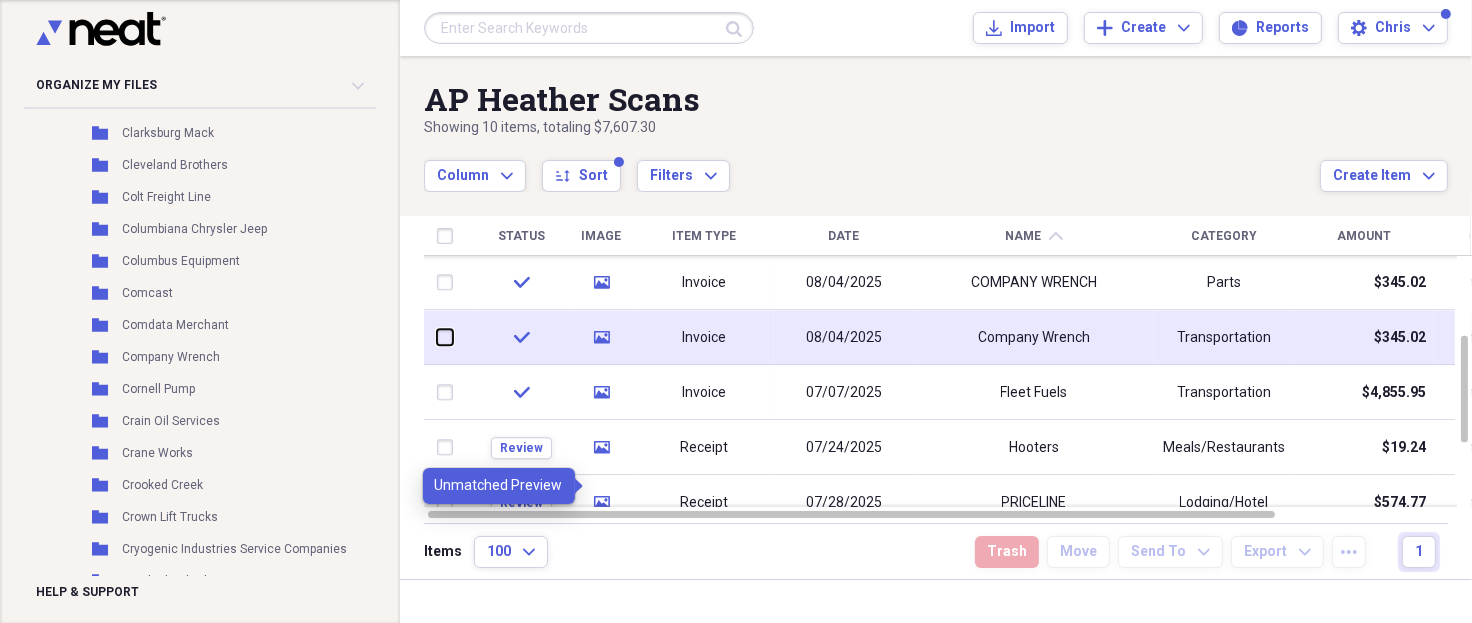 click at bounding box center (437, 337) 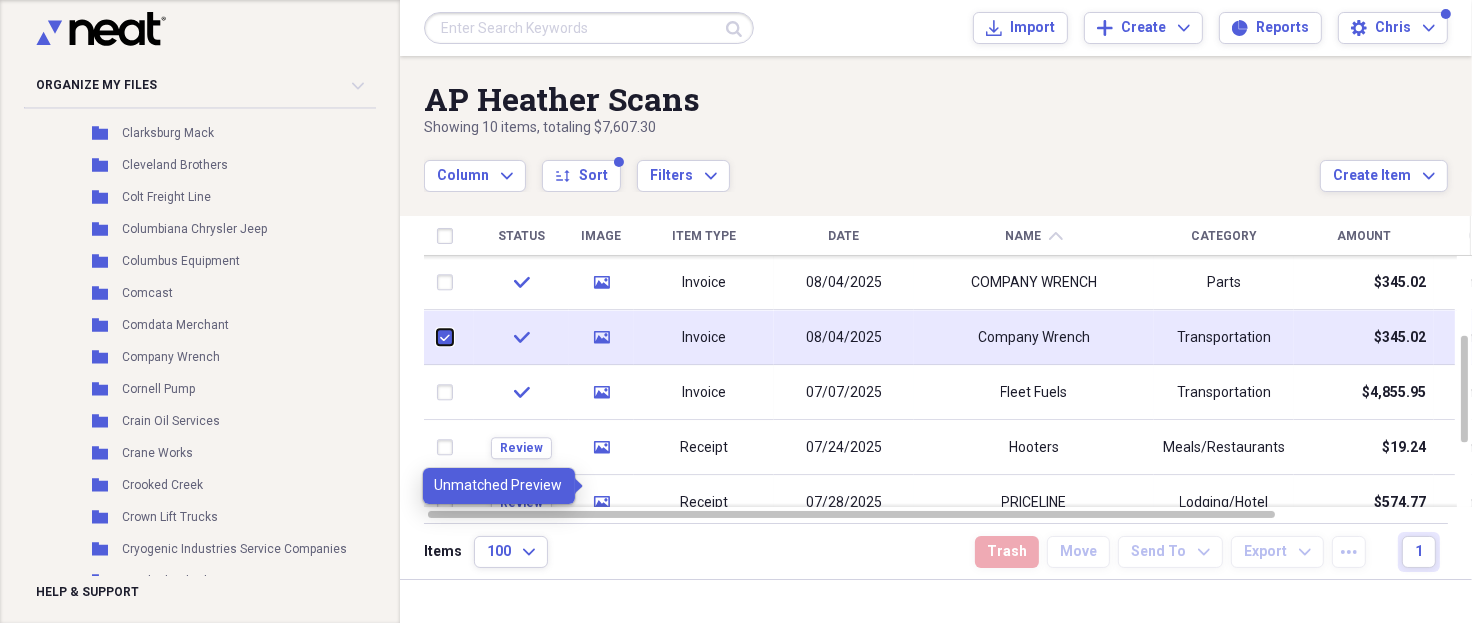 checkbox on "true" 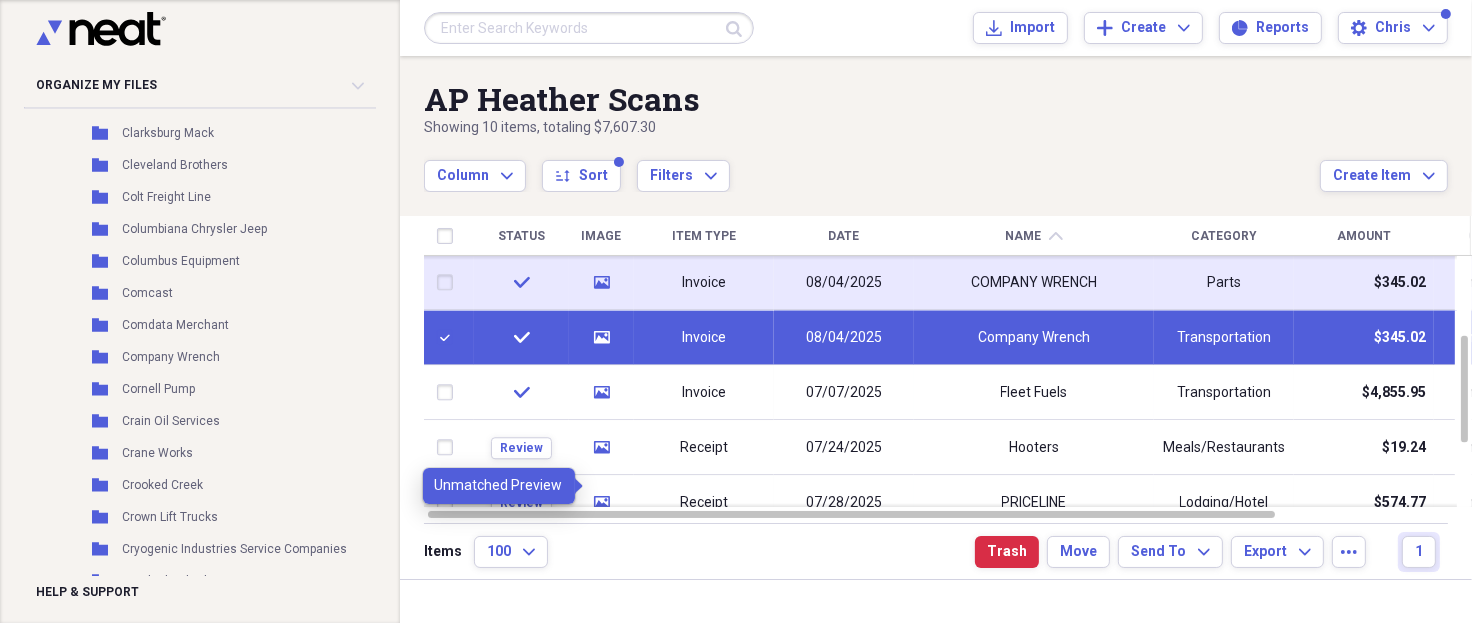 click at bounding box center [449, 283] 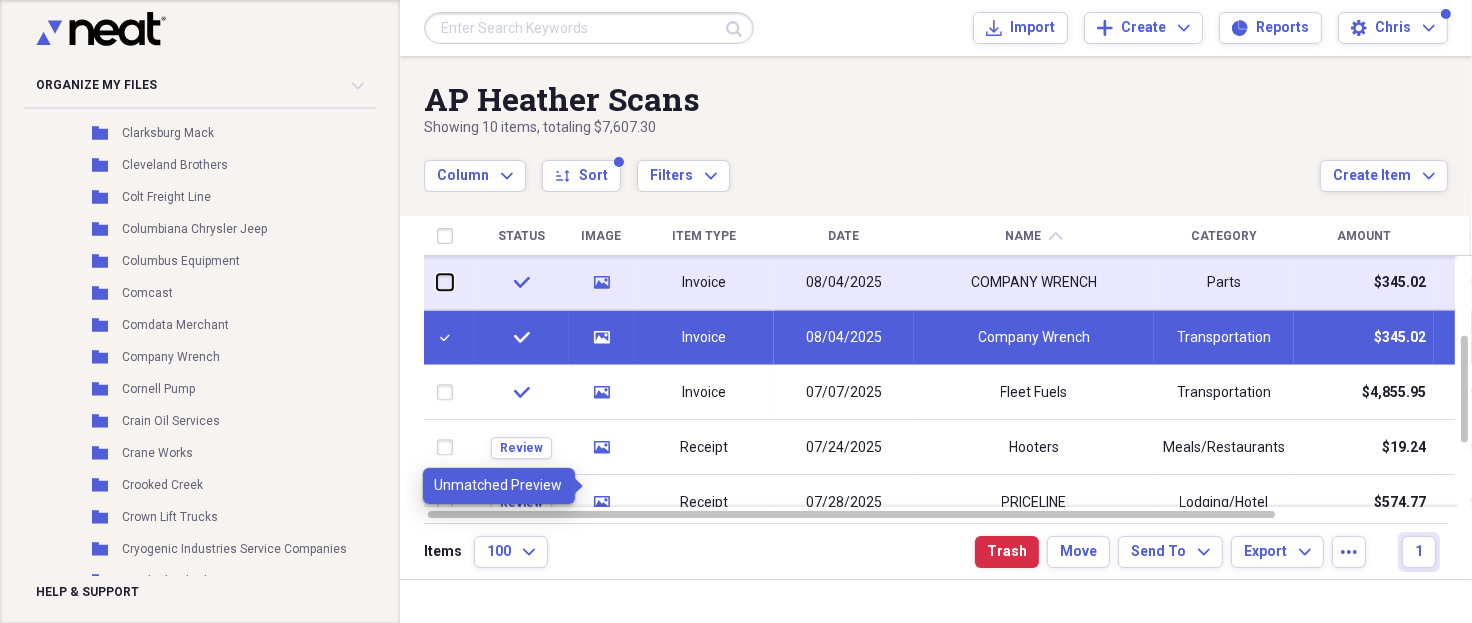 click at bounding box center [437, 282] 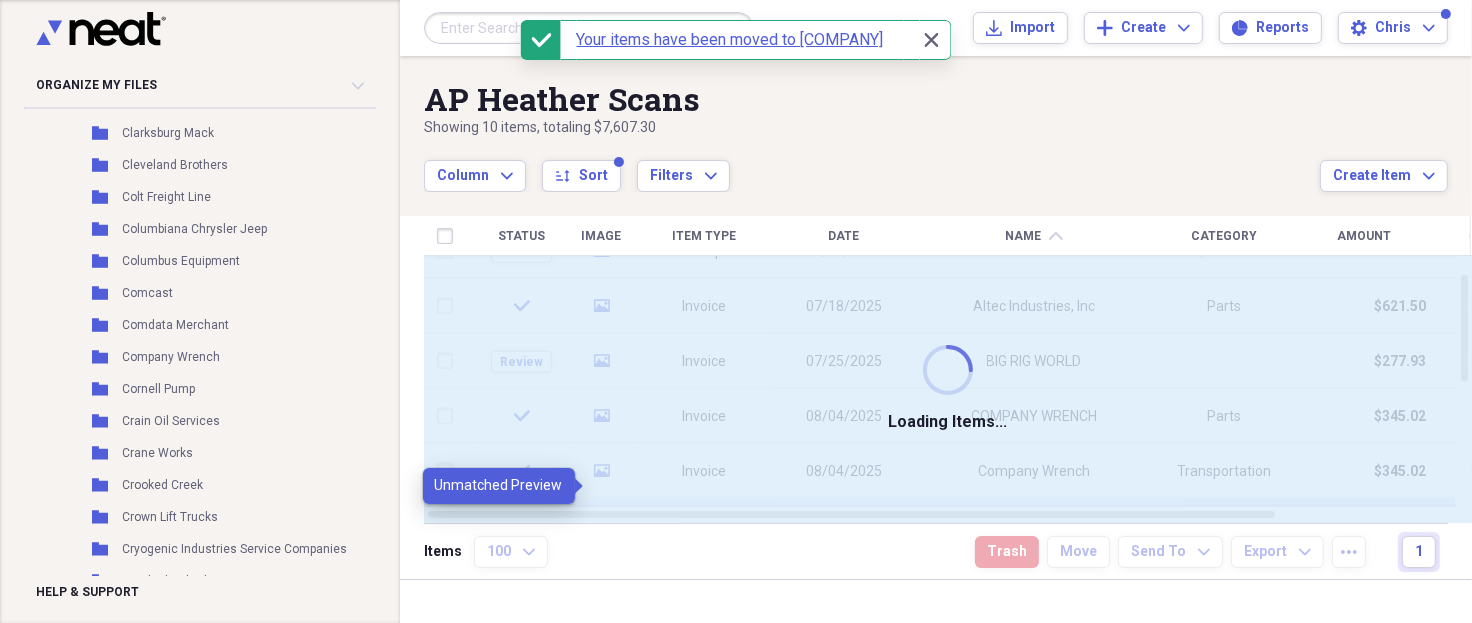 checkbox on "false" 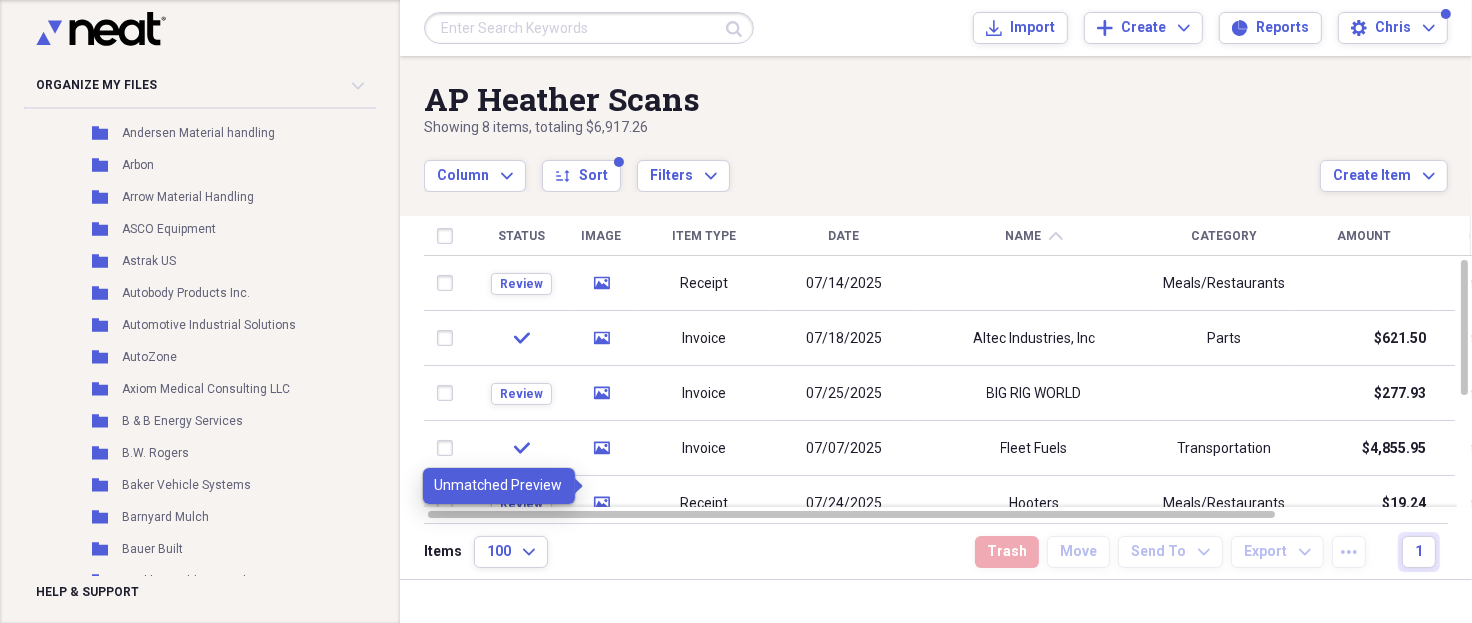 scroll, scrollTop: 1723, scrollLeft: 0, axis: vertical 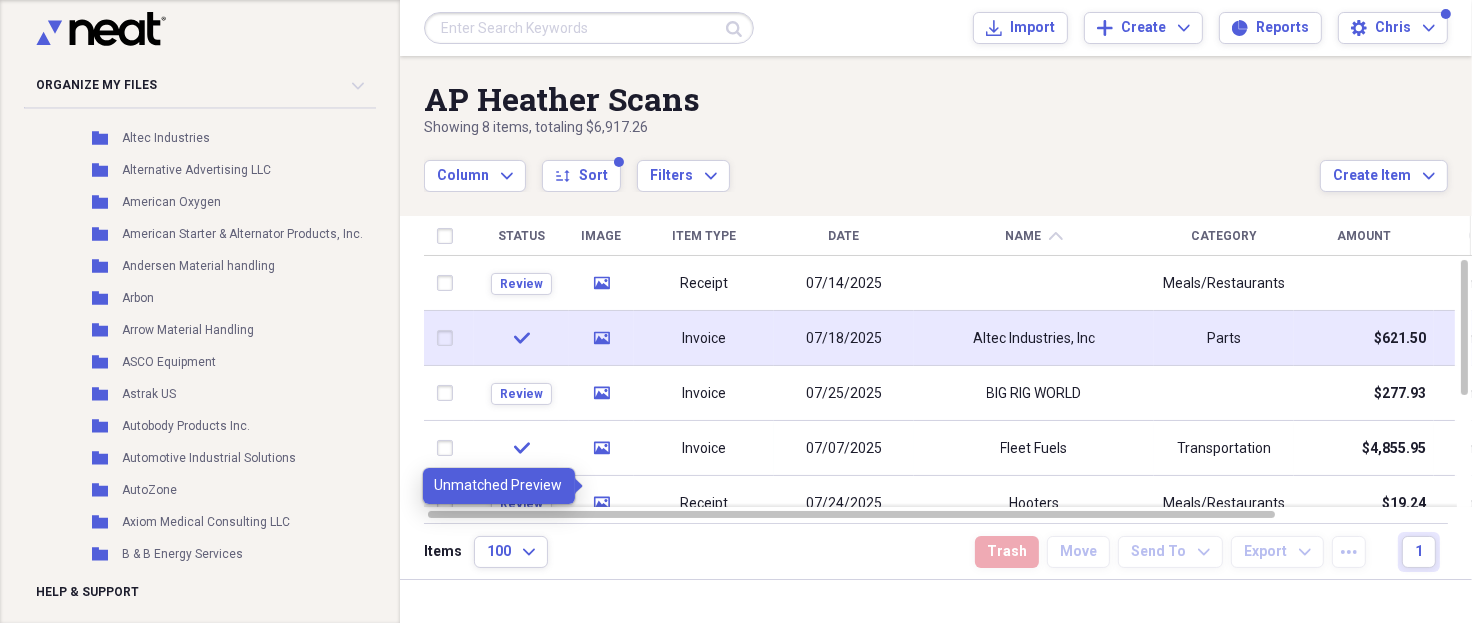 click at bounding box center [449, 338] 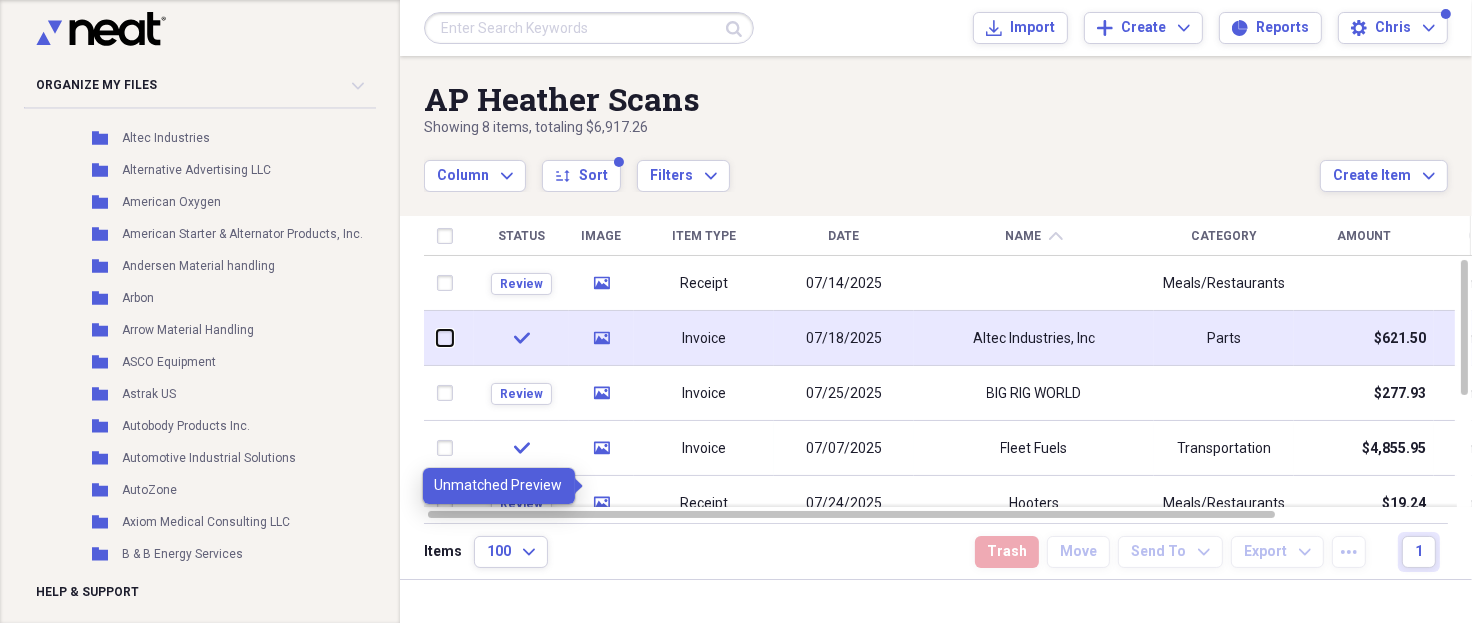 click at bounding box center [437, 338] 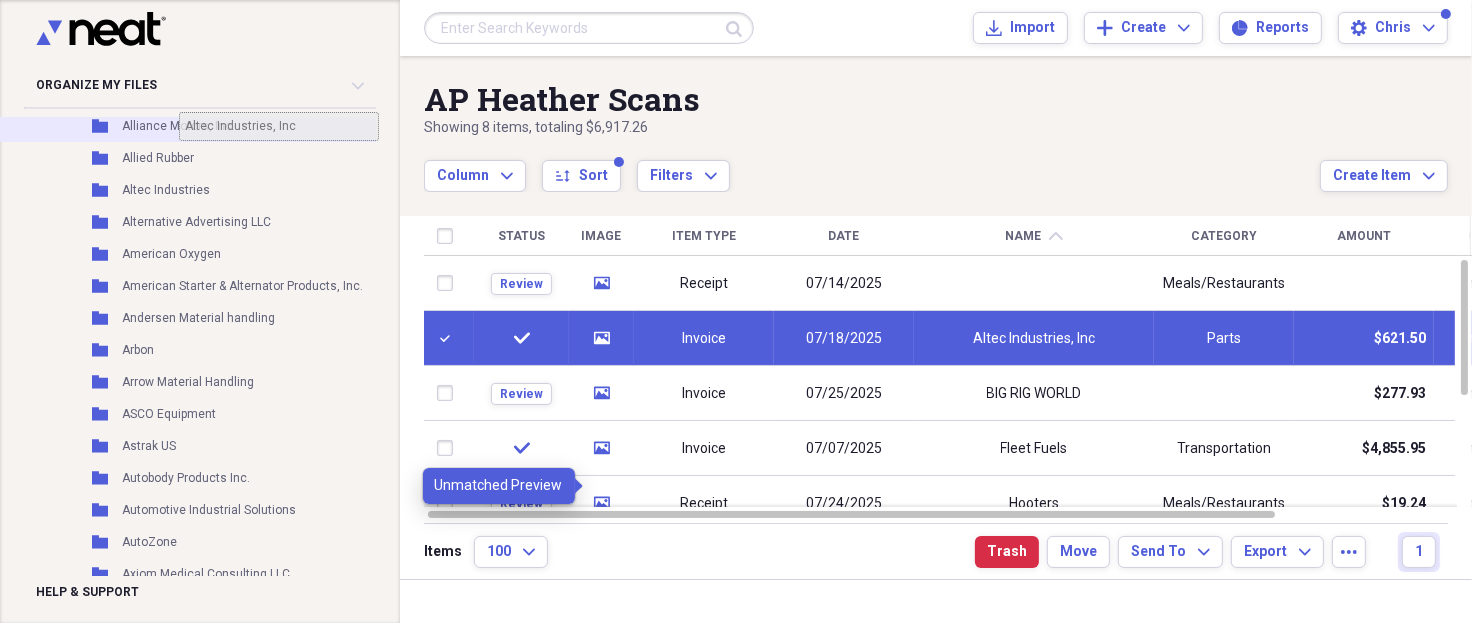 scroll, scrollTop: 1623, scrollLeft: 0, axis: vertical 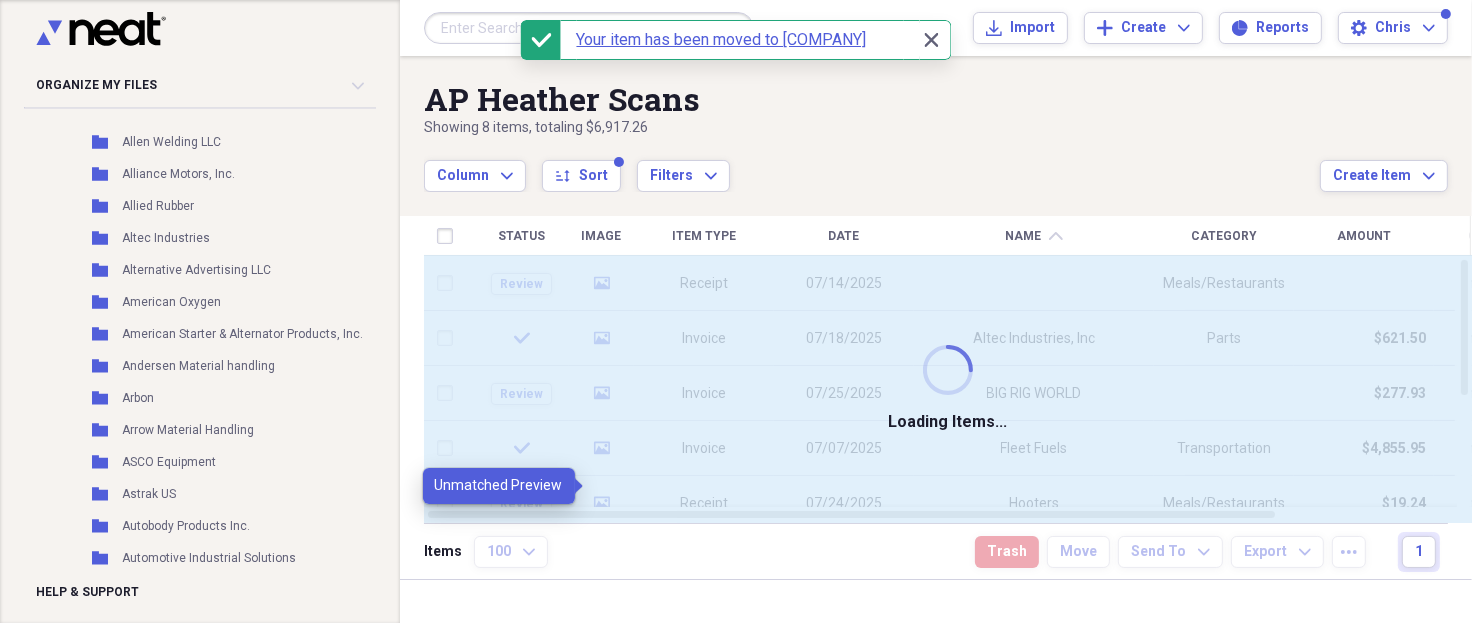checkbox on "false" 